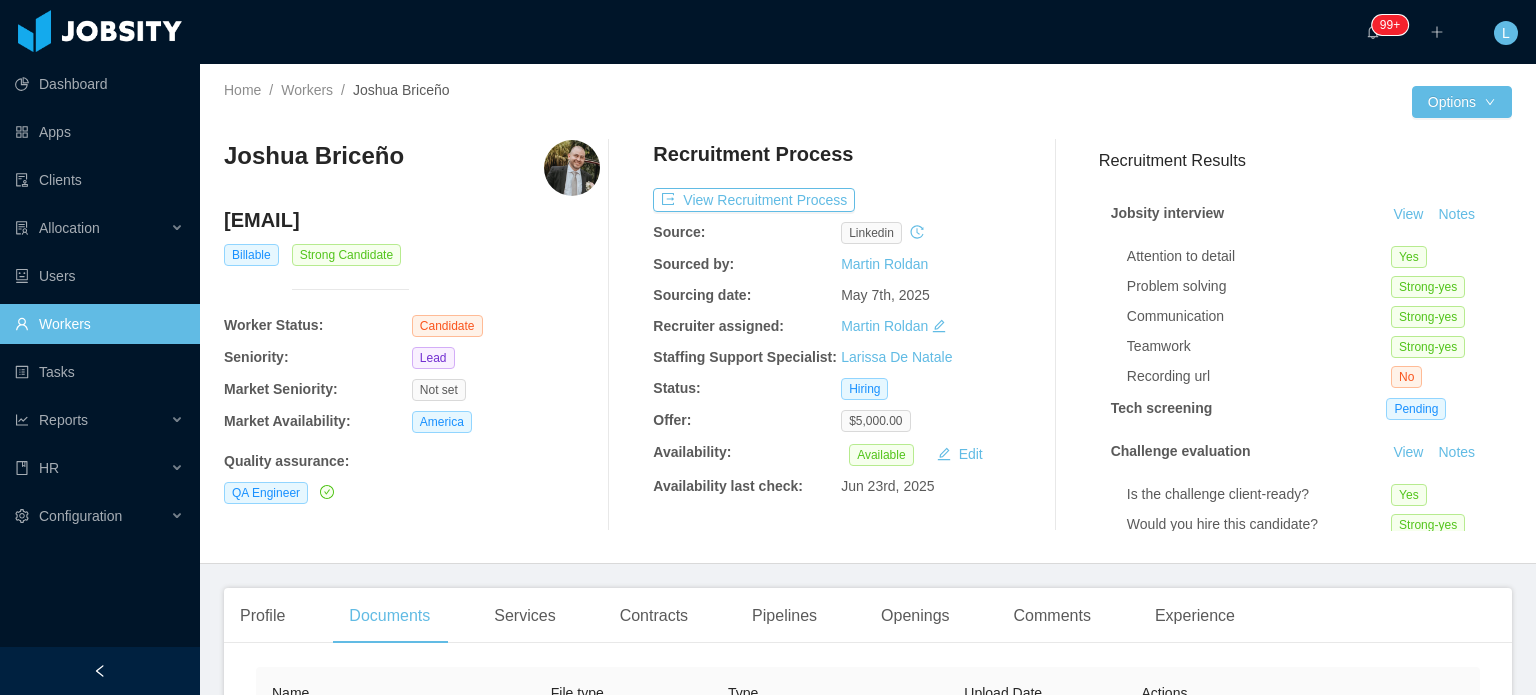 scroll, scrollTop: 0, scrollLeft: 0, axis: both 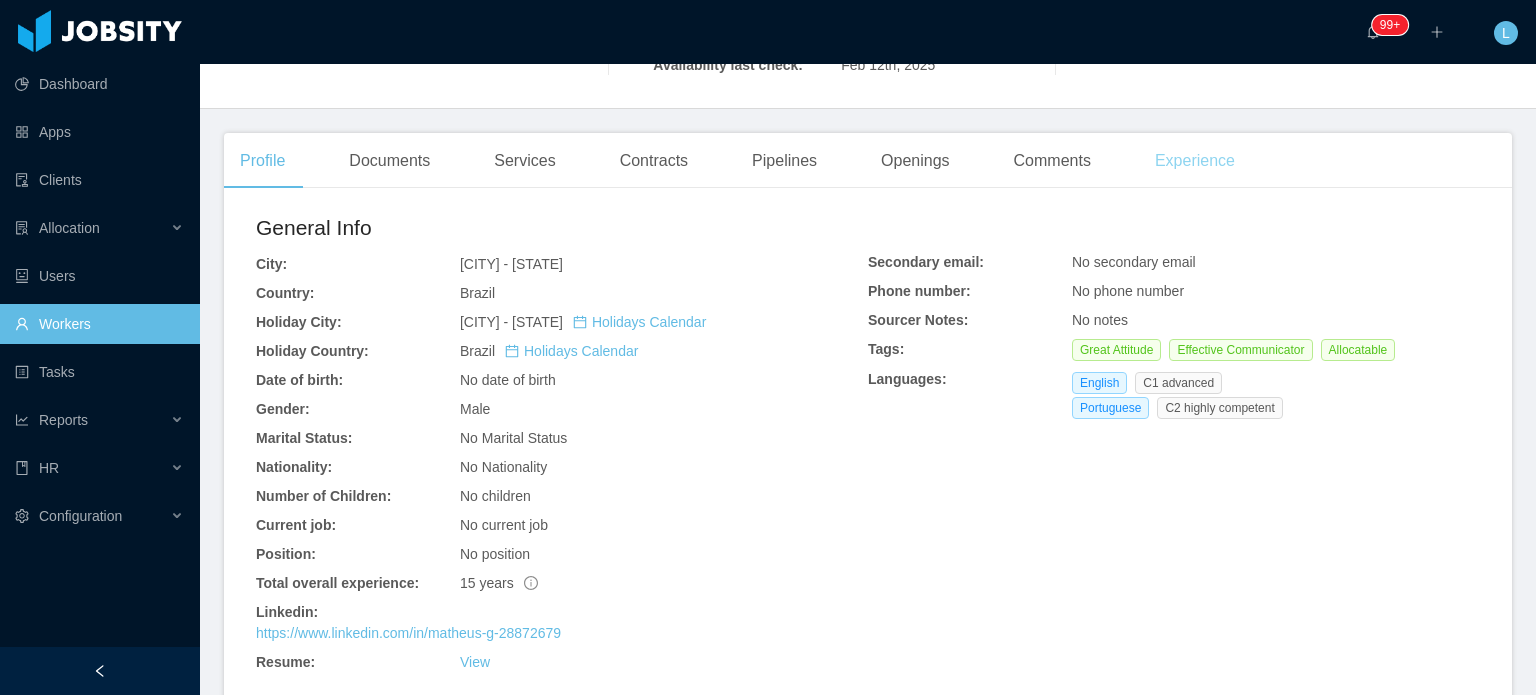 click on "Experience" at bounding box center (1195, 161) 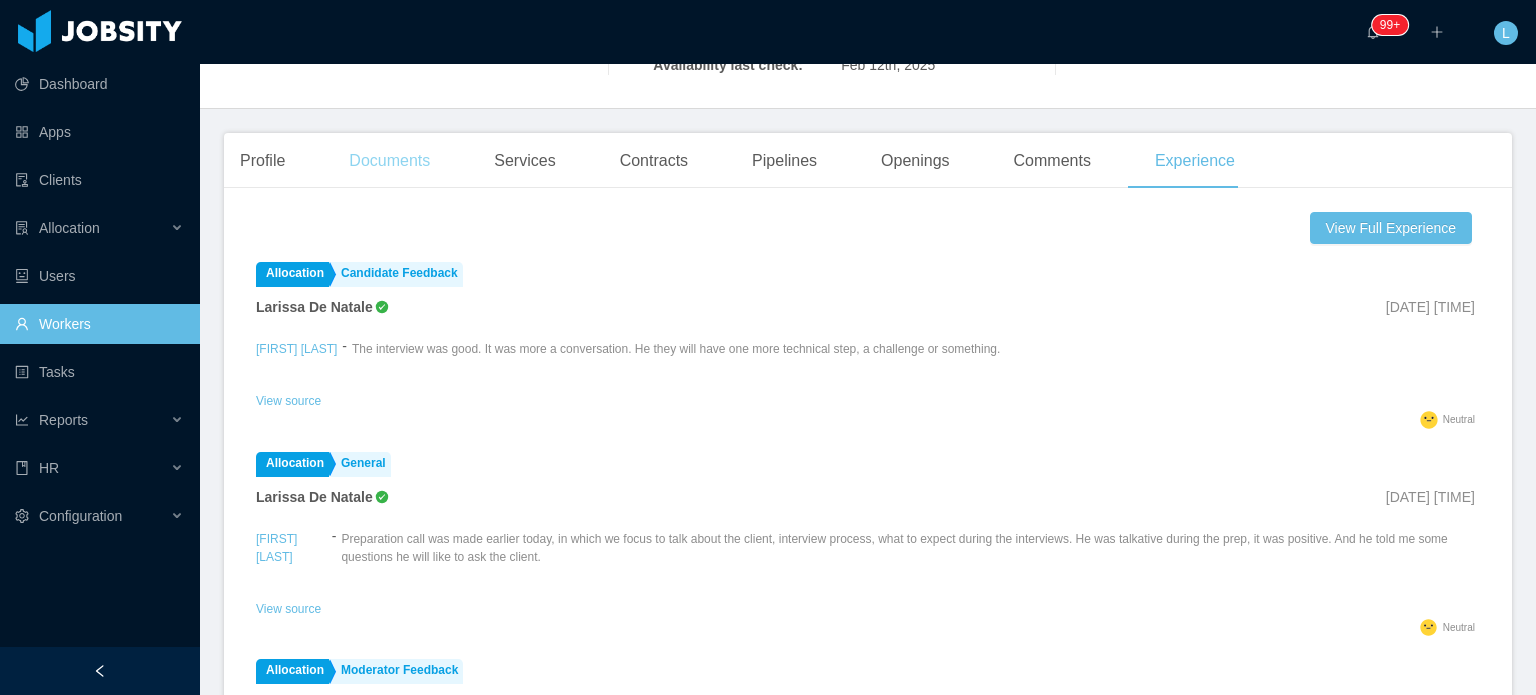 click on "Documents" at bounding box center [389, 161] 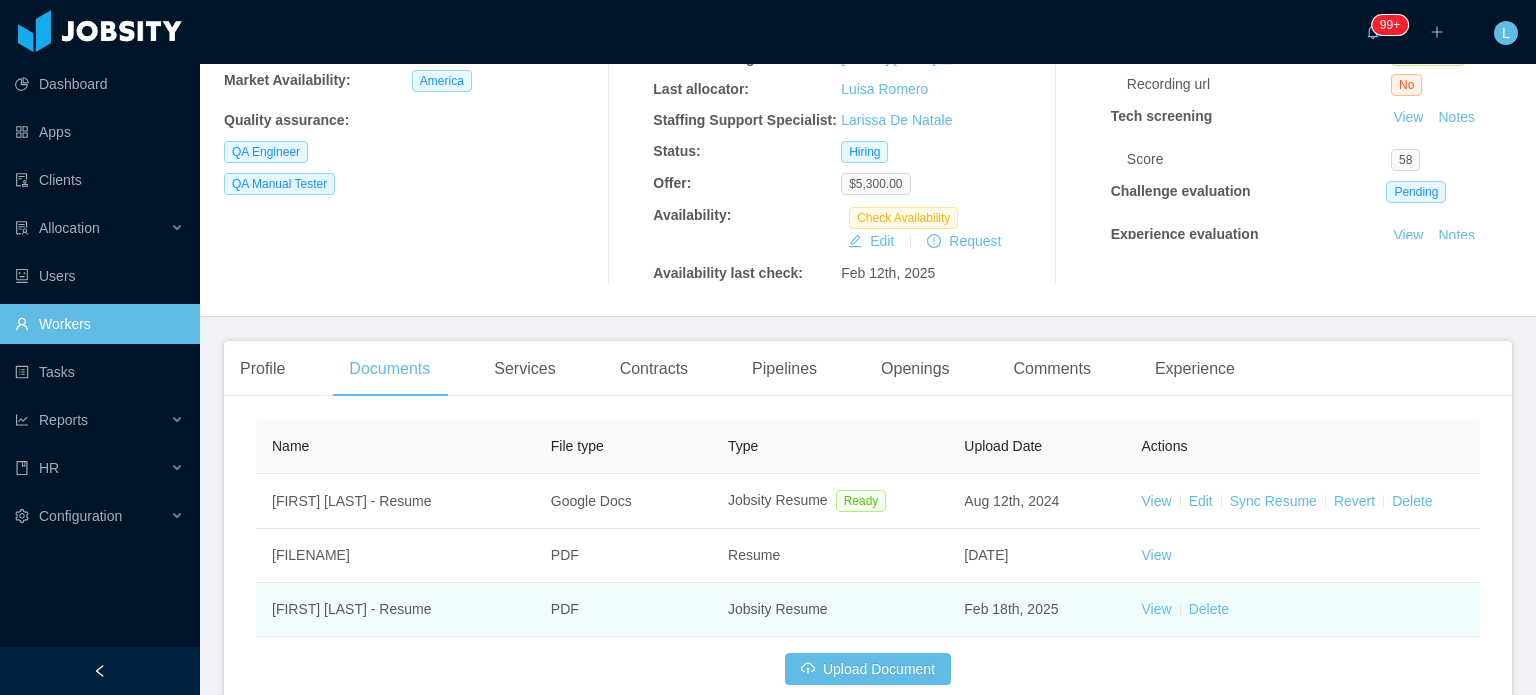 scroll, scrollTop: 428, scrollLeft: 0, axis: vertical 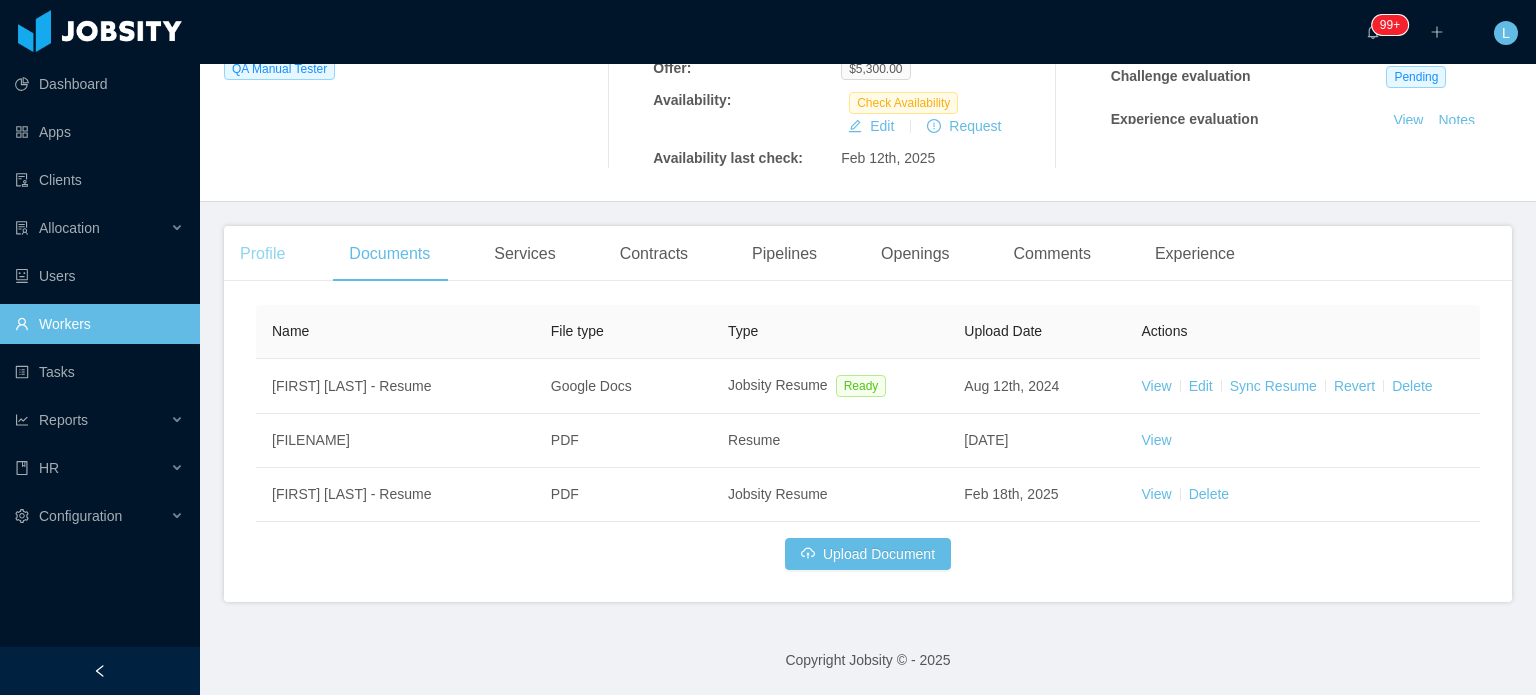 click on "Profile" at bounding box center [262, 254] 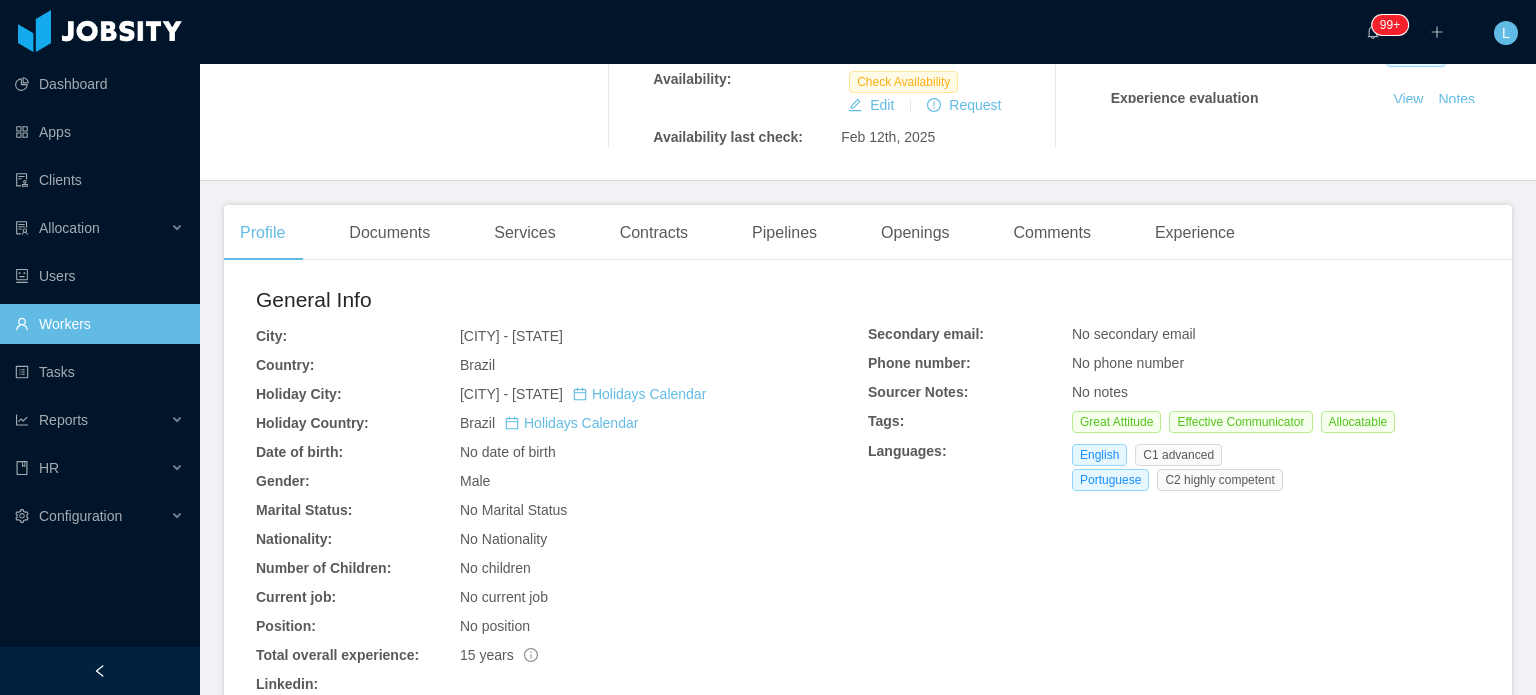 scroll, scrollTop: 500, scrollLeft: 0, axis: vertical 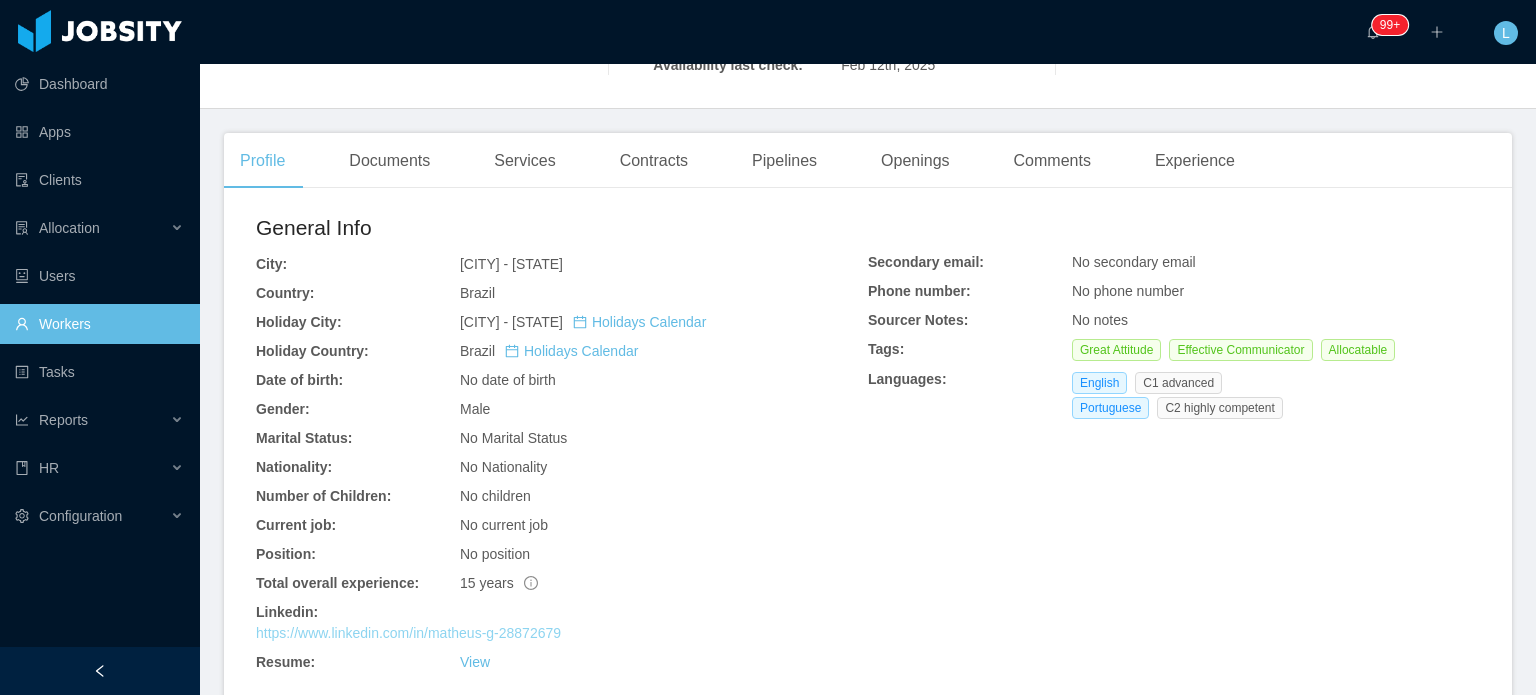 click on "https://www.linkedin.com/in/matheus-g-28872679" at bounding box center (408, 633) 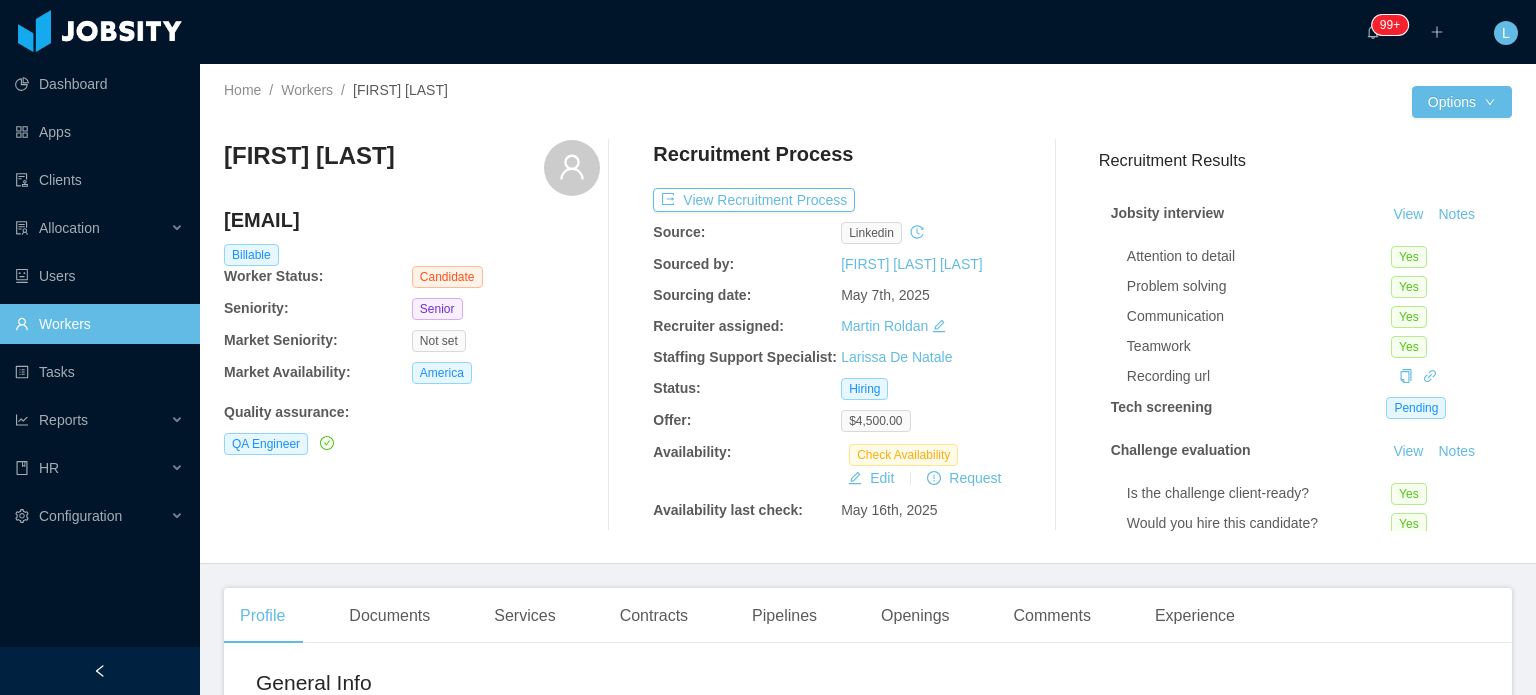 scroll, scrollTop: 0, scrollLeft: 0, axis: both 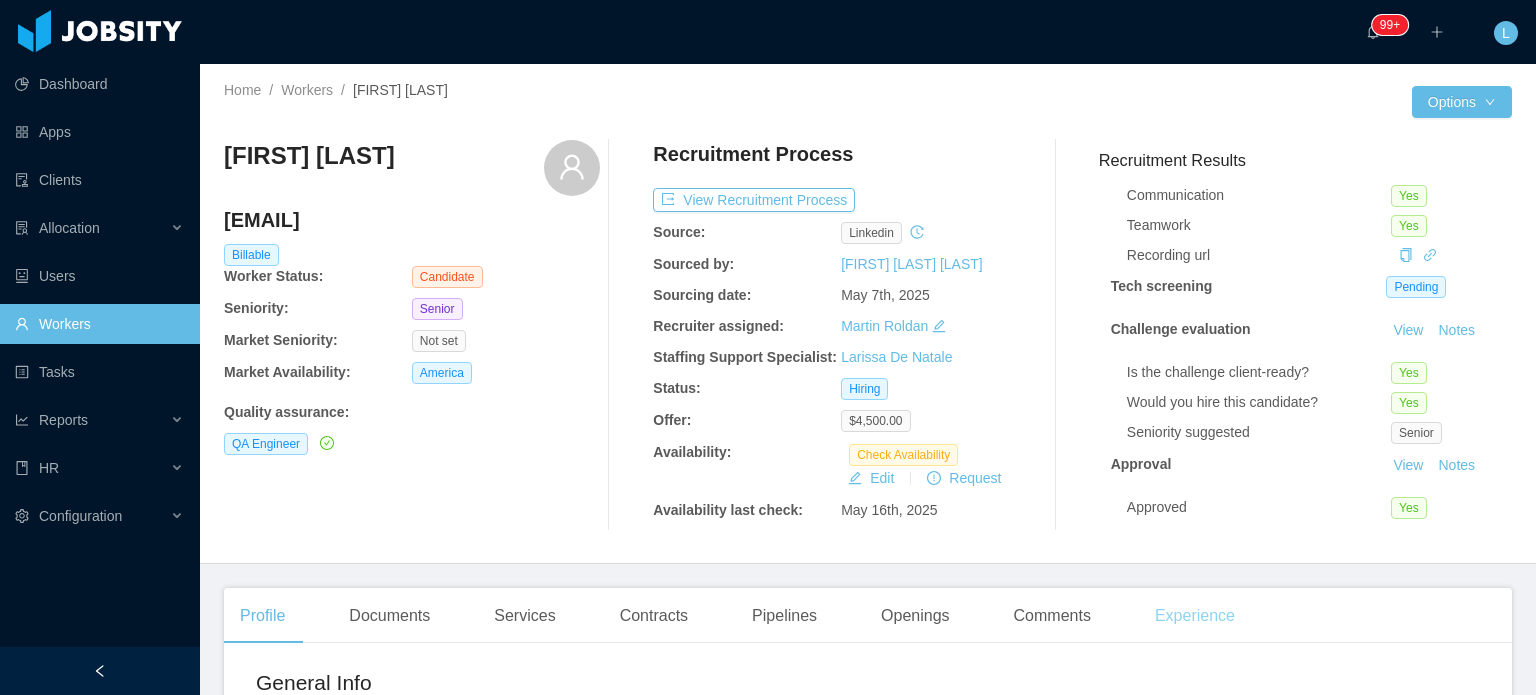 click on "Experience" at bounding box center [1195, 616] 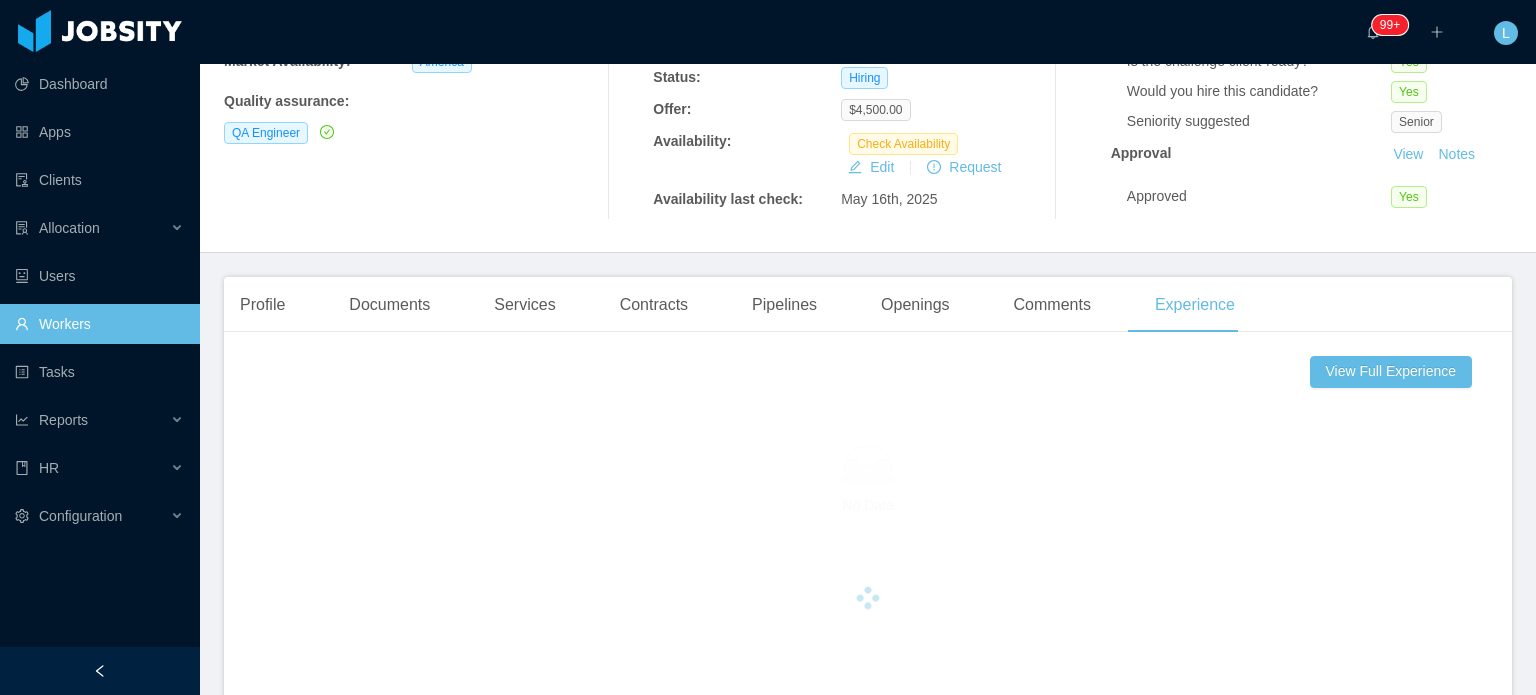 scroll, scrollTop: 400, scrollLeft: 0, axis: vertical 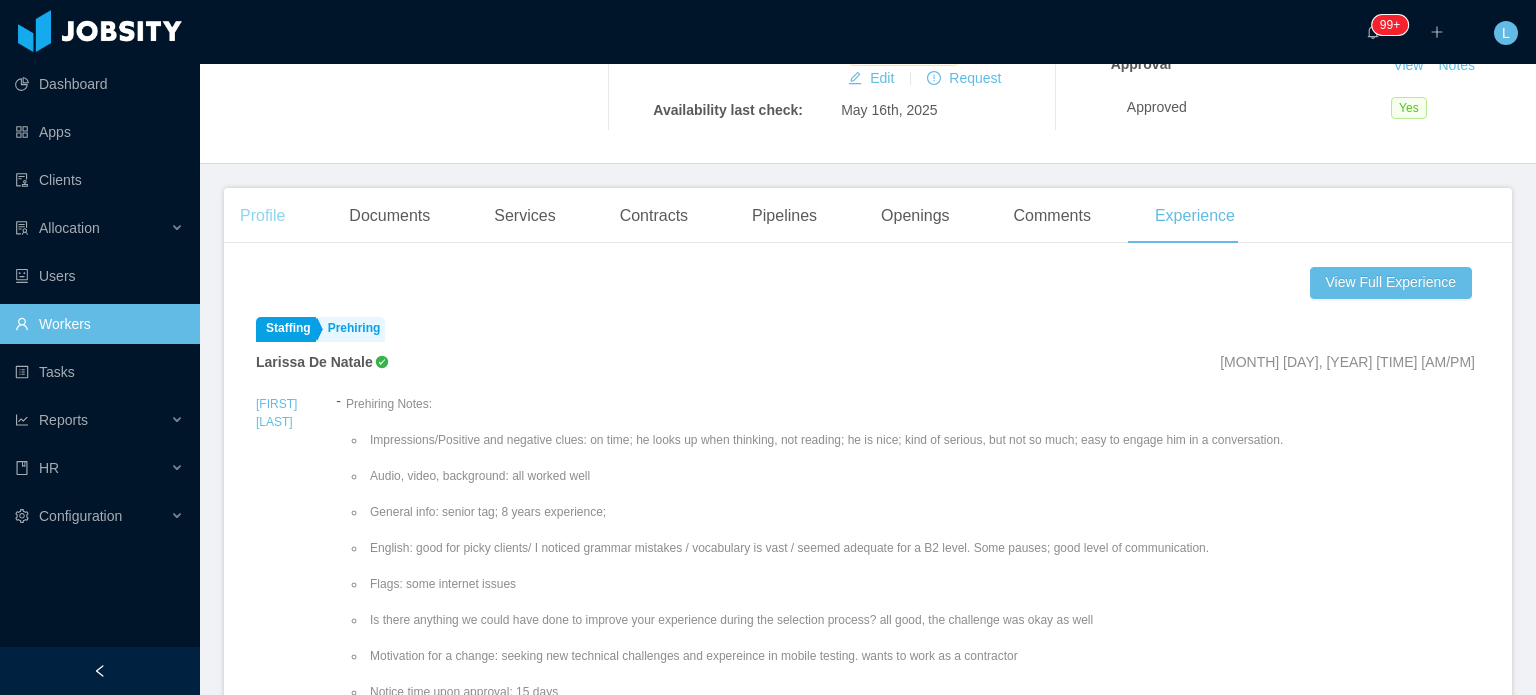 click on "Profile" at bounding box center (262, 216) 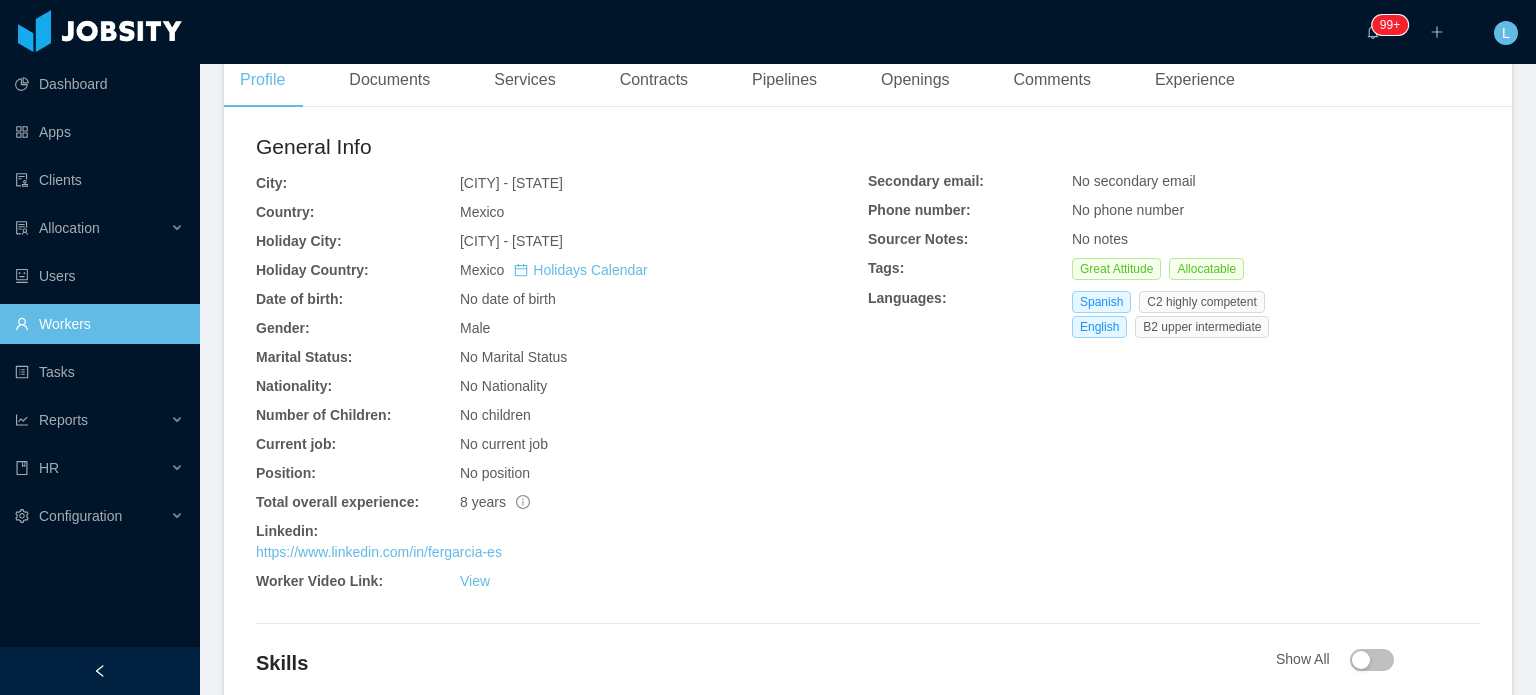 scroll, scrollTop: 702, scrollLeft: 0, axis: vertical 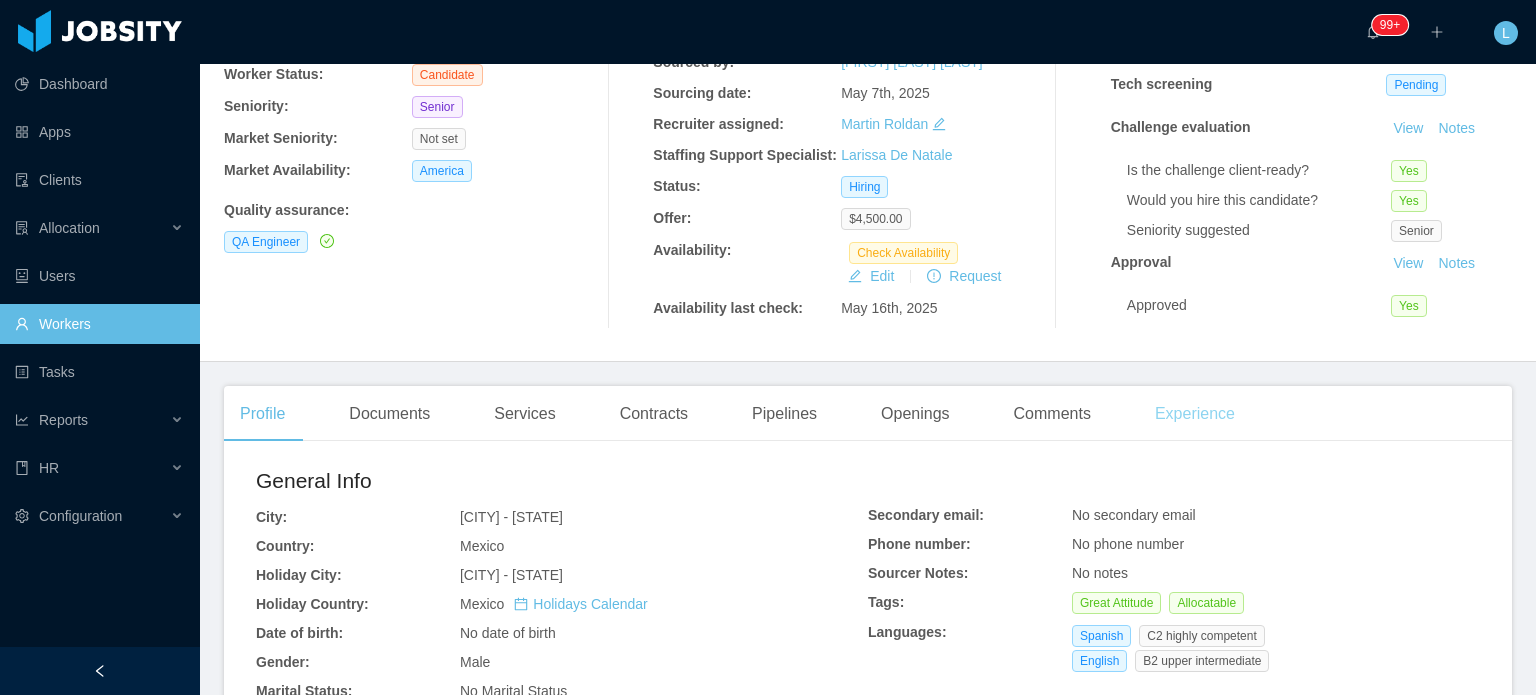 click on "Experience" at bounding box center [1195, 414] 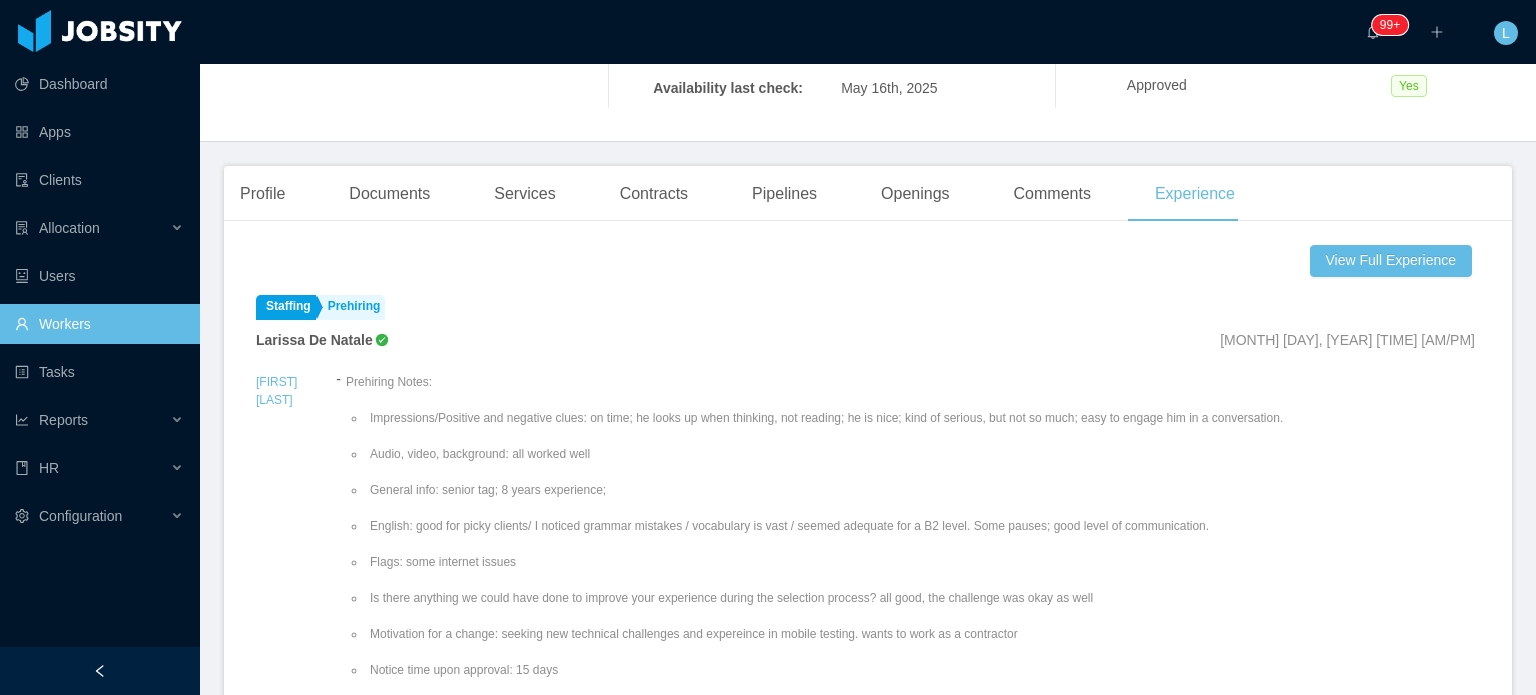 scroll, scrollTop: 602, scrollLeft: 0, axis: vertical 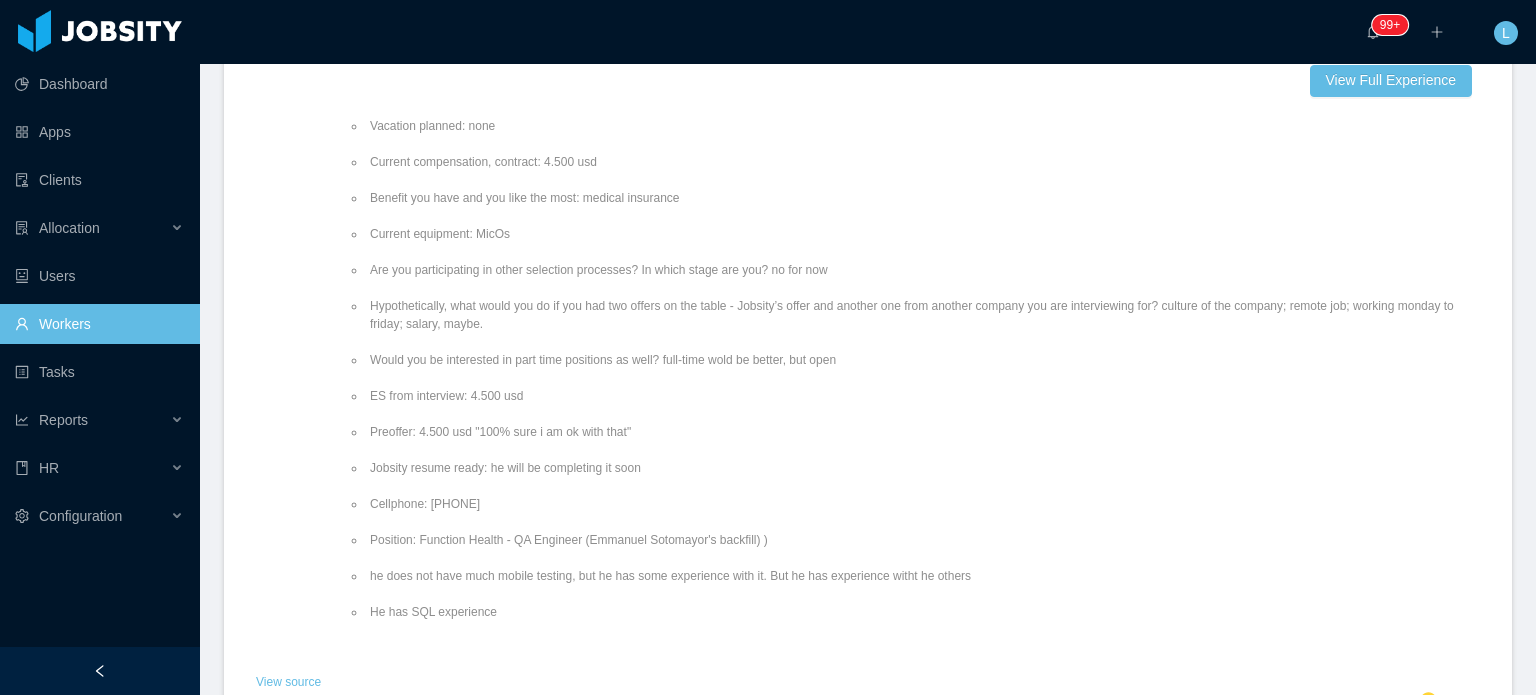 drag, startPoint x: 433, startPoint y: 500, endPoint x: 549, endPoint y: 502, distance: 116.01724 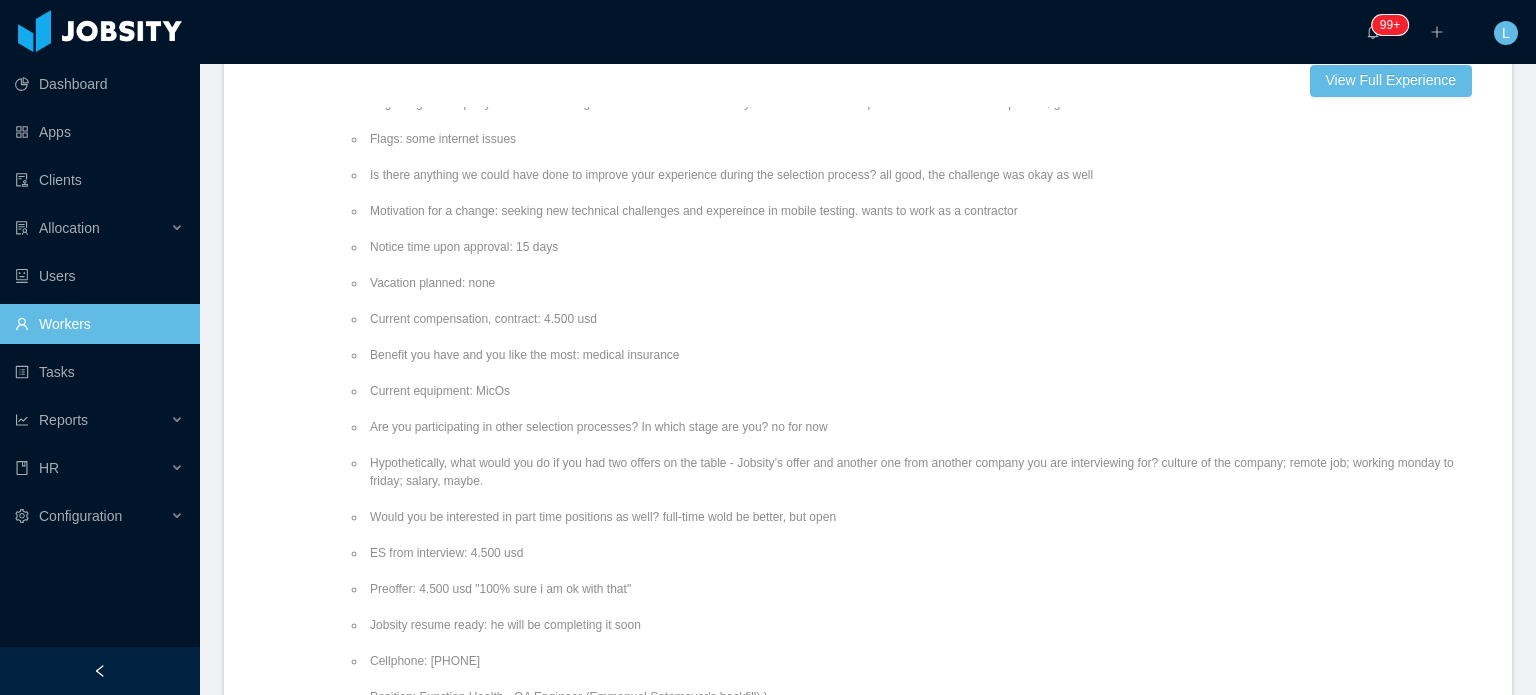 scroll, scrollTop: 0, scrollLeft: 0, axis: both 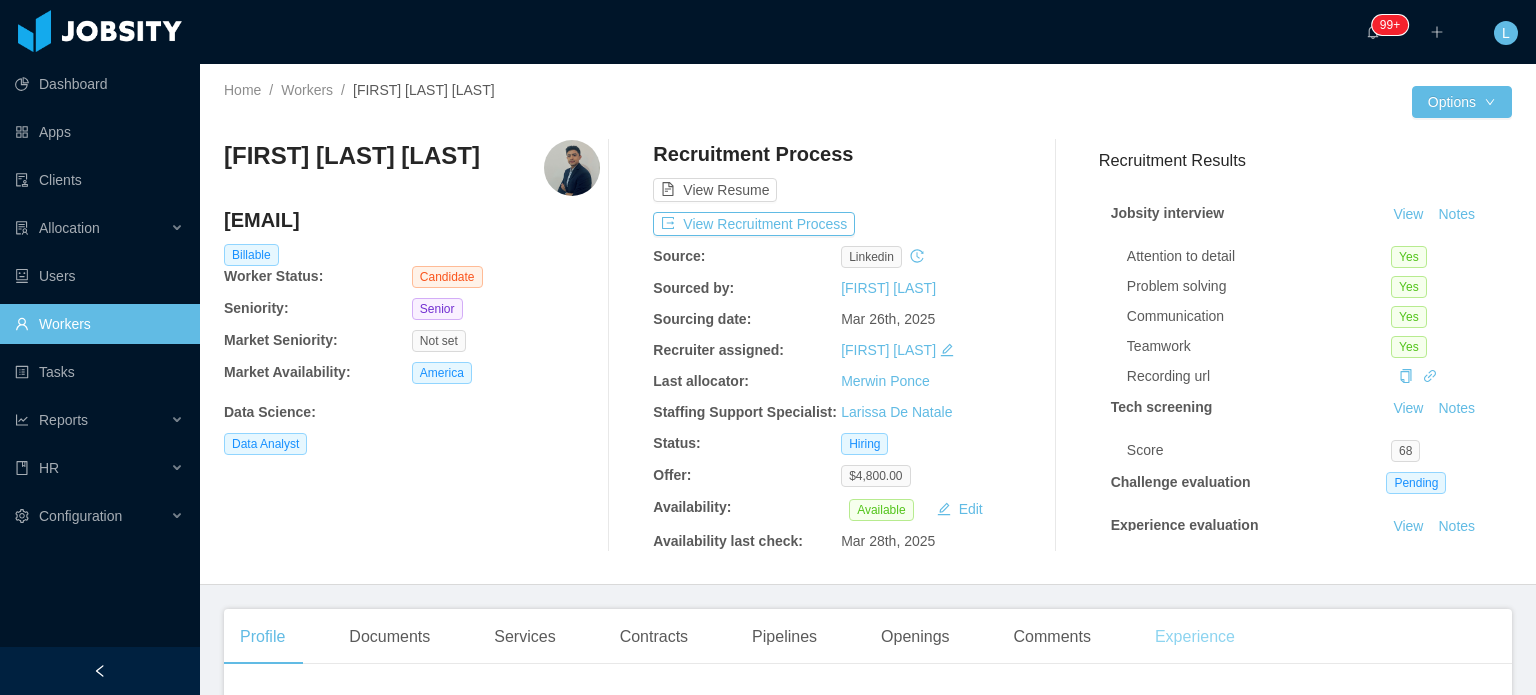 click on "Experience" at bounding box center (1195, 637) 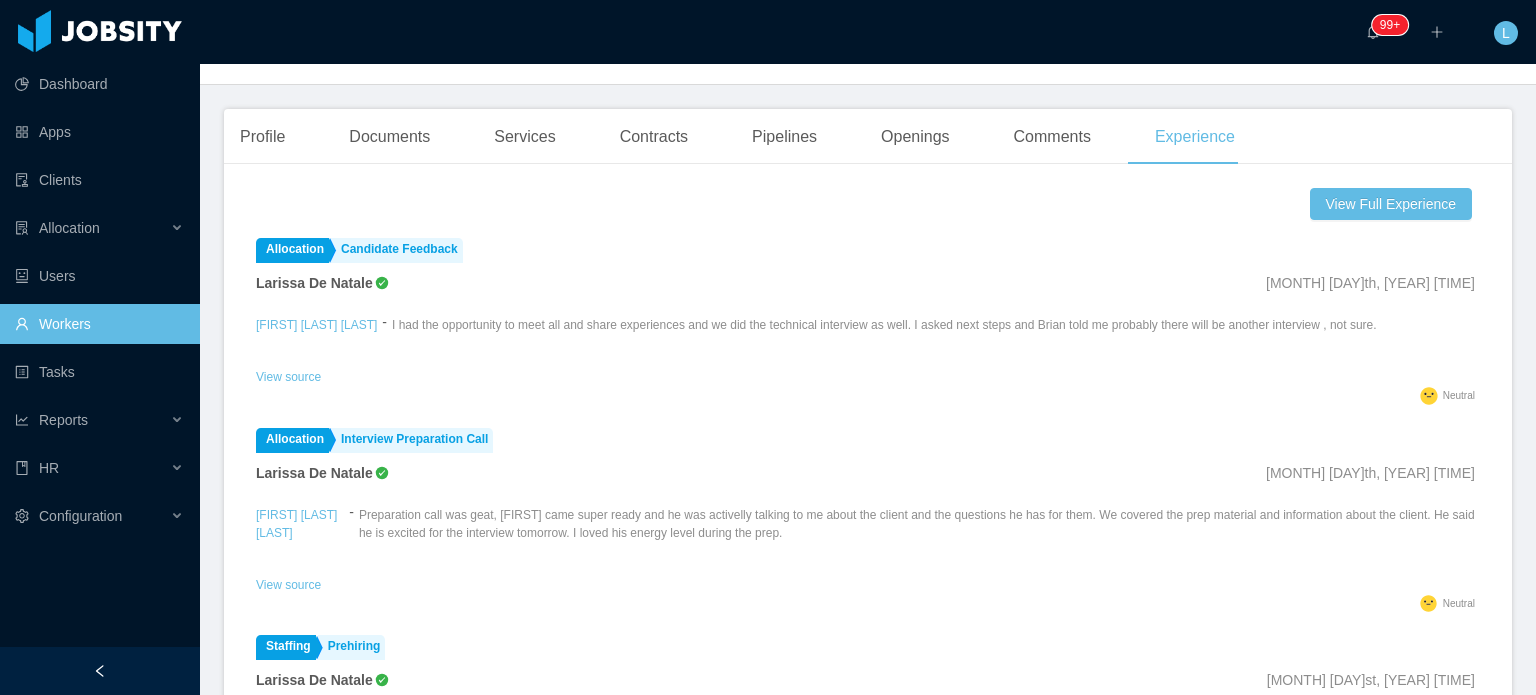 scroll, scrollTop: 0, scrollLeft: 0, axis: both 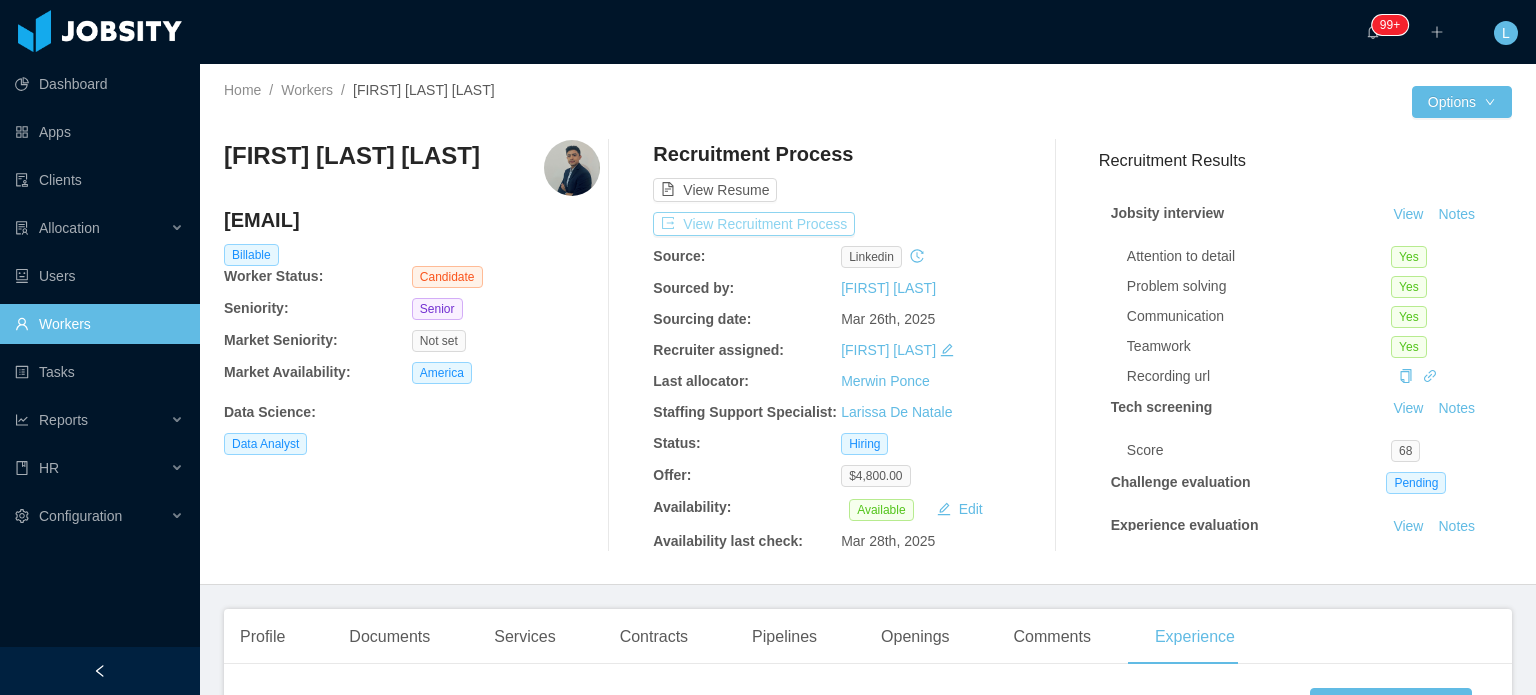 click on "View Recruitment Process" at bounding box center [754, 224] 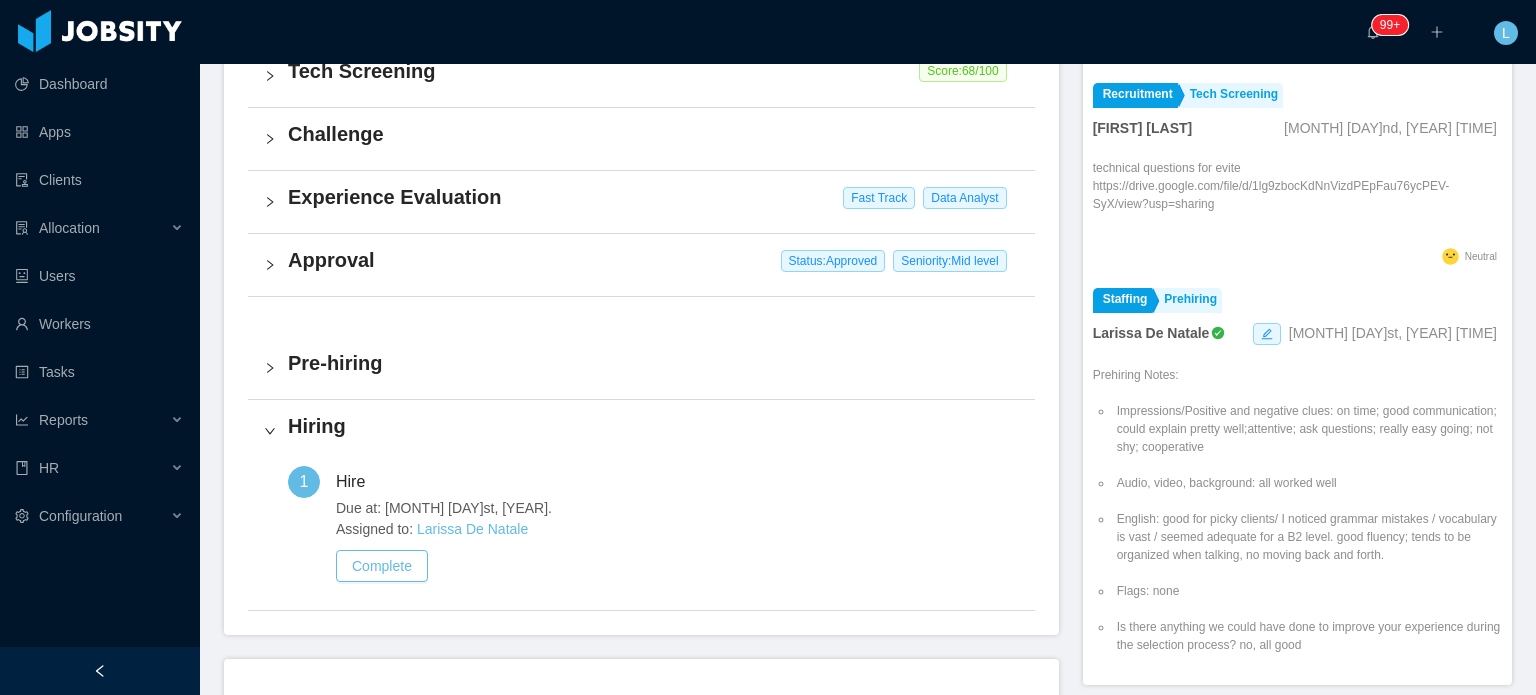 scroll, scrollTop: 563, scrollLeft: 0, axis: vertical 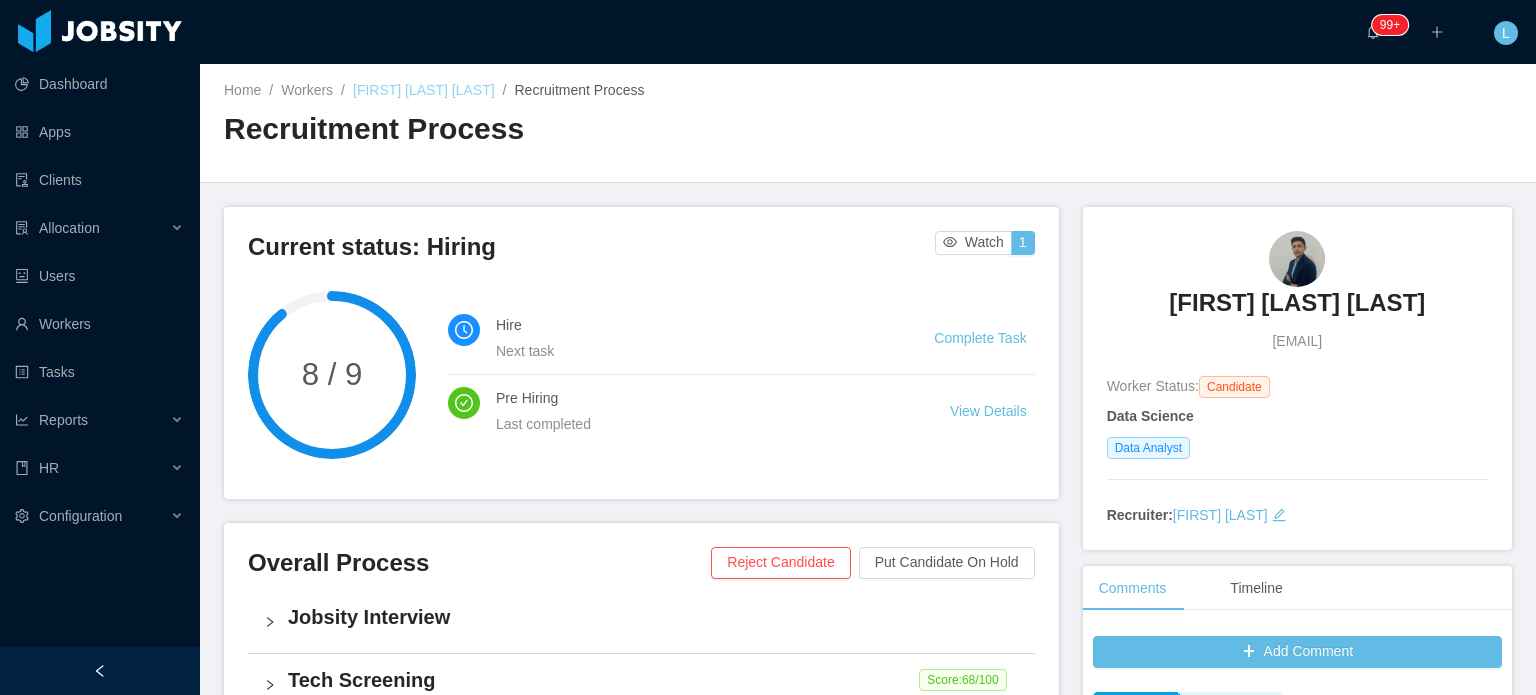 click on "[FIRST] [LAST] [LAST]" at bounding box center (424, 90) 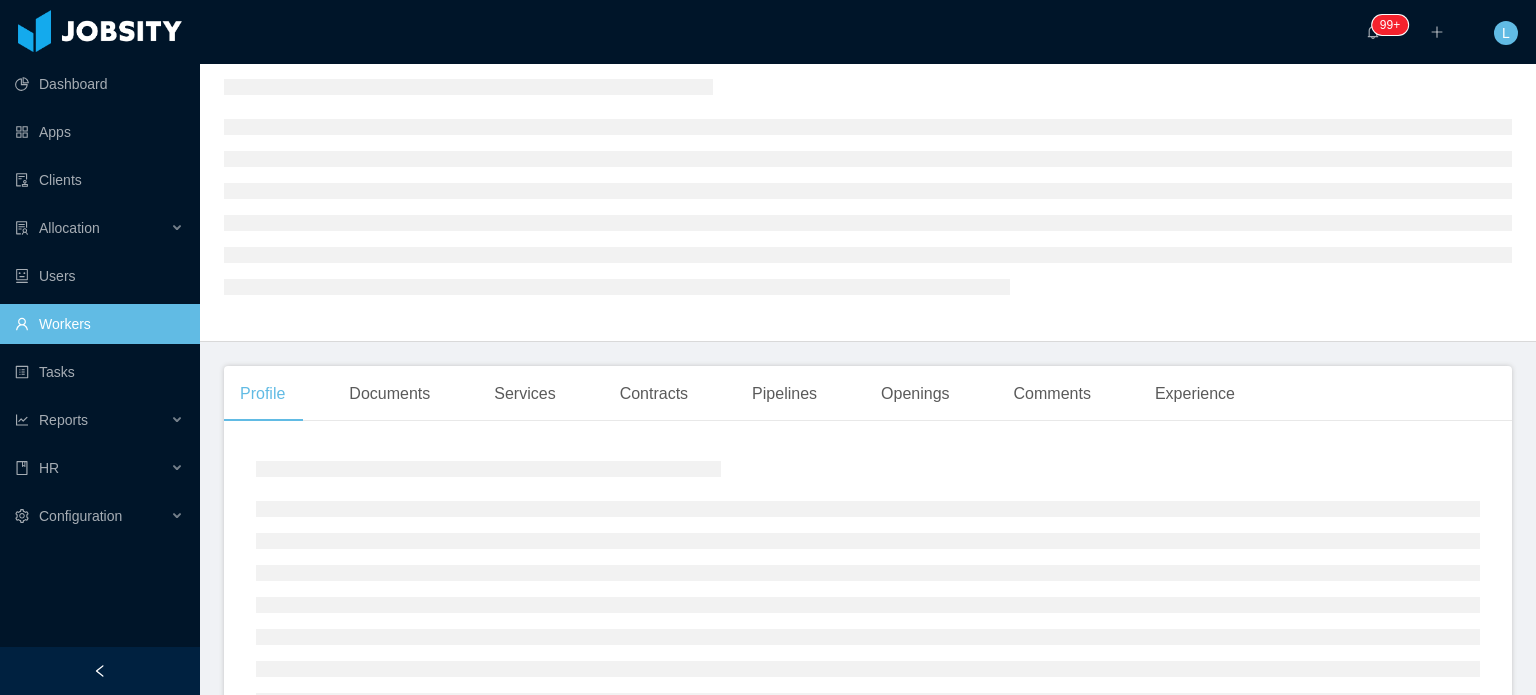 scroll, scrollTop: 325, scrollLeft: 0, axis: vertical 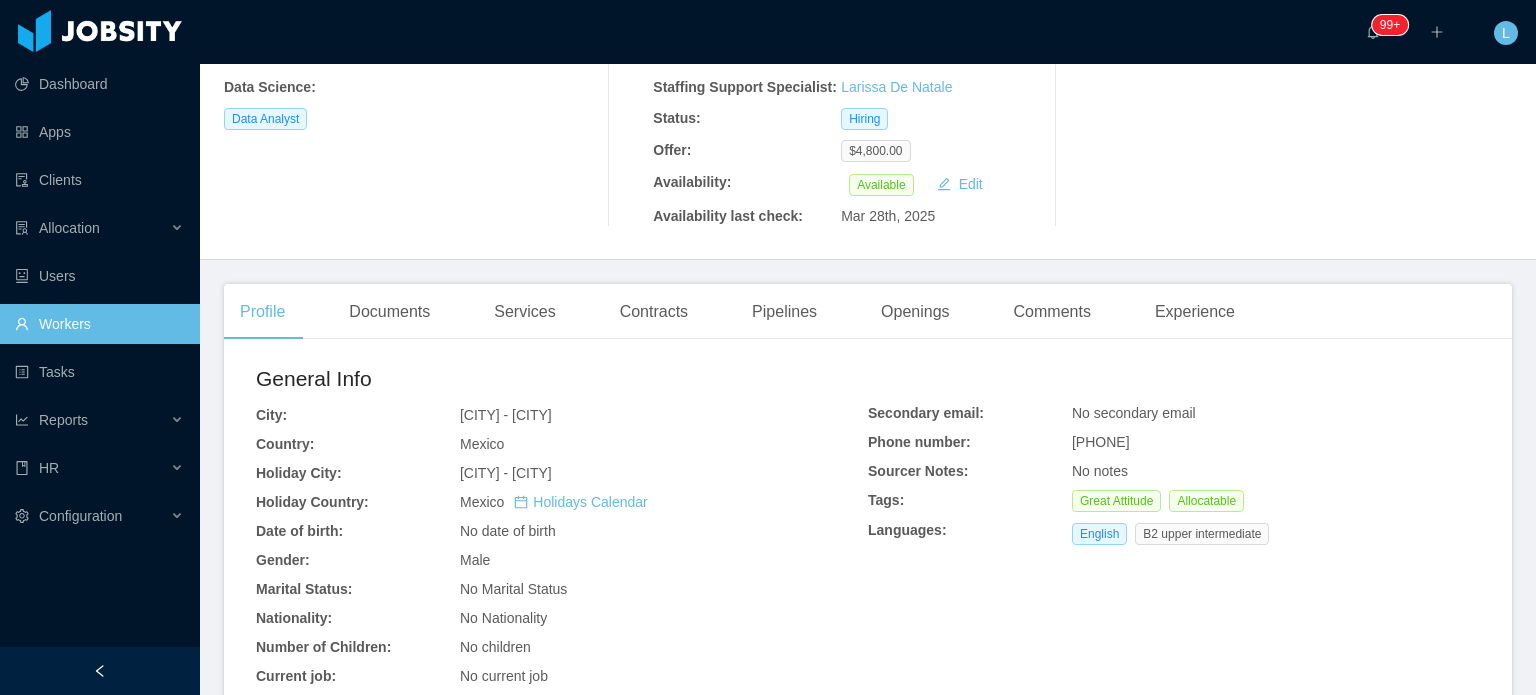 drag, startPoint x: 1060, startPoint y: 447, endPoint x: 1232, endPoint y: 439, distance: 172.18594 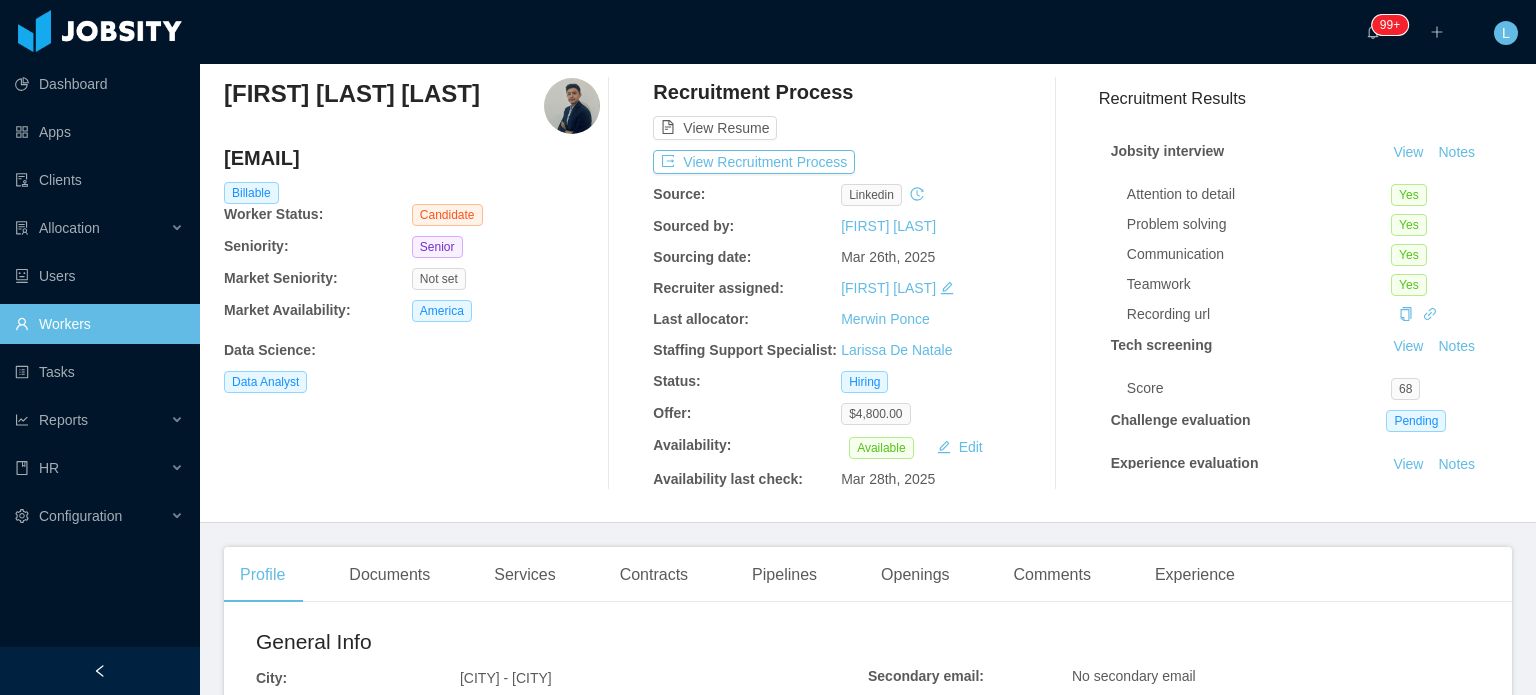 scroll, scrollTop: 300, scrollLeft: 0, axis: vertical 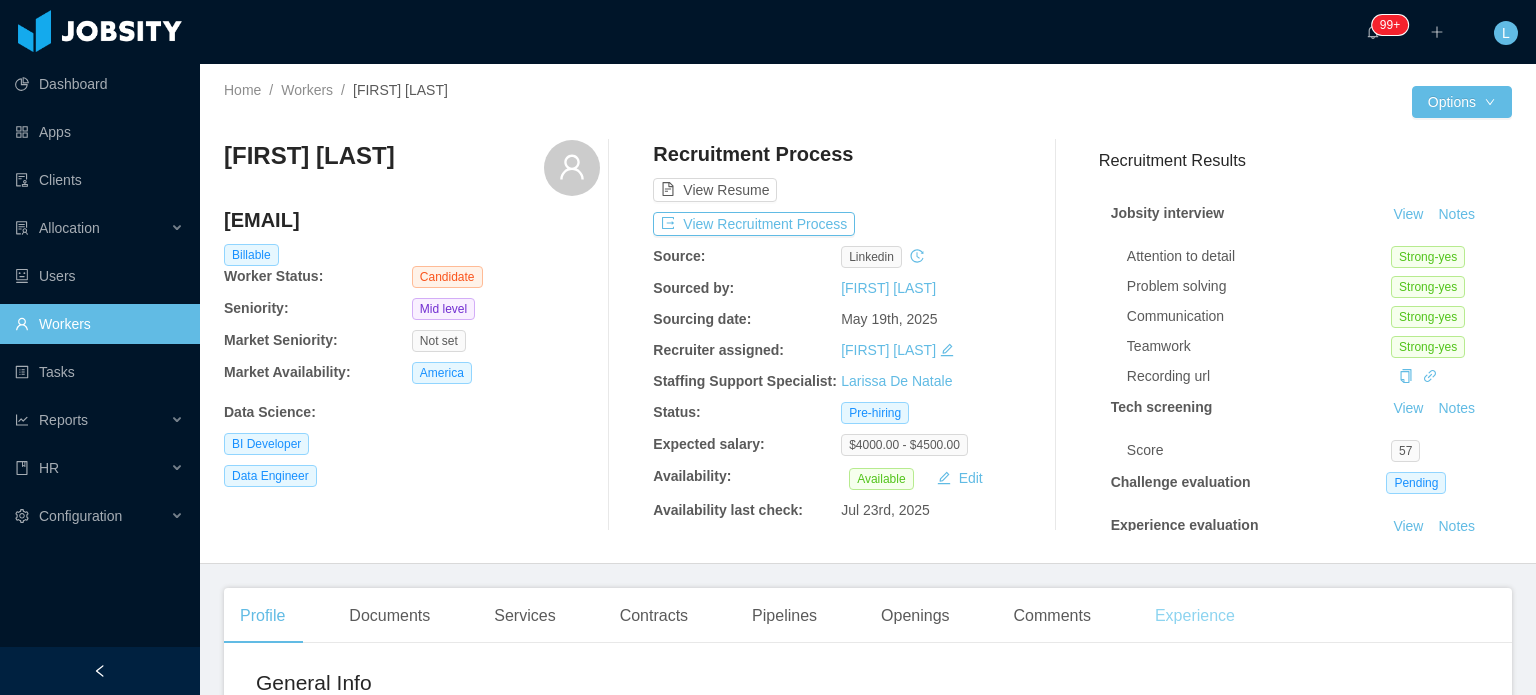 click on "Experience" at bounding box center [1195, 616] 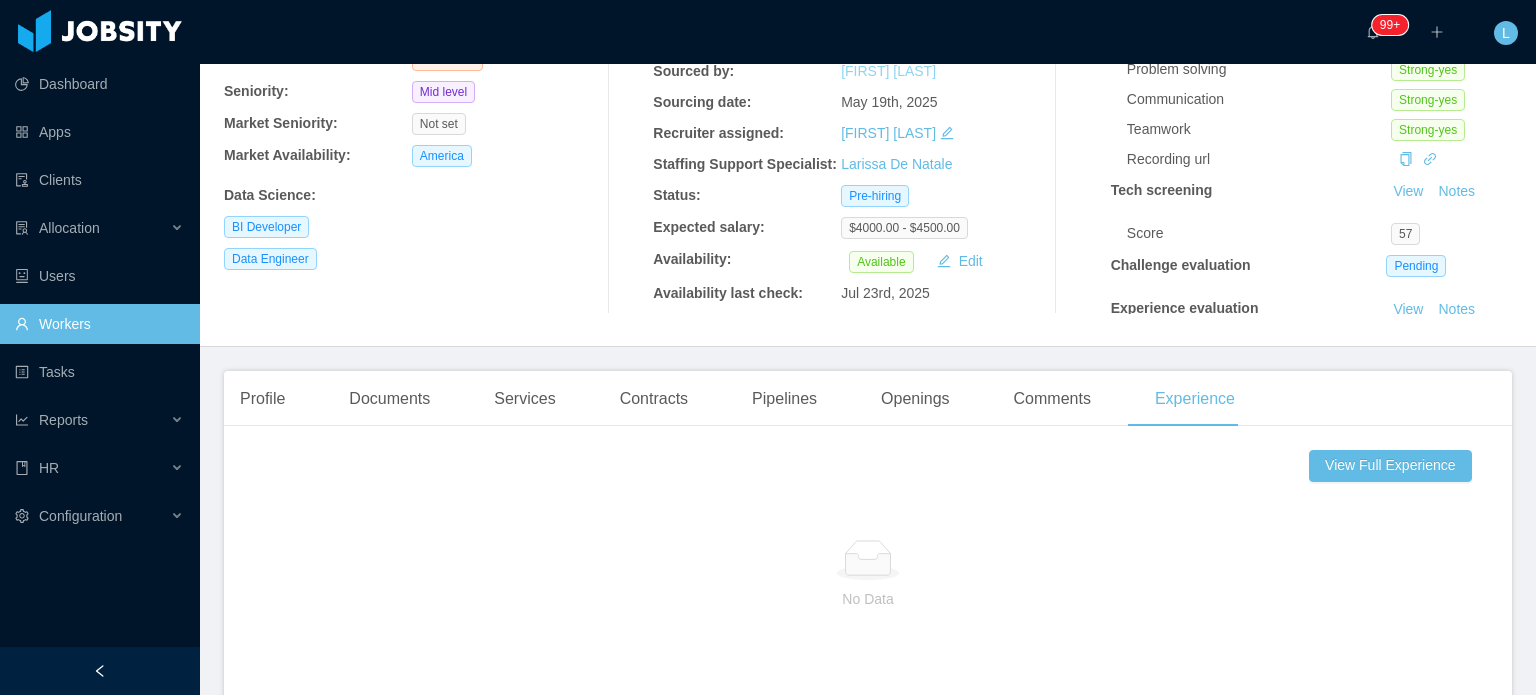 scroll, scrollTop: 0, scrollLeft: 0, axis: both 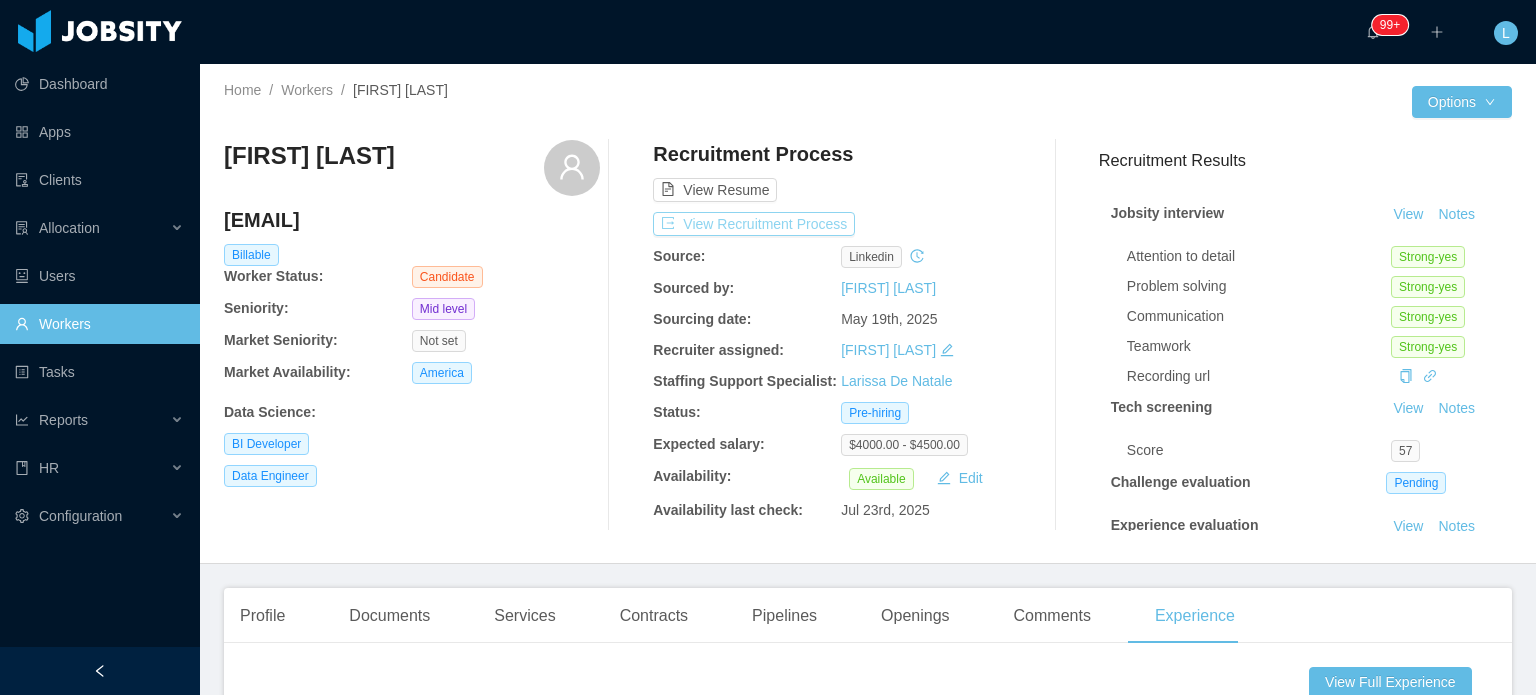 click on "View Recruitment Process" at bounding box center [754, 224] 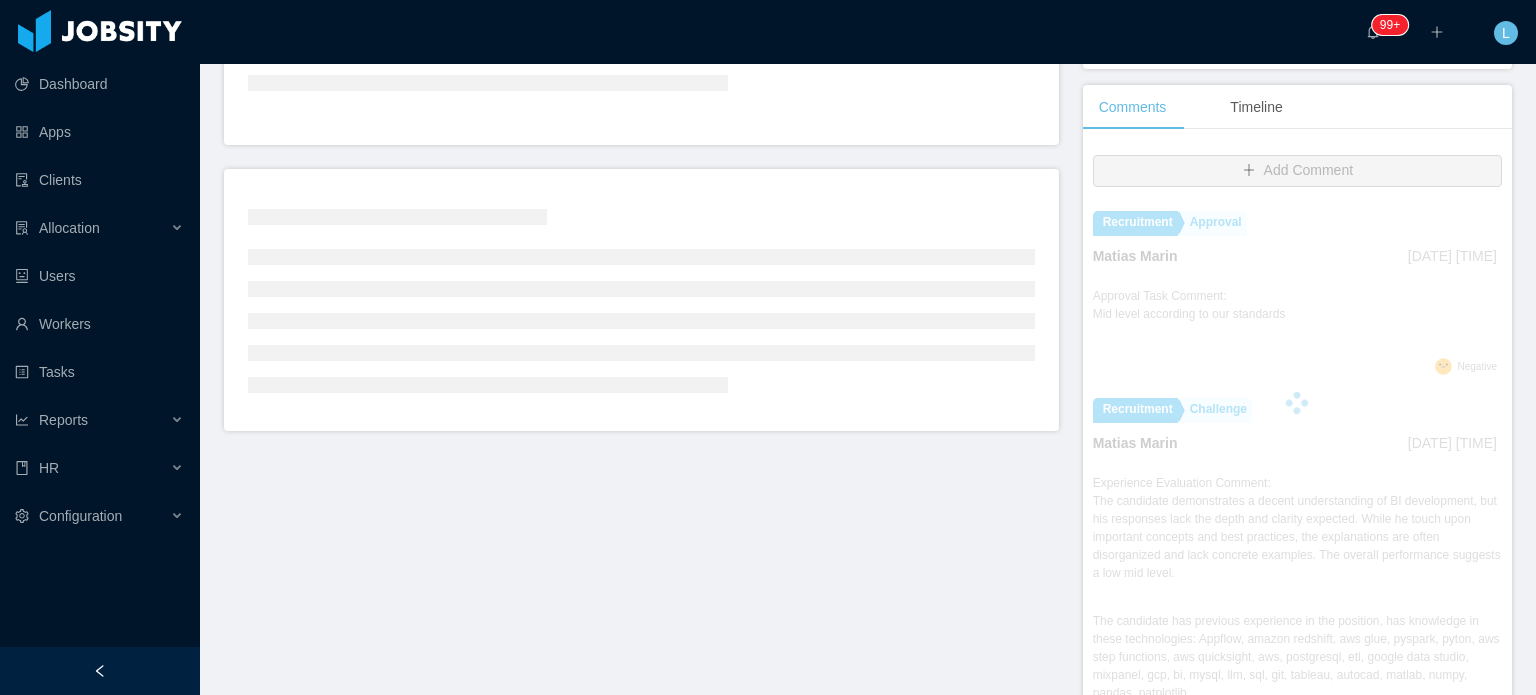 scroll, scrollTop: 0, scrollLeft: 0, axis: both 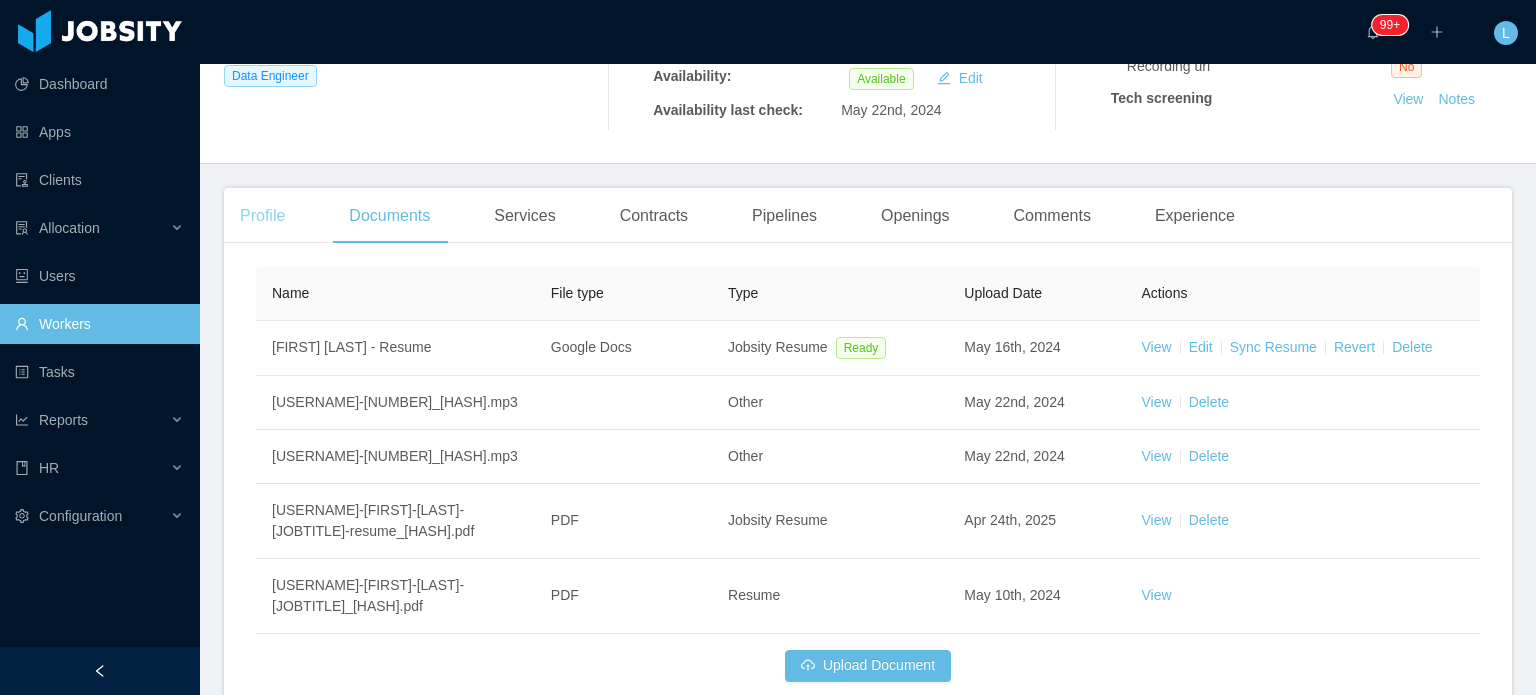 click on "Profile" at bounding box center (262, 216) 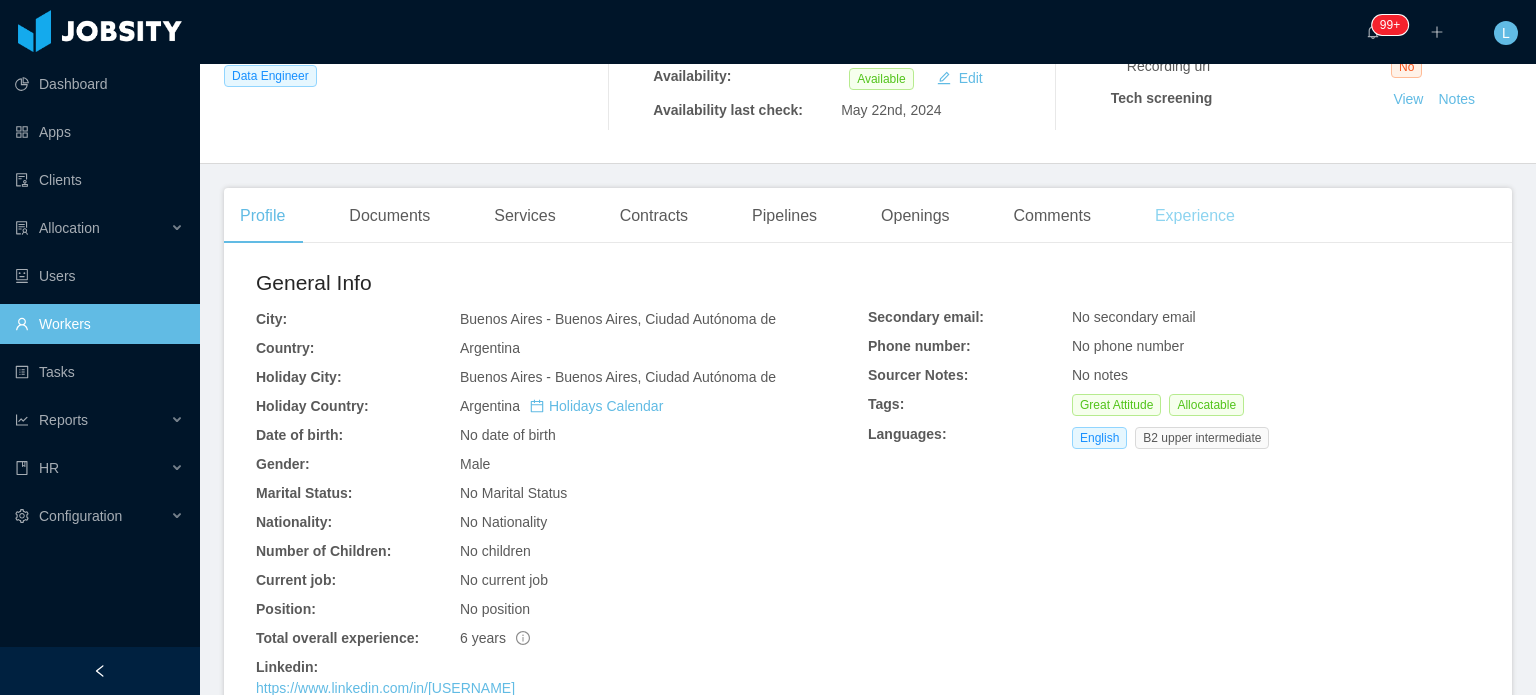 click on "Experience" at bounding box center [1195, 216] 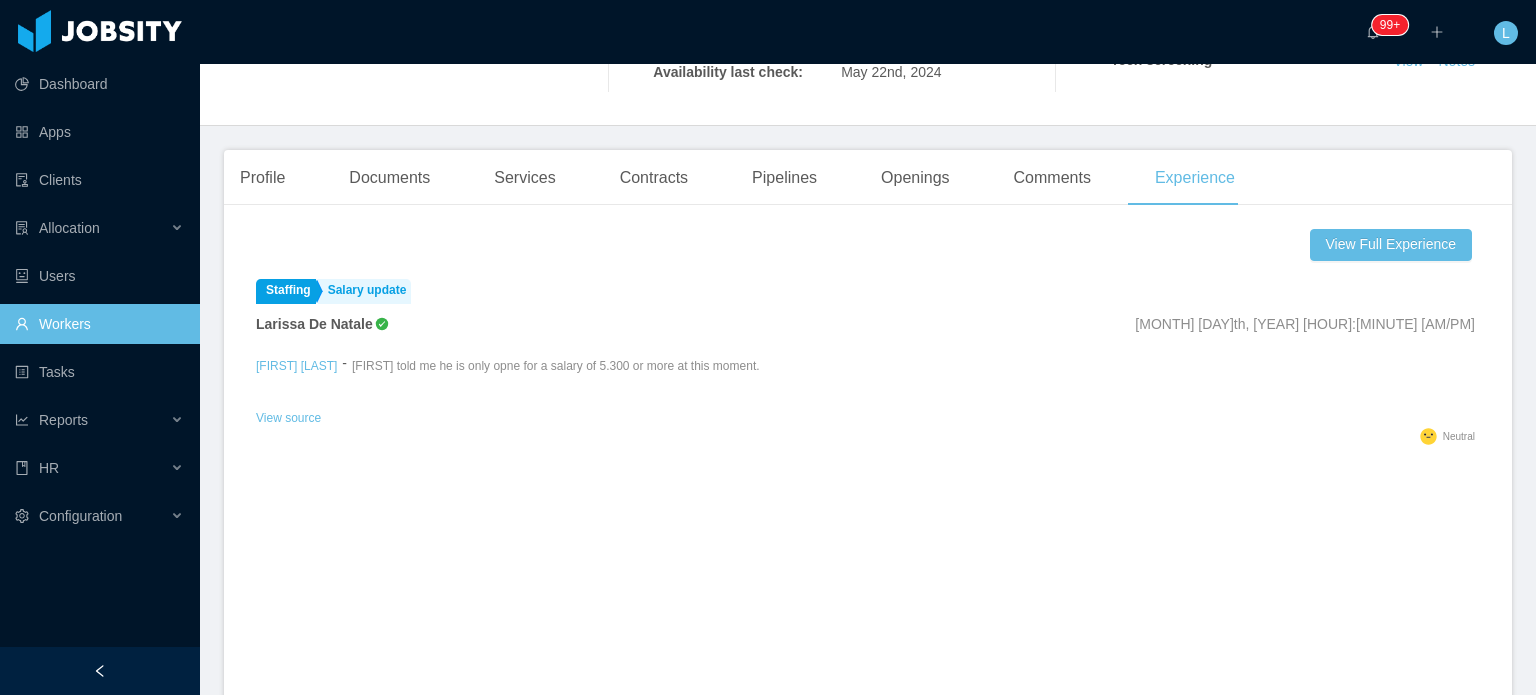 scroll, scrollTop: 0, scrollLeft: 0, axis: both 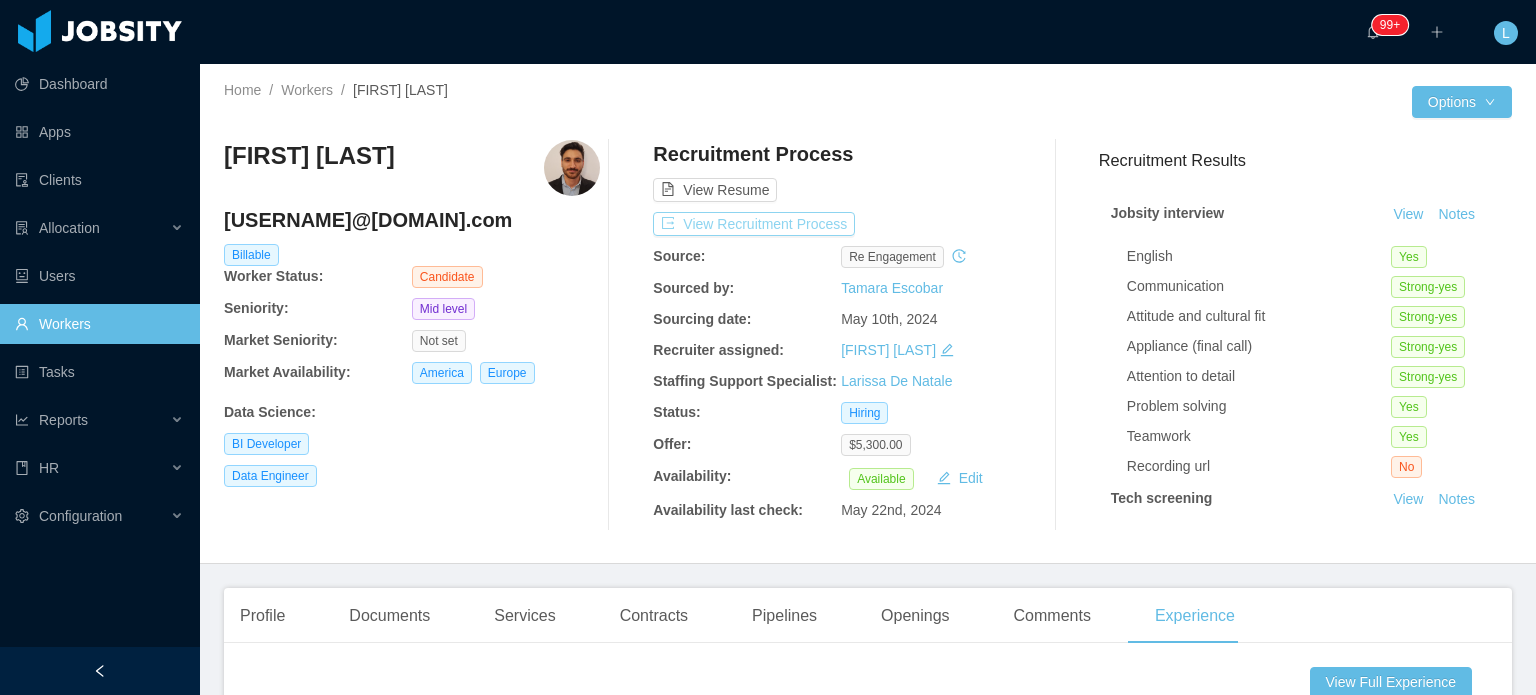 click on "View Recruitment Process" at bounding box center (754, 224) 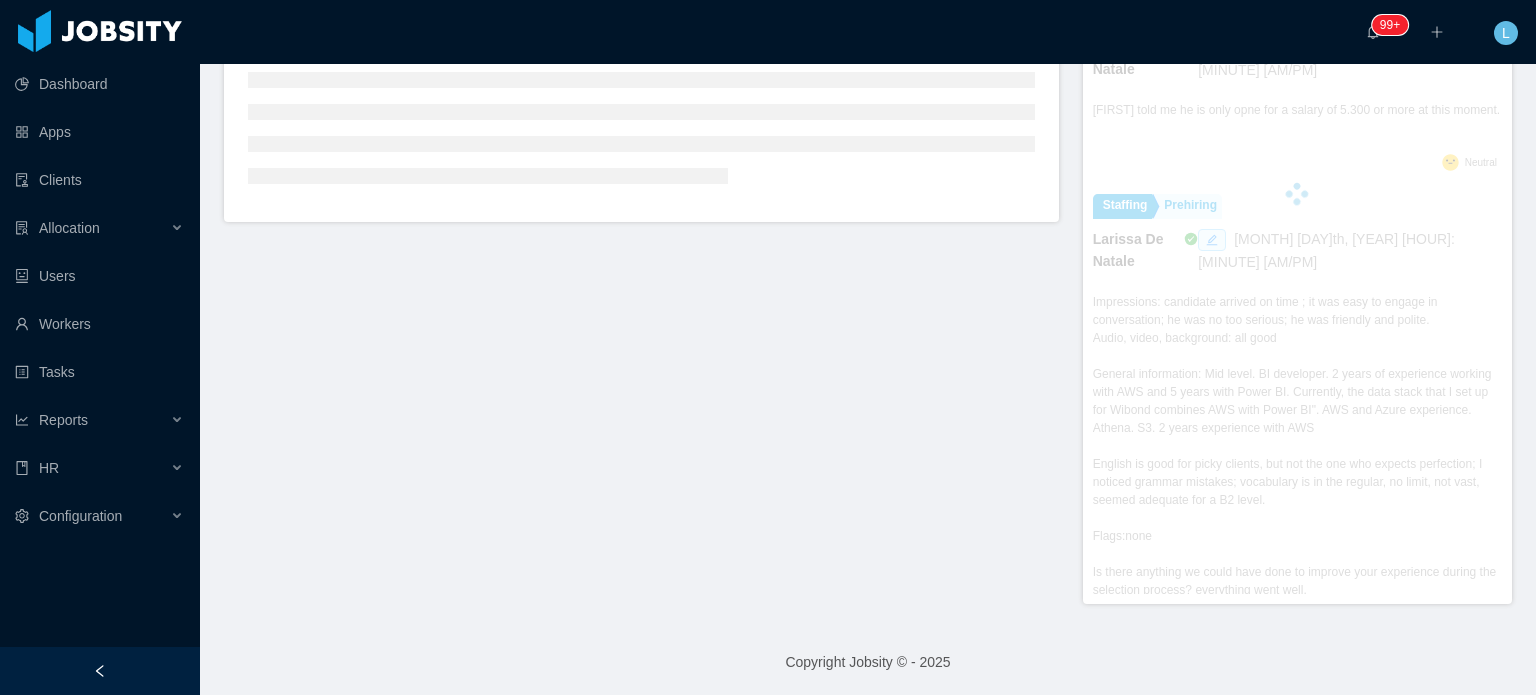 scroll, scrollTop: 563, scrollLeft: 0, axis: vertical 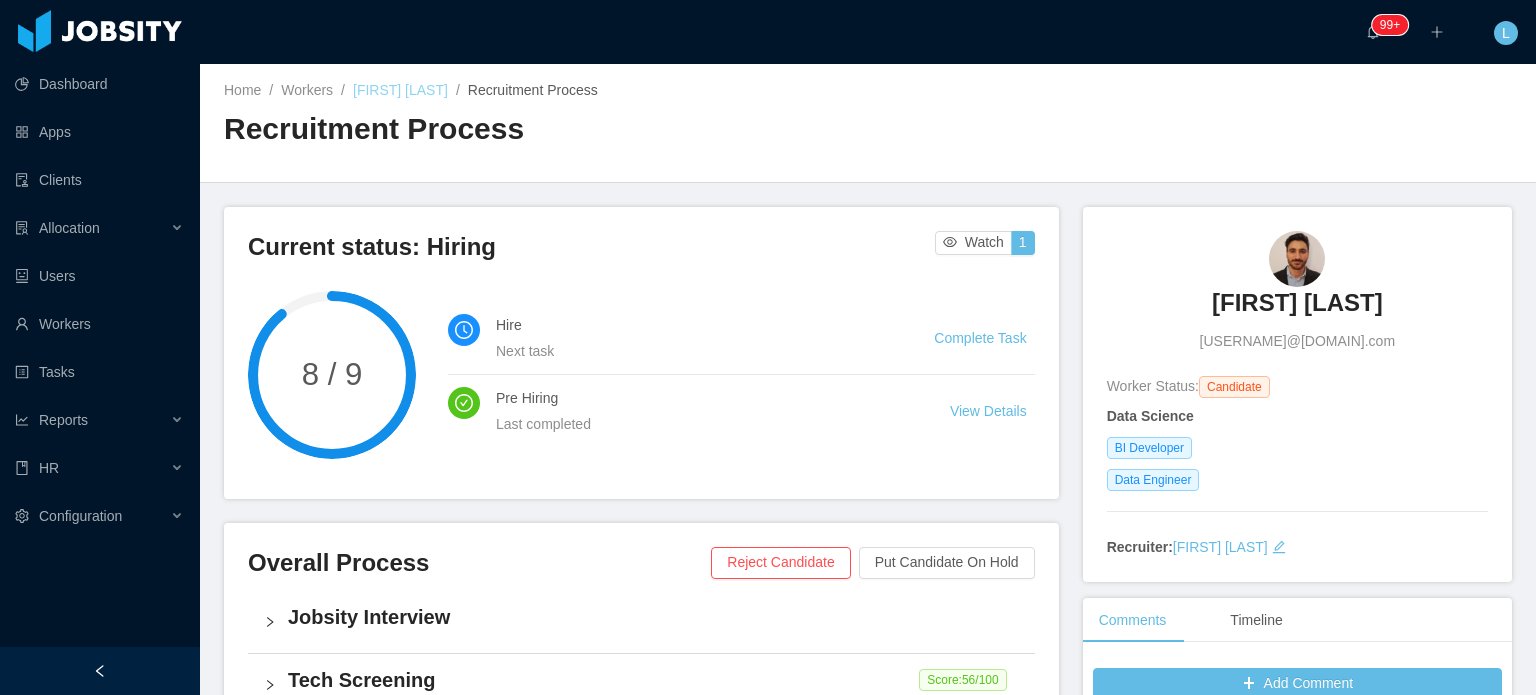 click on "Tomás Csulak" at bounding box center (400, 90) 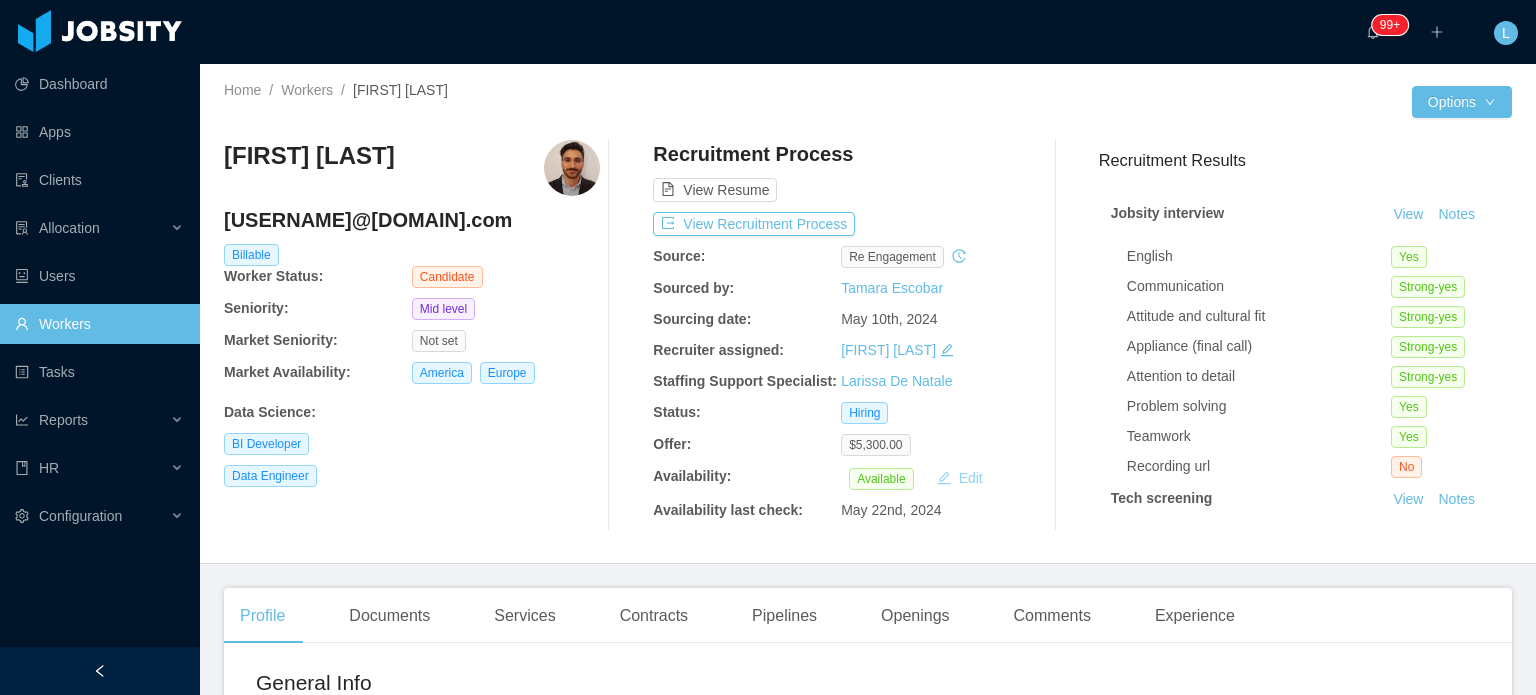 click on "Edit" at bounding box center (960, 478) 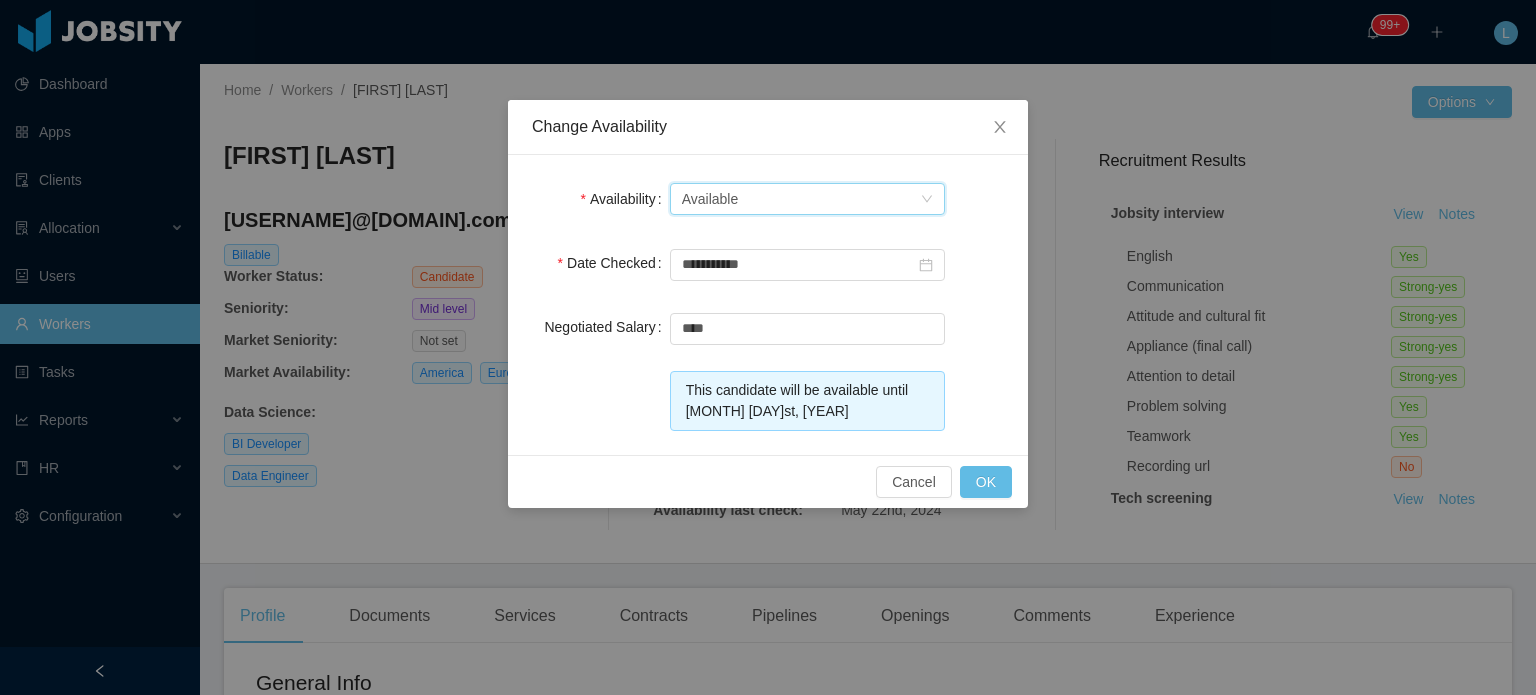 click on "Select one Available" at bounding box center (801, 199) 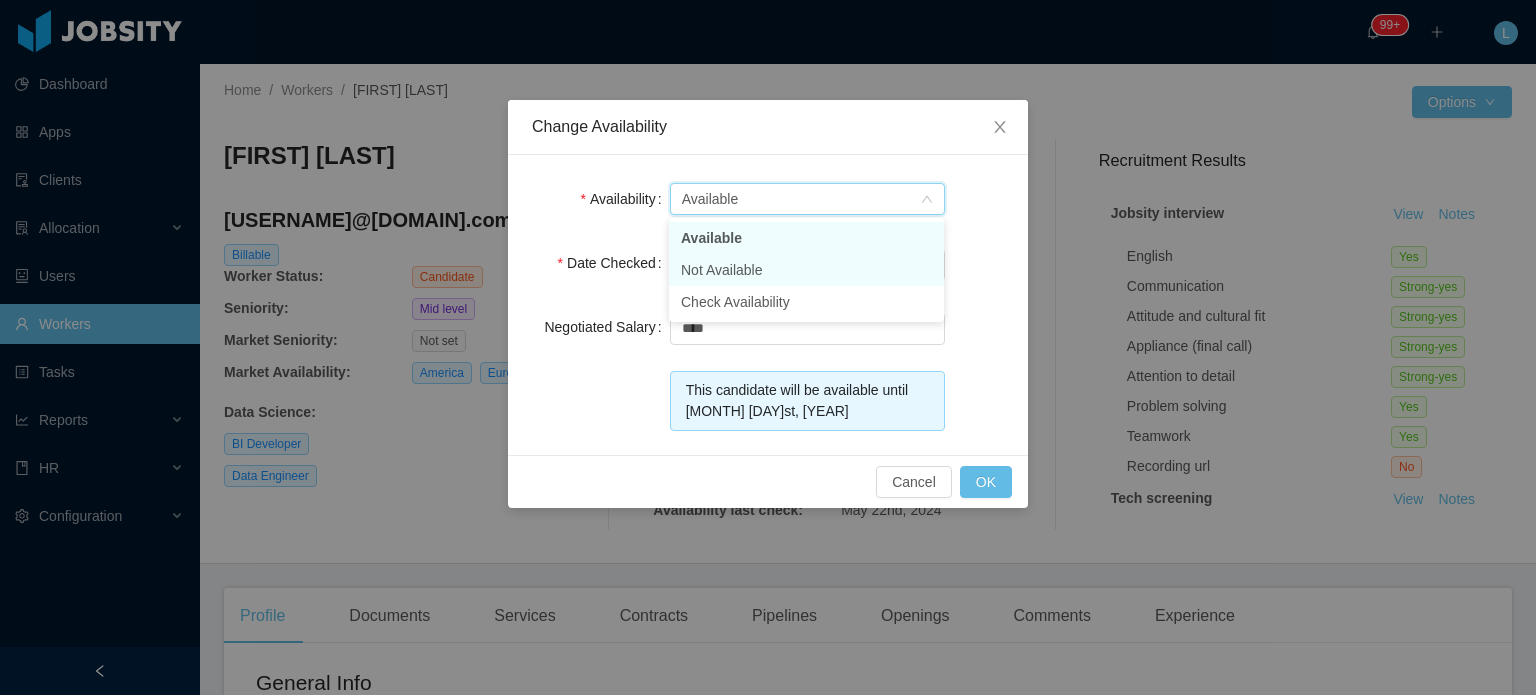 click on "Not Available" at bounding box center [806, 270] 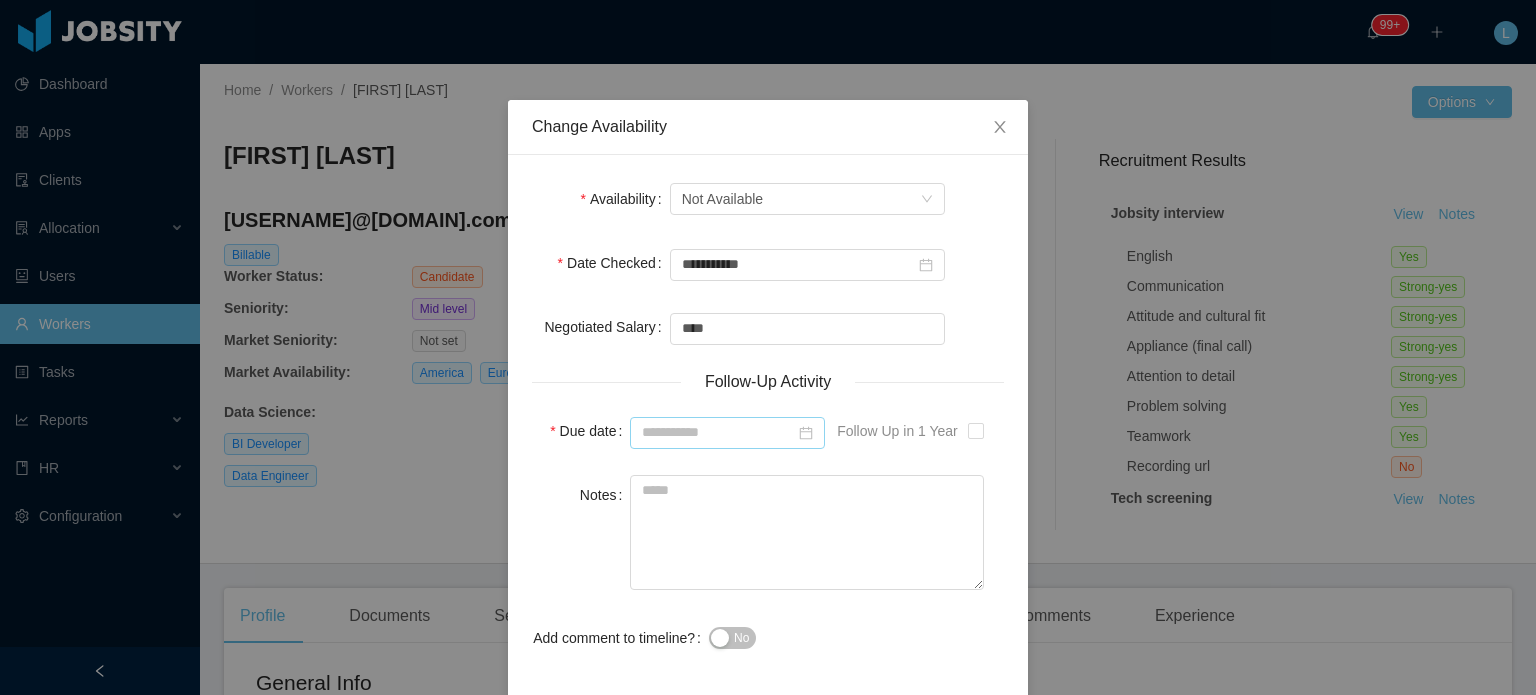 click 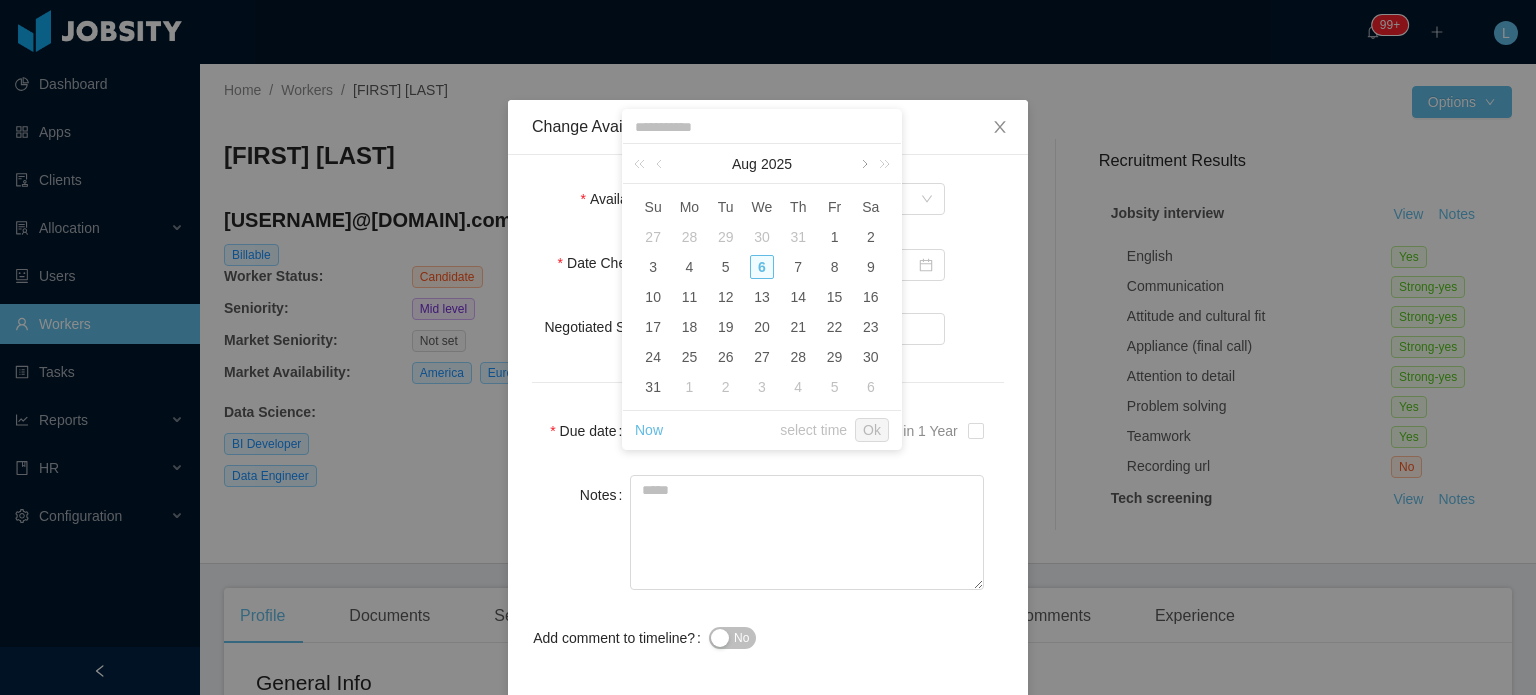 click at bounding box center (863, 164) 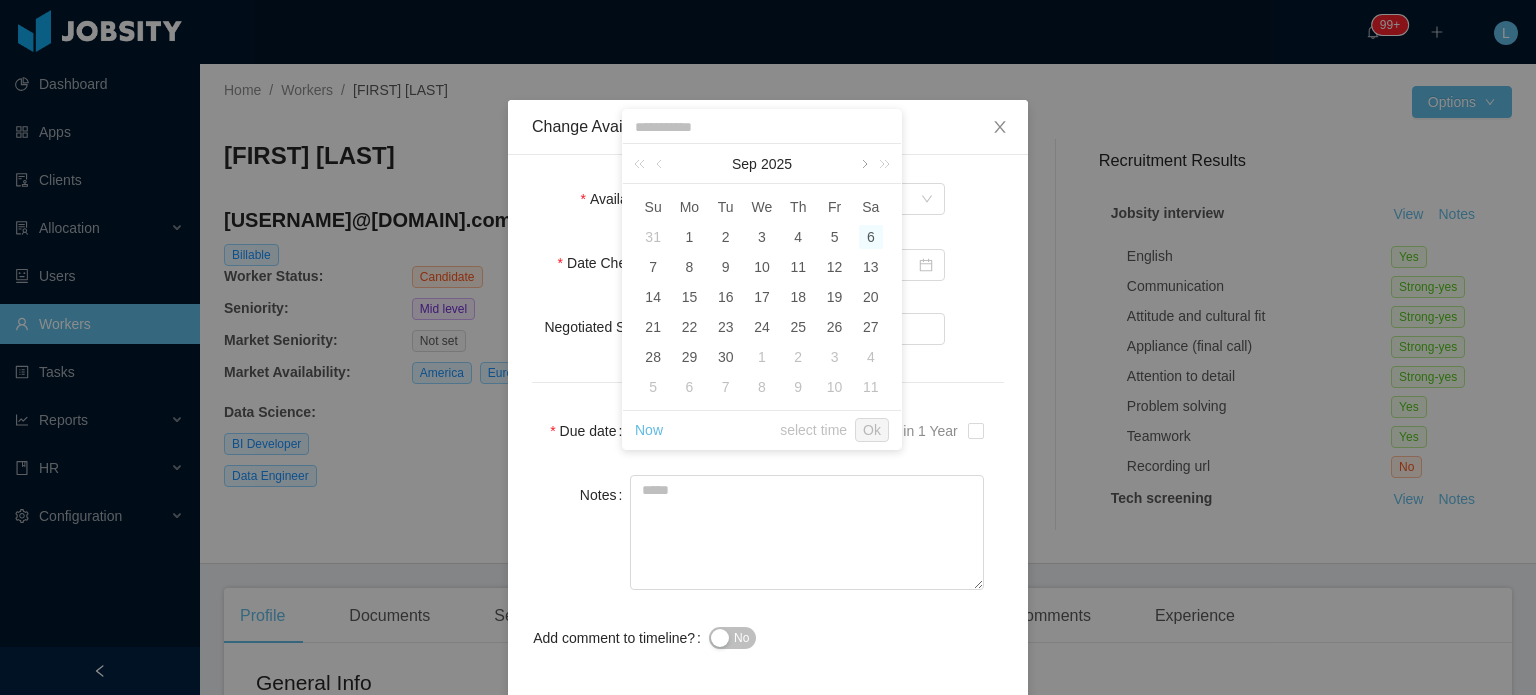 click at bounding box center (863, 164) 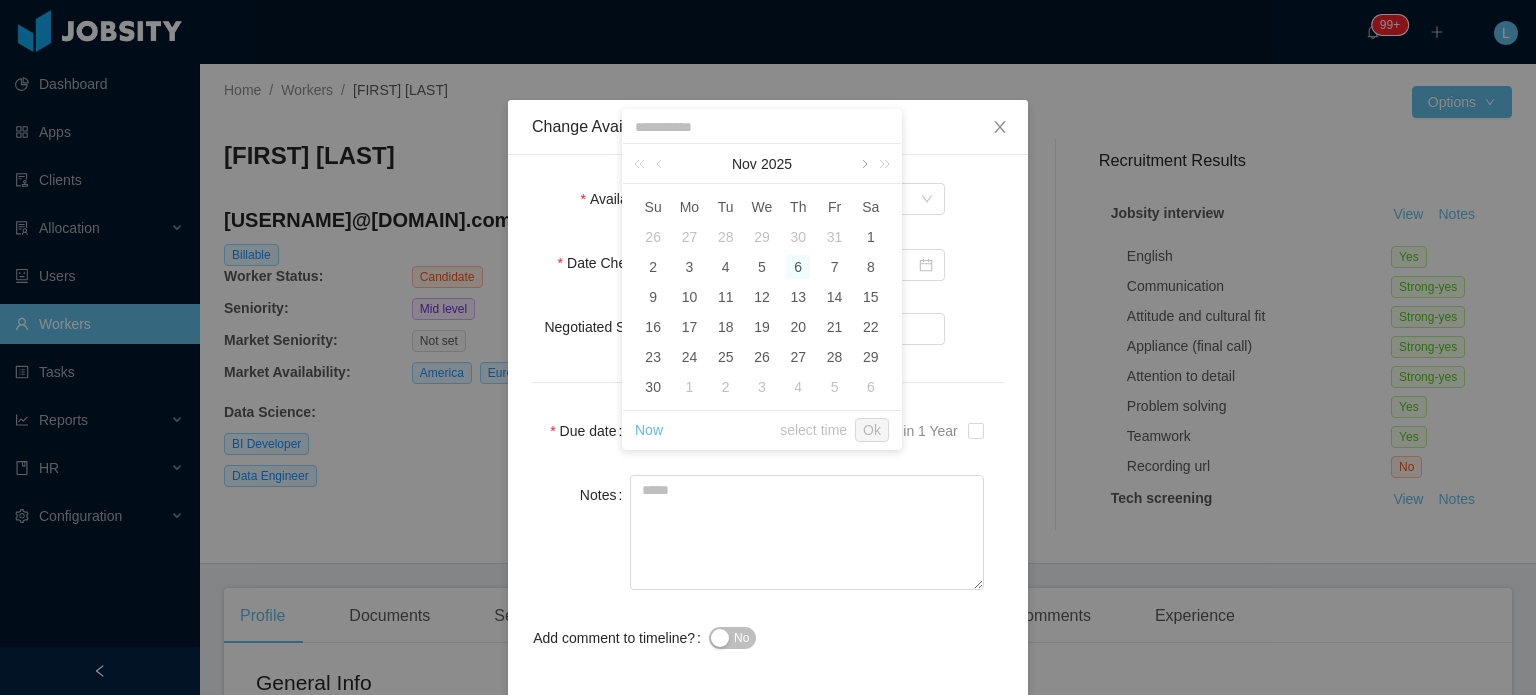 click at bounding box center [863, 164] 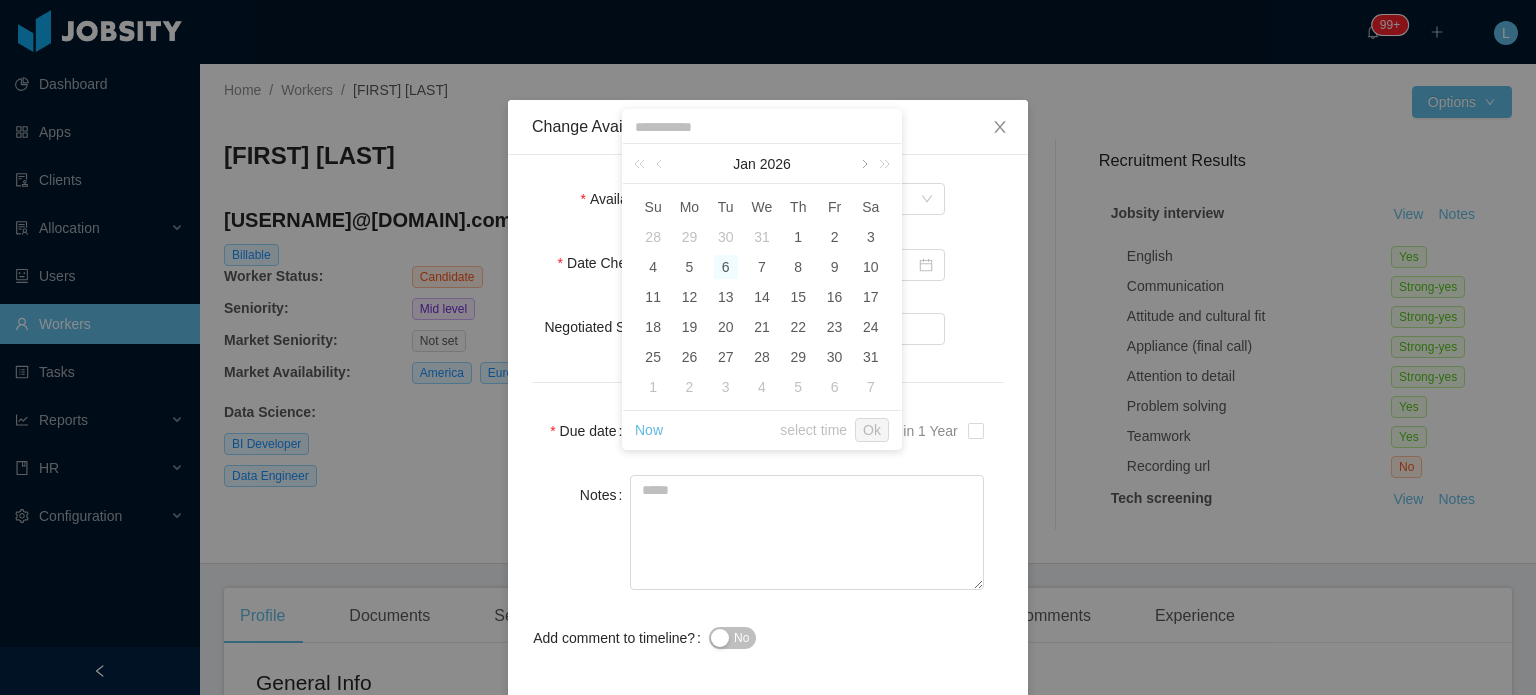 click at bounding box center (863, 164) 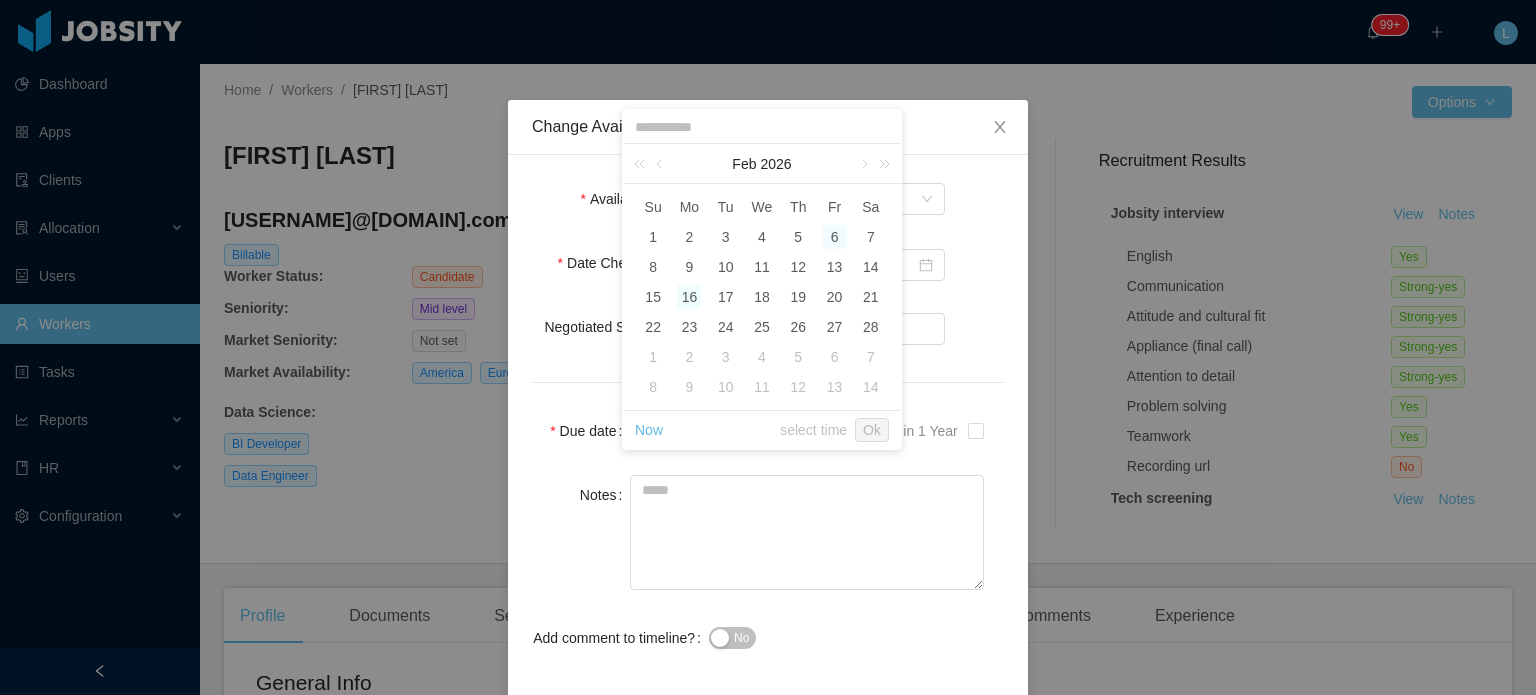 click on "16" at bounding box center [689, 297] 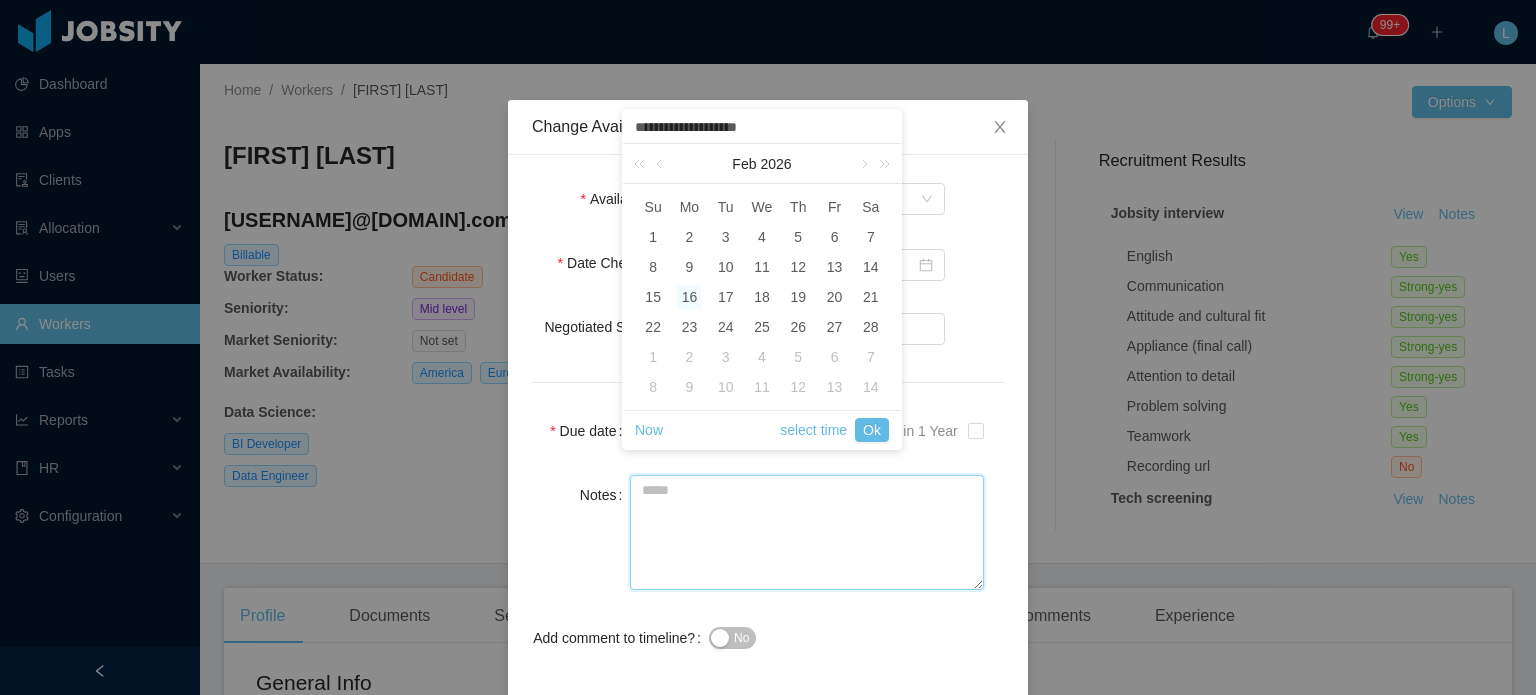 click on "Notes" at bounding box center (807, 532) 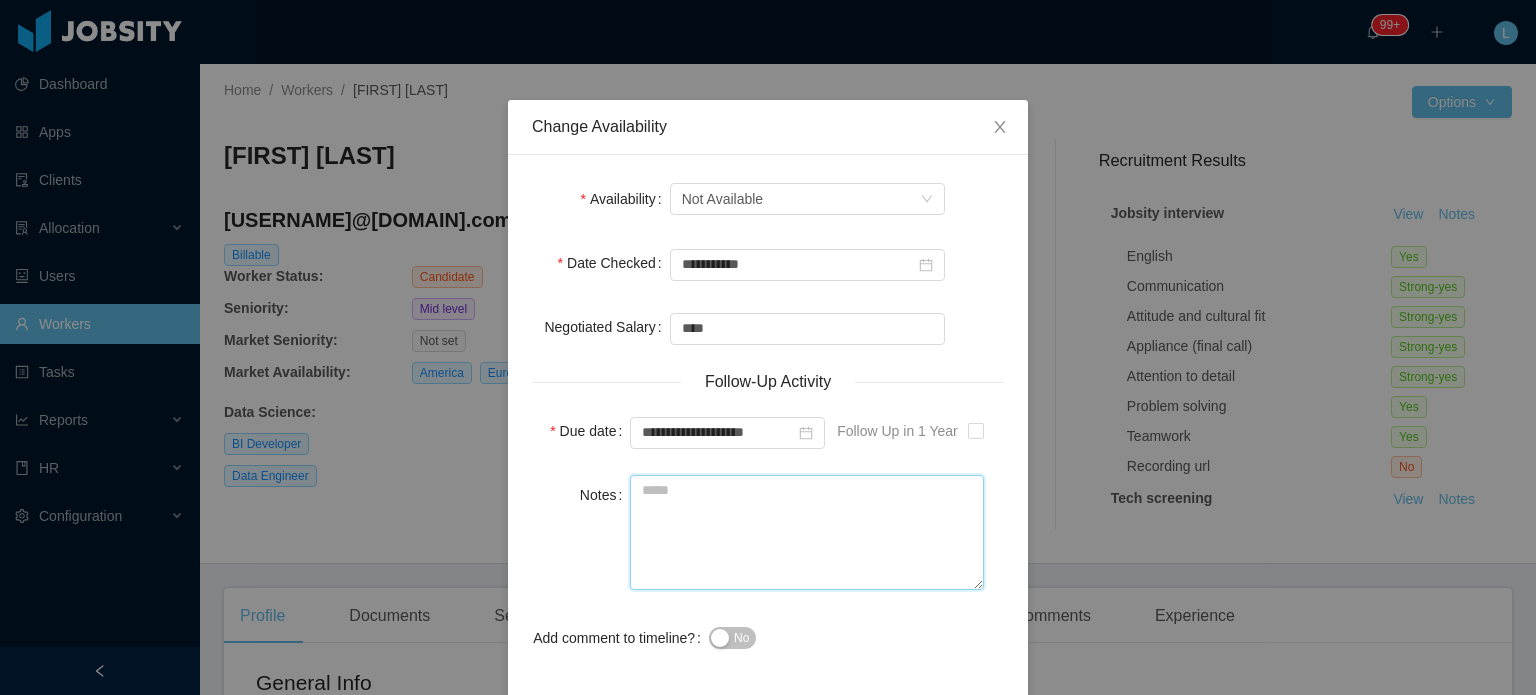 paste on "**********" 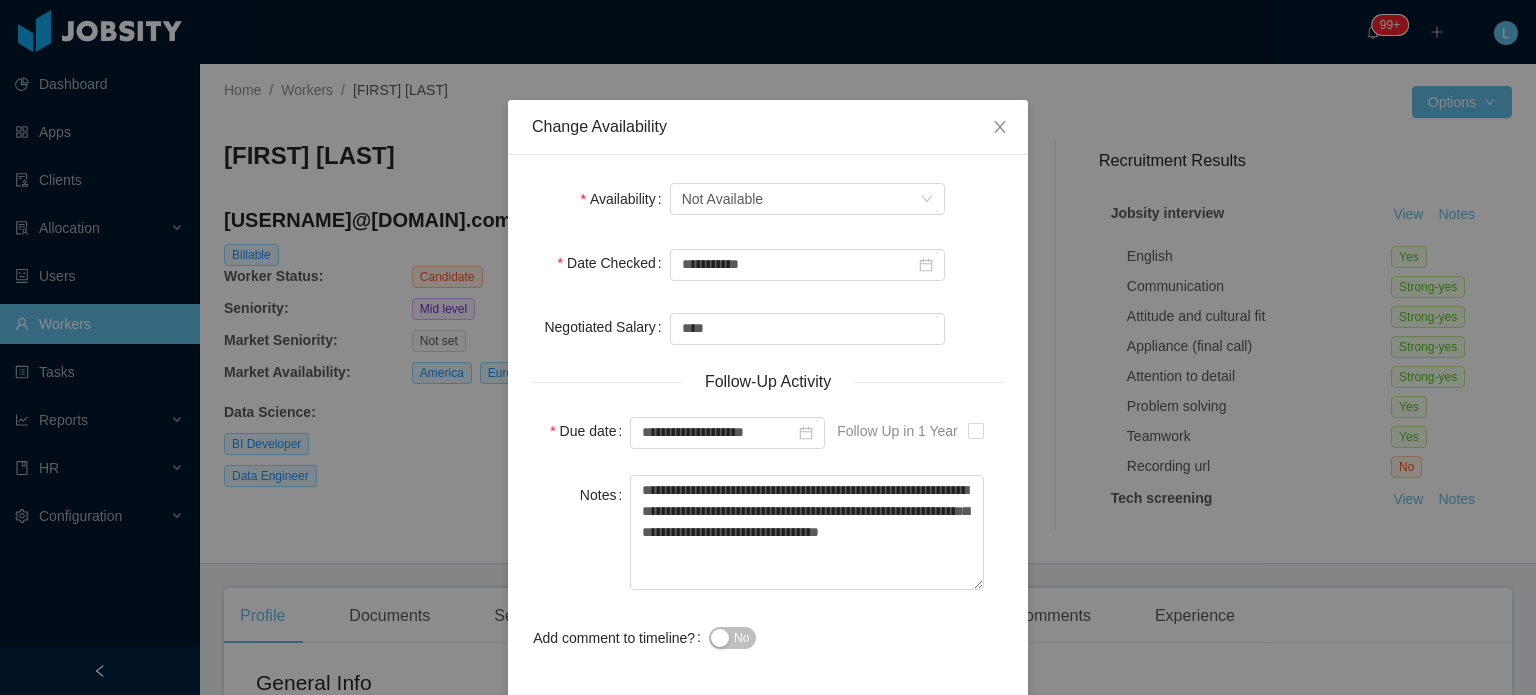 click on "No" at bounding box center [741, 638] 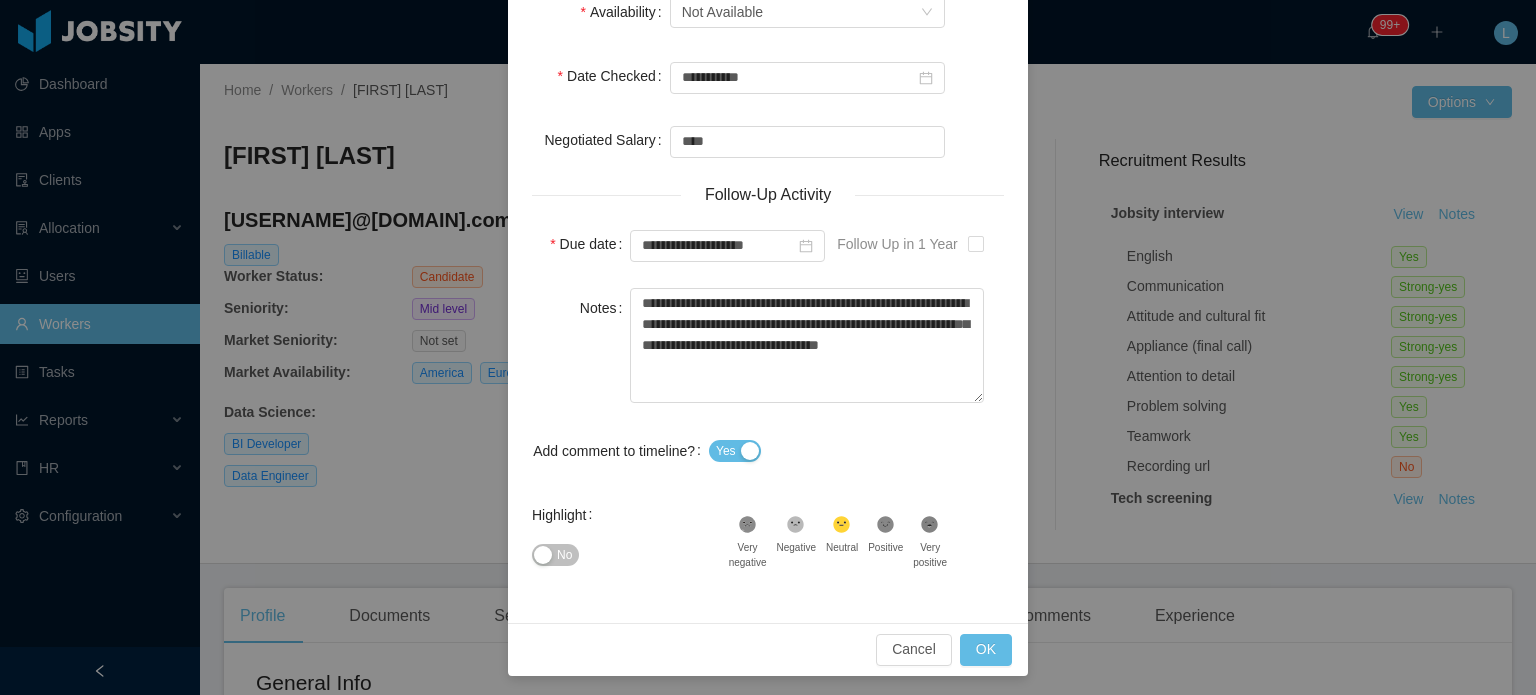 scroll, scrollTop: 191, scrollLeft: 0, axis: vertical 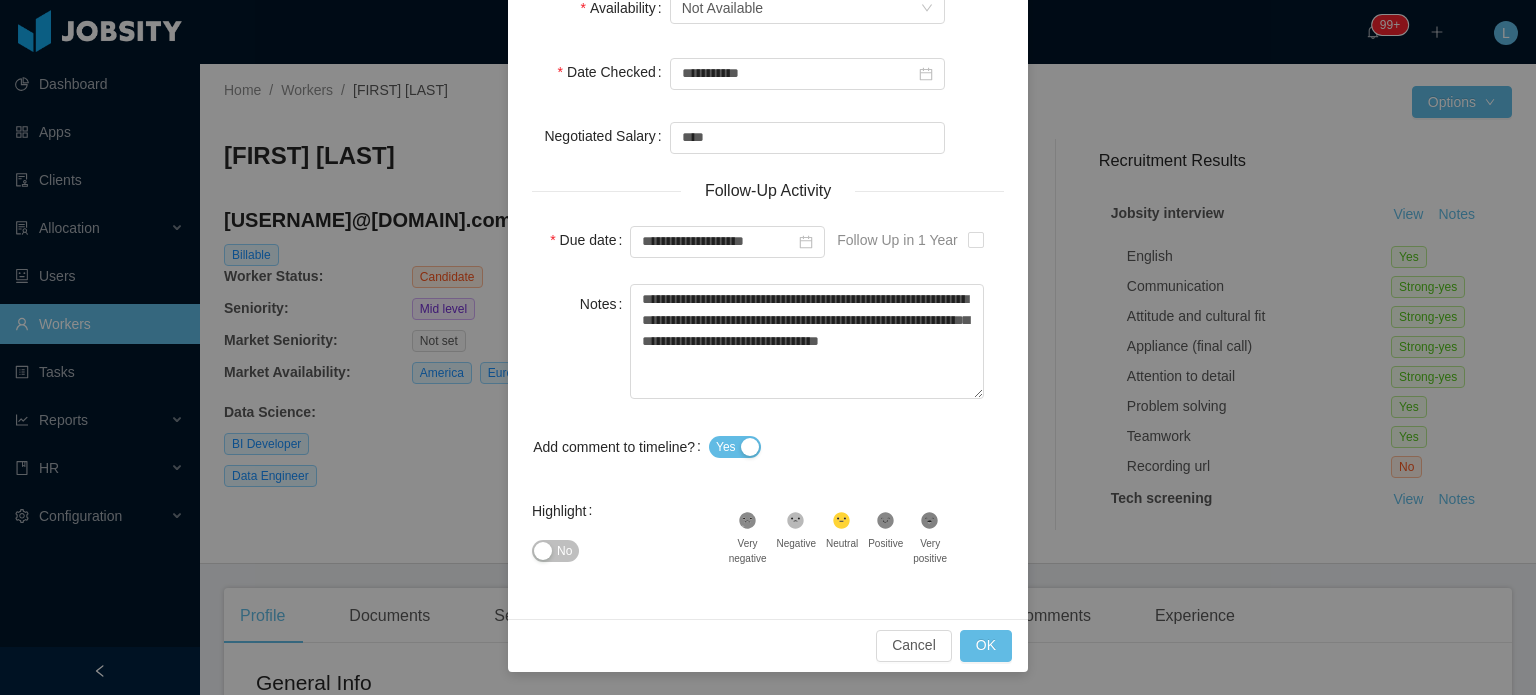 click on "No" at bounding box center (555, 551) 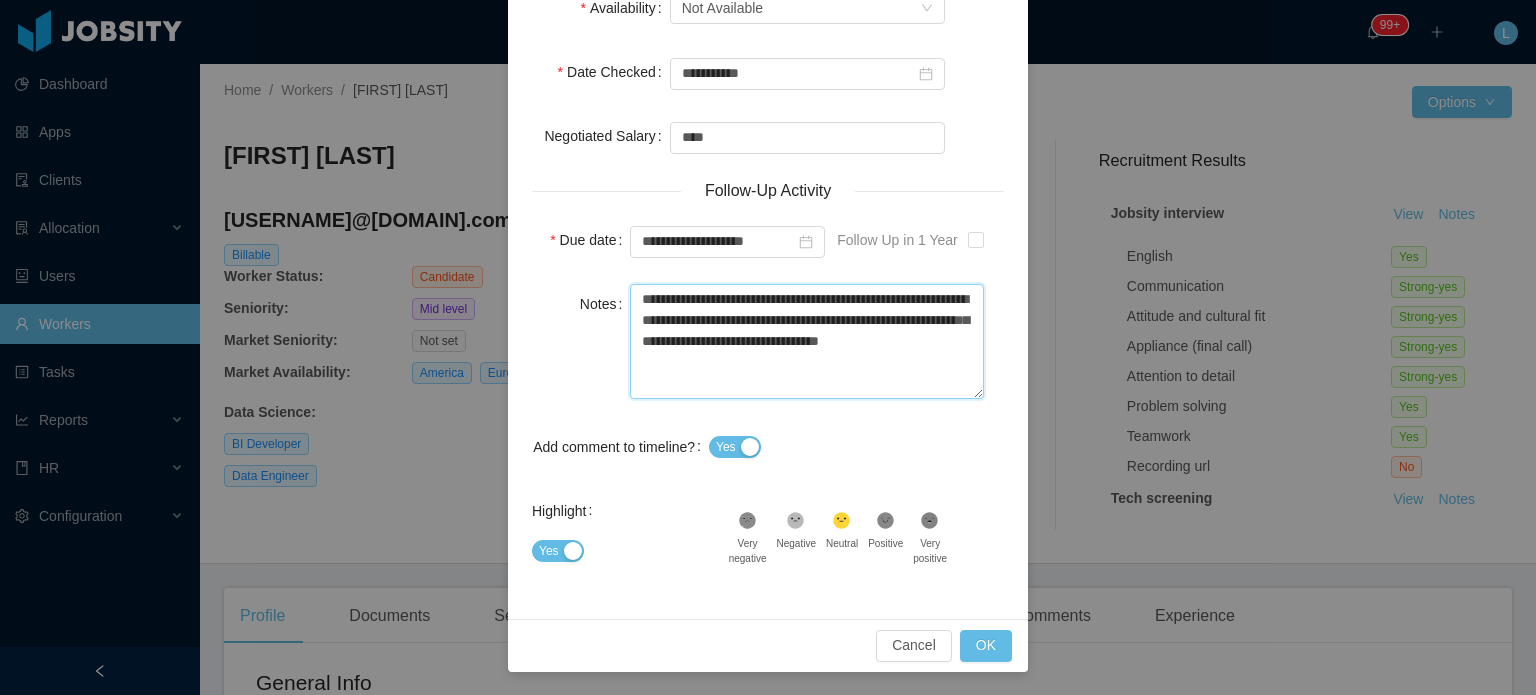 click on "**********" at bounding box center (807, 341) 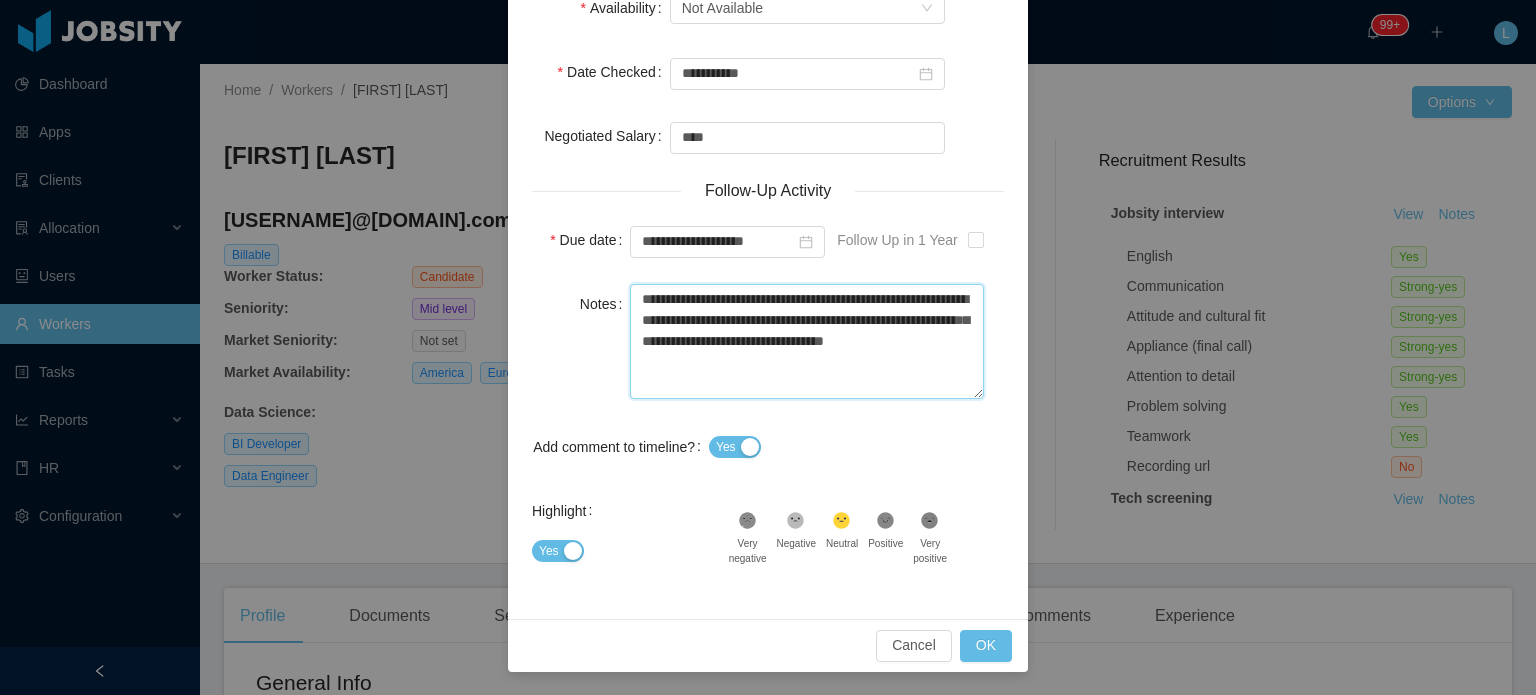 click on "**********" at bounding box center (807, 341) 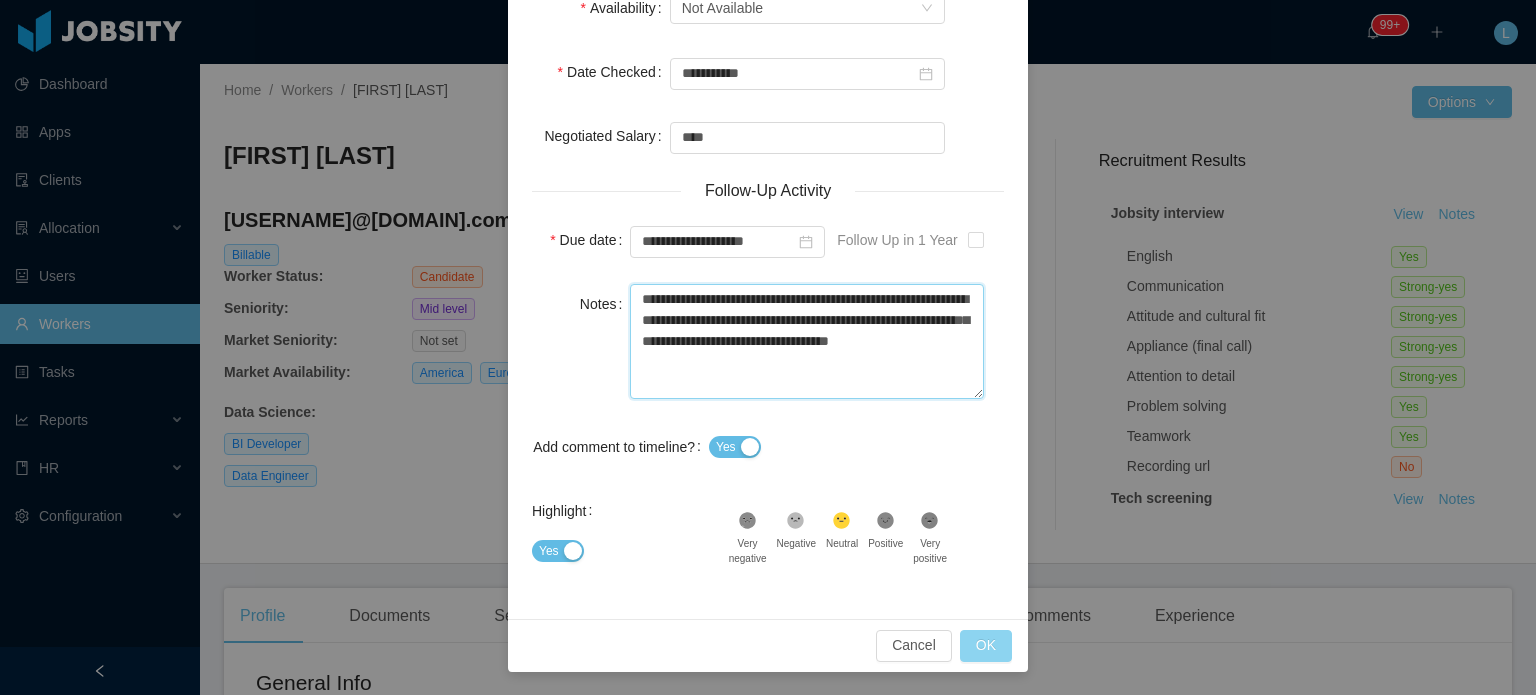type on "**********" 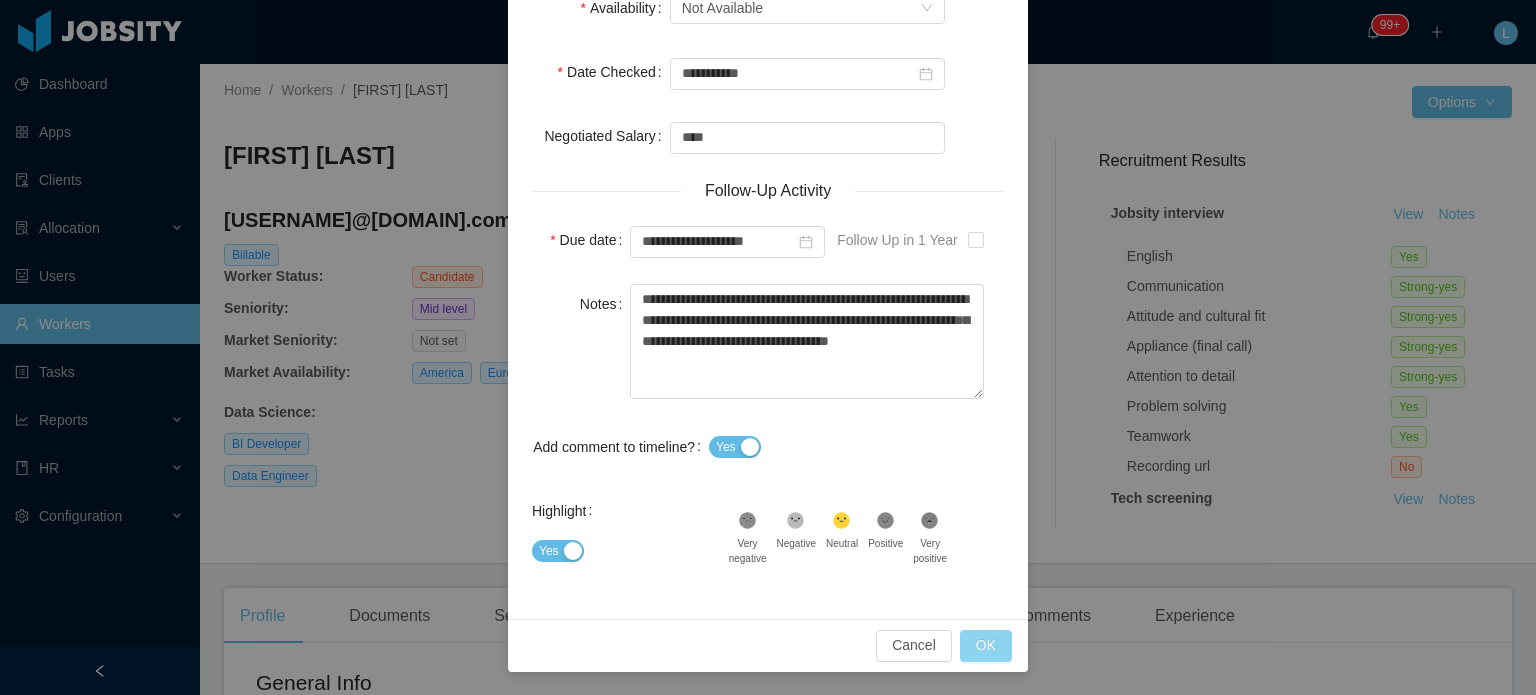 click on "OK" at bounding box center [986, 646] 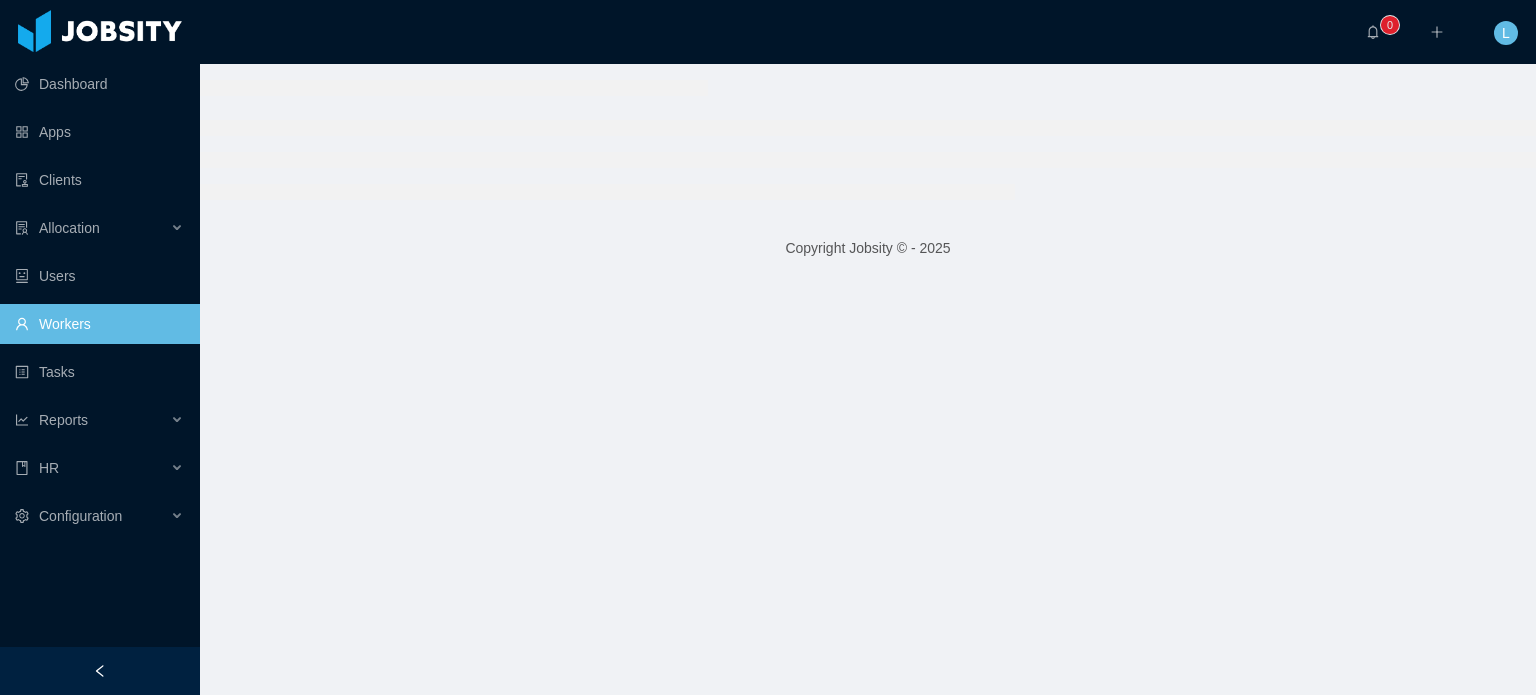 scroll, scrollTop: 0, scrollLeft: 0, axis: both 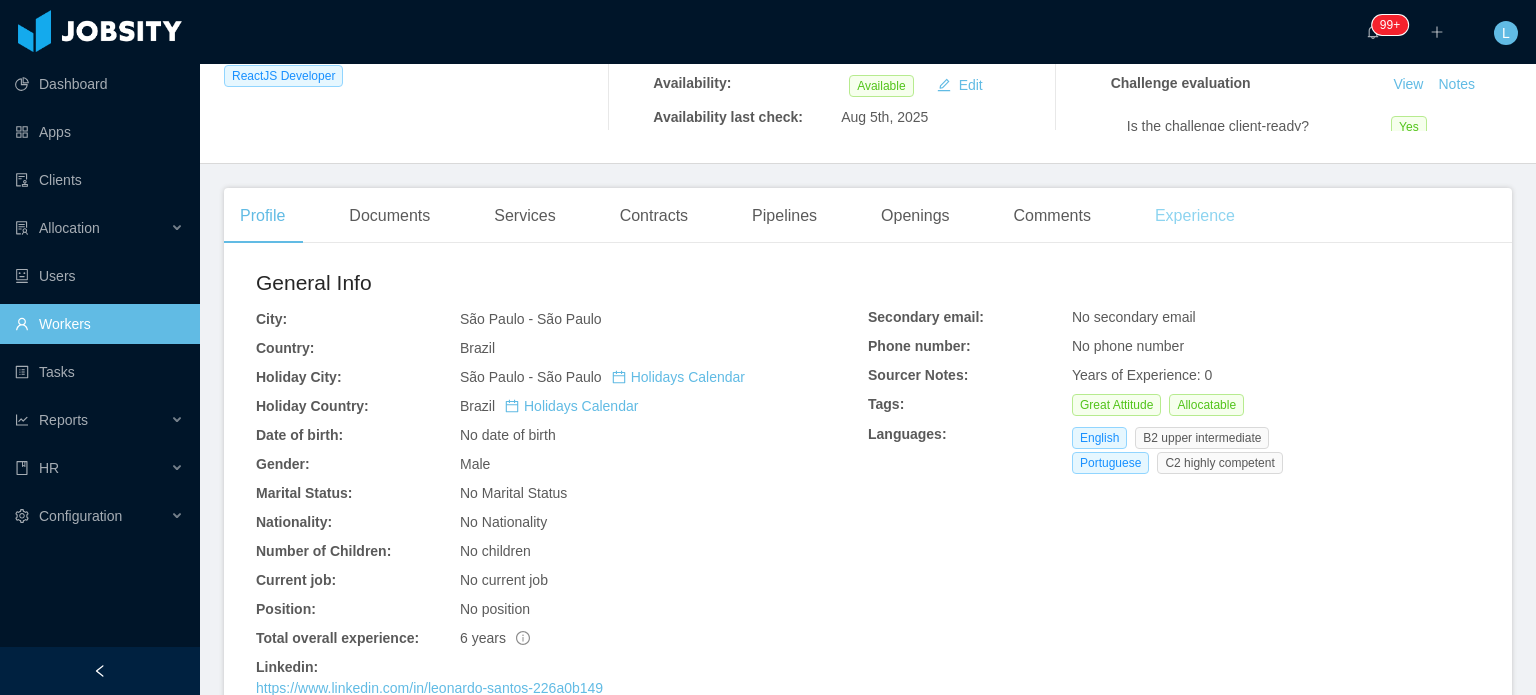 click on "Experience" at bounding box center (1195, 216) 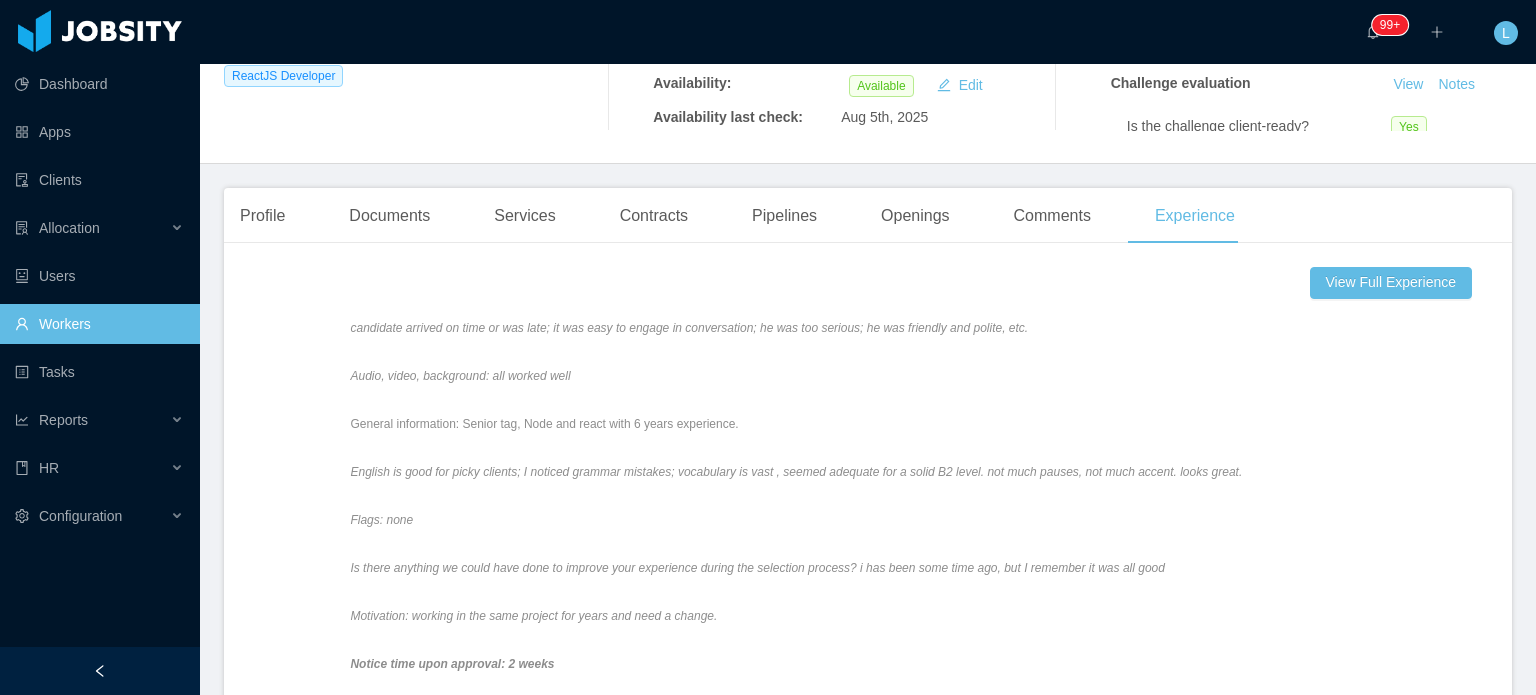 scroll, scrollTop: 0, scrollLeft: 0, axis: both 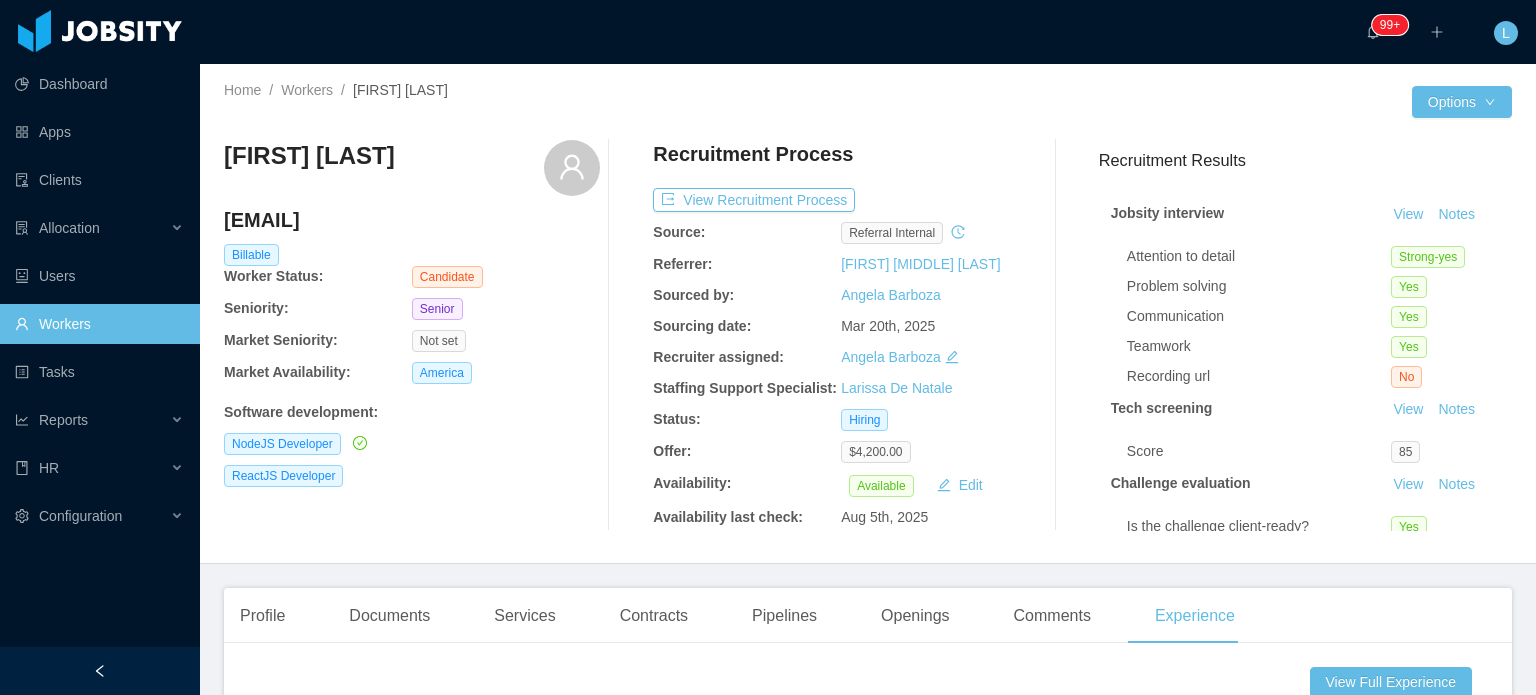 click on "souzaleonardo1689@gmail.com" at bounding box center [412, 220] 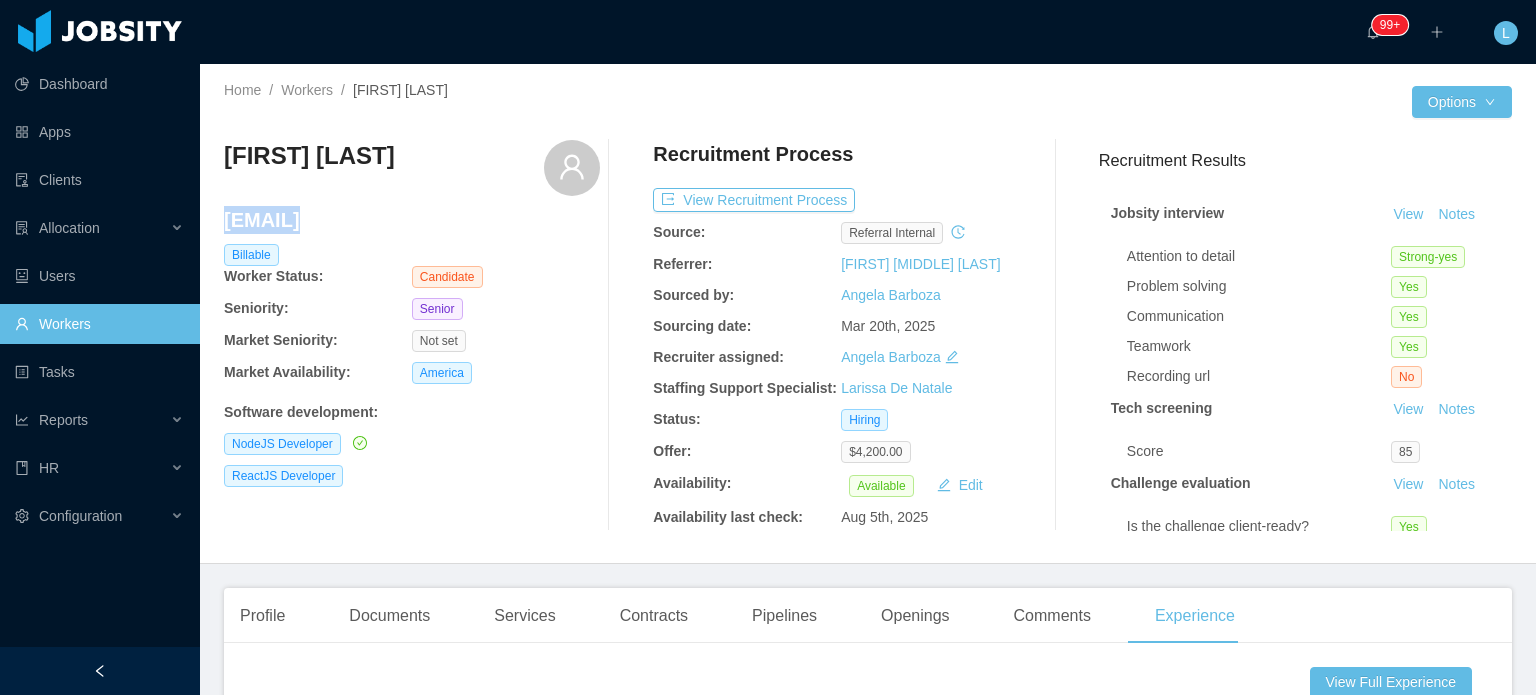 click on "souzaleonardo1689@gmail.com" at bounding box center [412, 220] 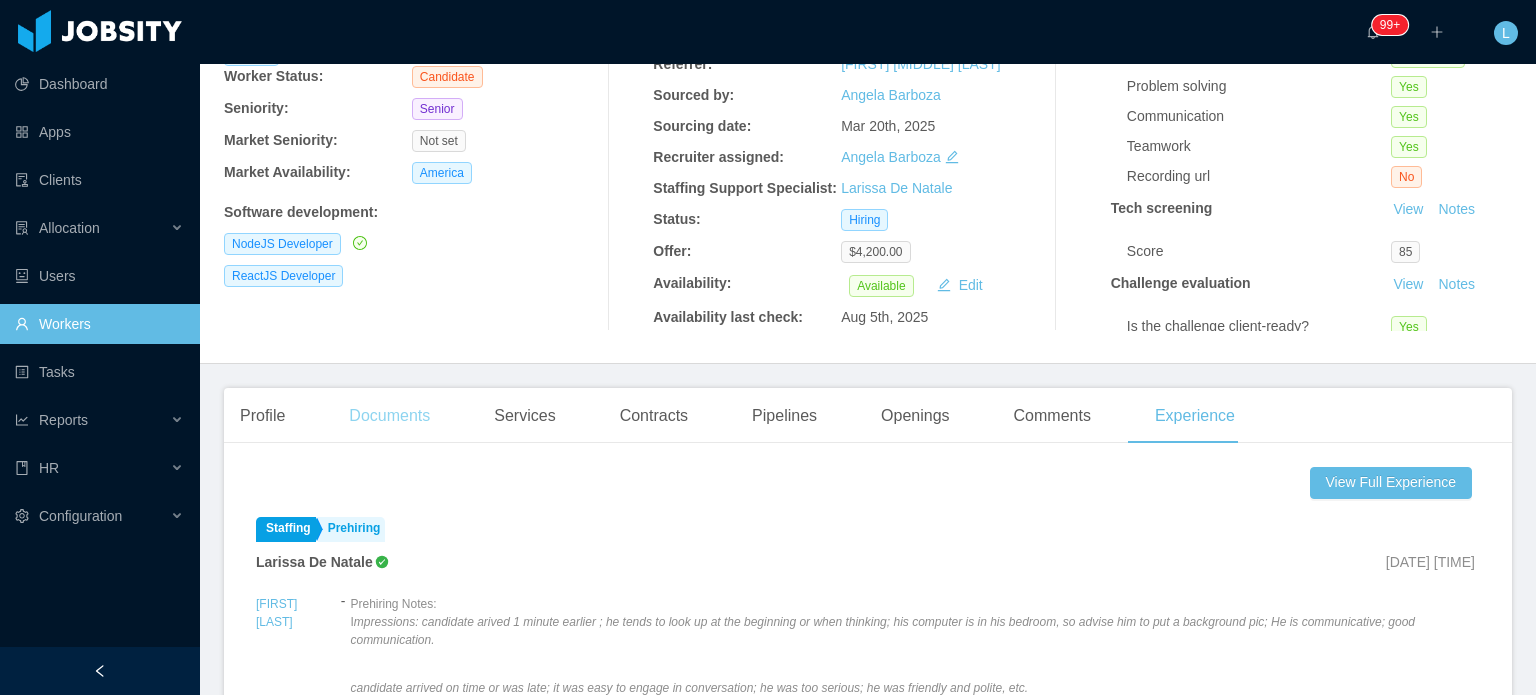 click on "Documents" at bounding box center [389, 416] 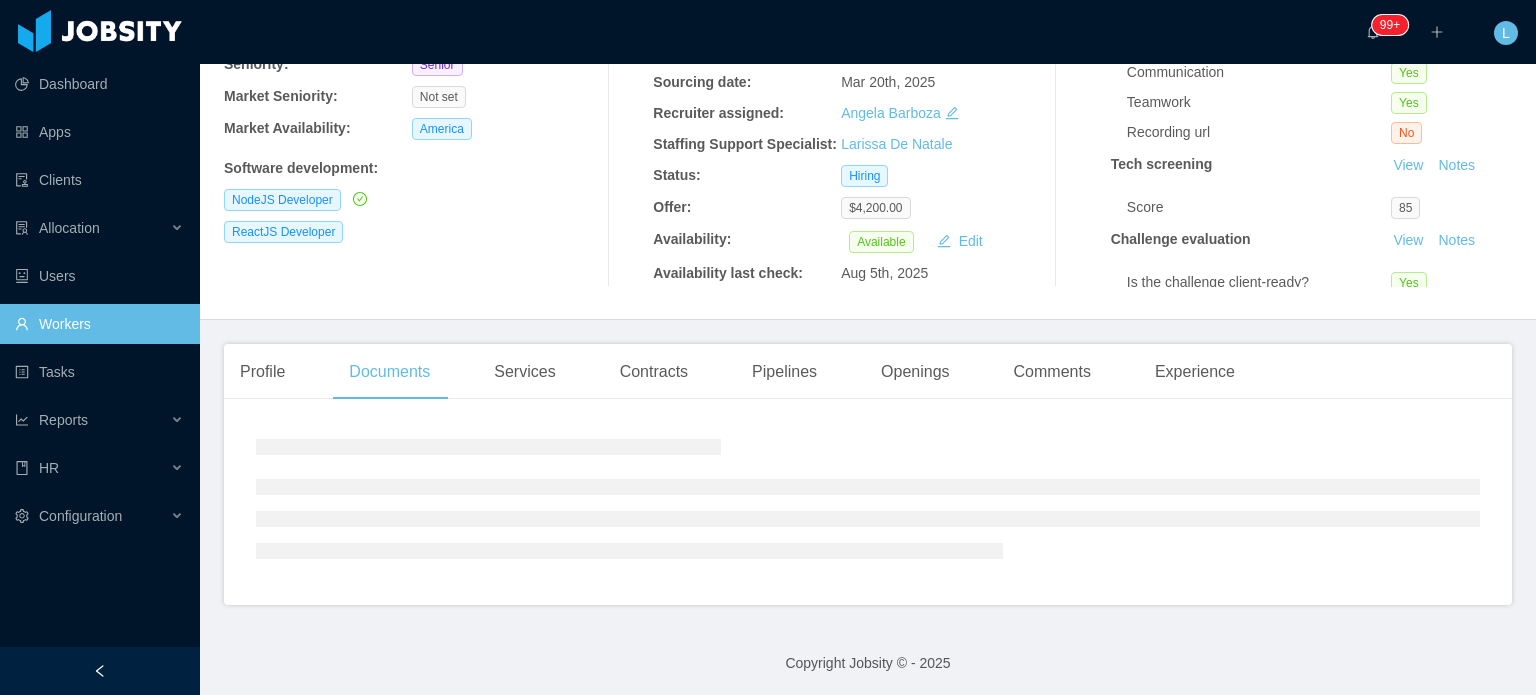 scroll, scrollTop: 246, scrollLeft: 0, axis: vertical 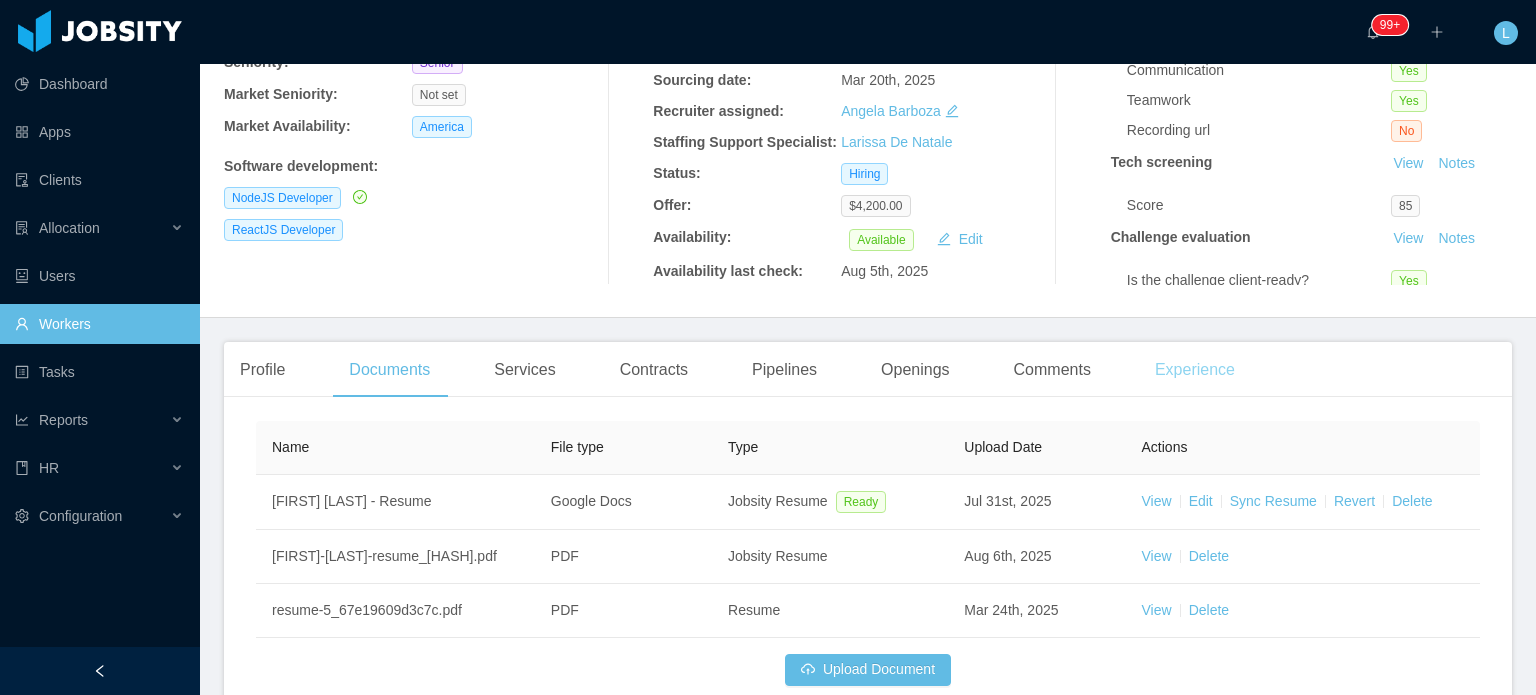 click on "Experience" at bounding box center (1195, 370) 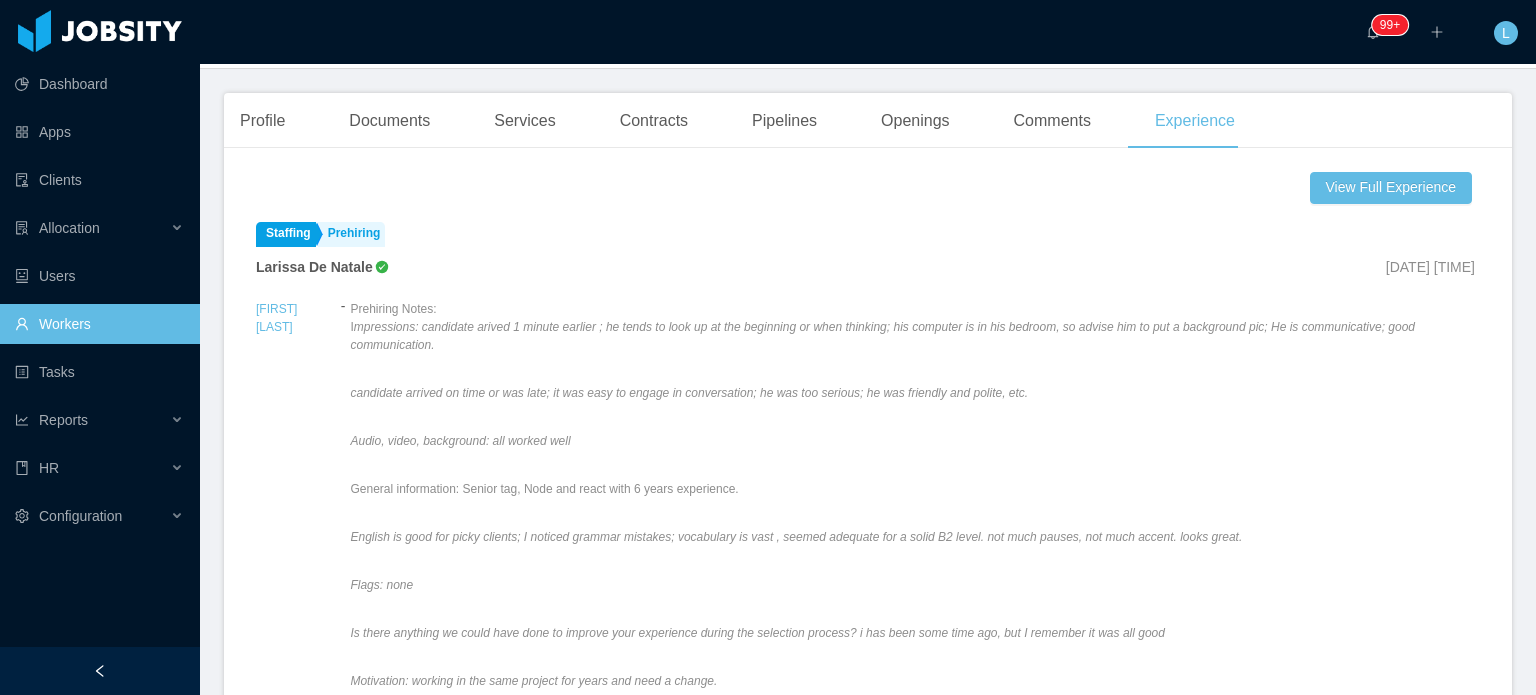 scroll, scrollTop: 546, scrollLeft: 0, axis: vertical 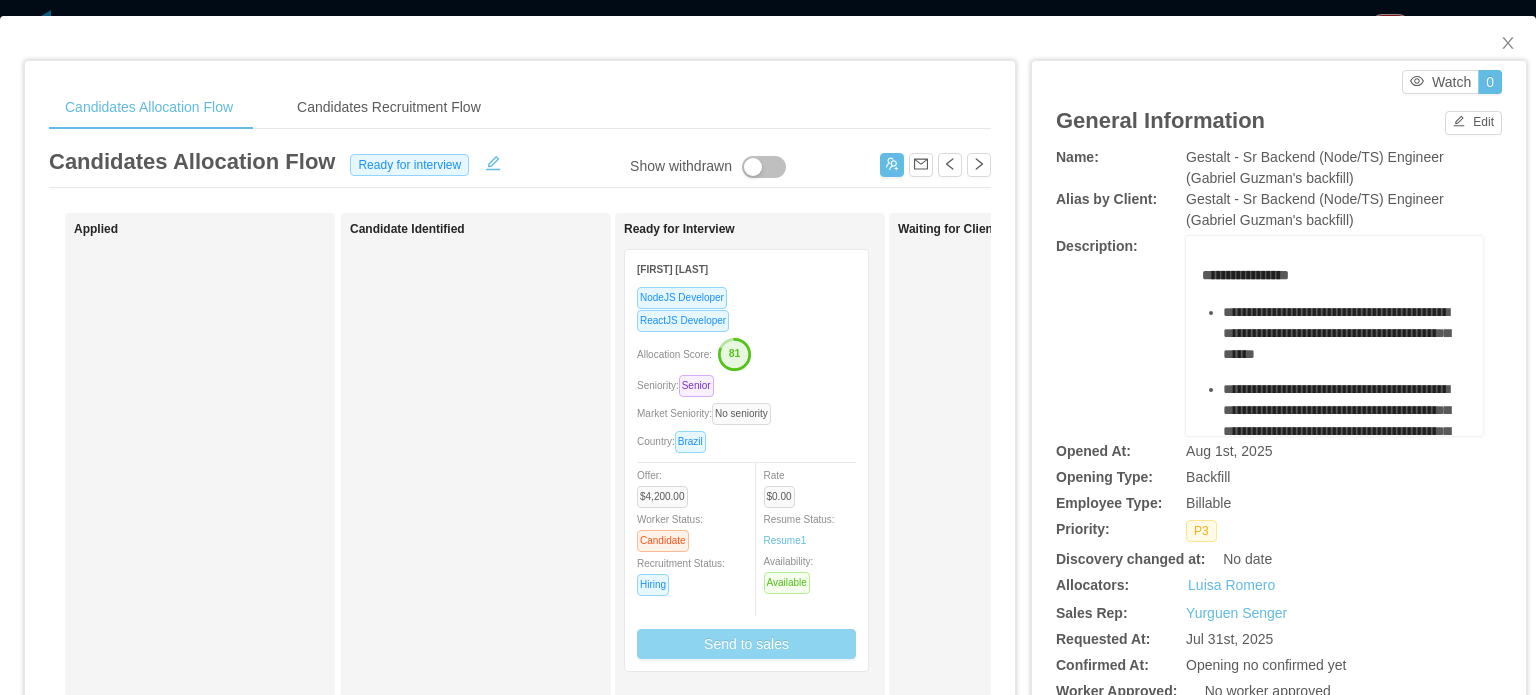 click on "Send to sales" at bounding box center [746, 644] 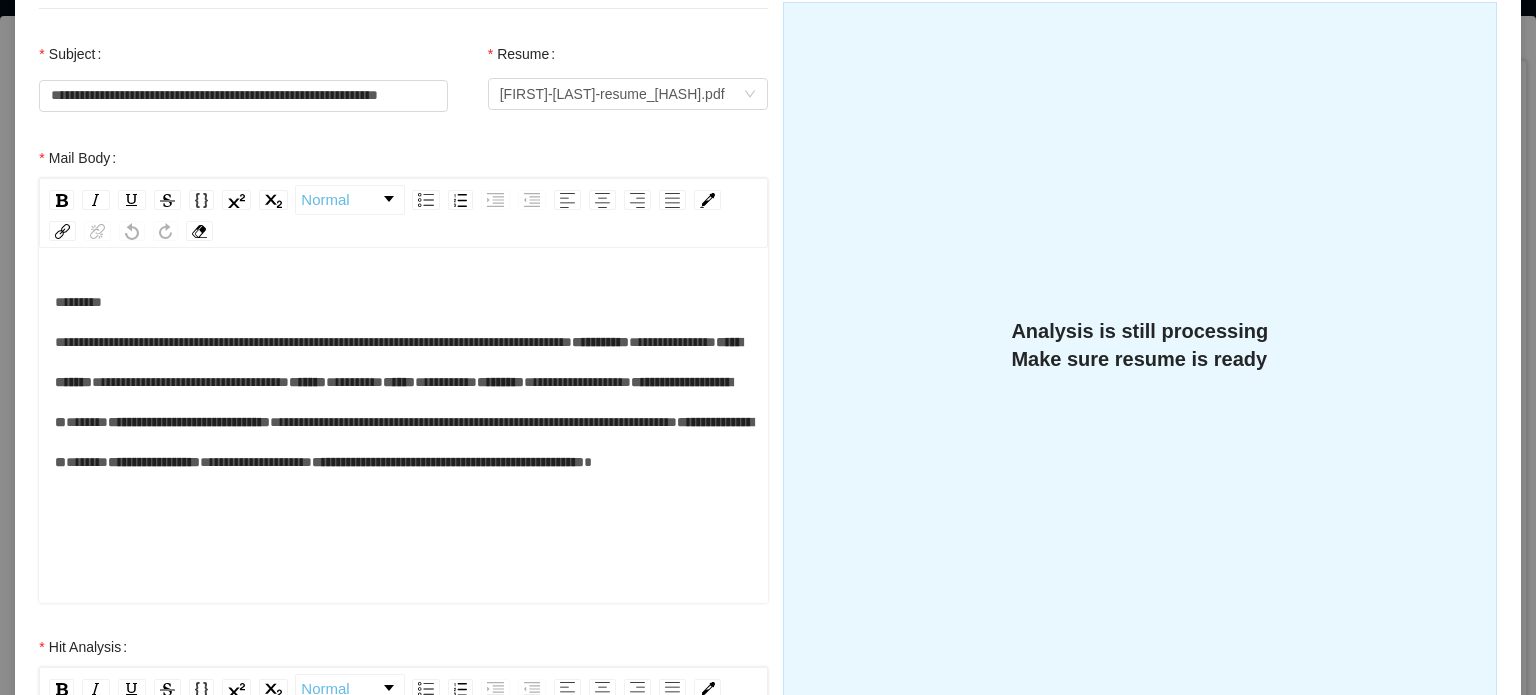 scroll, scrollTop: 300, scrollLeft: 0, axis: vertical 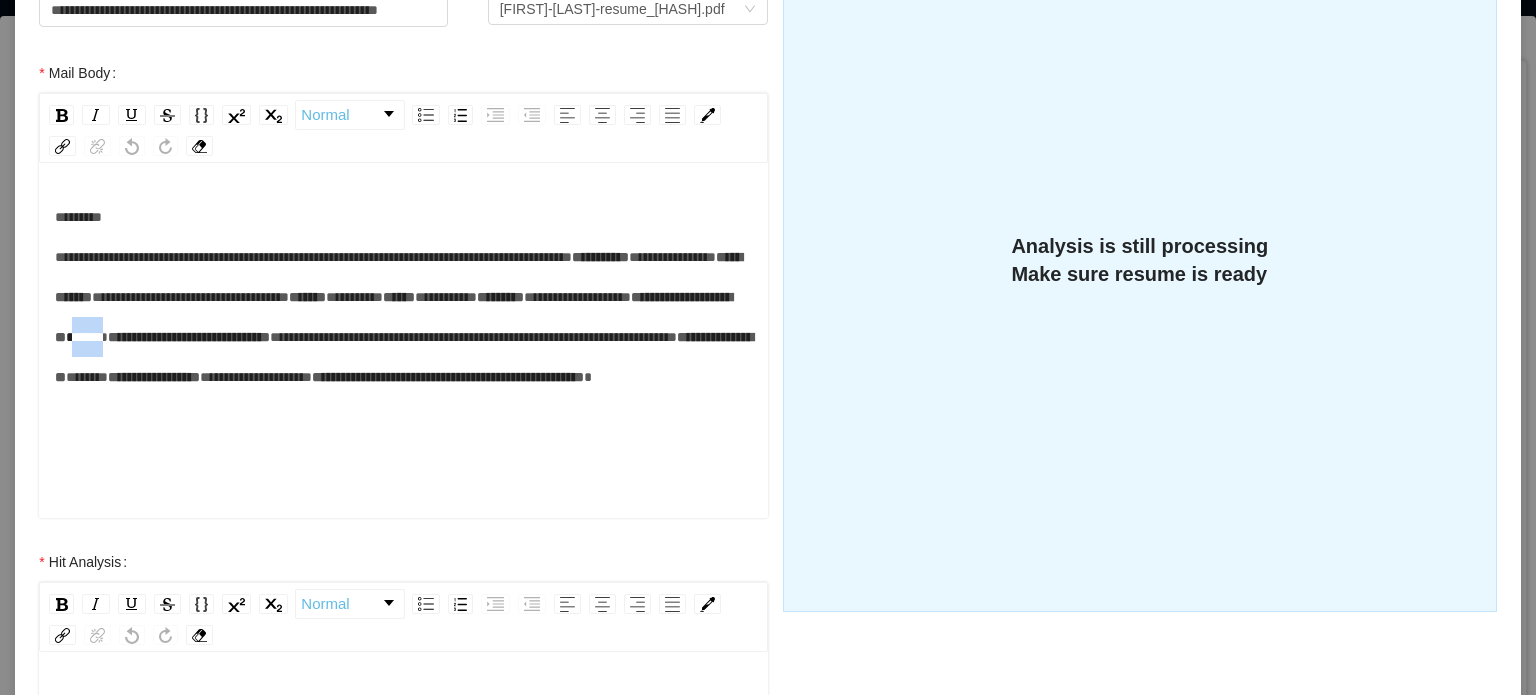 drag, startPoint x: 189, startPoint y: 495, endPoint x: 239, endPoint y: 499, distance: 50.159744 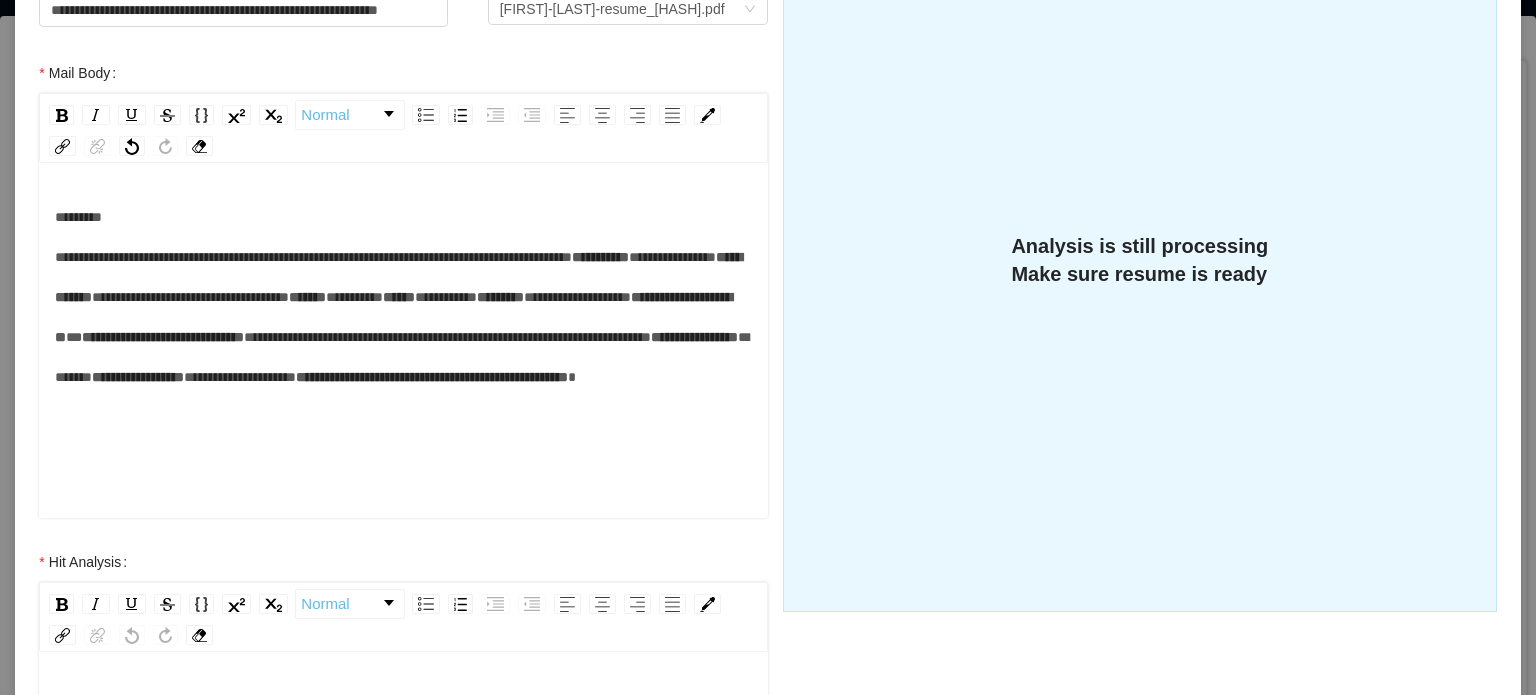 type 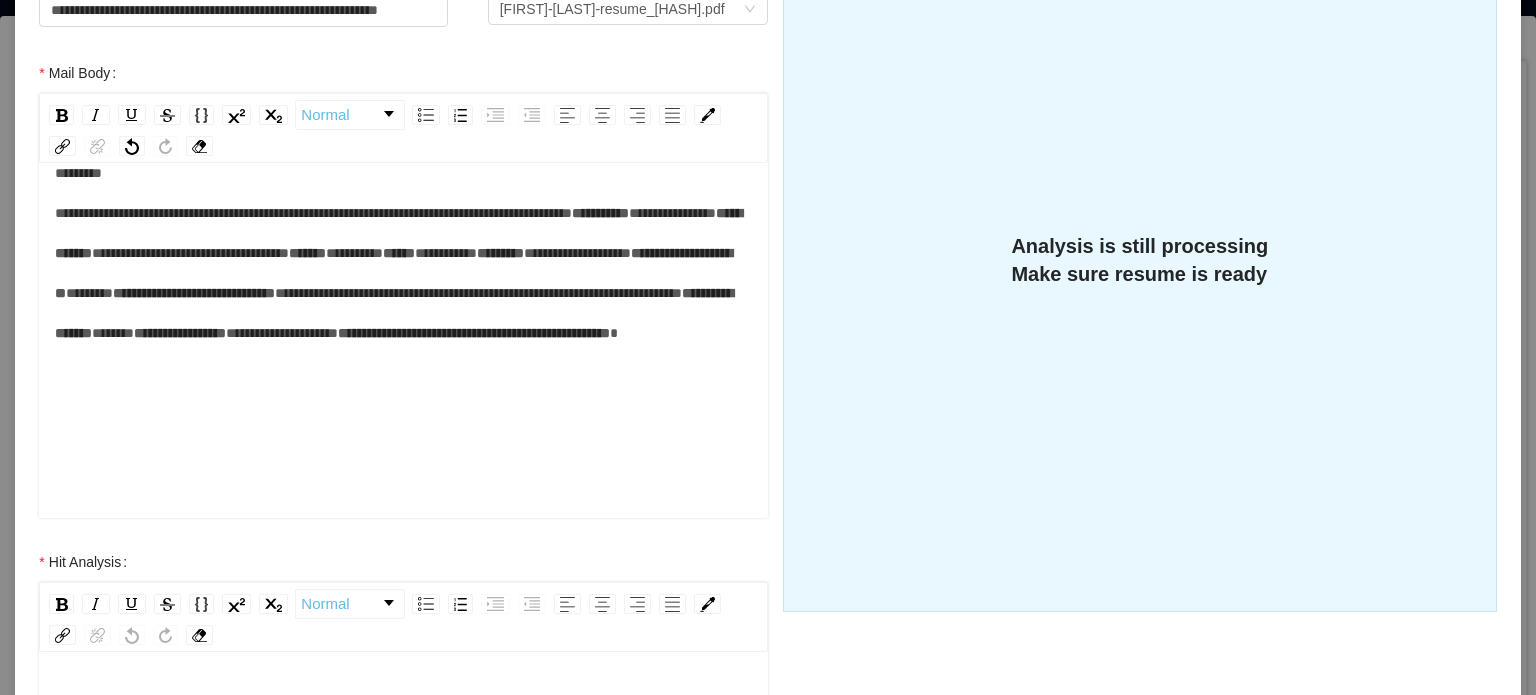 scroll, scrollTop: 200, scrollLeft: 0, axis: vertical 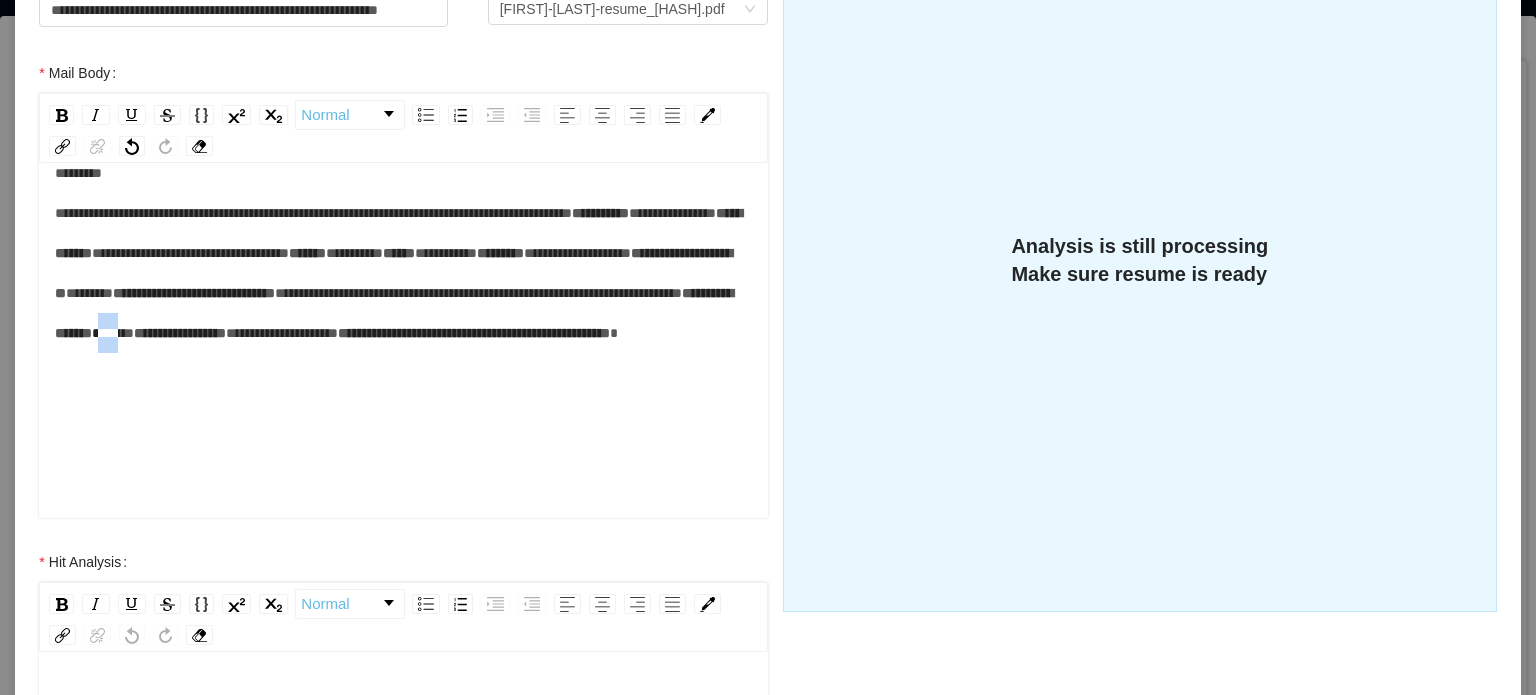 drag, startPoint x: 172, startPoint y: 414, endPoint x: 199, endPoint y: 414, distance: 27 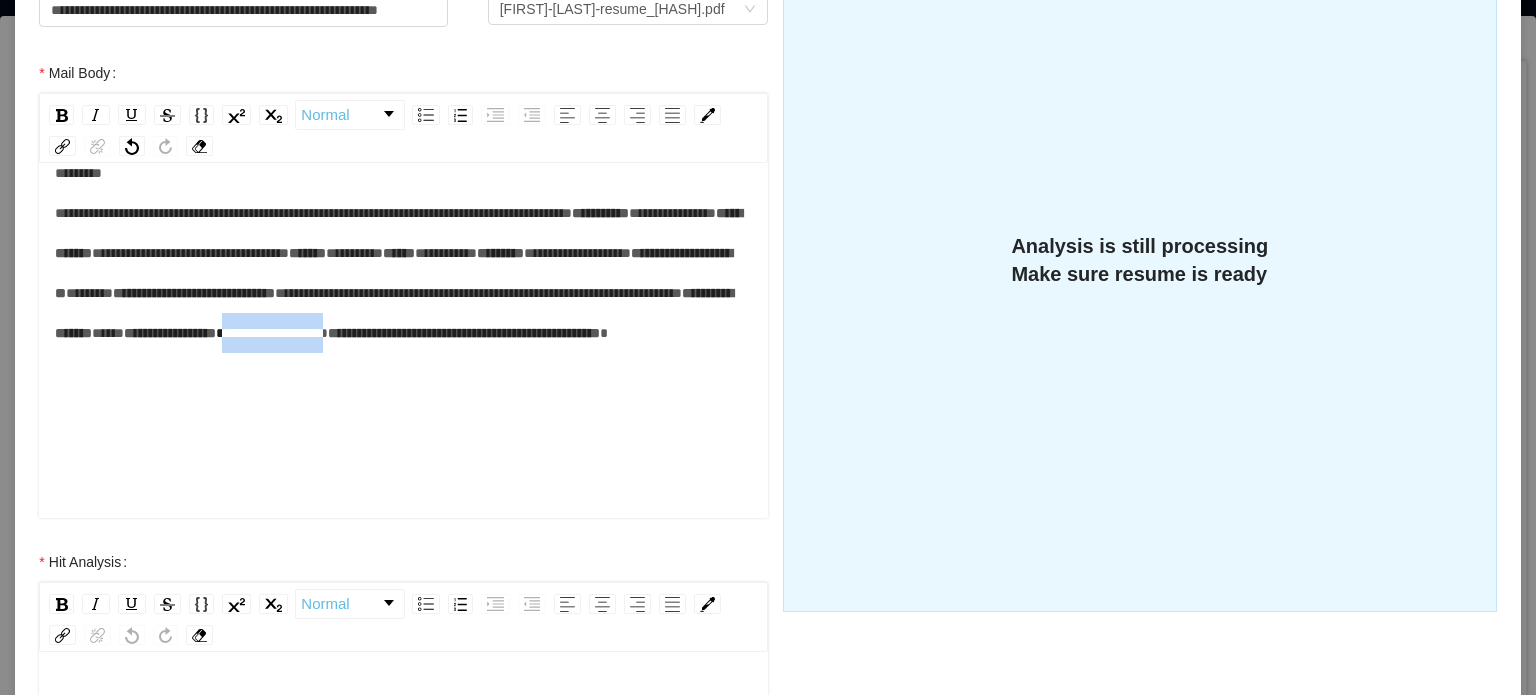 drag, startPoint x: 181, startPoint y: 455, endPoint x: 322, endPoint y: 452, distance: 141.0319 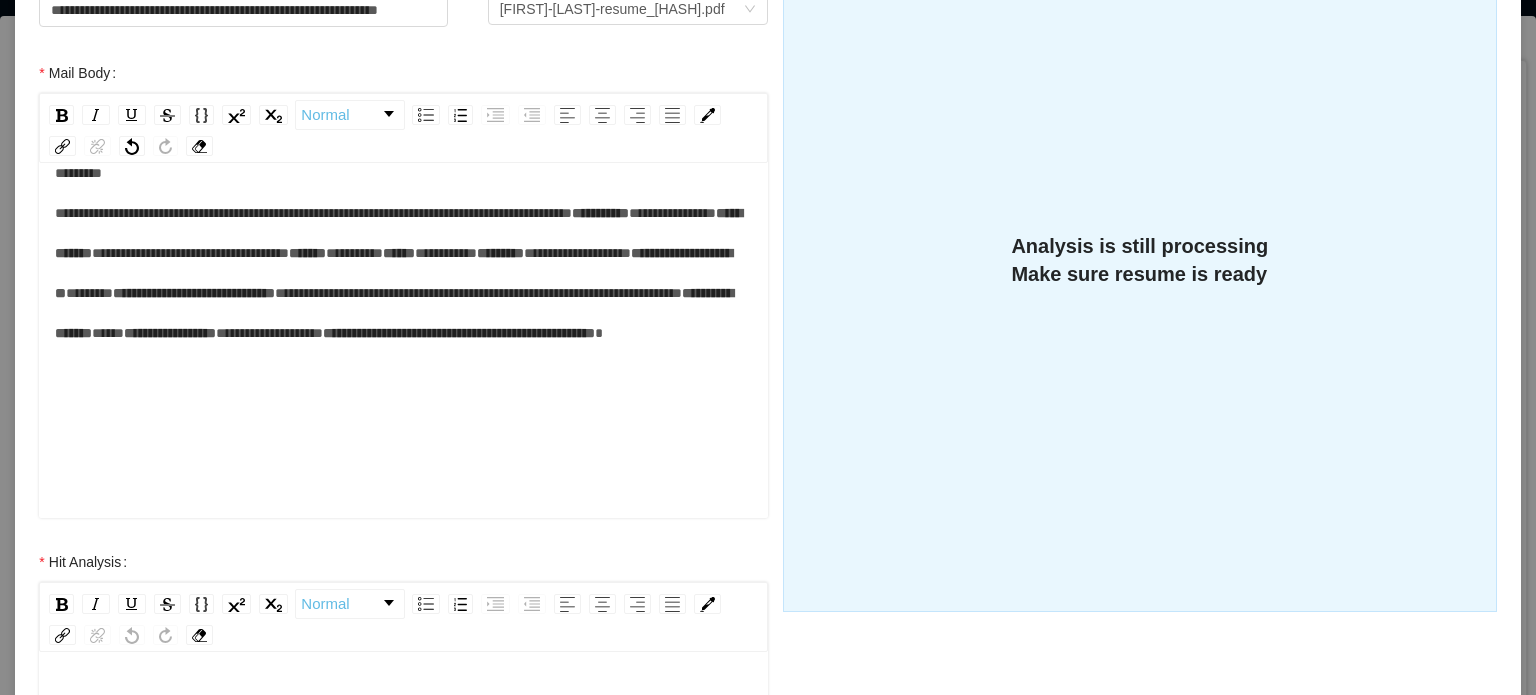 click on "**********" at bounding box center [404, 273] 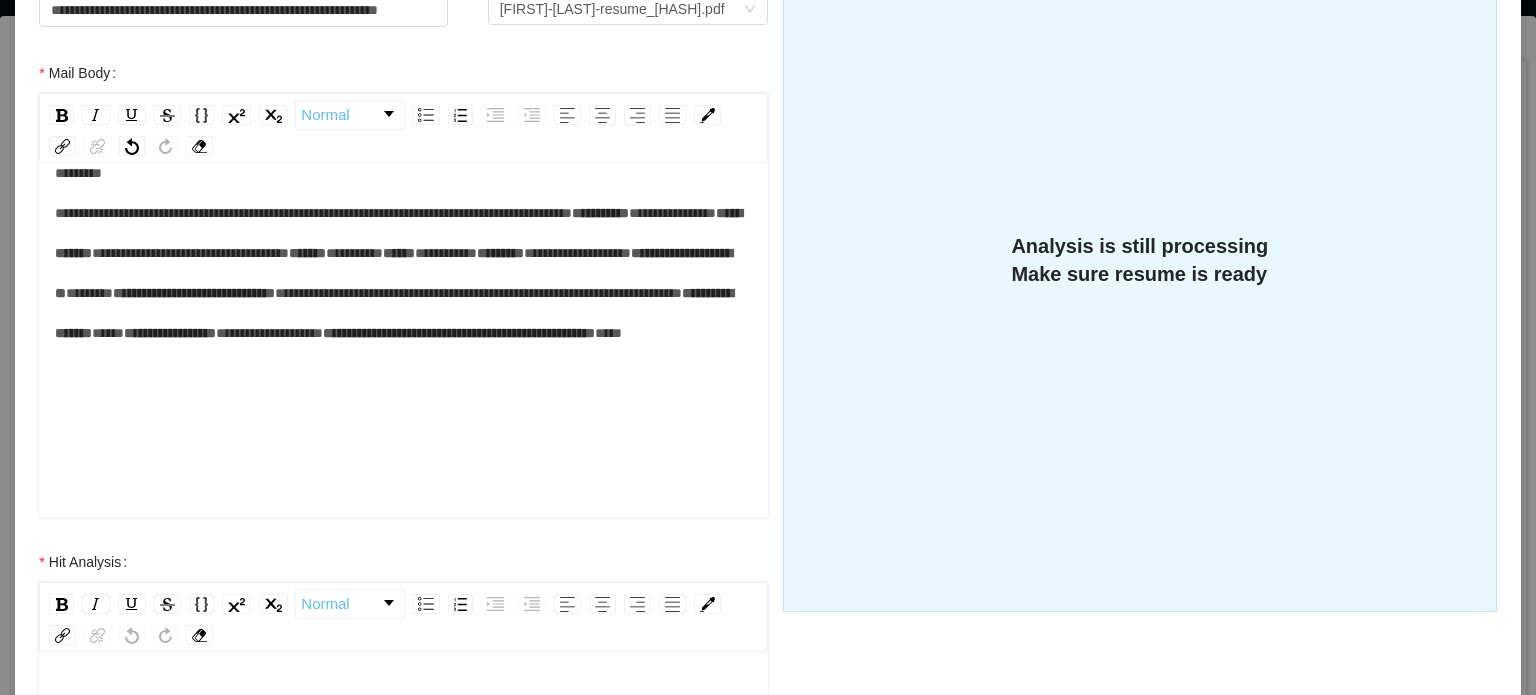 scroll, scrollTop: 238, scrollLeft: 0, axis: vertical 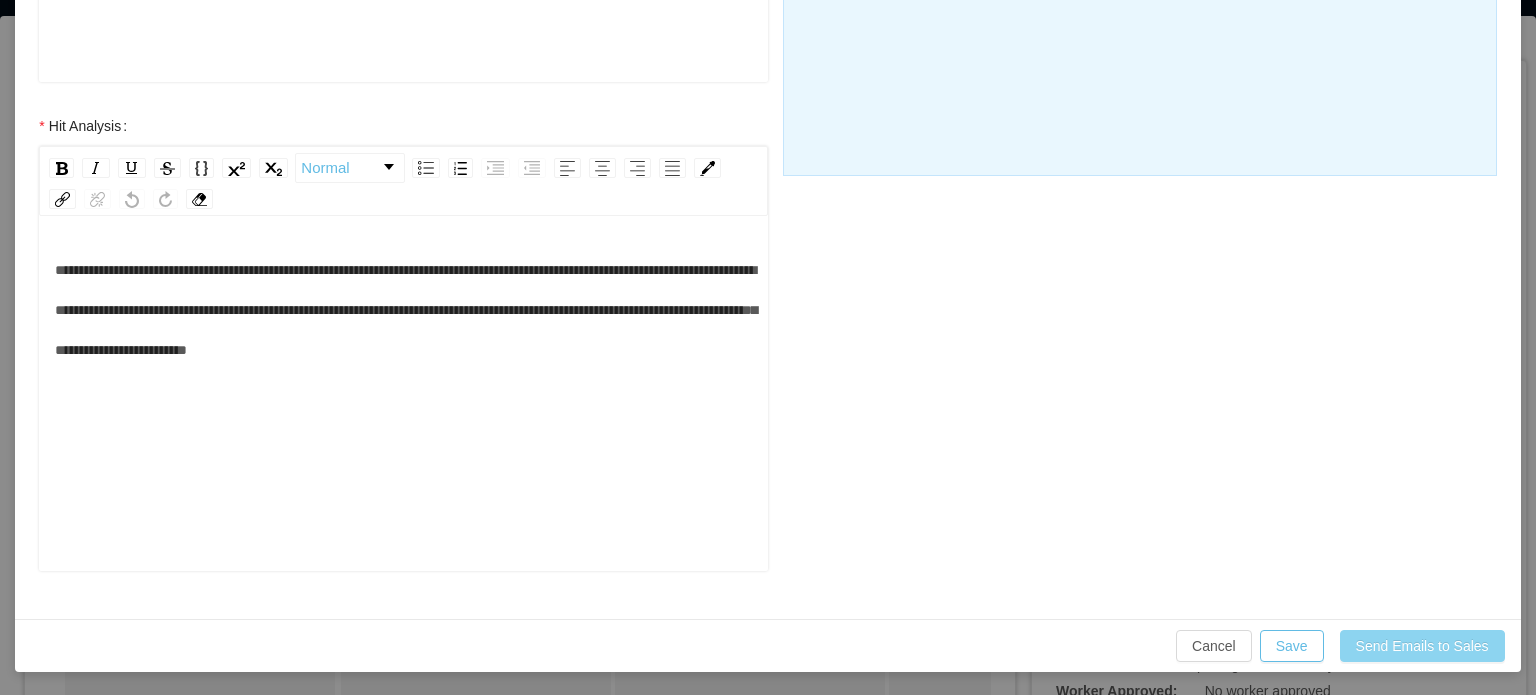 click on "Send Emails to Sales" at bounding box center [1422, 646] 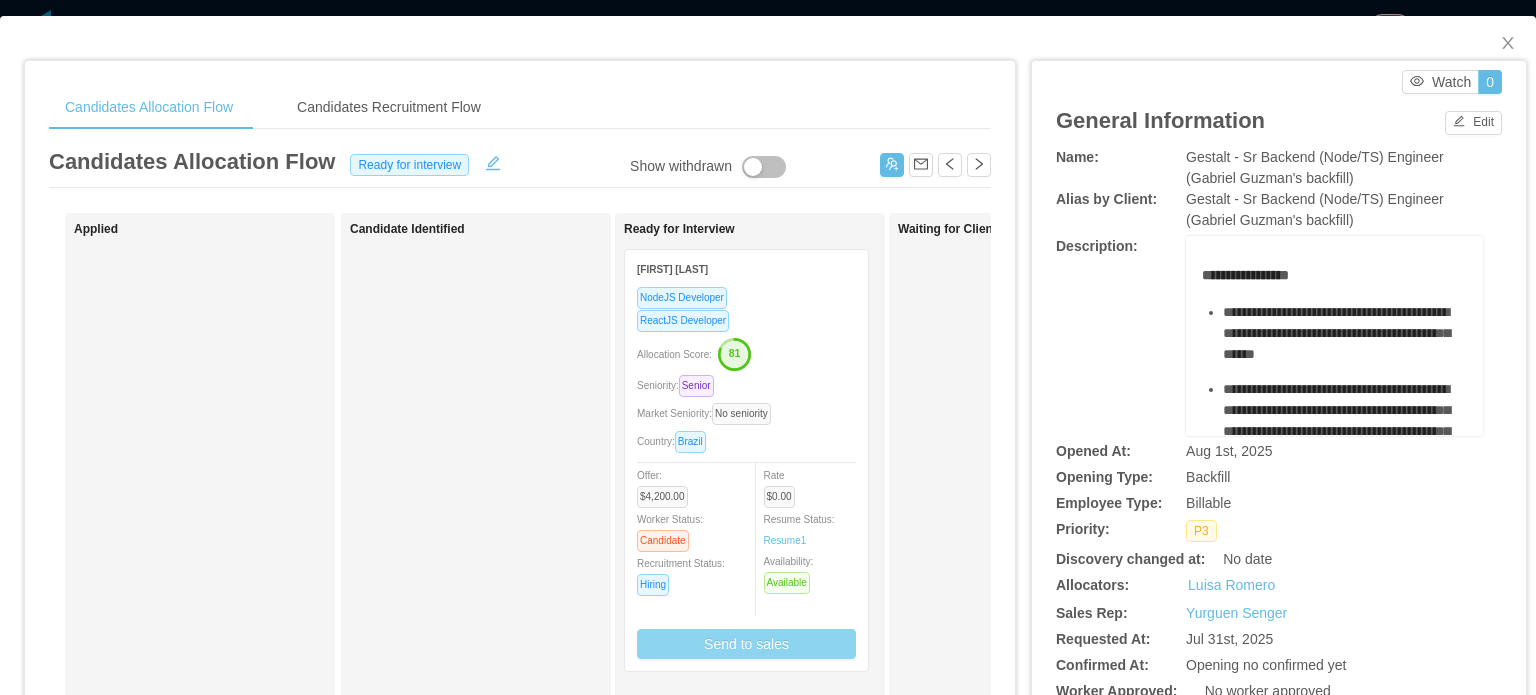 scroll, scrollTop: 636, scrollLeft: 0, axis: vertical 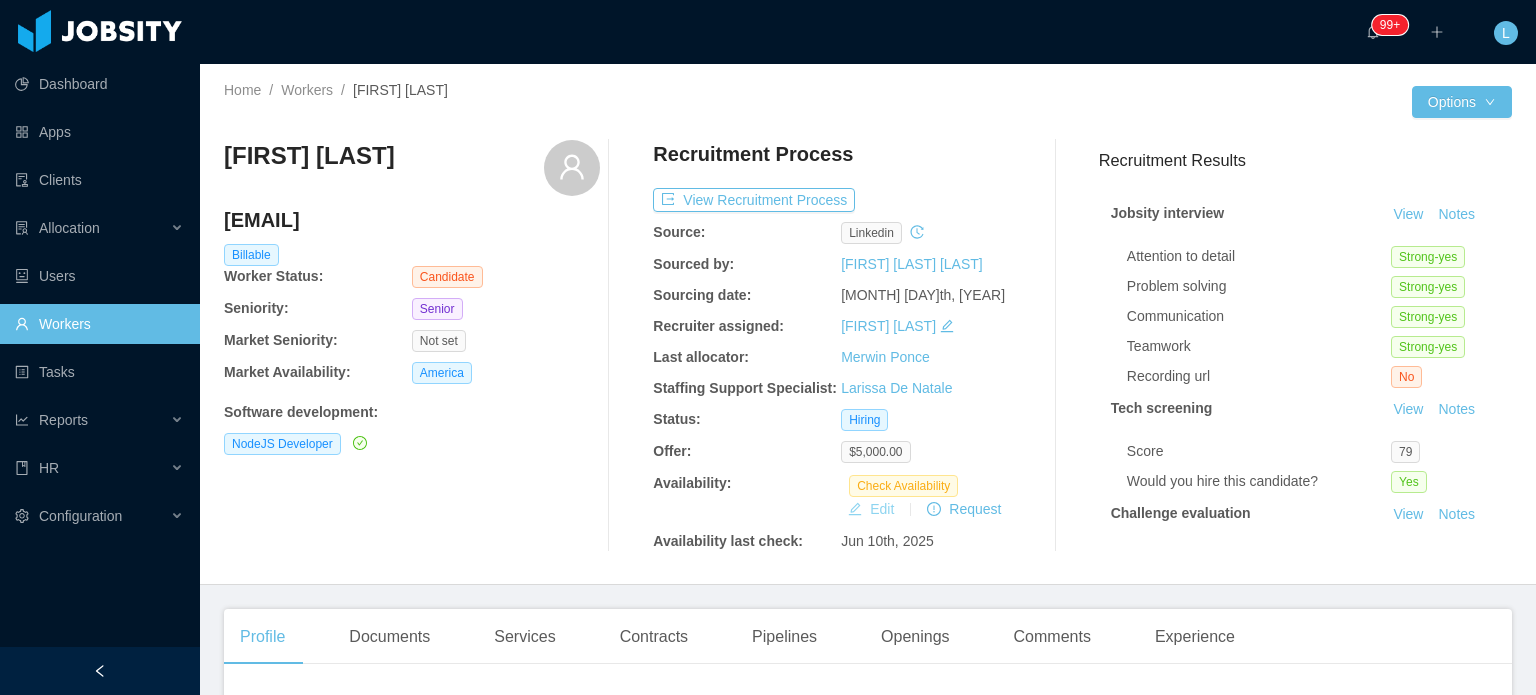 click on "Edit" at bounding box center [871, 509] 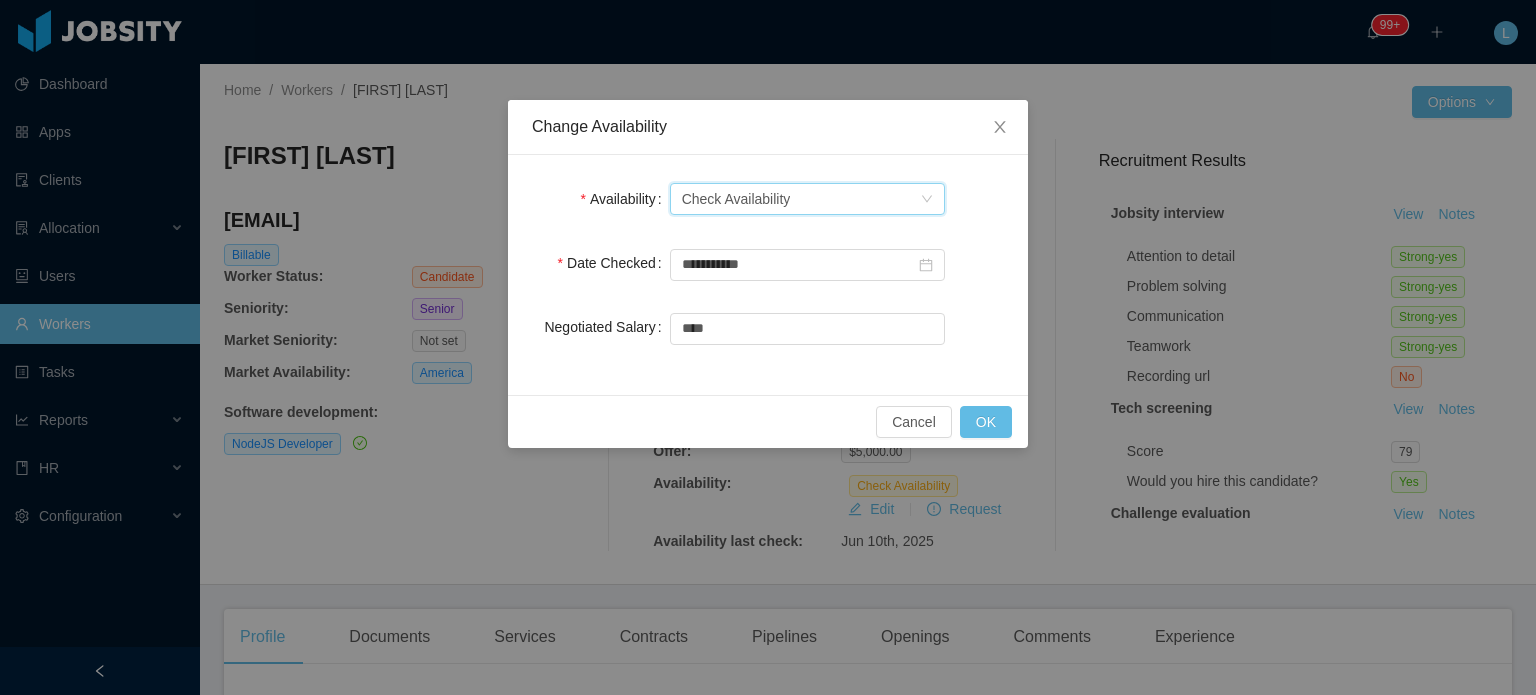 click on "Check Availability" at bounding box center (736, 199) 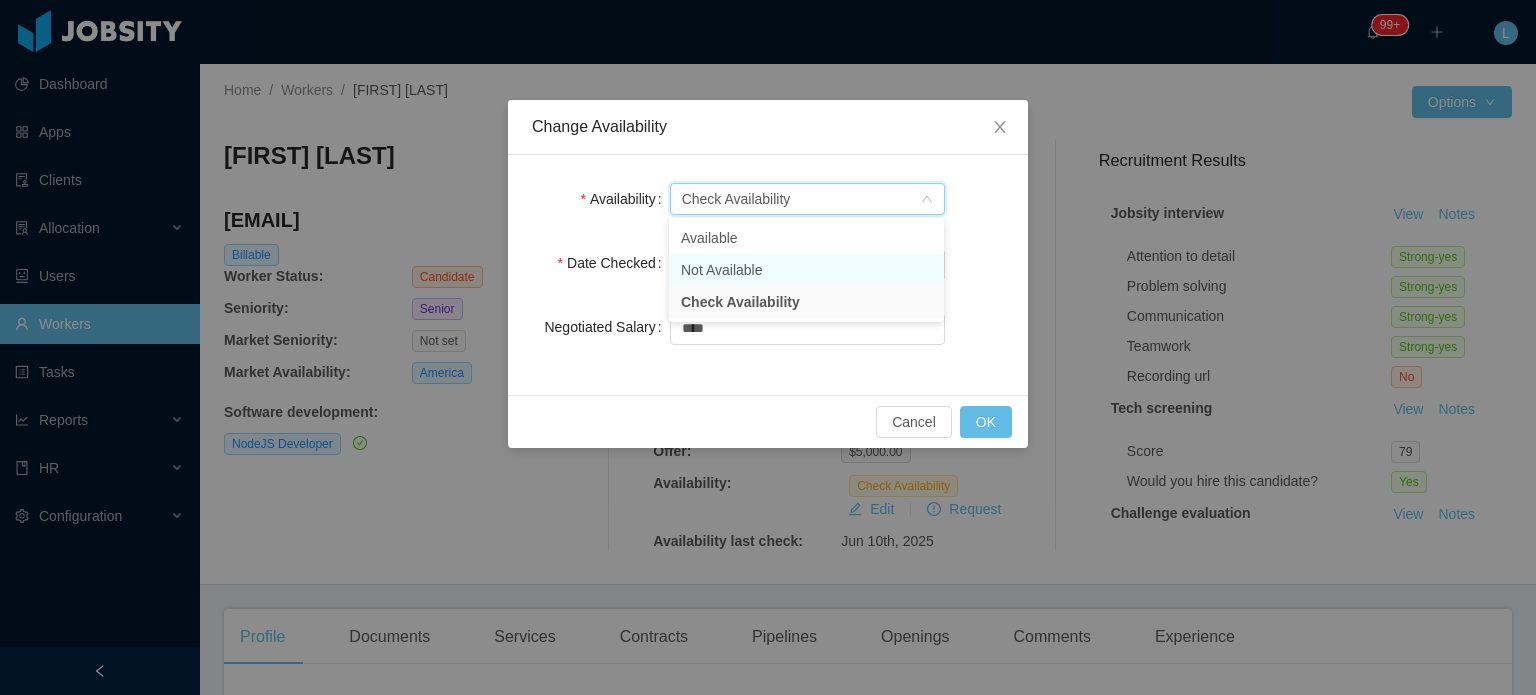 click on "Not Available" at bounding box center (806, 270) 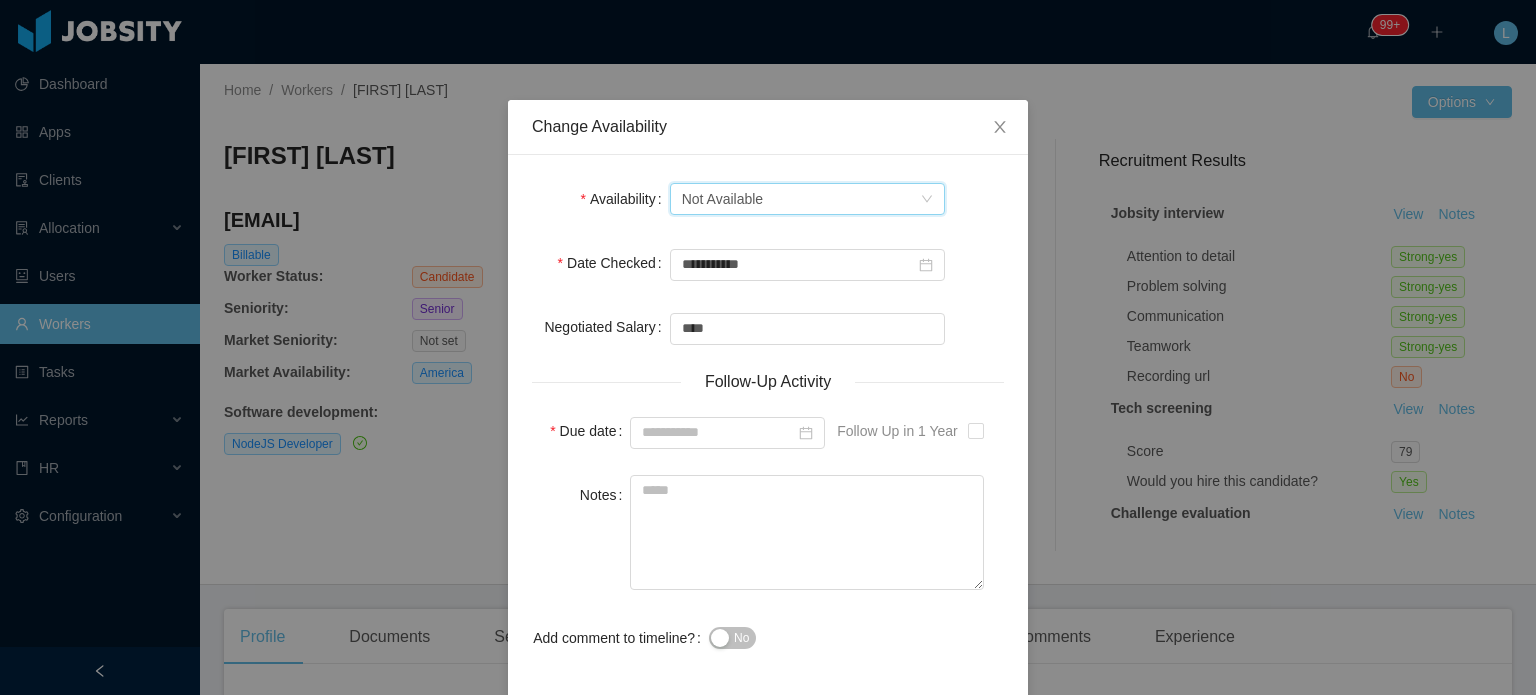 click on "**********" at bounding box center (768, 418) 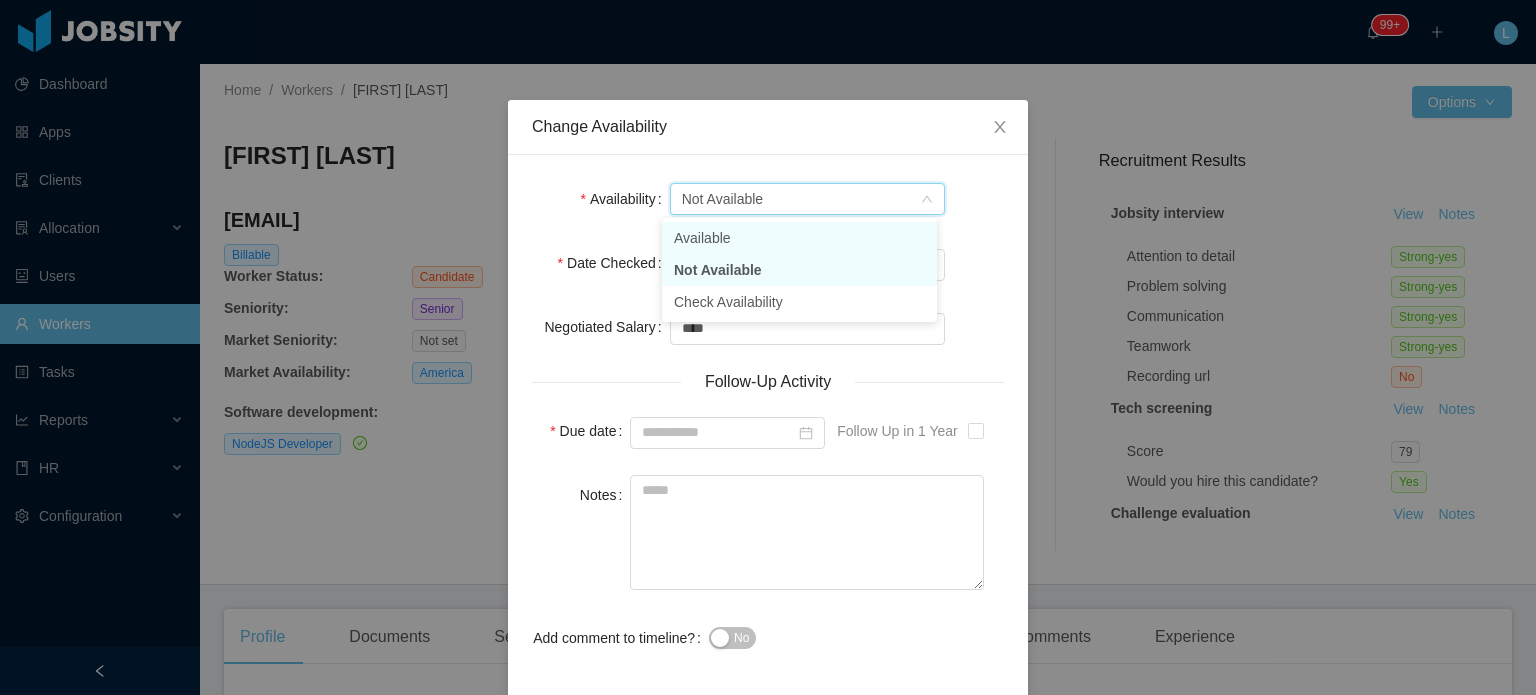 click on "Available" at bounding box center [799, 238] 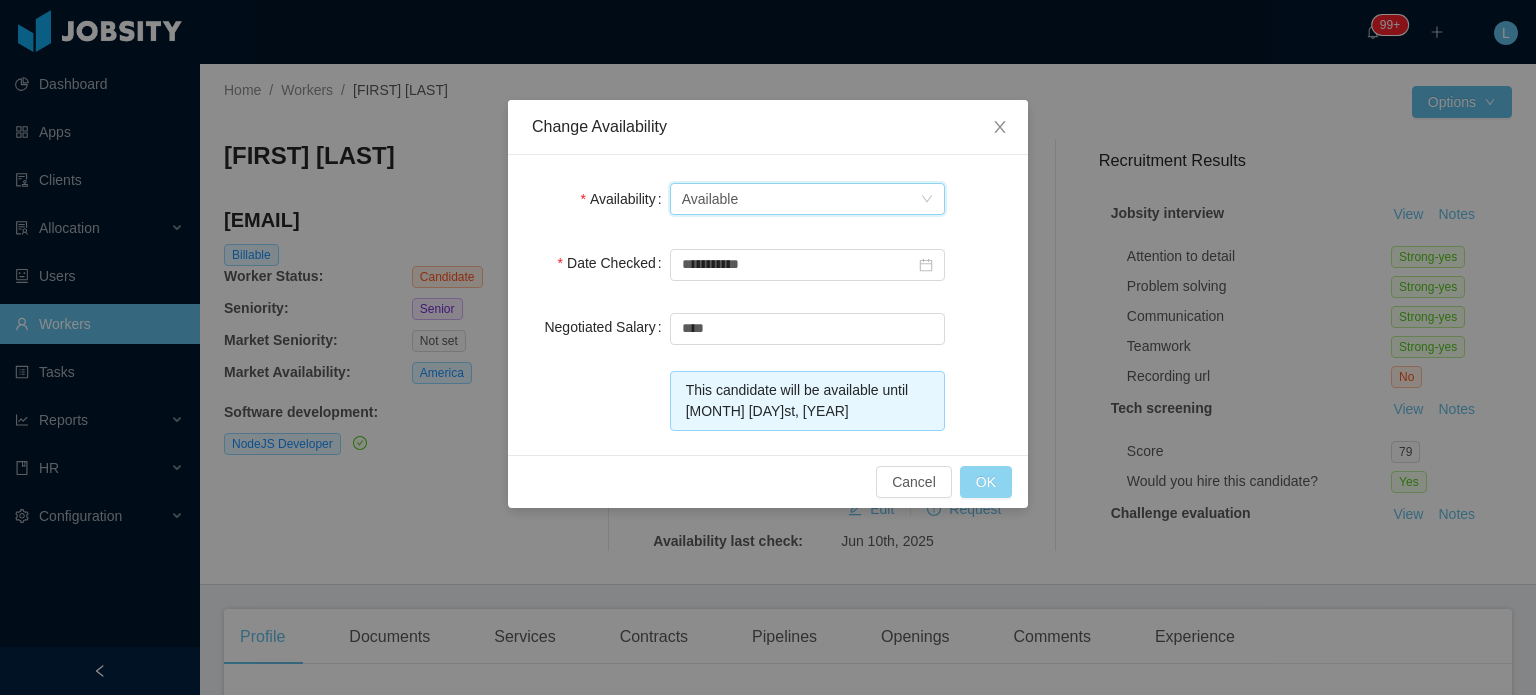 click on "OK" at bounding box center (986, 482) 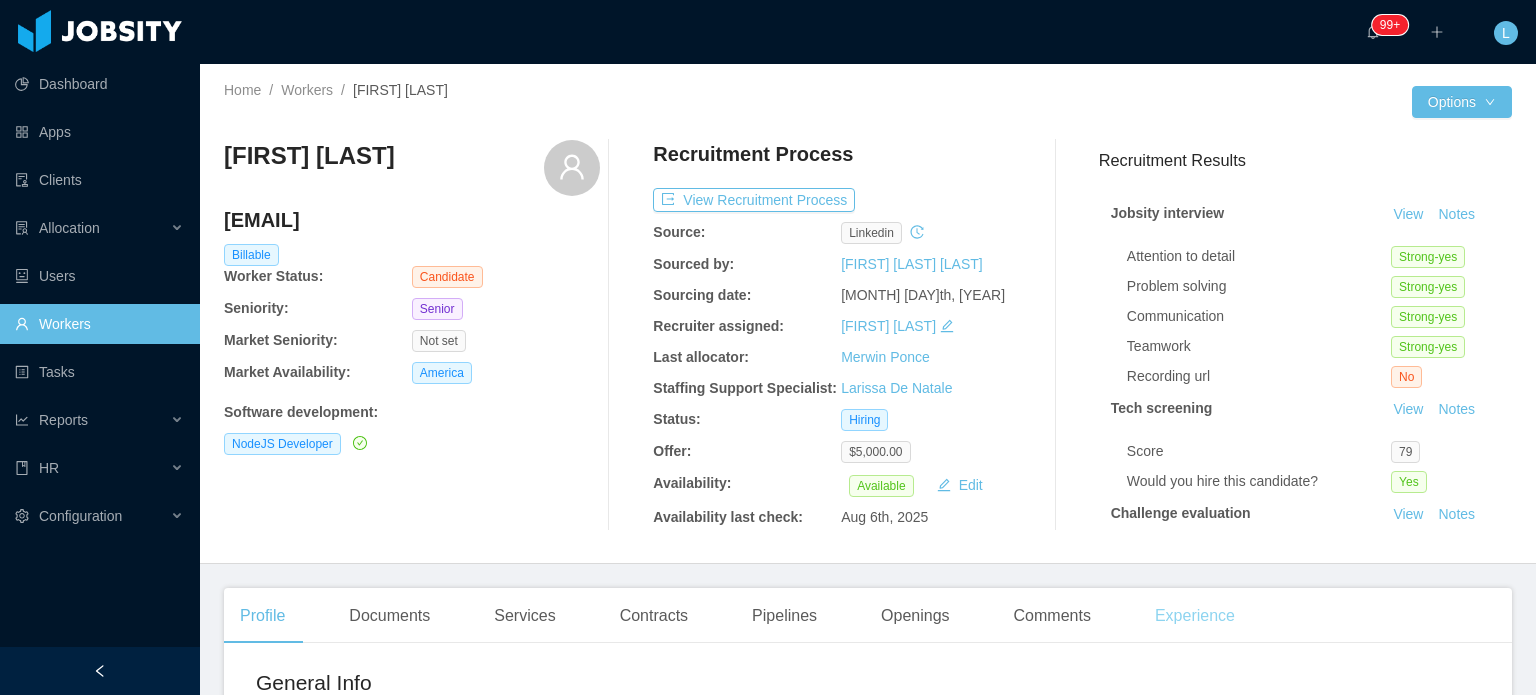 click on "Experience" at bounding box center (1195, 616) 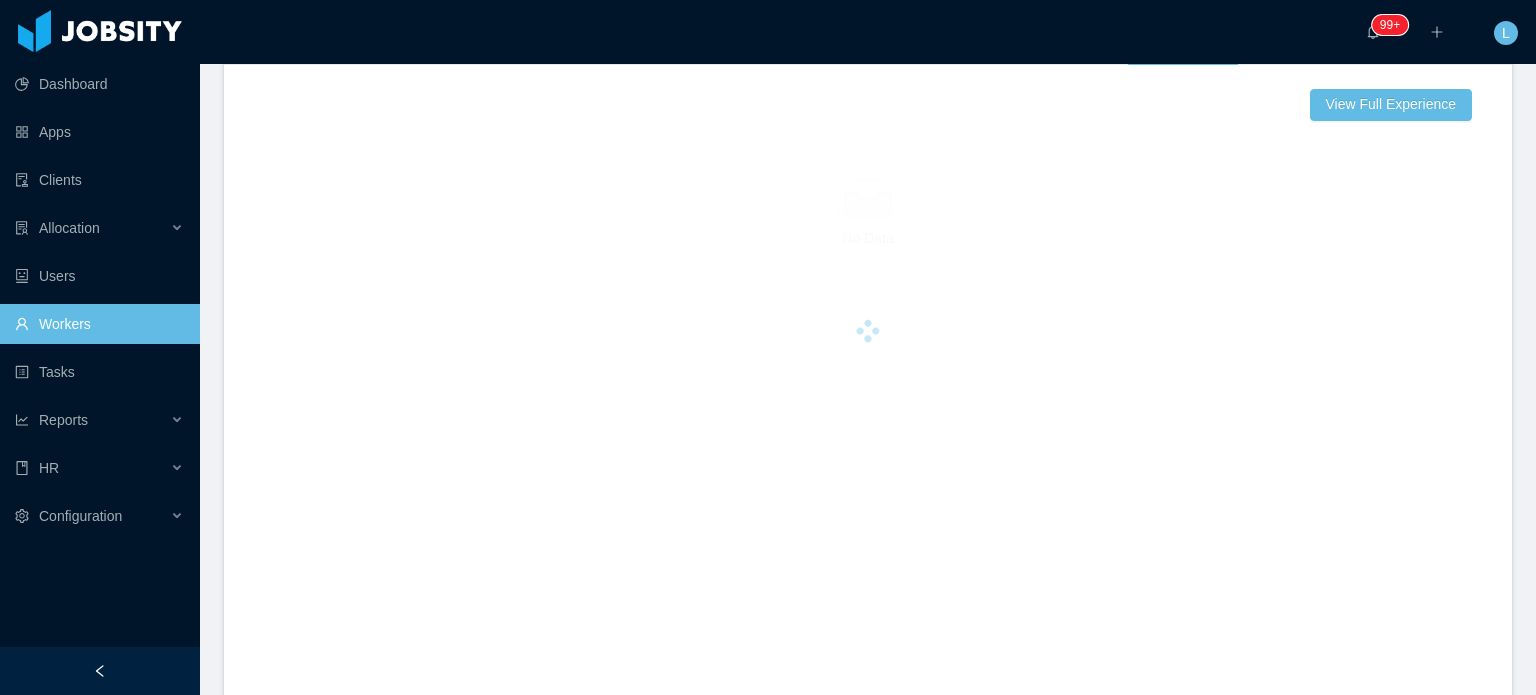 scroll, scrollTop: 600, scrollLeft: 0, axis: vertical 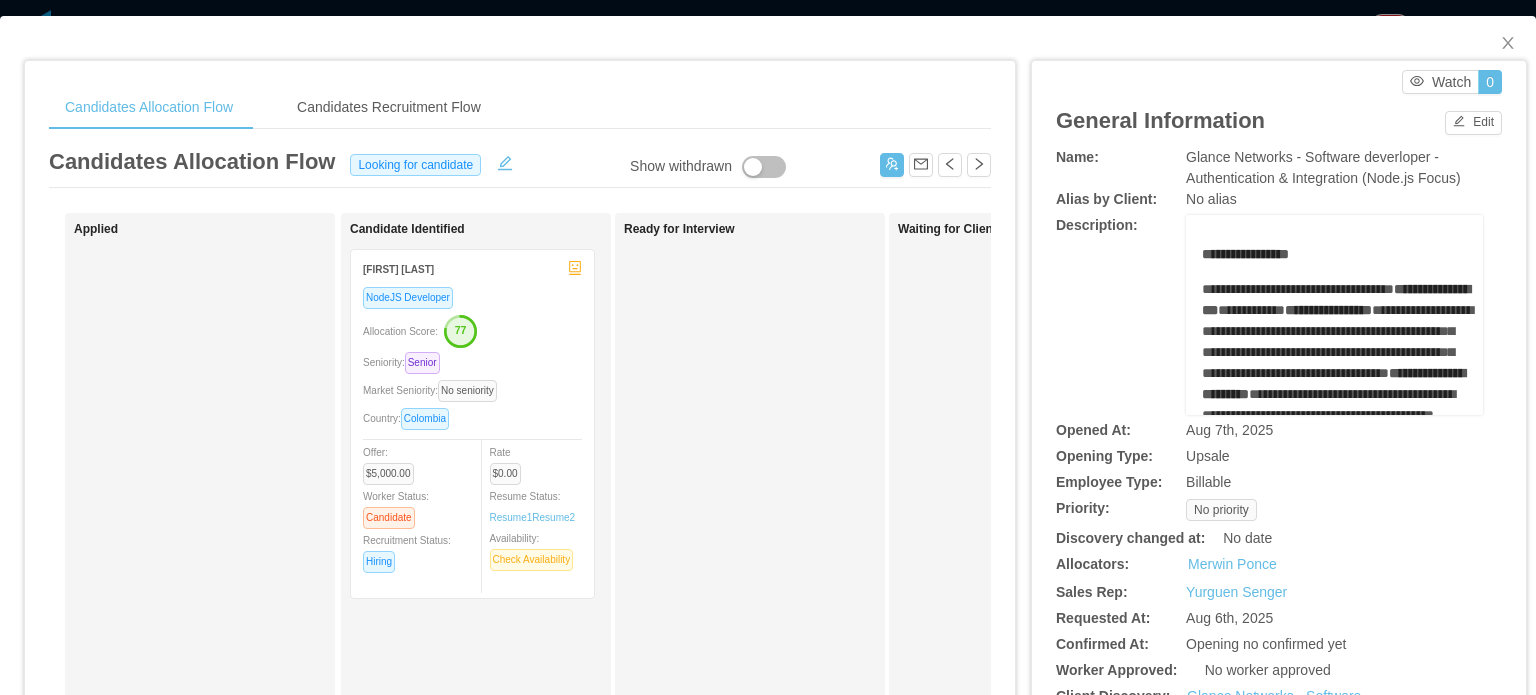 click on "Market Seniority:   No seniority" at bounding box center [472, 390] 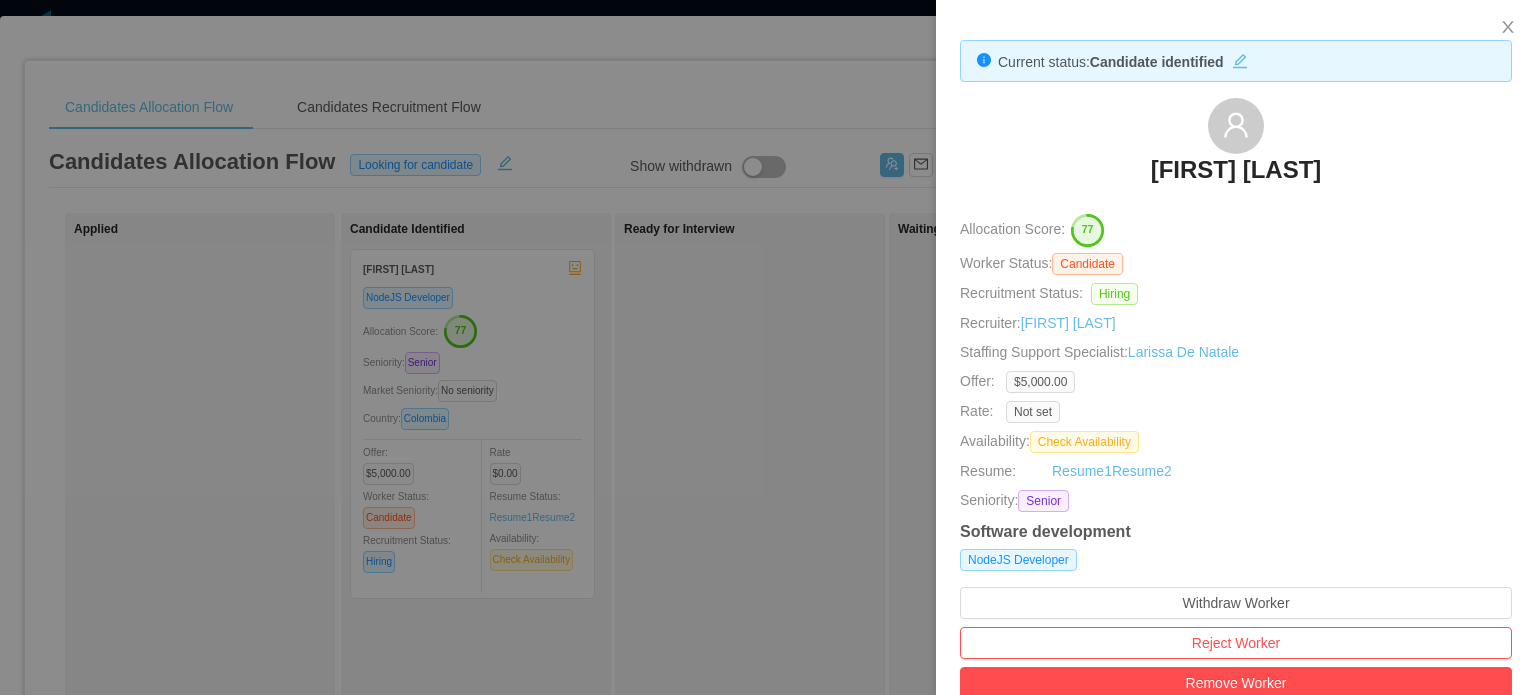 click at bounding box center (768, 347) 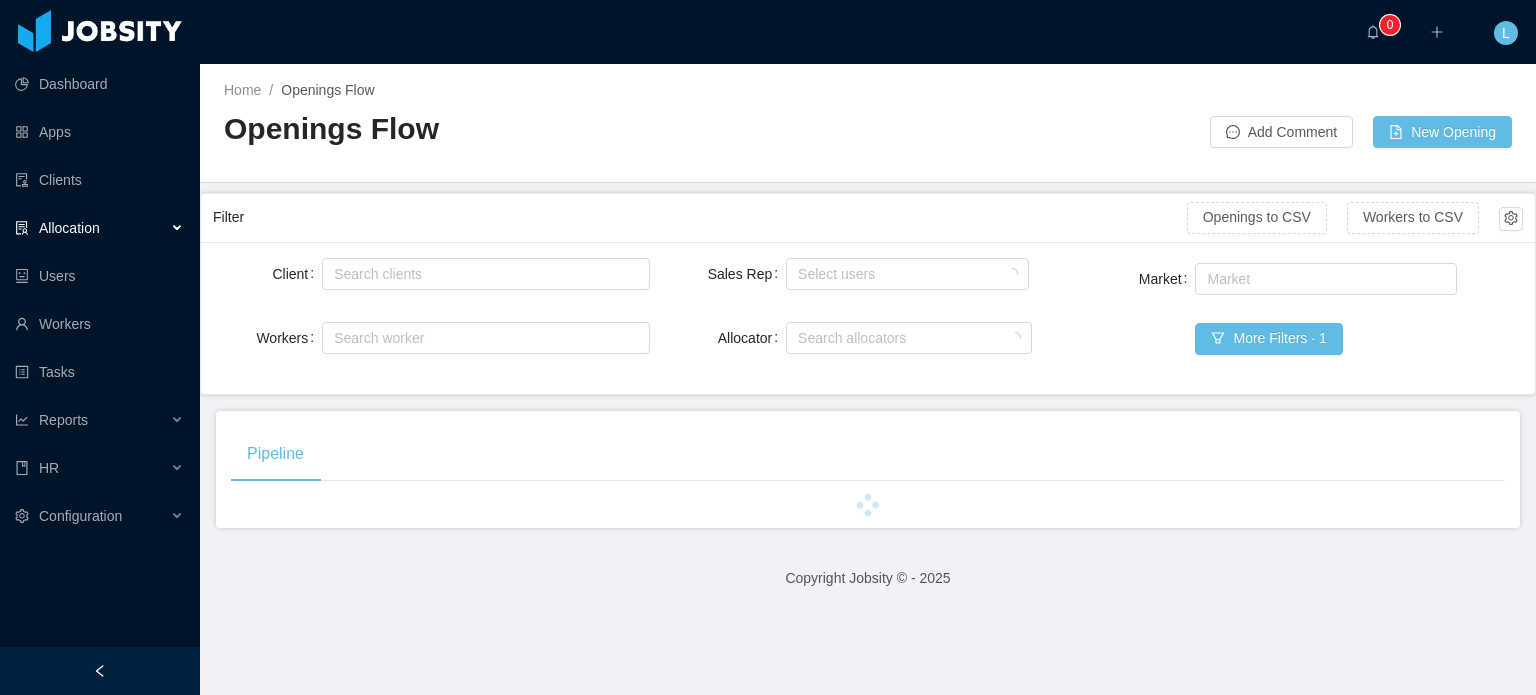 scroll, scrollTop: 0, scrollLeft: 0, axis: both 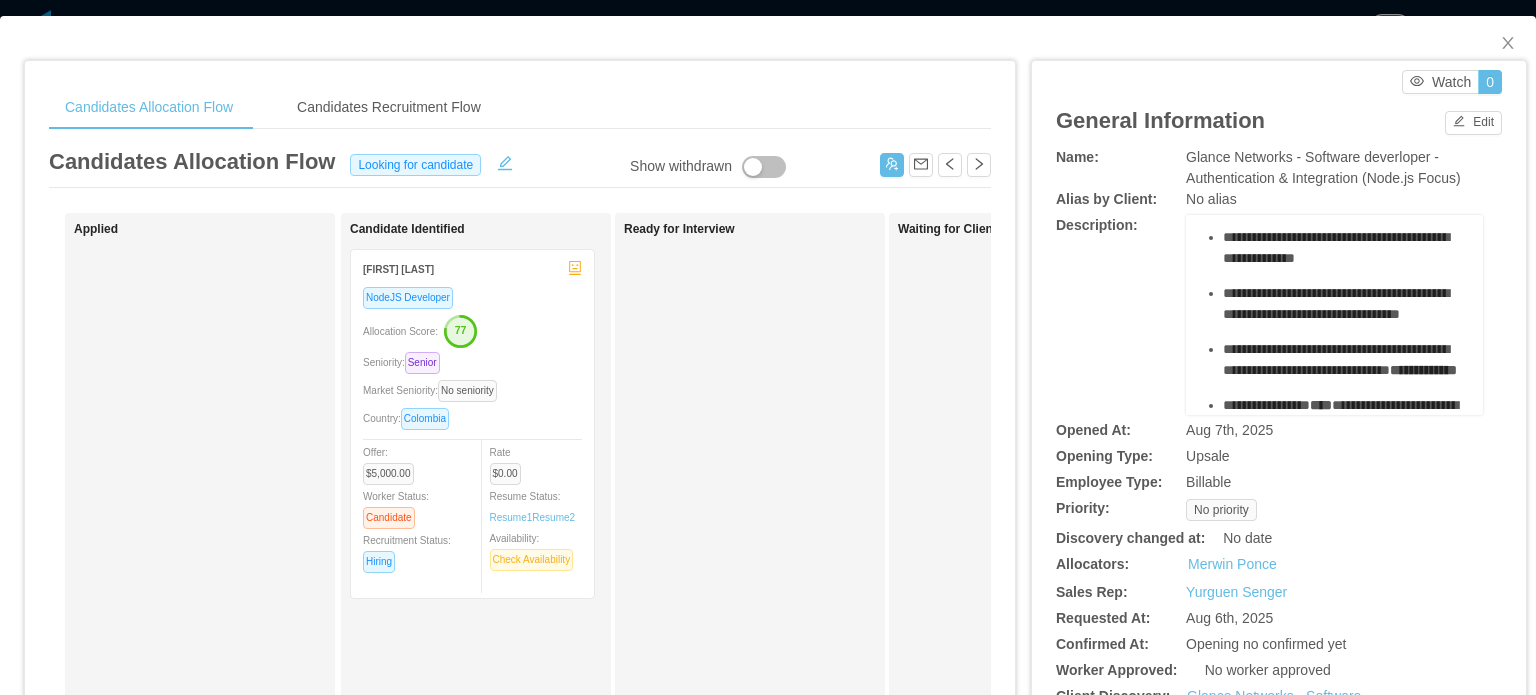 drag, startPoint x: 1200, startPoint y: 255, endPoint x: 1258, endPoint y: 246, distance: 58.694122 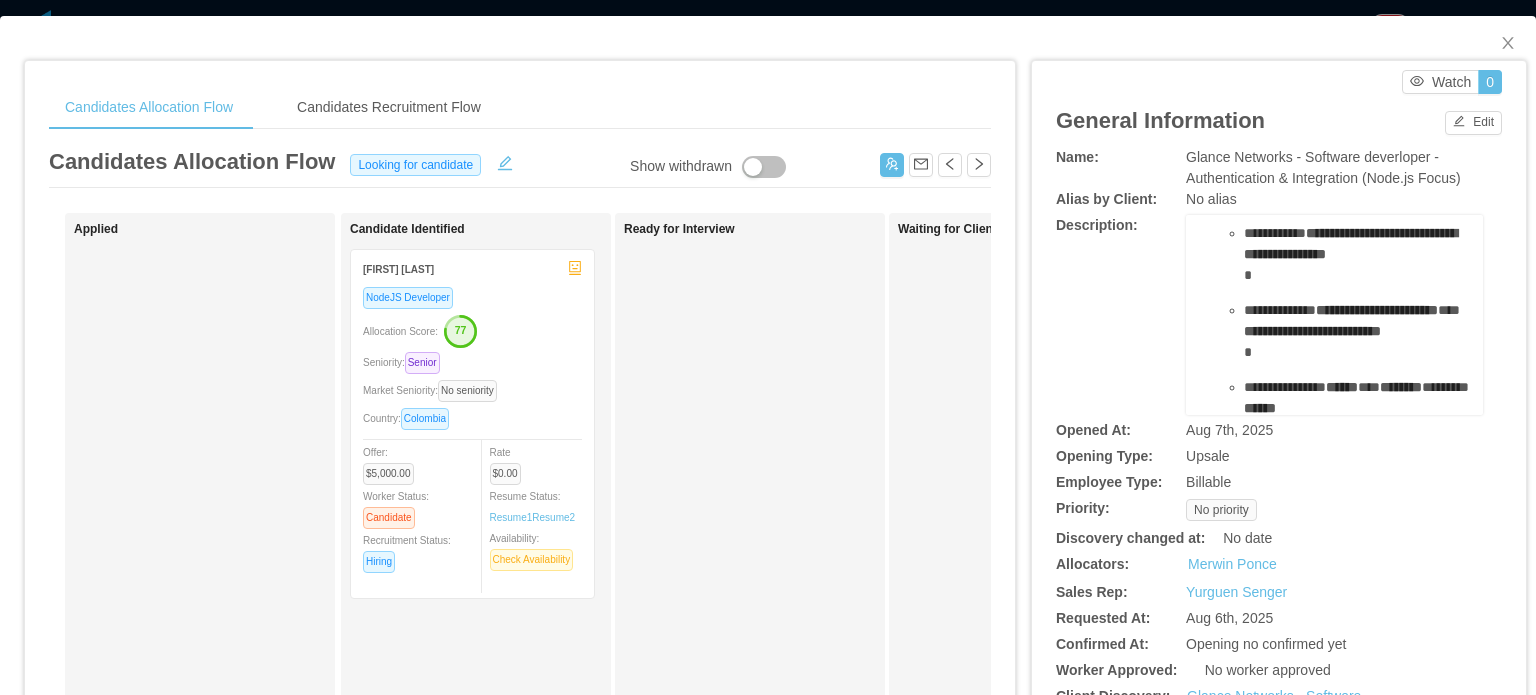 scroll, scrollTop: 900, scrollLeft: 0, axis: vertical 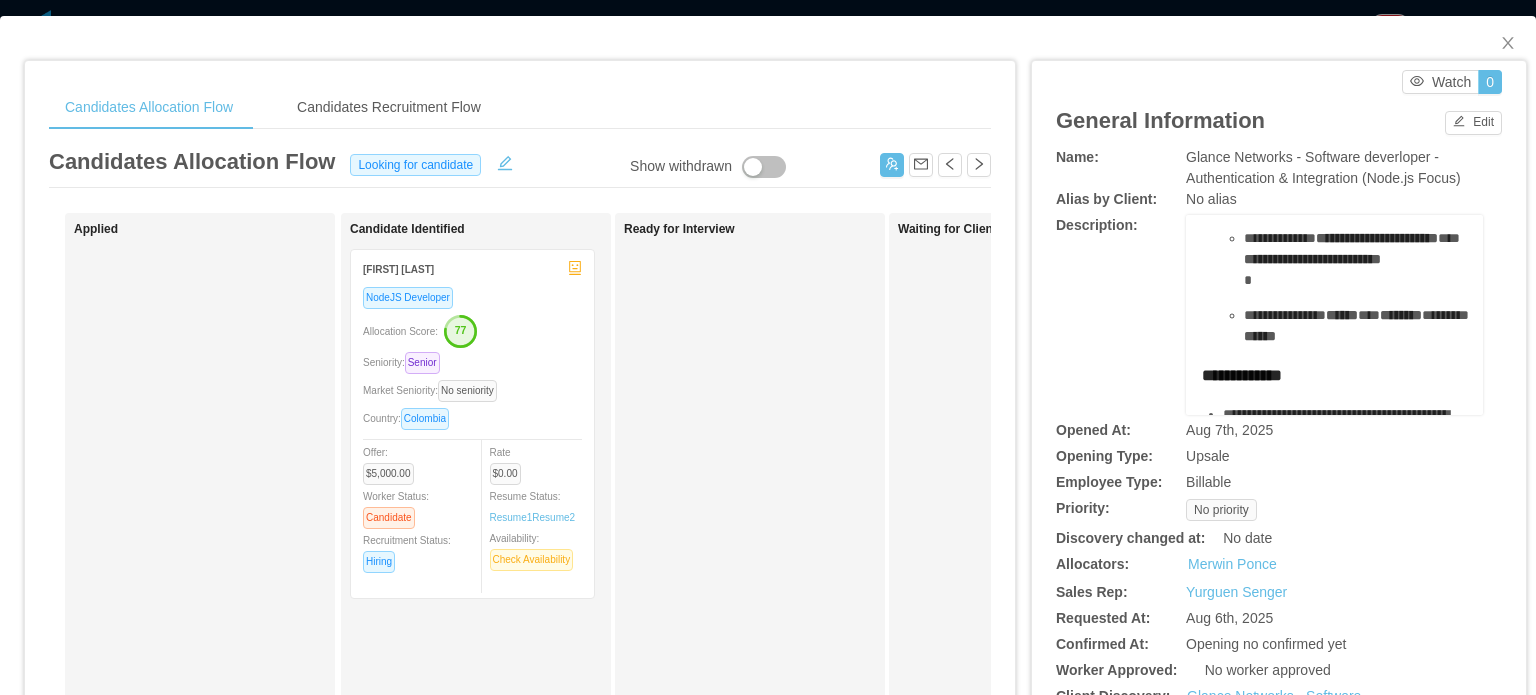 drag, startPoint x: 1202, startPoint y: 338, endPoint x: 1415, endPoint y: 343, distance: 213.05867 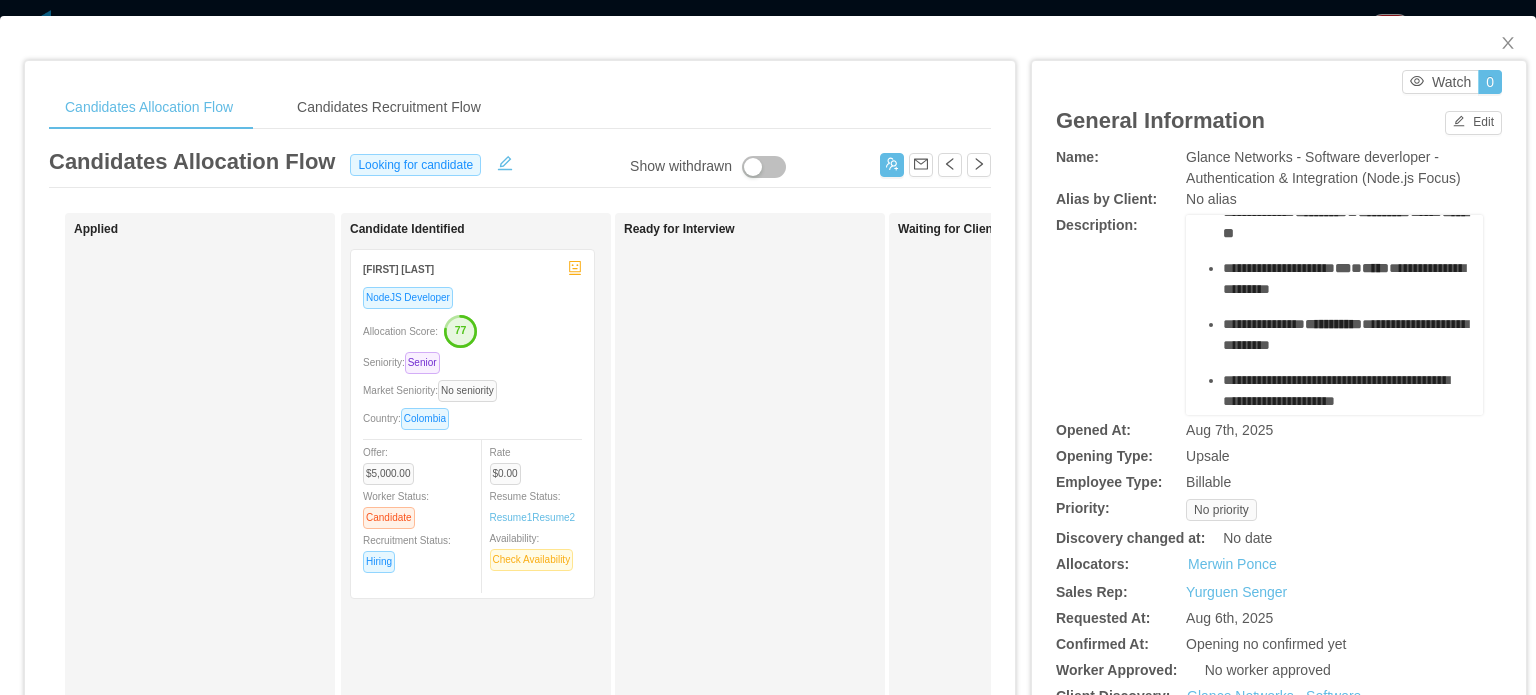 scroll, scrollTop: 400, scrollLeft: 0, axis: vertical 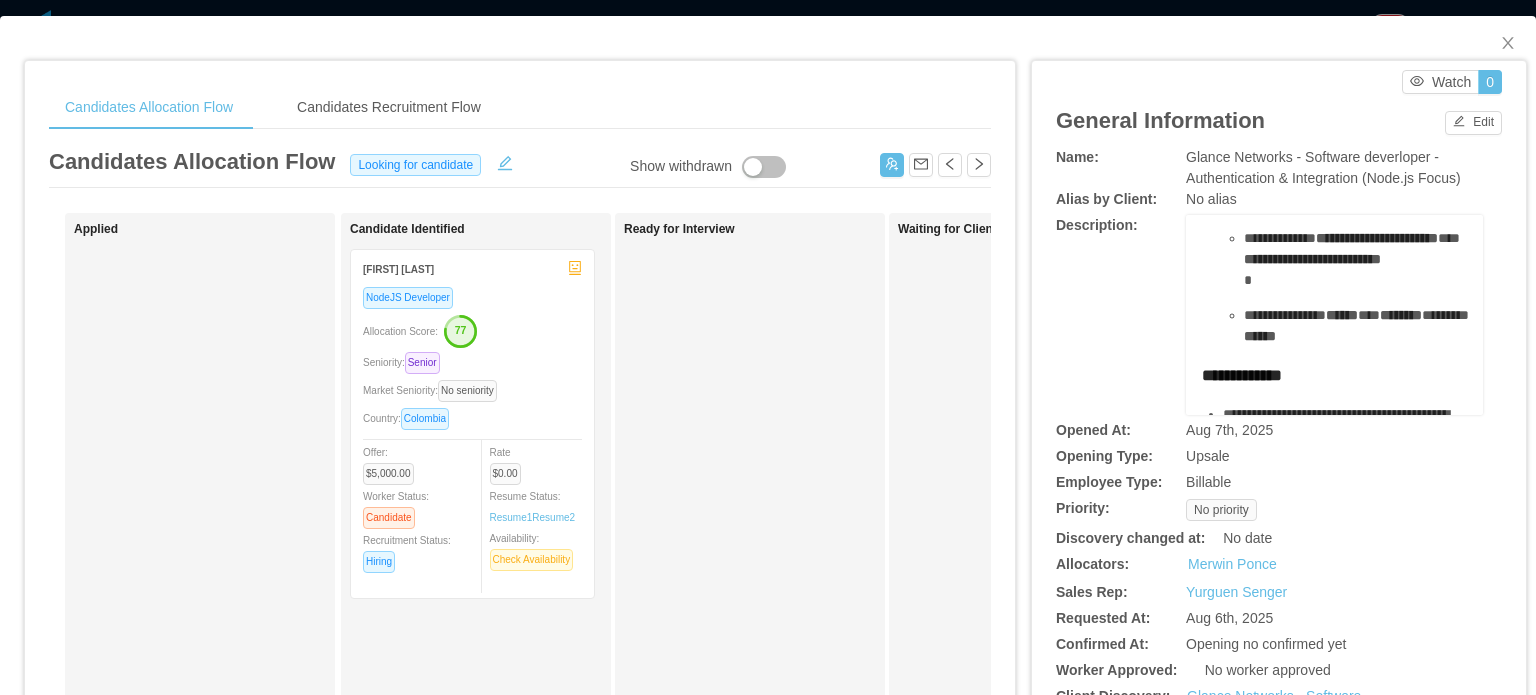 drag, startPoint x: 1207, startPoint y: 332, endPoint x: 1394, endPoint y: 347, distance: 187.60065 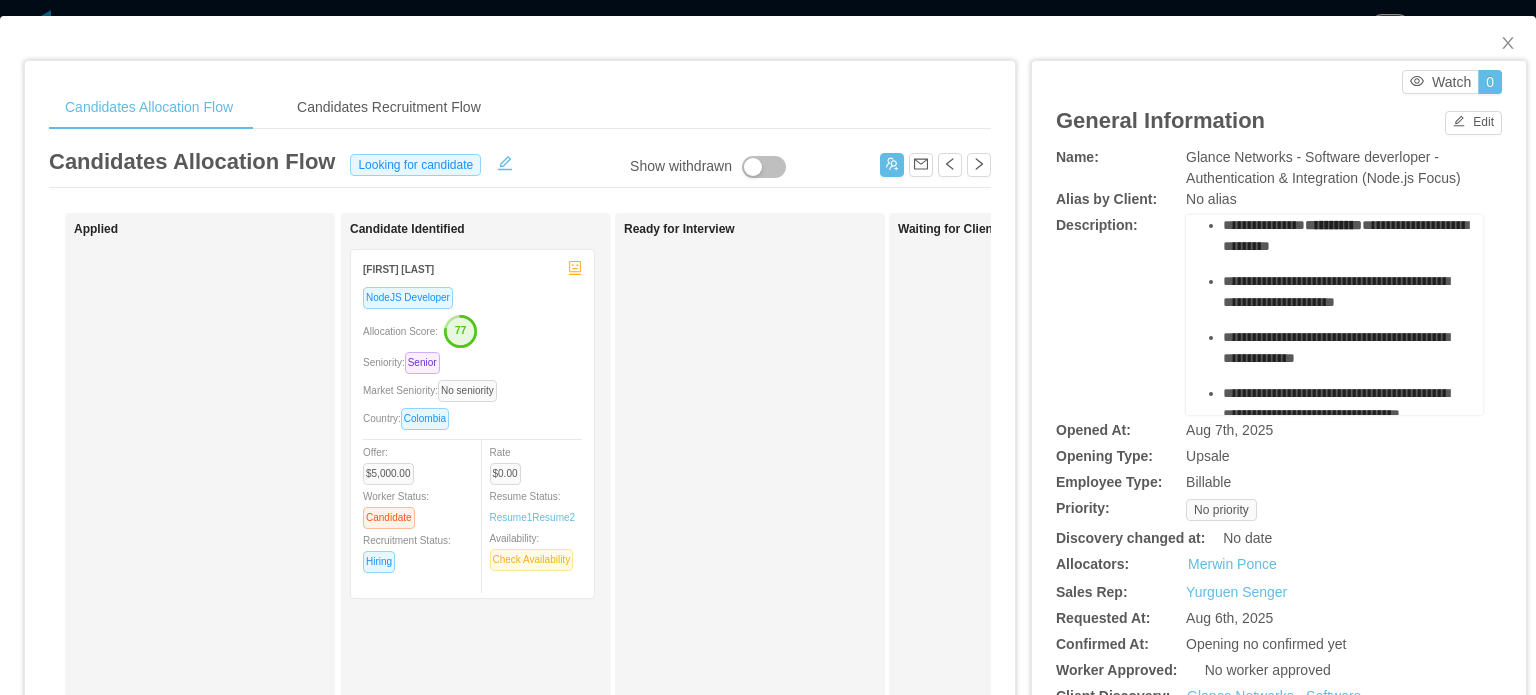 scroll, scrollTop: 0, scrollLeft: 0, axis: both 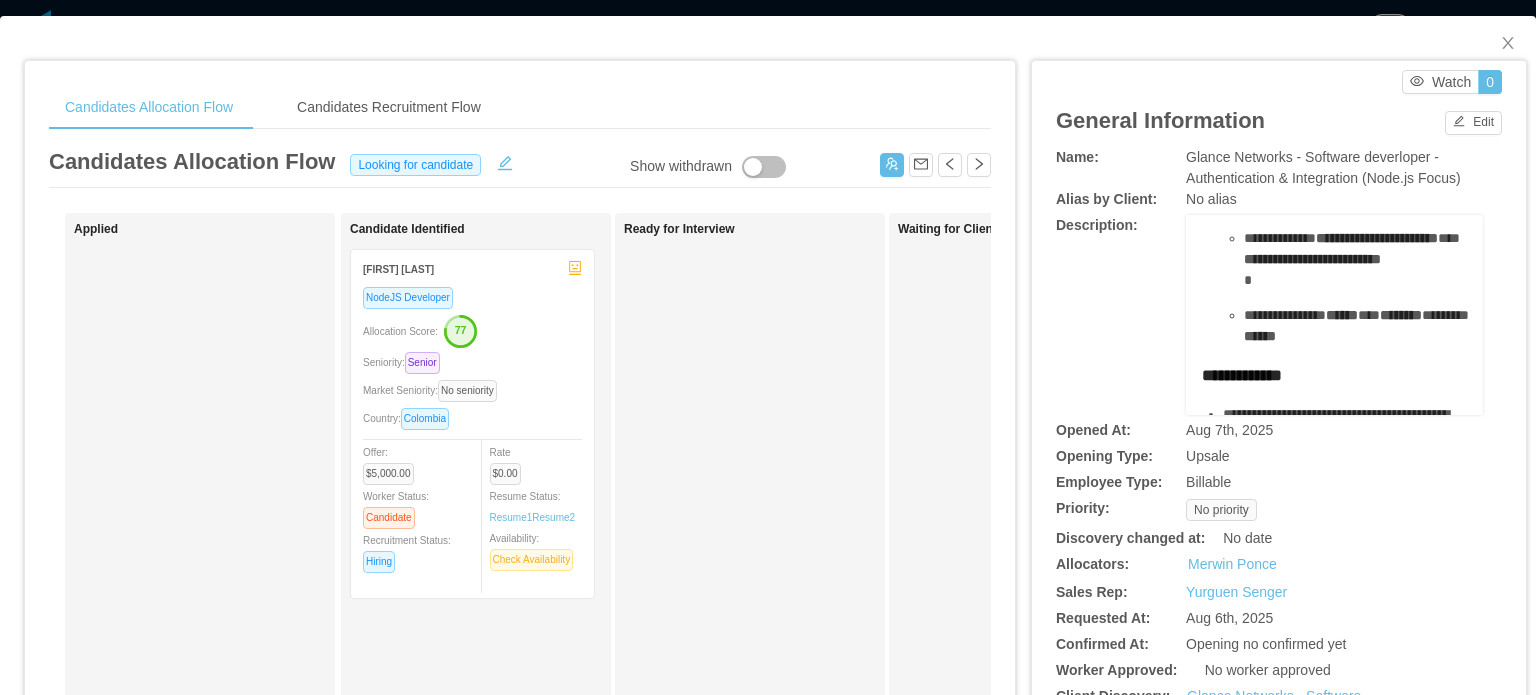 drag, startPoint x: 1248, startPoint y: 289, endPoint x: 1372, endPoint y: 245, distance: 131.57507 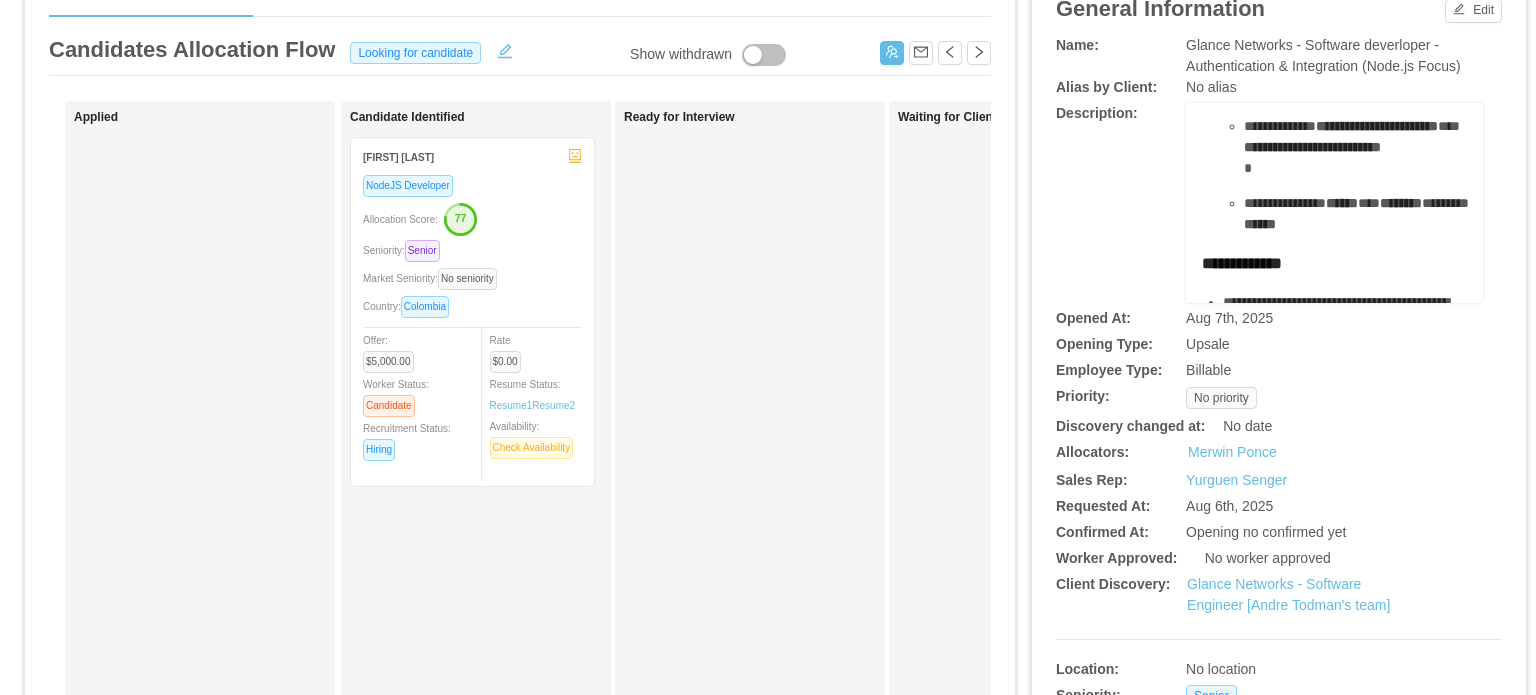scroll, scrollTop: 100, scrollLeft: 0, axis: vertical 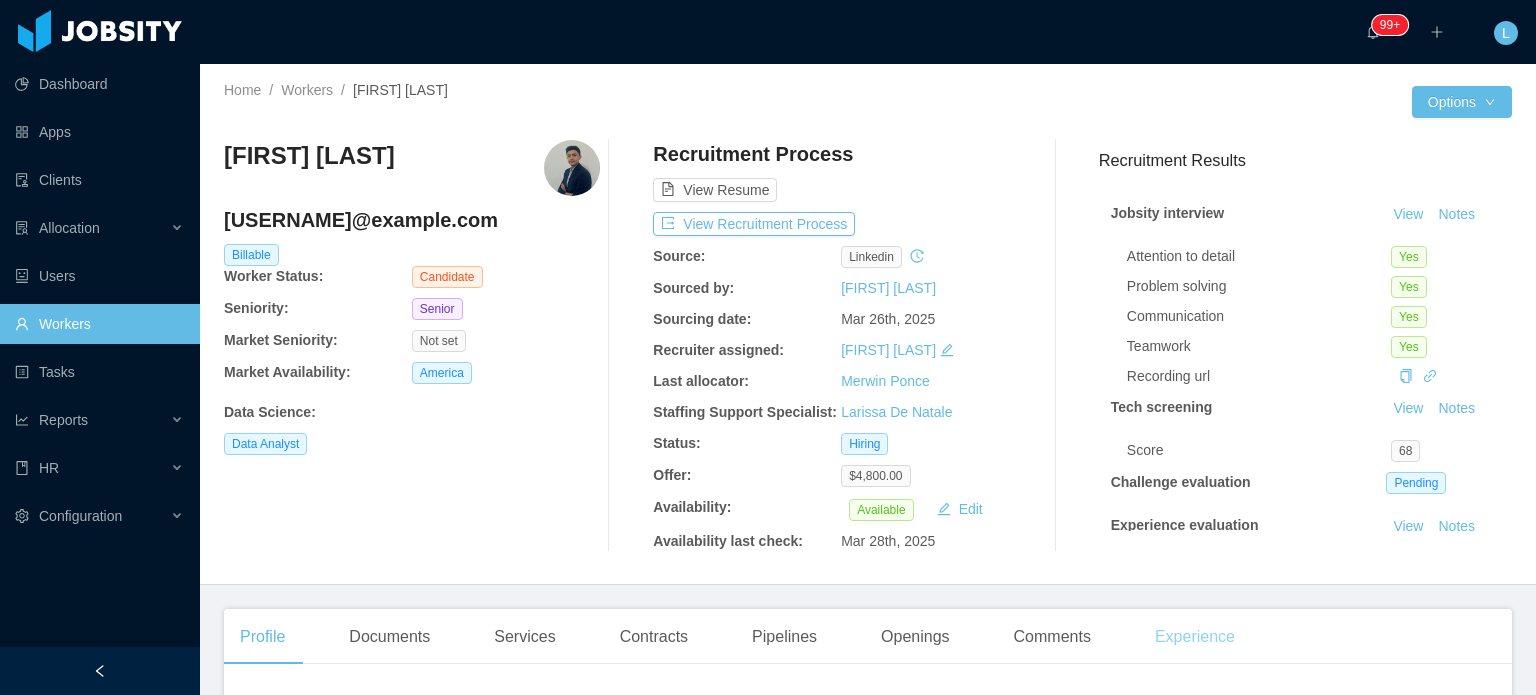 click on "Experience" at bounding box center [1195, 637] 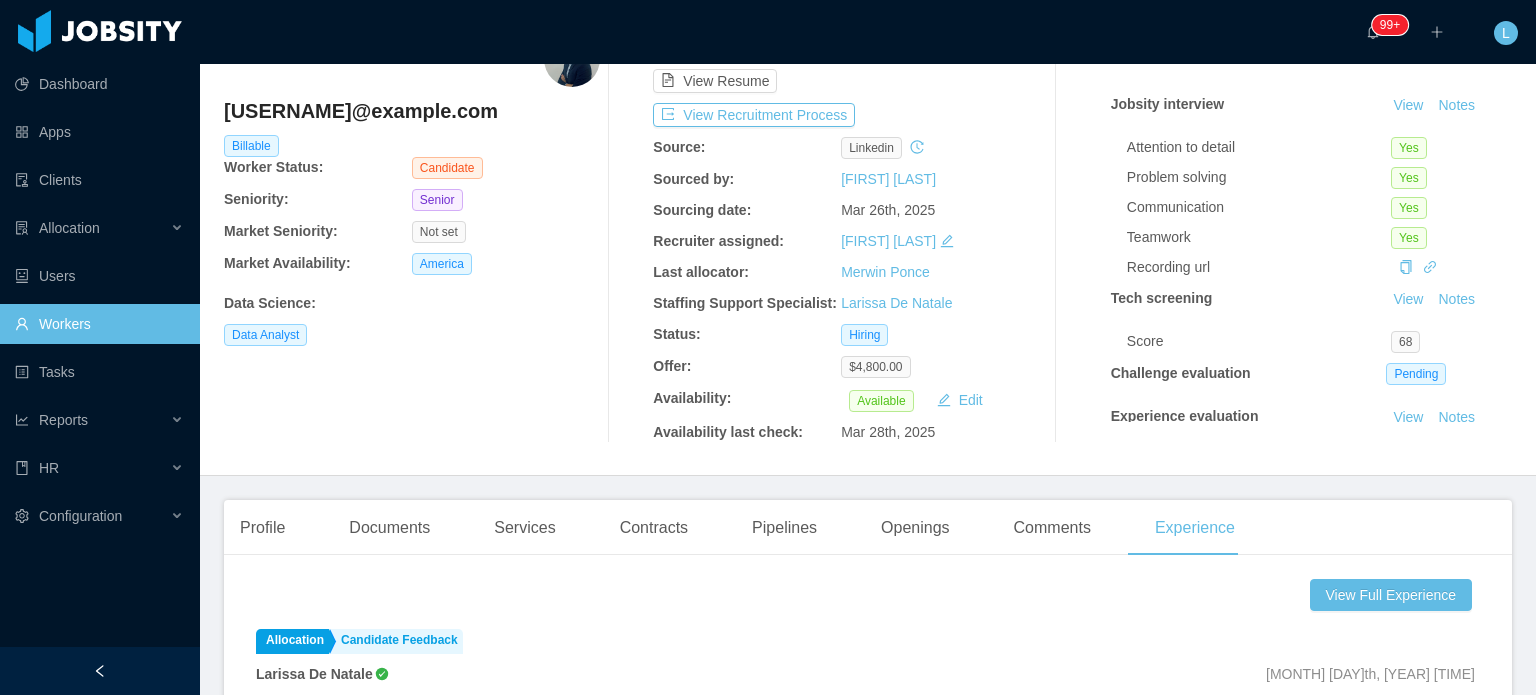 scroll, scrollTop: 100, scrollLeft: 0, axis: vertical 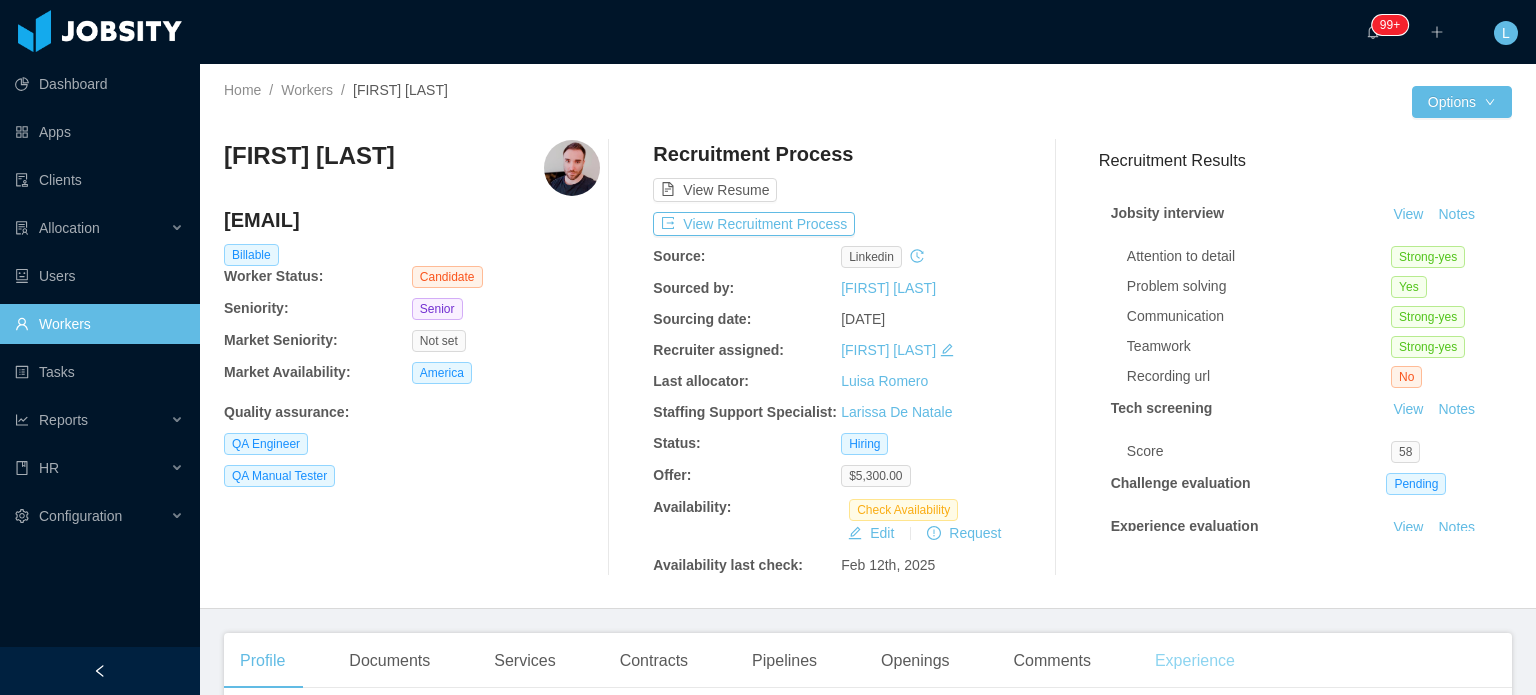 click on "Experience" at bounding box center (1195, 661) 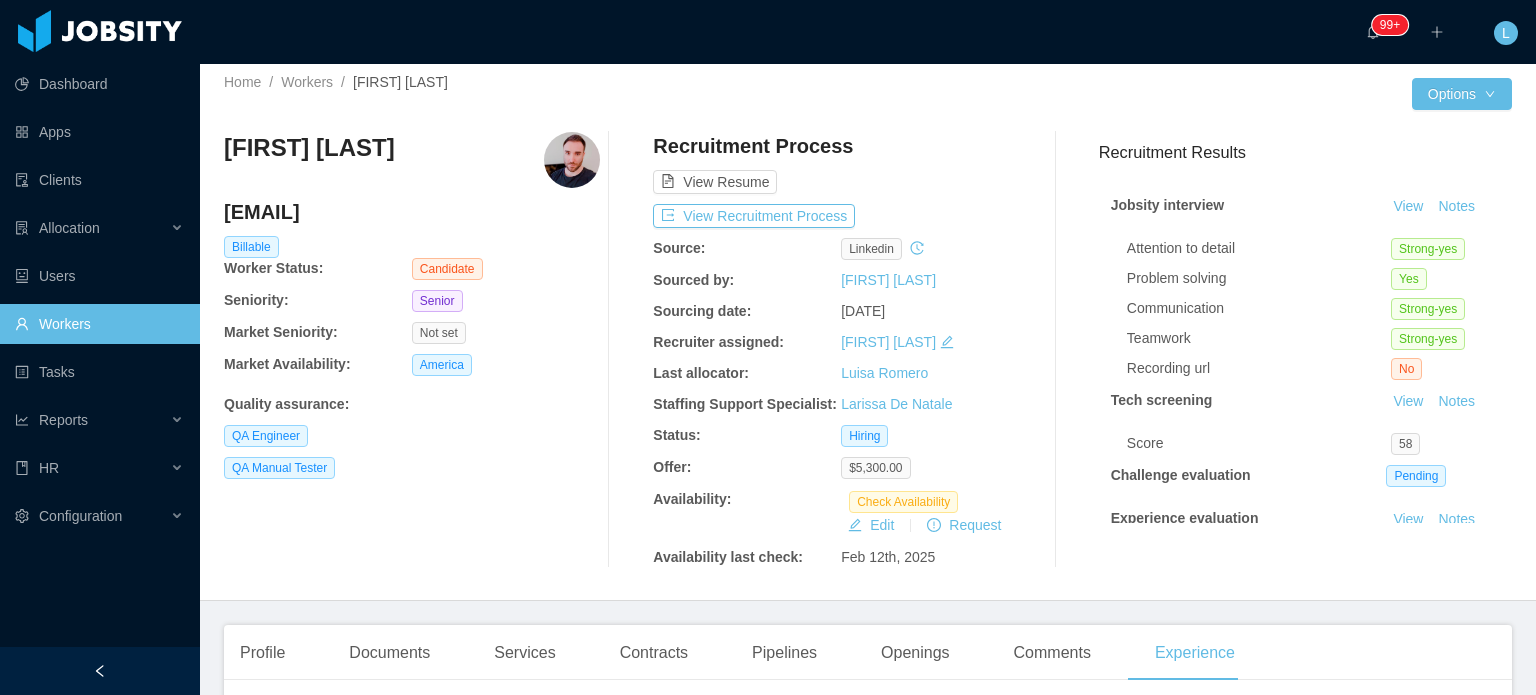 scroll, scrollTop: 0, scrollLeft: 0, axis: both 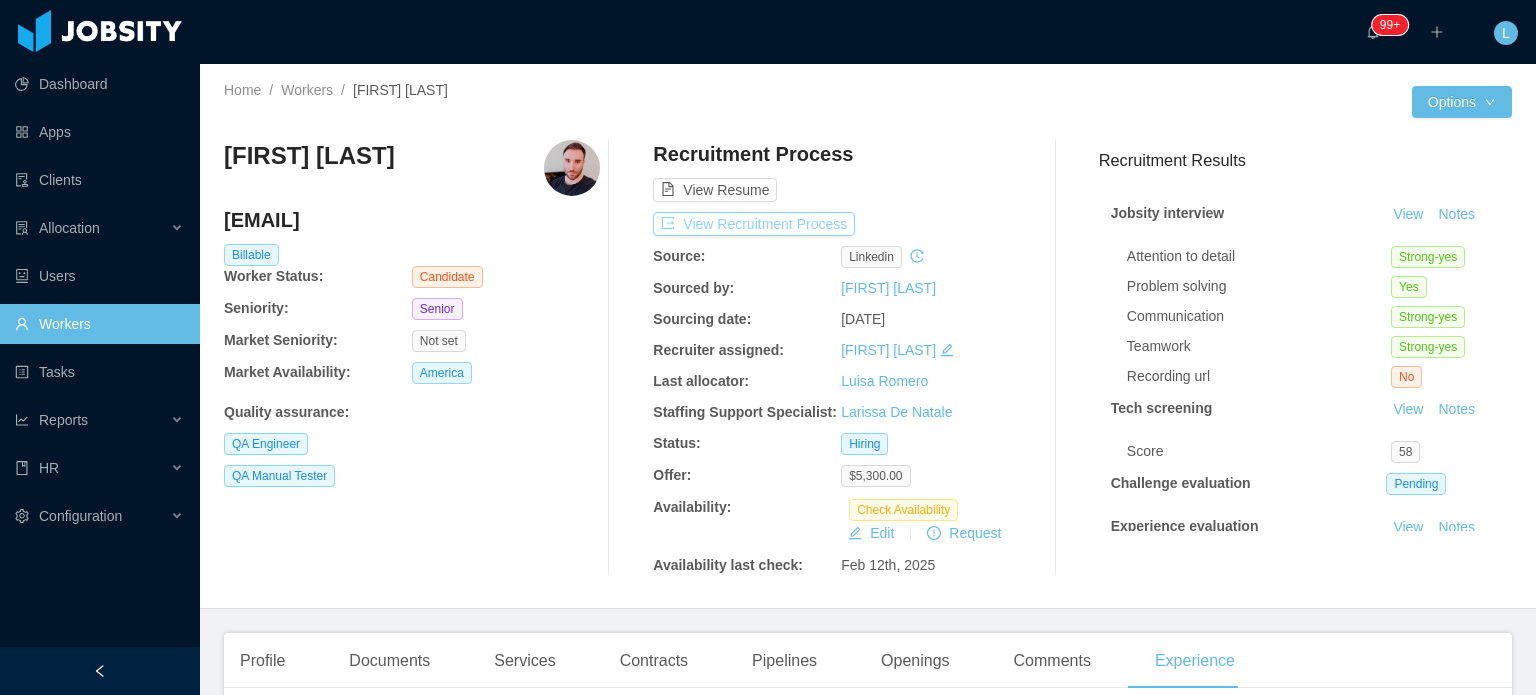 click on "View Recruitment Process" at bounding box center [754, 224] 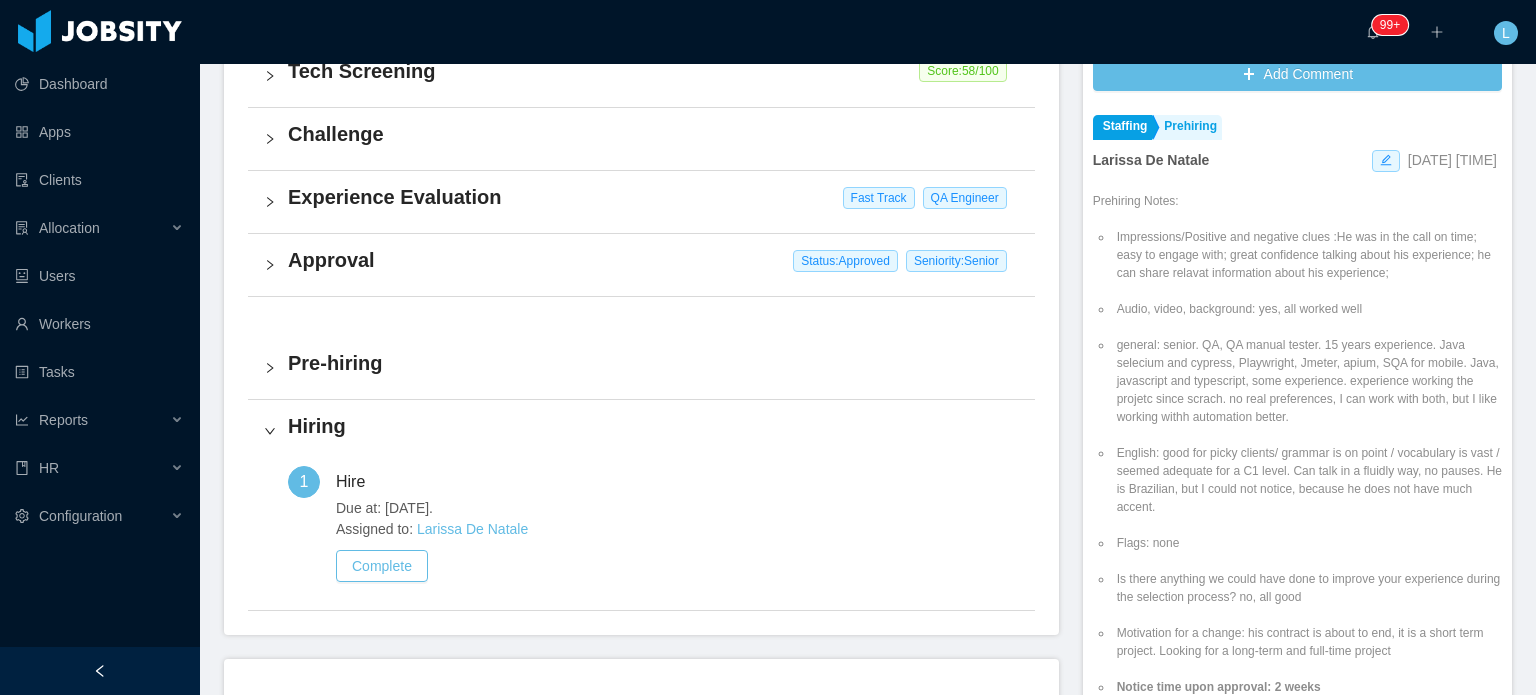 scroll, scrollTop: 563, scrollLeft: 0, axis: vertical 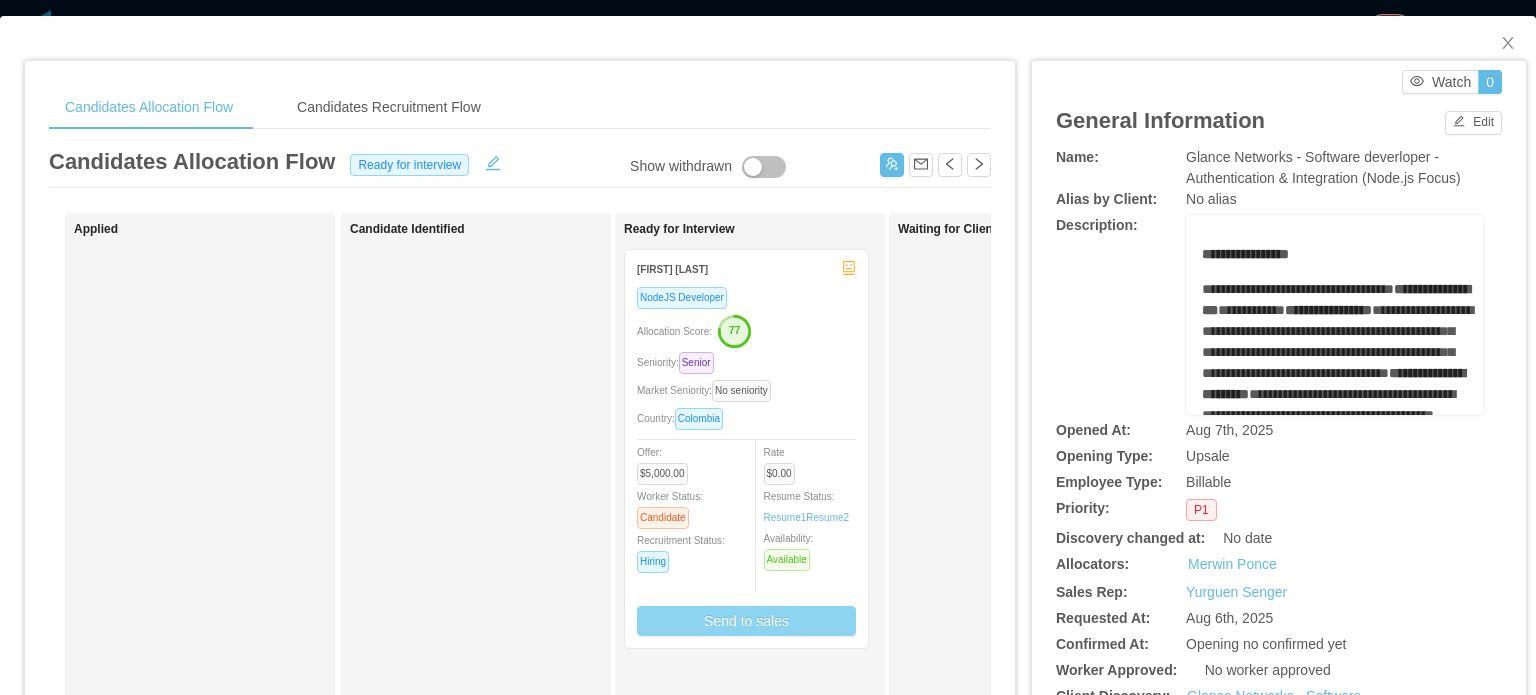 click on "Send to sales" at bounding box center (746, 621) 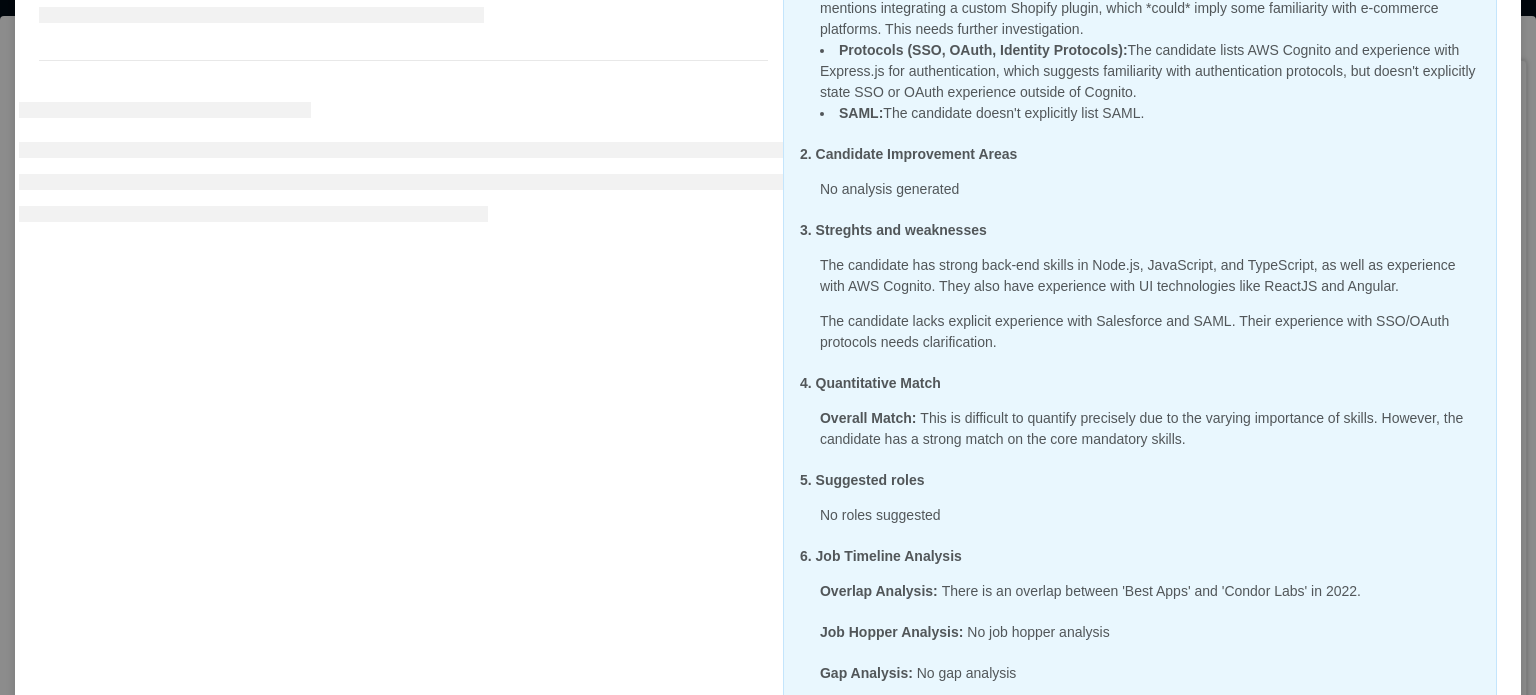 scroll, scrollTop: 300, scrollLeft: 0, axis: vertical 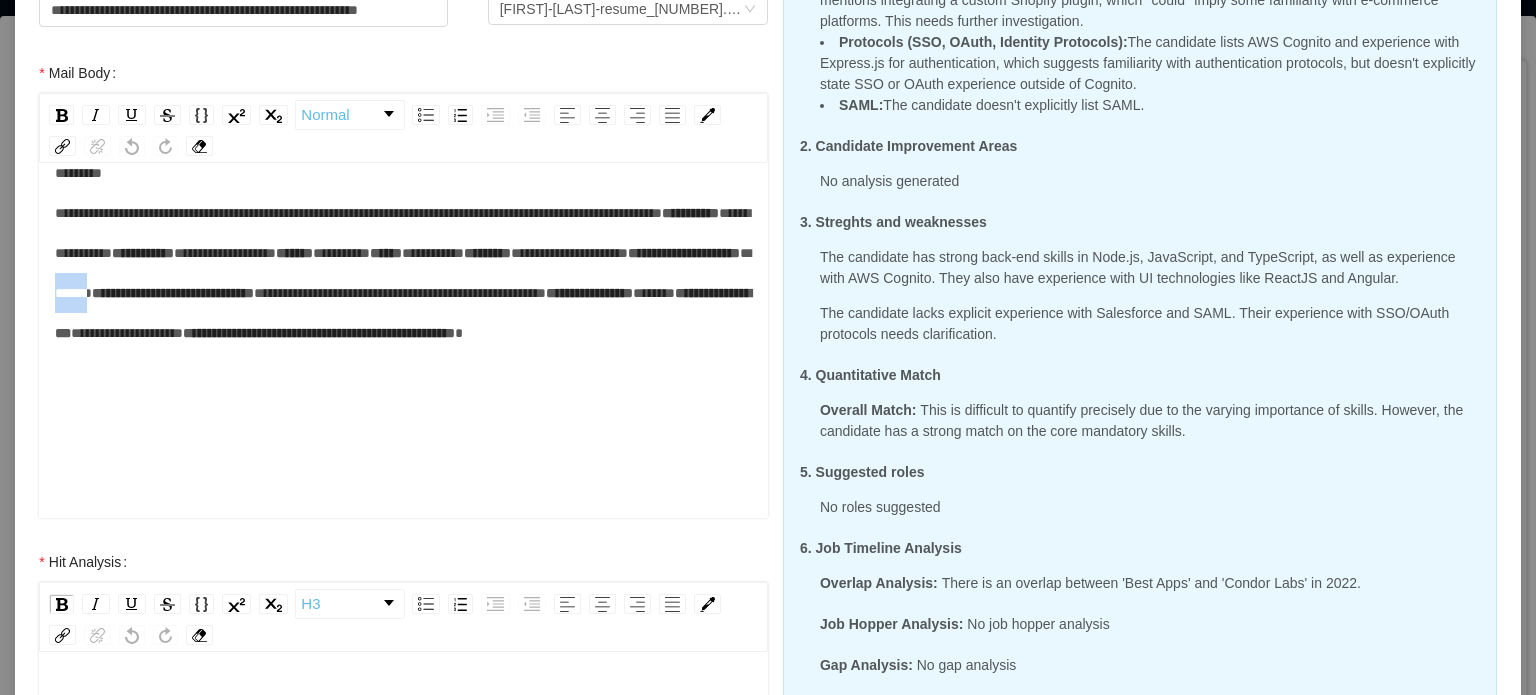 drag, startPoint x: 191, startPoint y: 338, endPoint x: 237, endPoint y: 343, distance: 46.270943 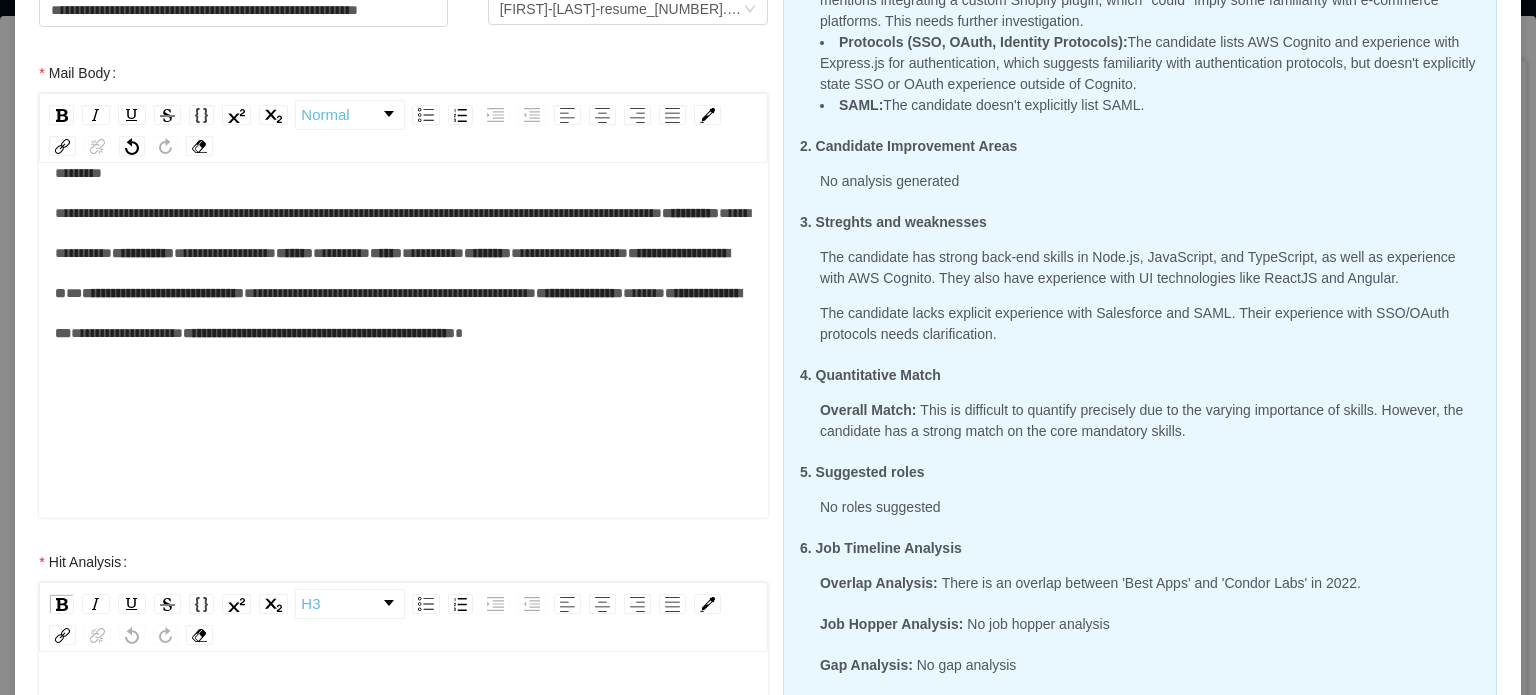 type 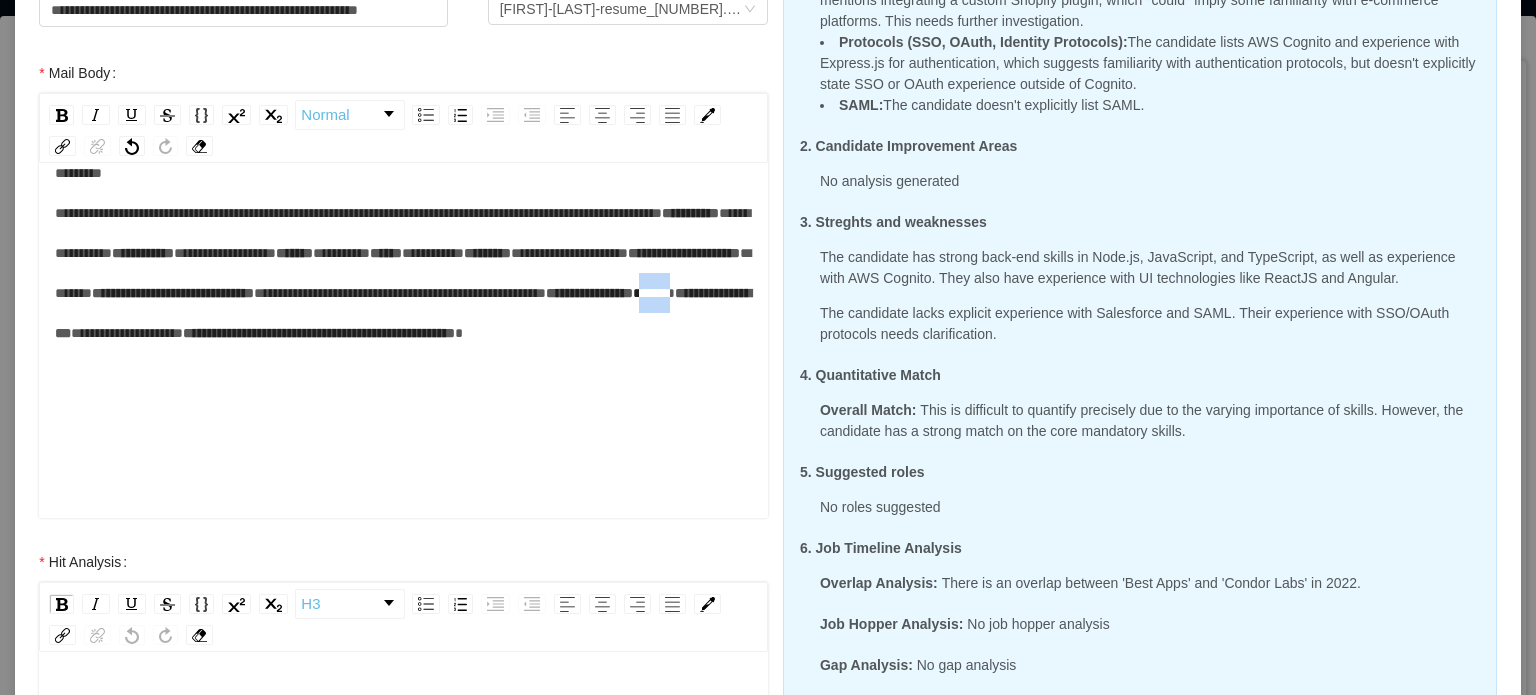 drag, startPoint x: 173, startPoint y: 419, endPoint x: 230, endPoint y: 420, distance: 57.00877 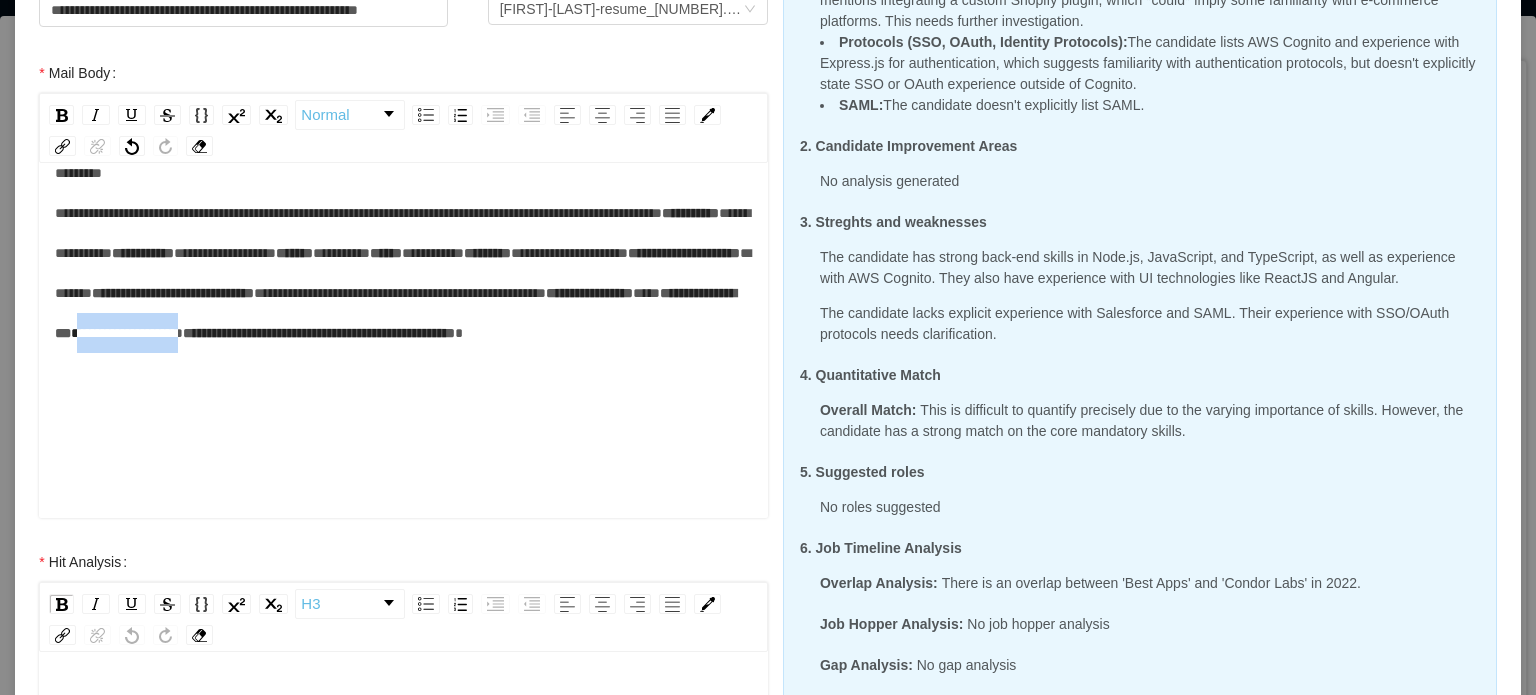 drag, startPoint x: 192, startPoint y: 458, endPoint x: 351, endPoint y: 458, distance: 159 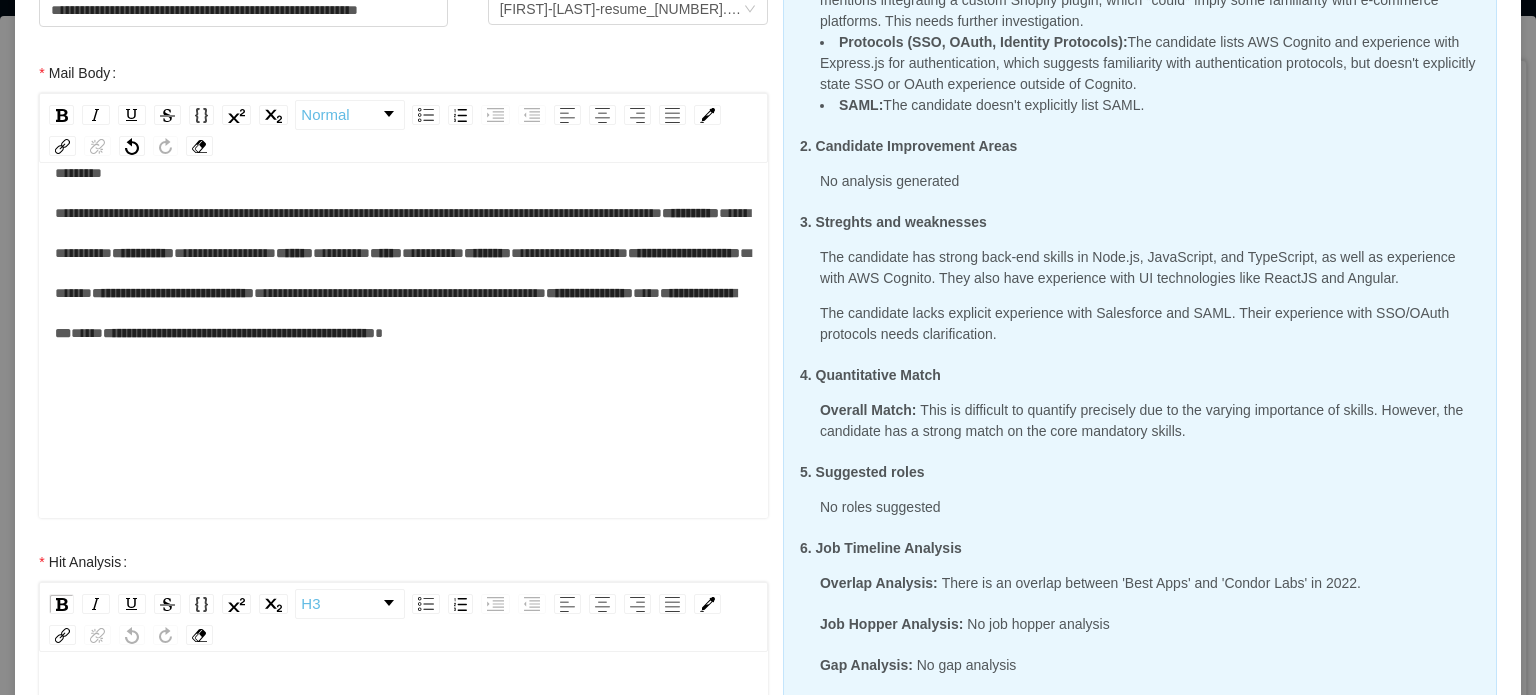 click on "**********" at bounding box center [404, 273] 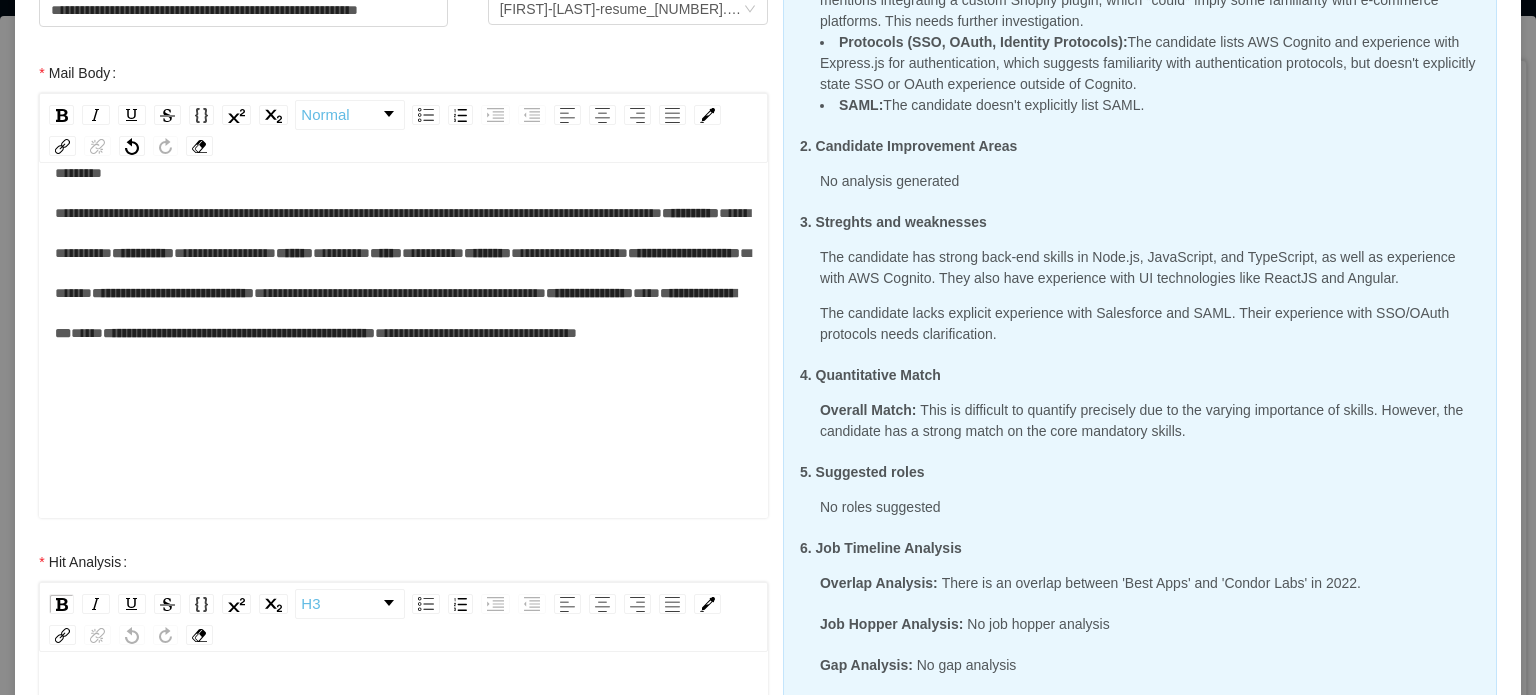 scroll, scrollTop: 238, scrollLeft: 0, axis: vertical 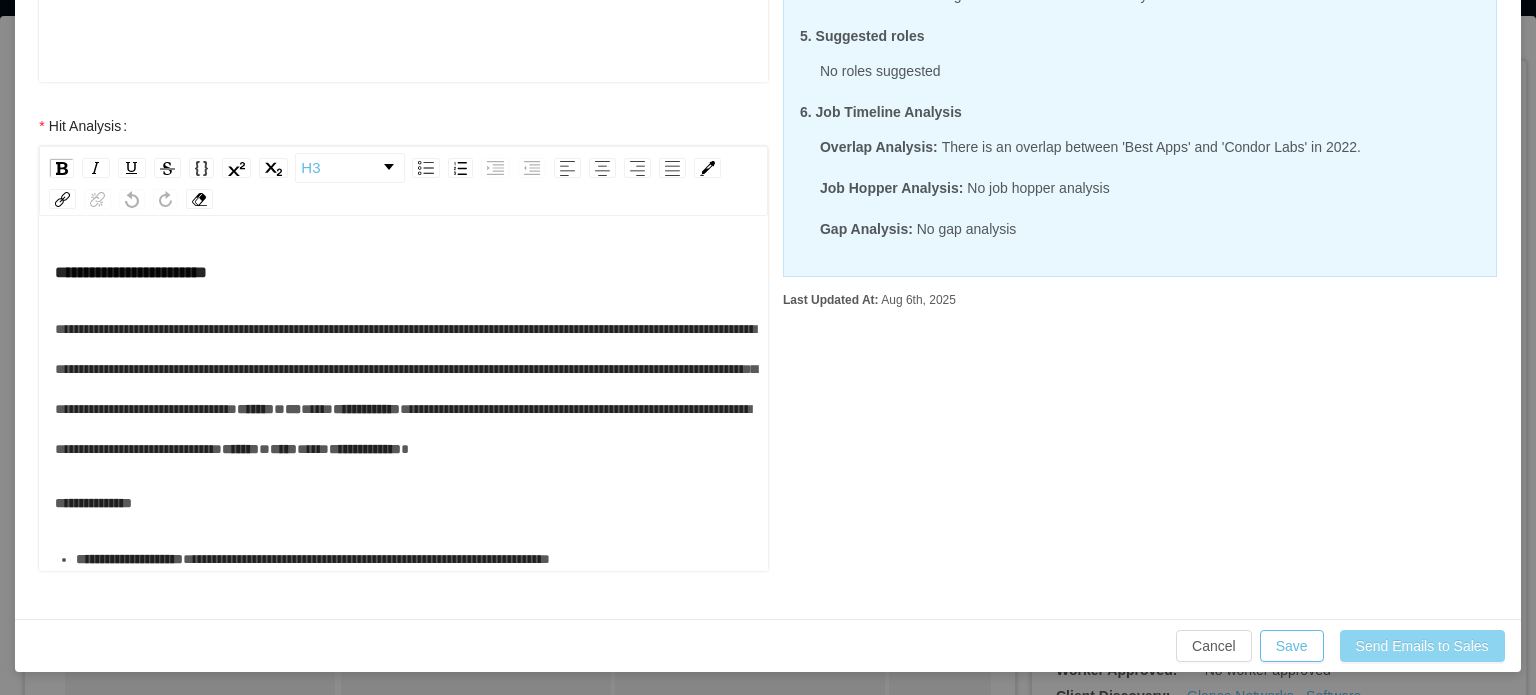click on "Send Emails to Sales" at bounding box center (1422, 646) 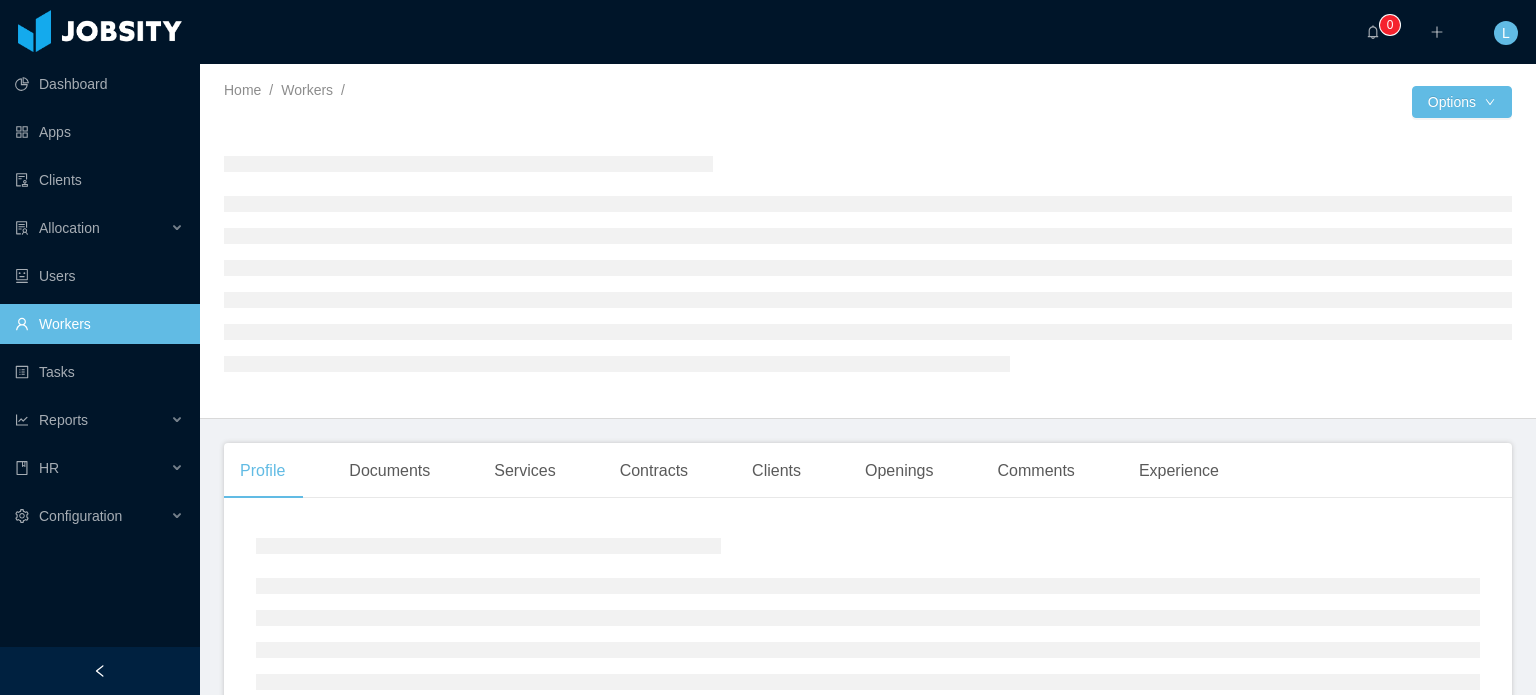 scroll, scrollTop: 0, scrollLeft: 0, axis: both 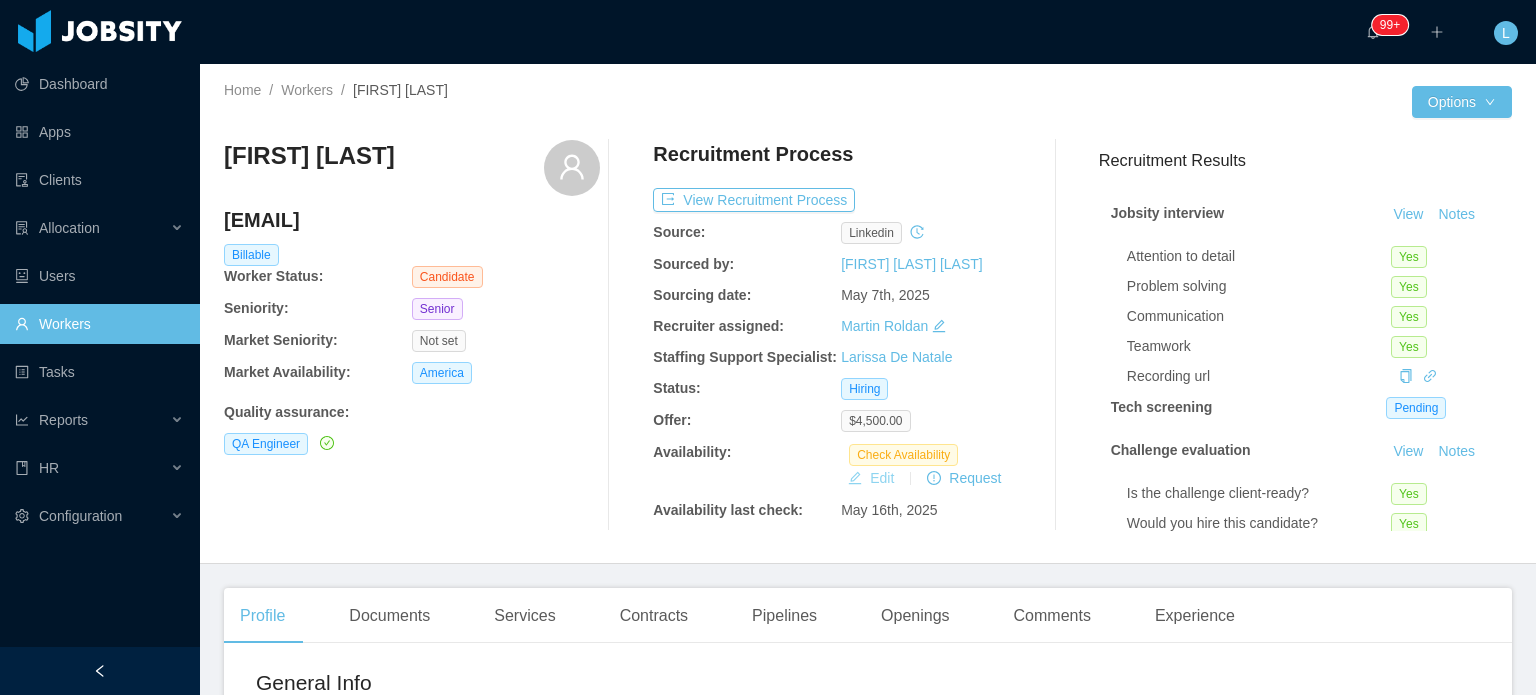 click on "Edit" at bounding box center (871, 478) 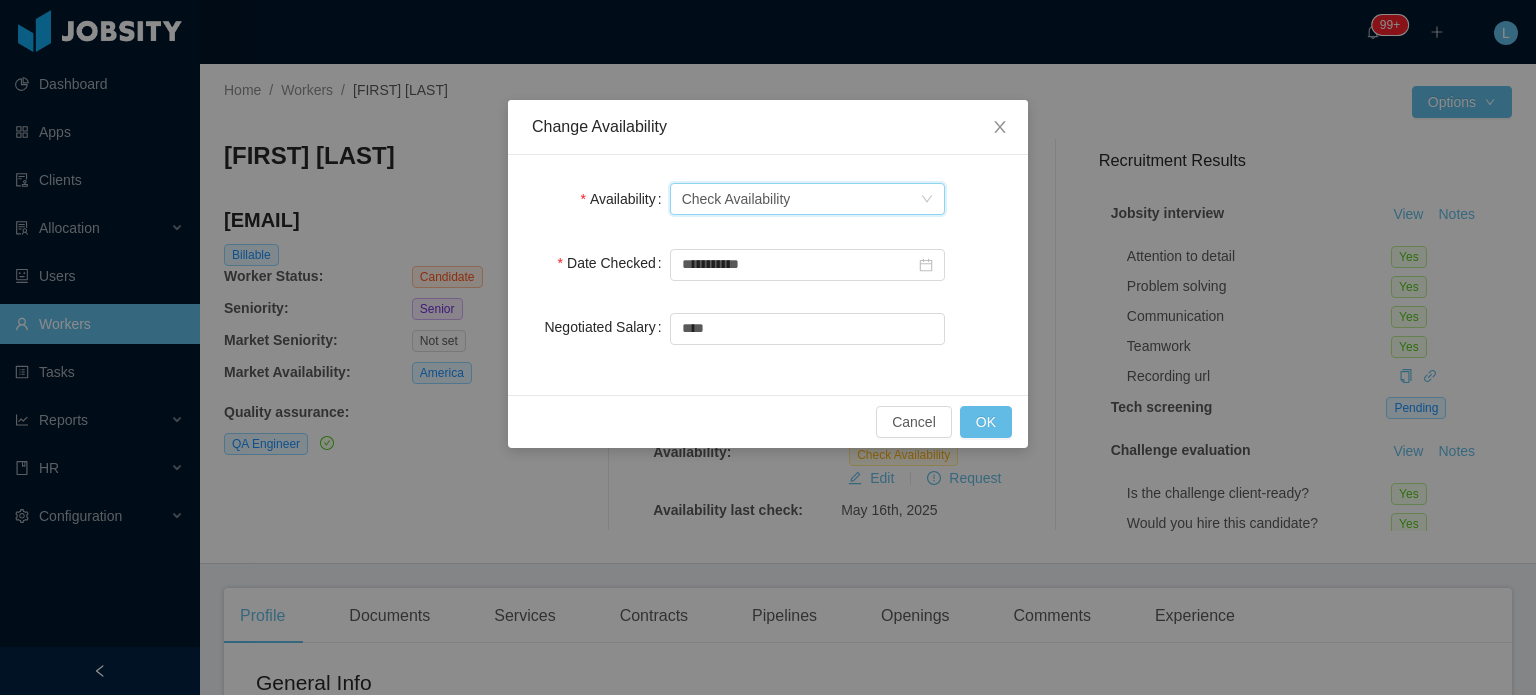 click on "Check Availability" at bounding box center [736, 199] 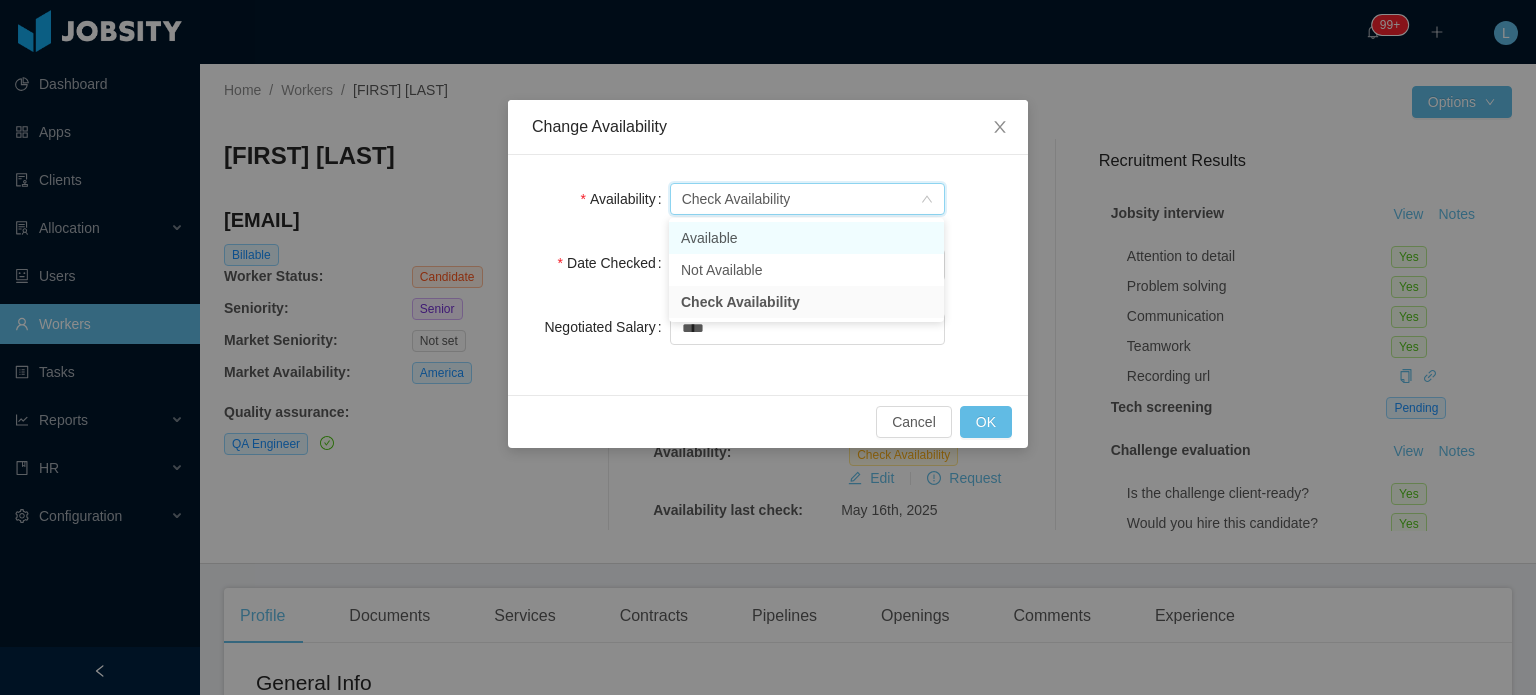 click on "Available" at bounding box center [806, 238] 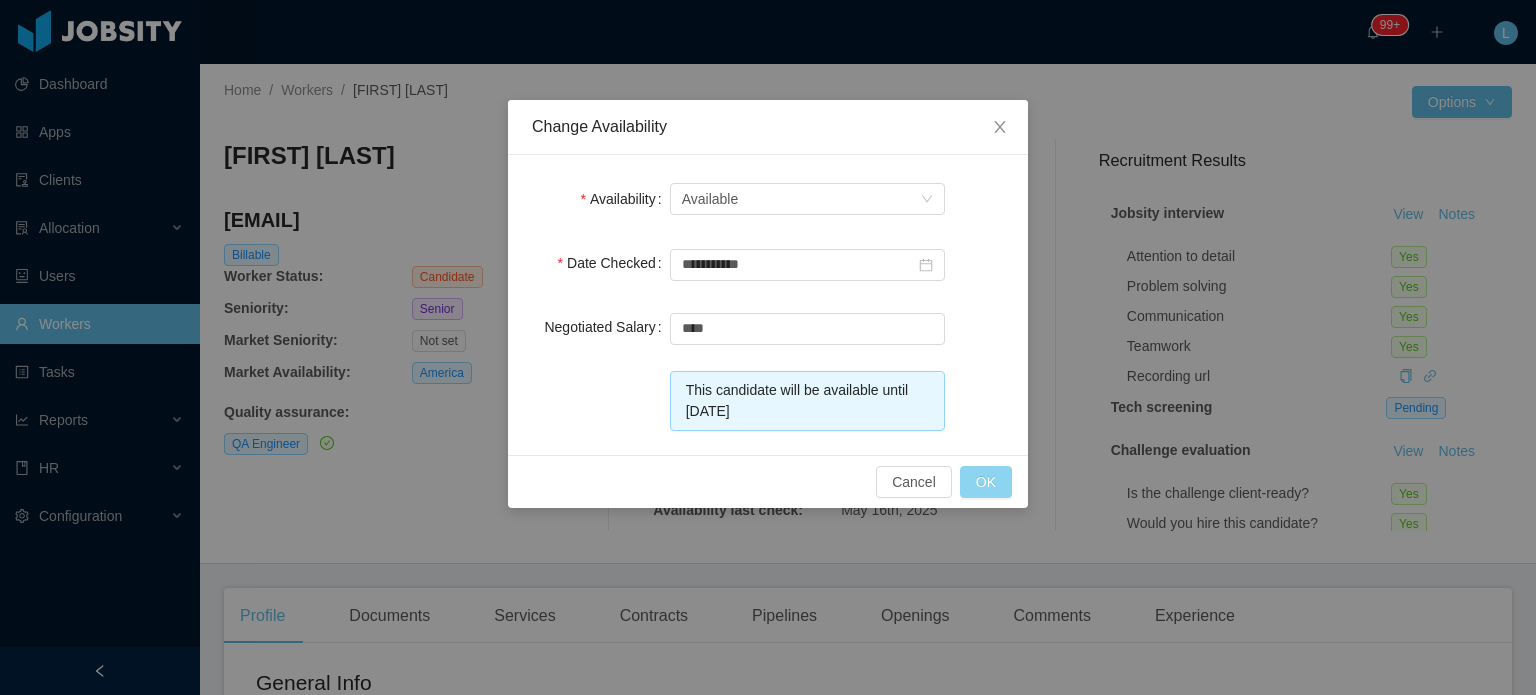 click on "OK" at bounding box center (986, 482) 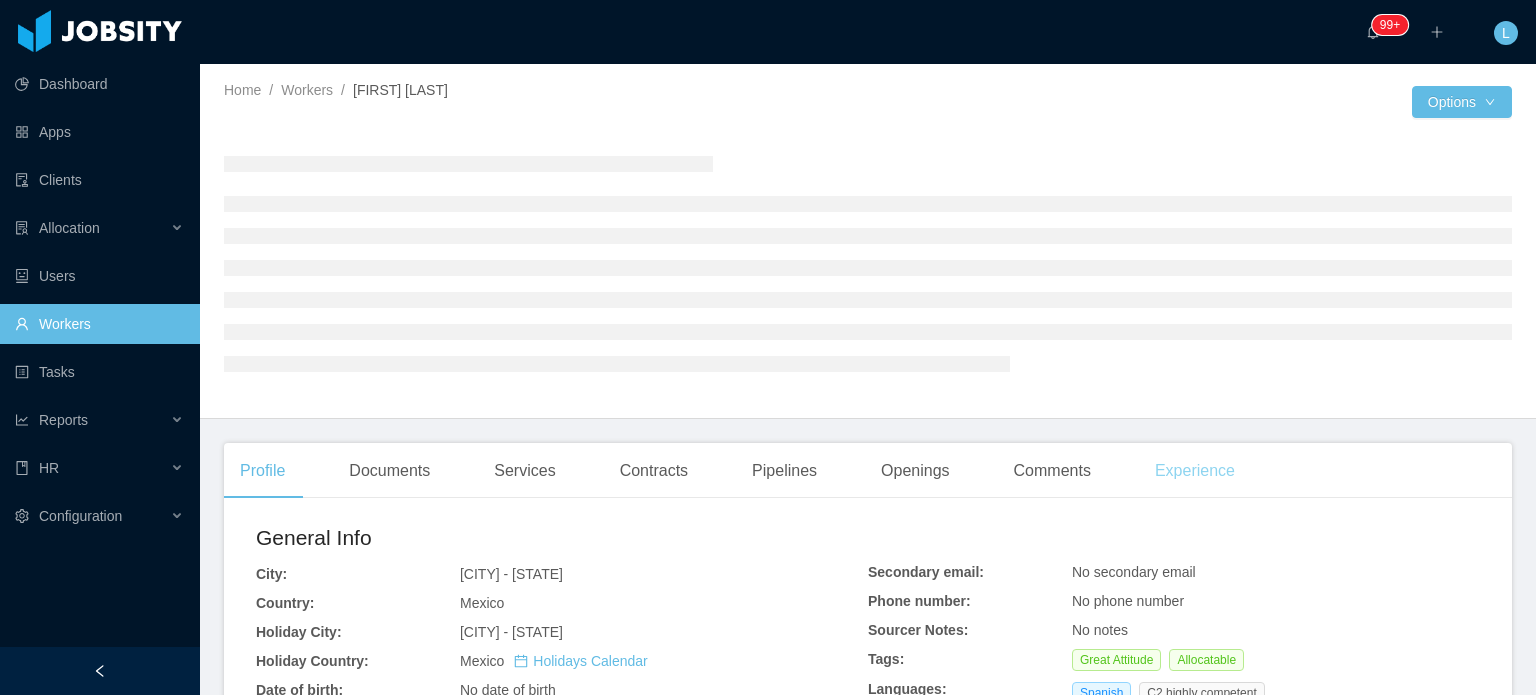 click on "Experience" at bounding box center (1195, 471) 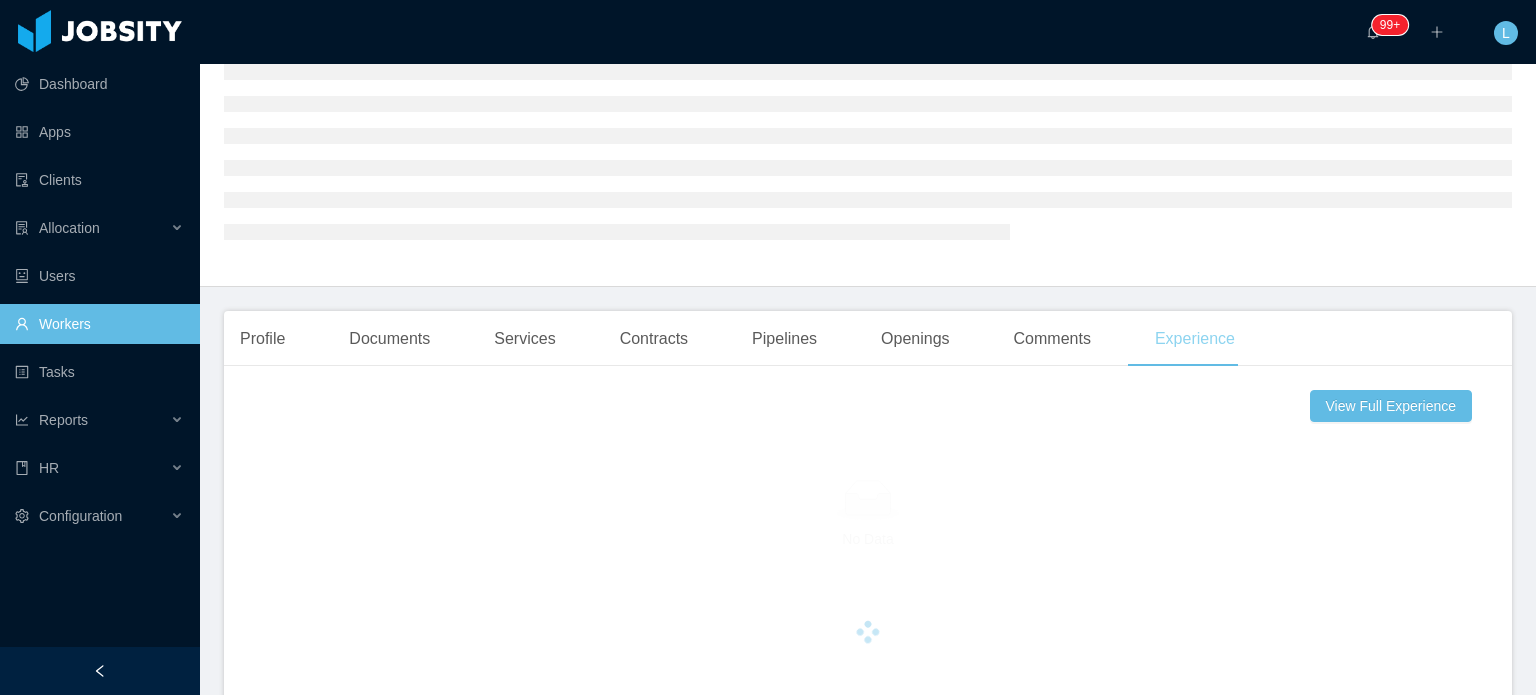 scroll, scrollTop: 500, scrollLeft: 0, axis: vertical 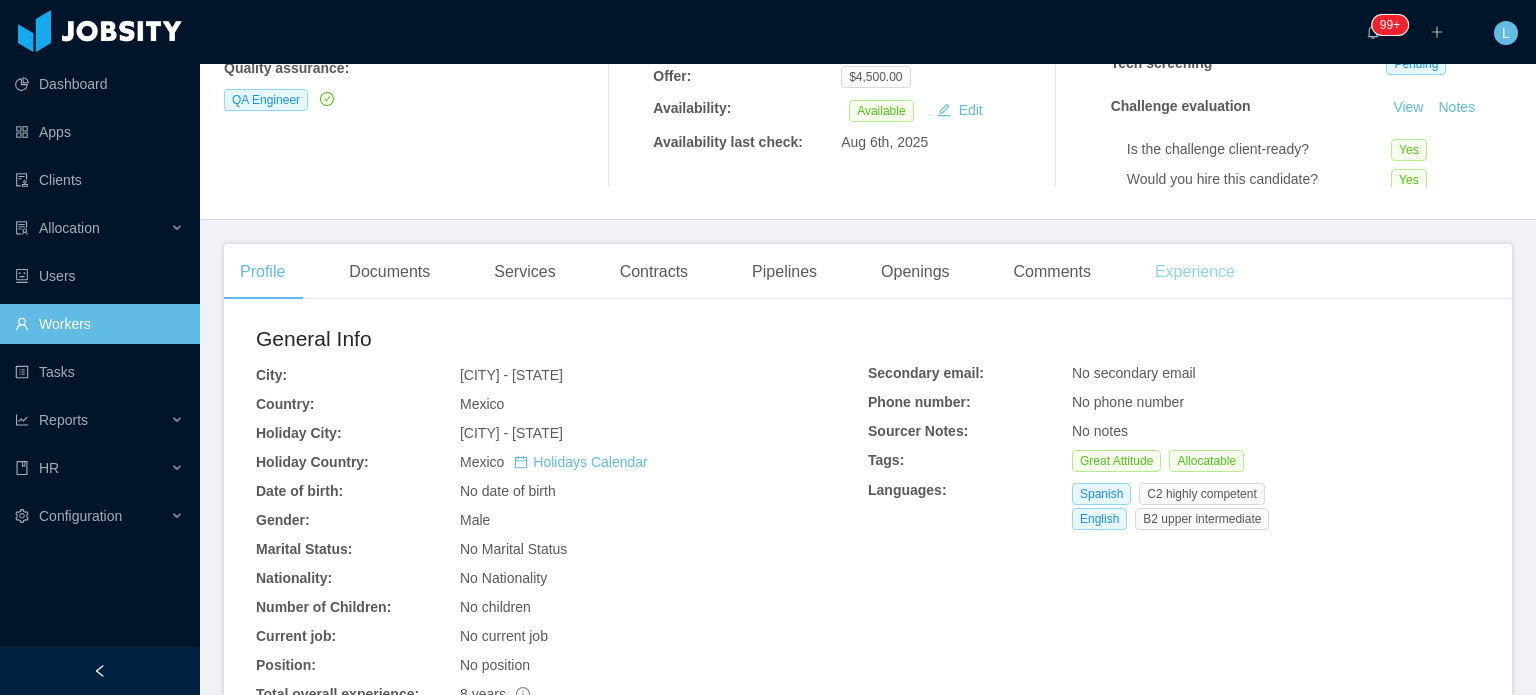 click on "Experience" at bounding box center (1195, 272) 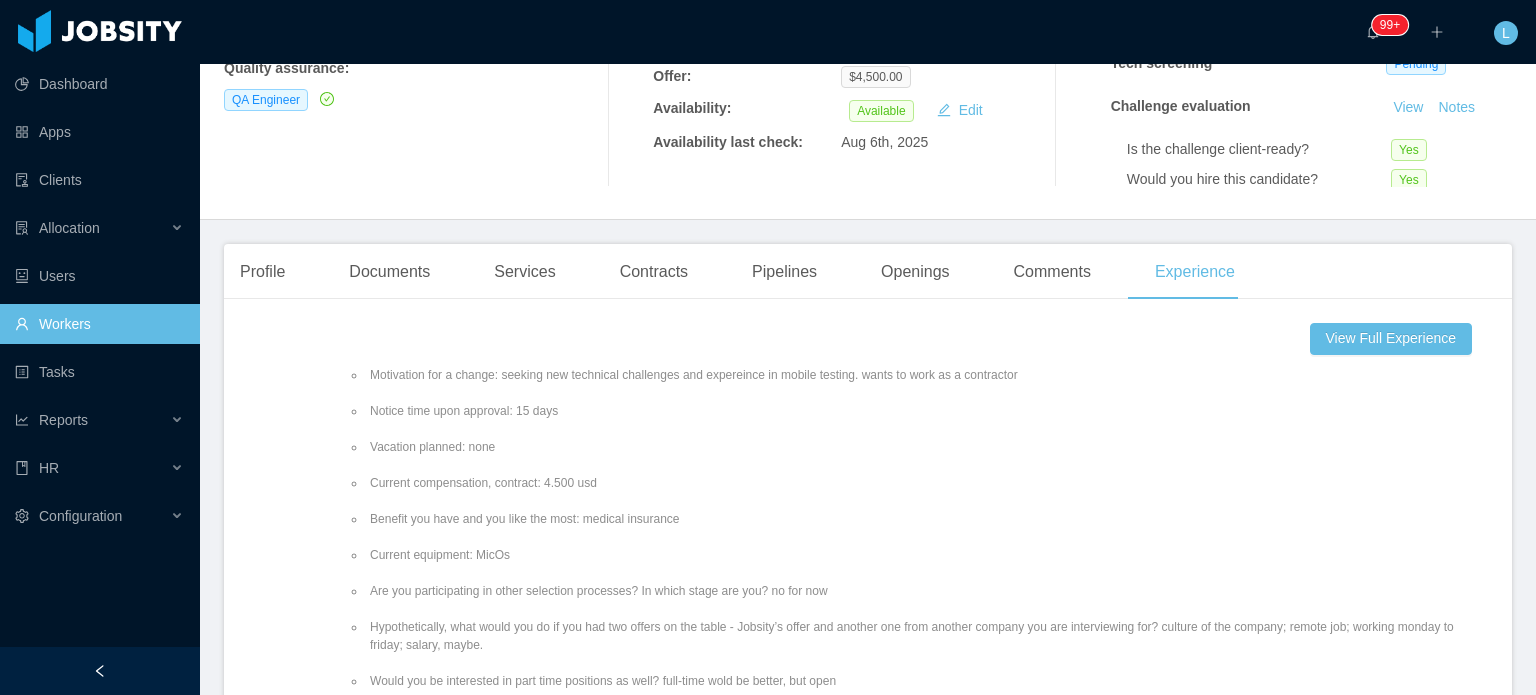 scroll, scrollTop: 400, scrollLeft: 0, axis: vertical 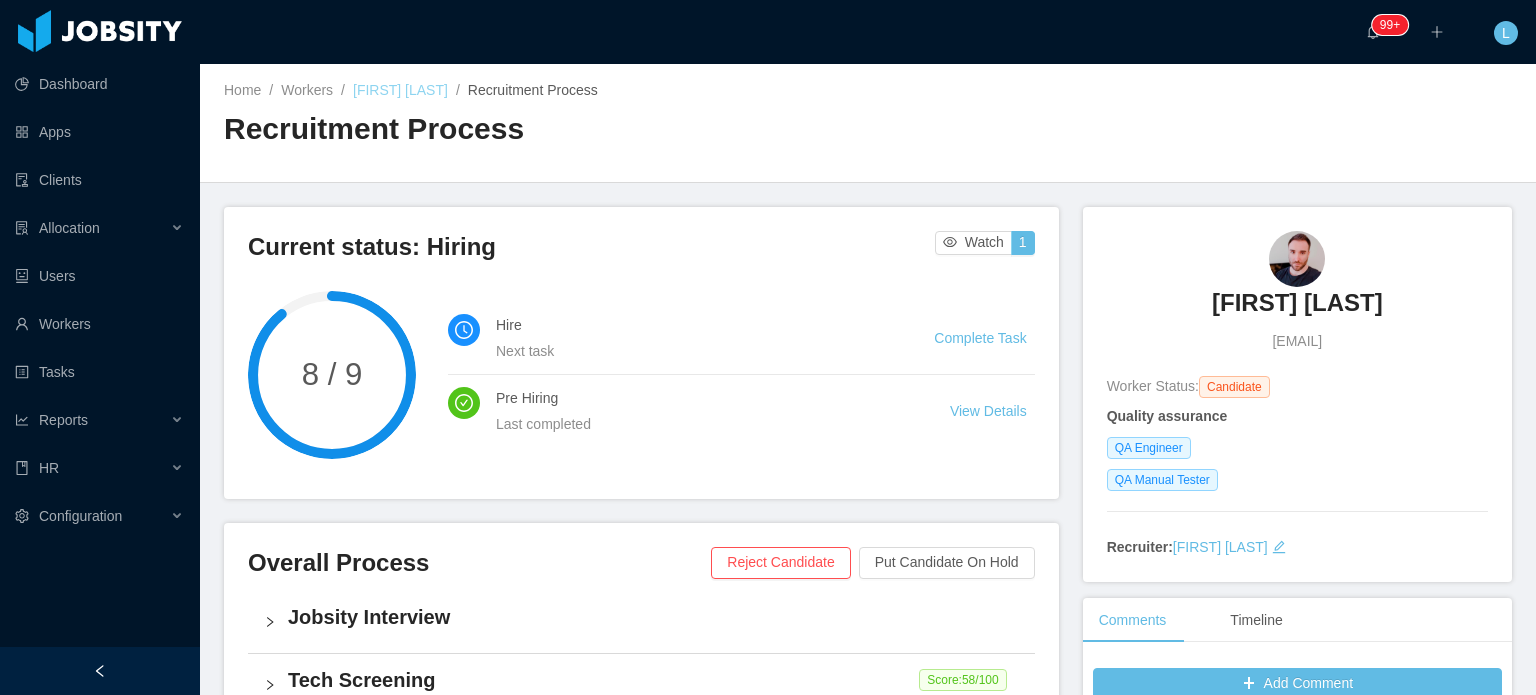 click on "[FIRST] [LAST]" at bounding box center (400, 90) 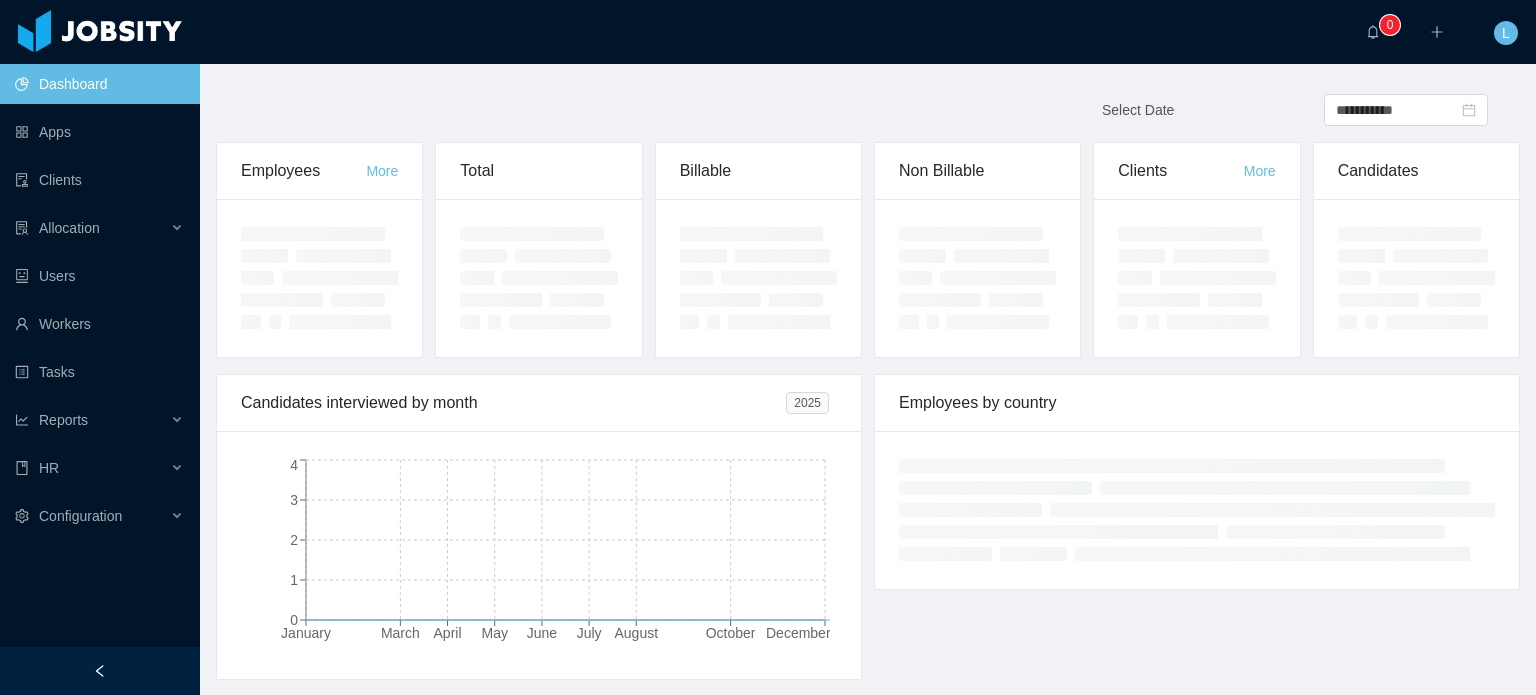 scroll, scrollTop: 0, scrollLeft: 0, axis: both 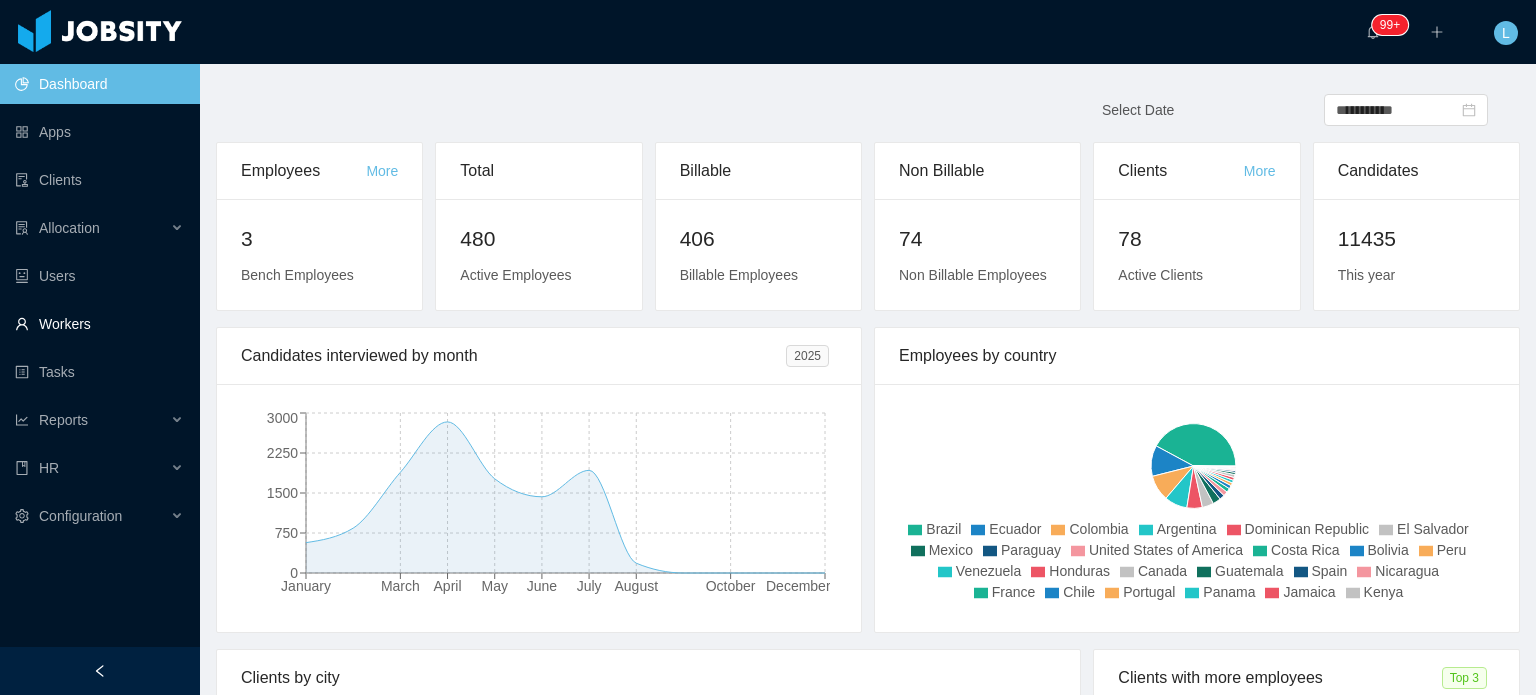 click on "Workers" at bounding box center [99, 324] 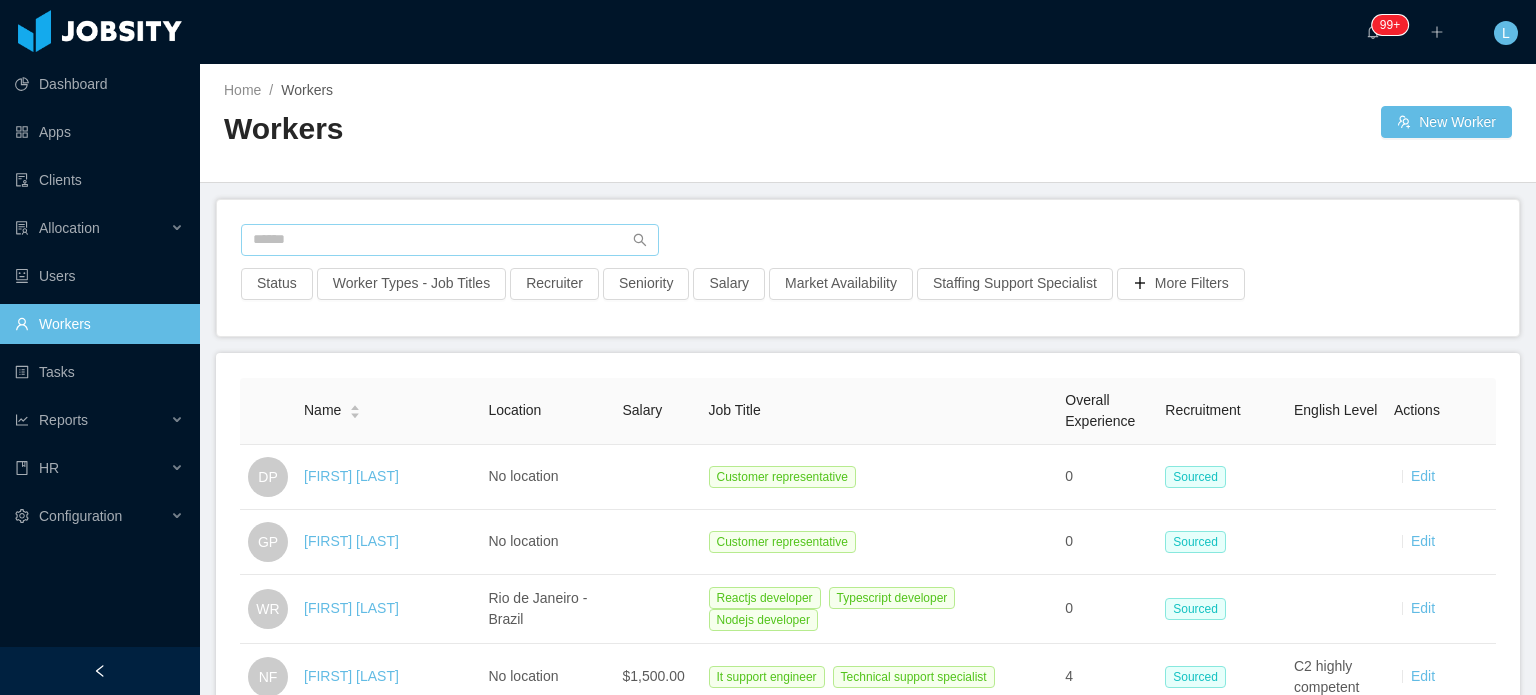 click on "Status Worker Types - Job Titles Recruiter Seniority Salary   Market Availability Staffing Support Specialist More Filters" at bounding box center (868, 268) 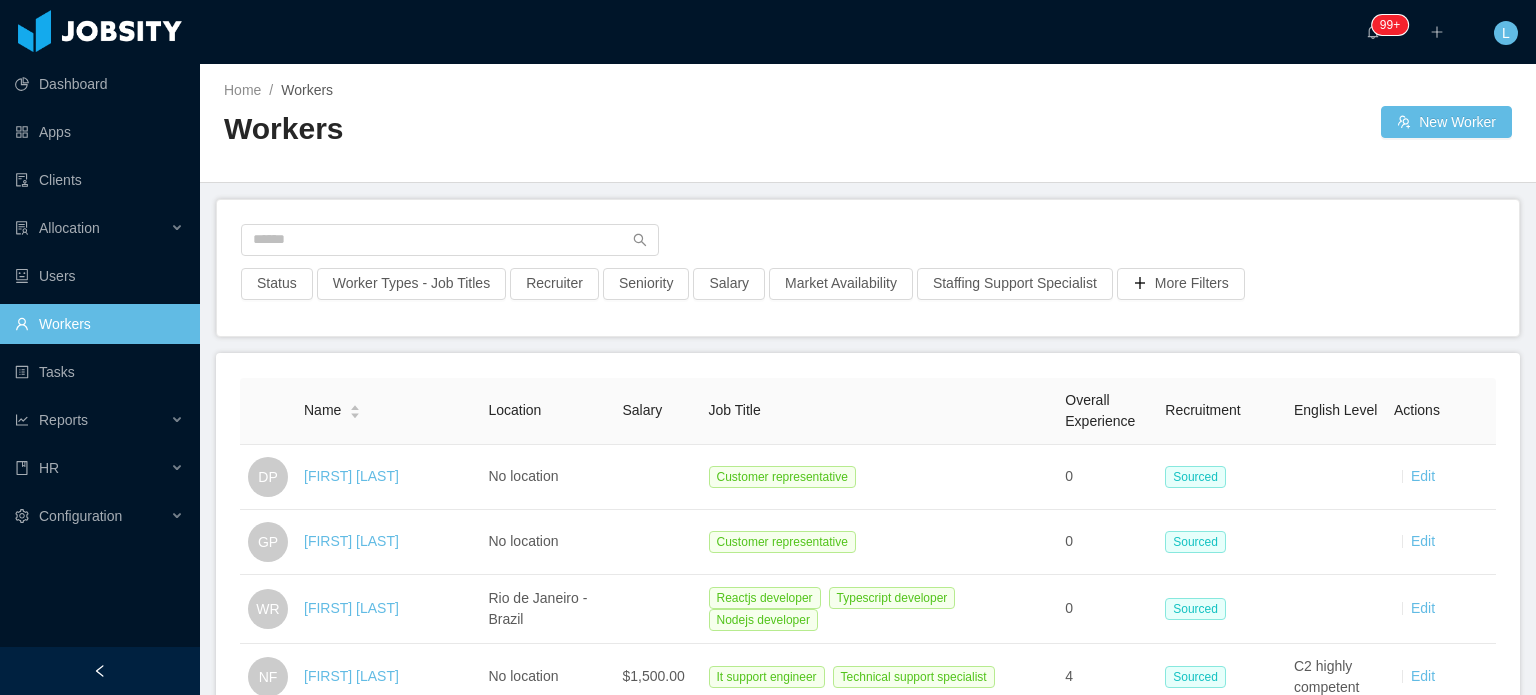 click at bounding box center [868, 246] 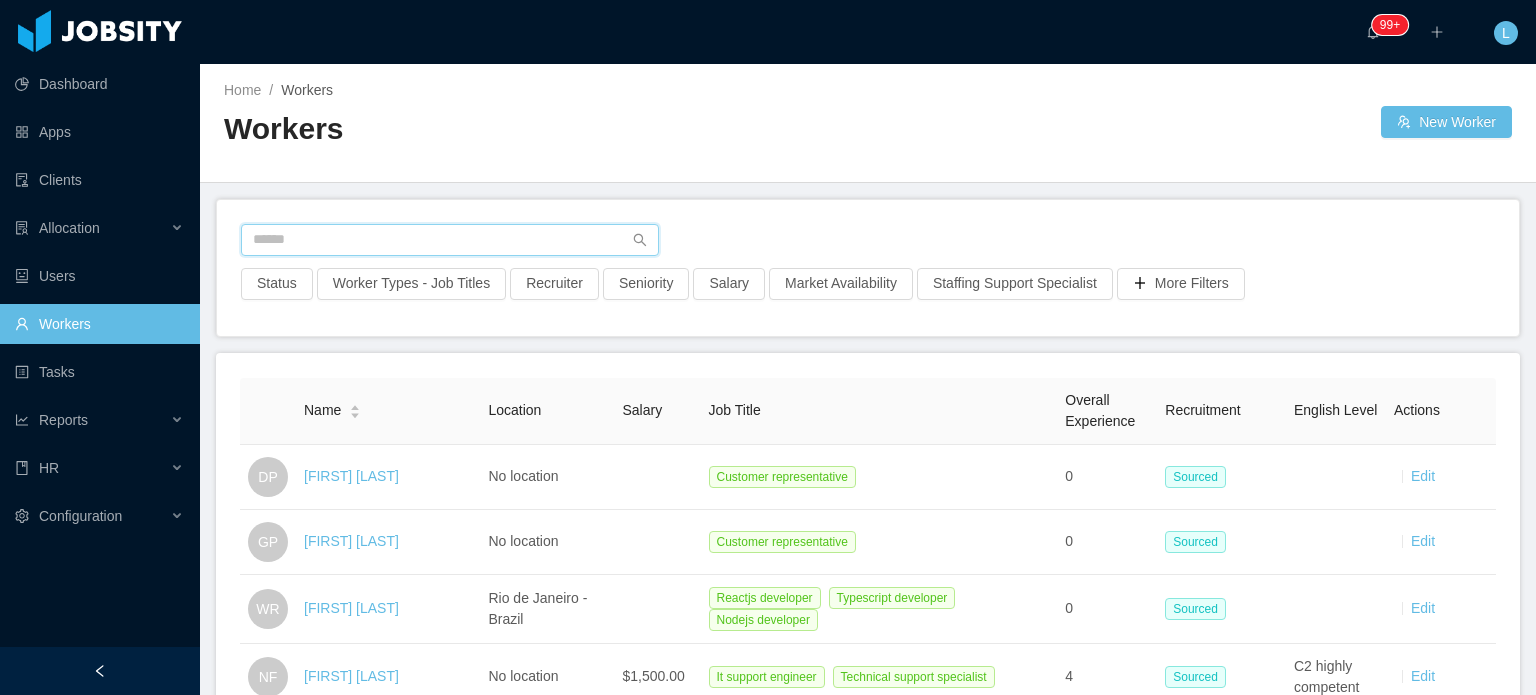 click at bounding box center [450, 240] 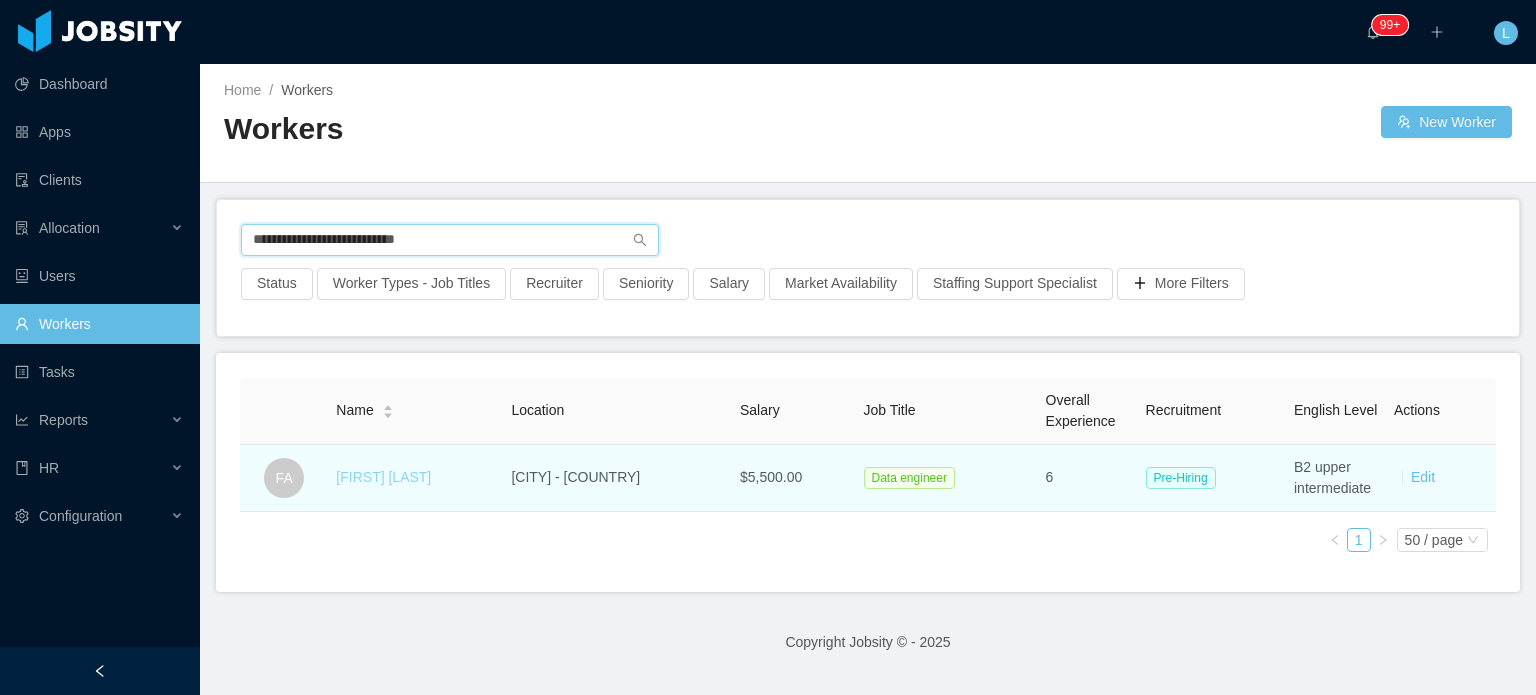 type on "**********" 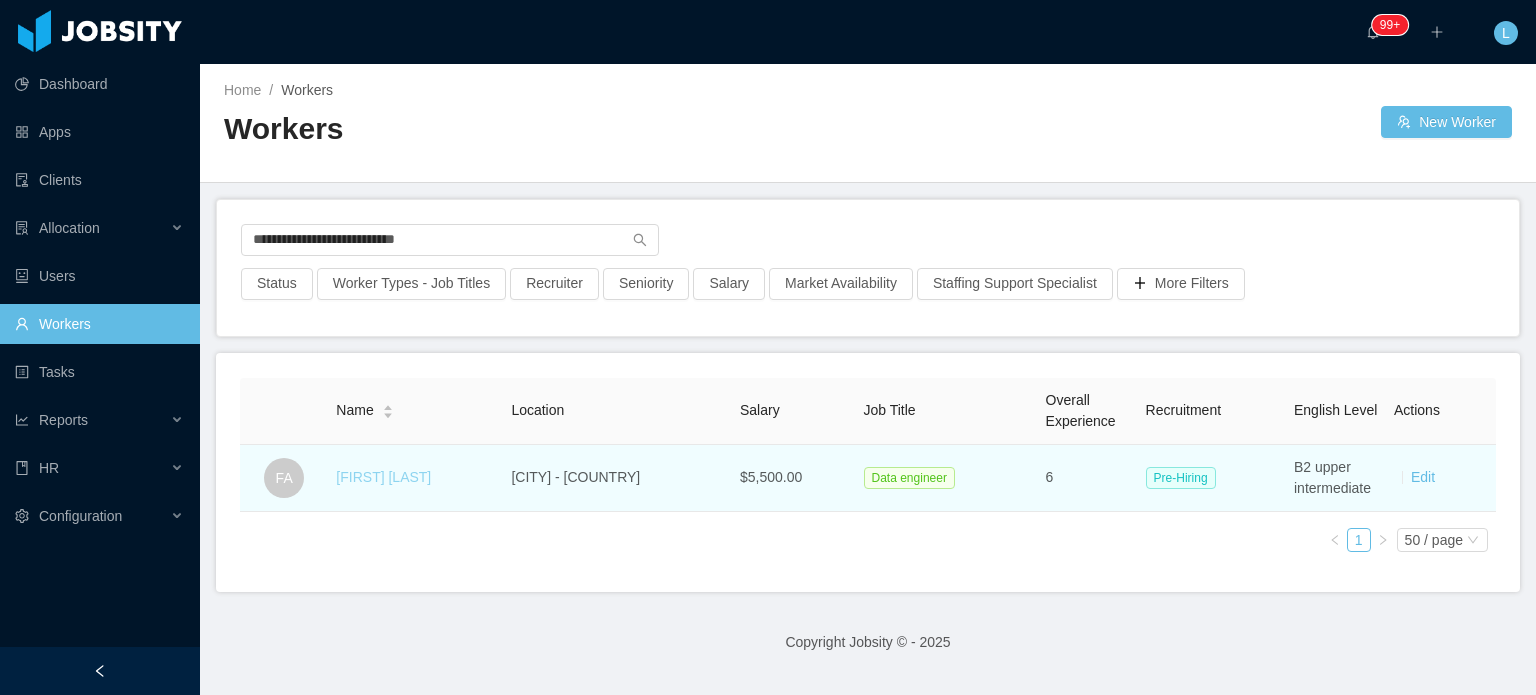 click on "[FIRST] [LAST]" at bounding box center (383, 477) 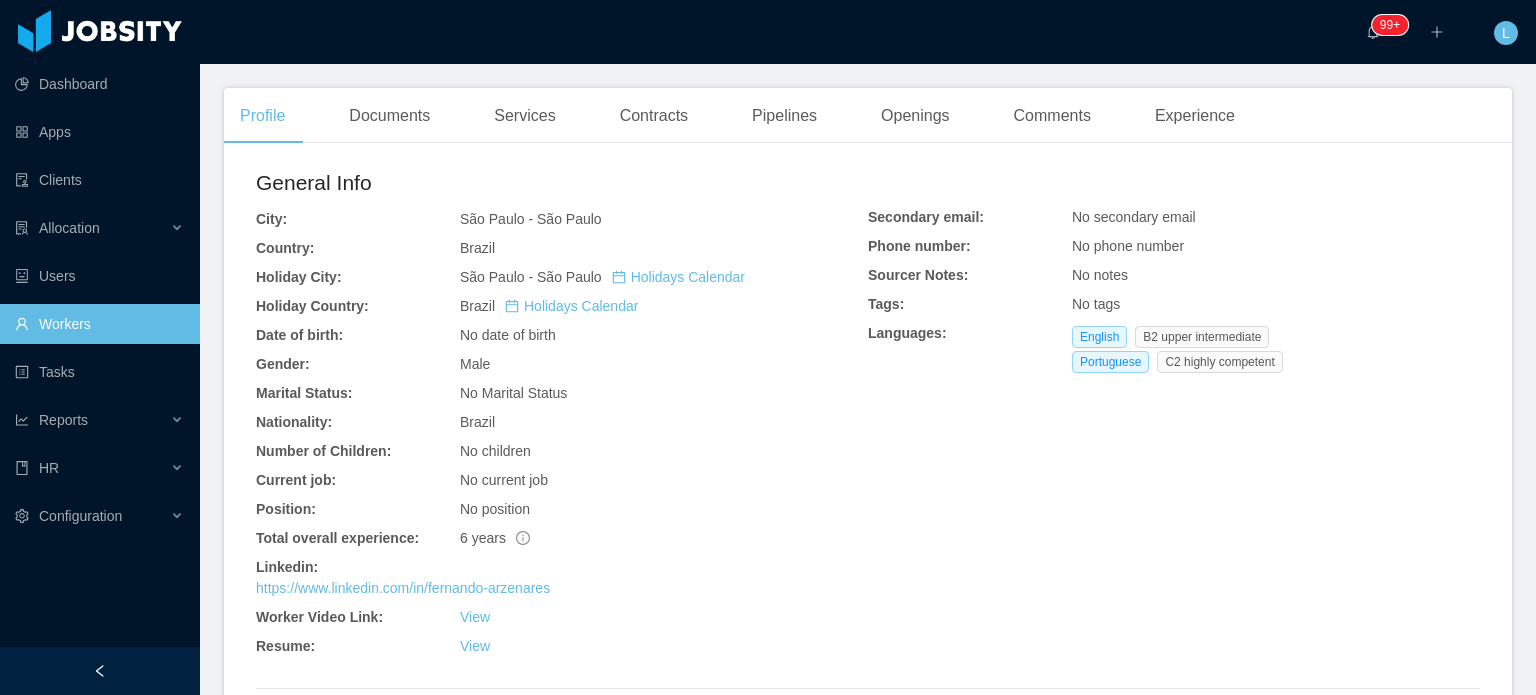 scroll, scrollTop: 0, scrollLeft: 0, axis: both 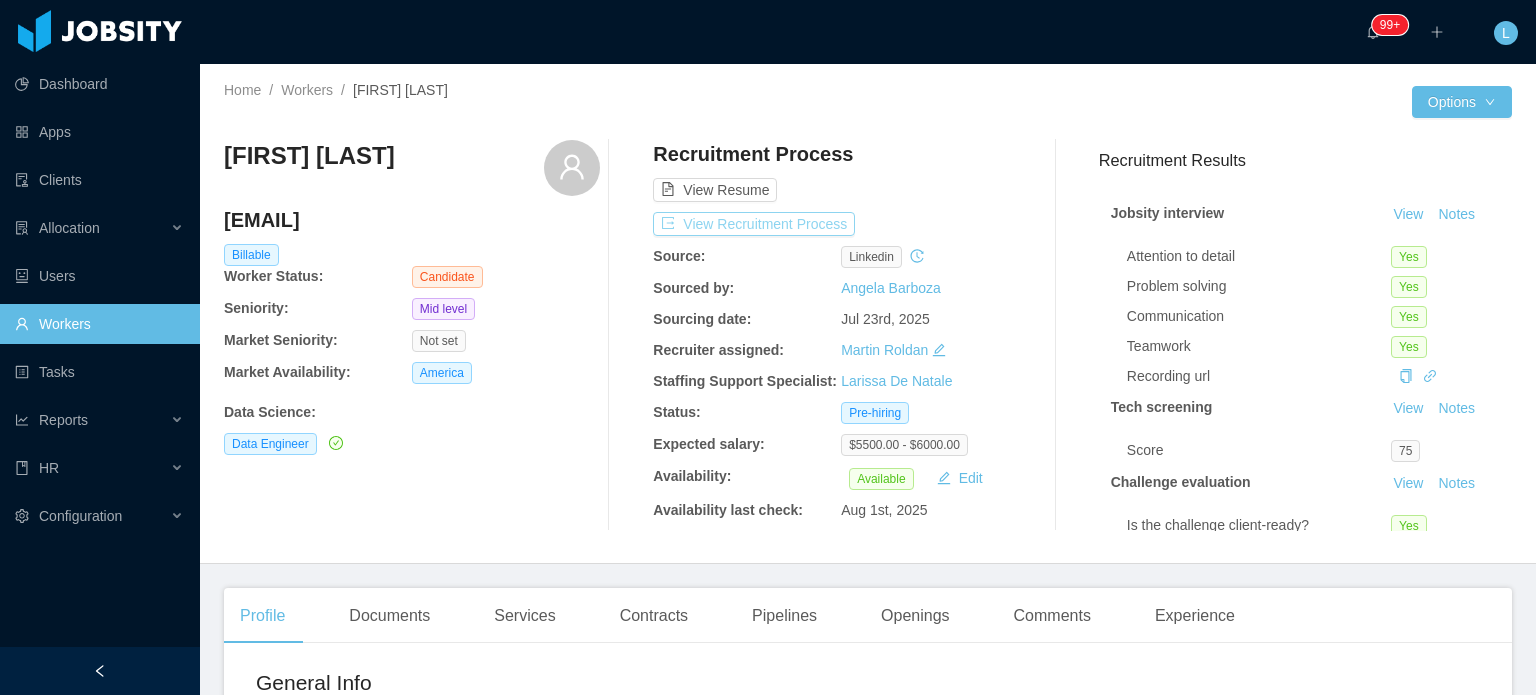click on "View Recruitment Process" at bounding box center (754, 224) 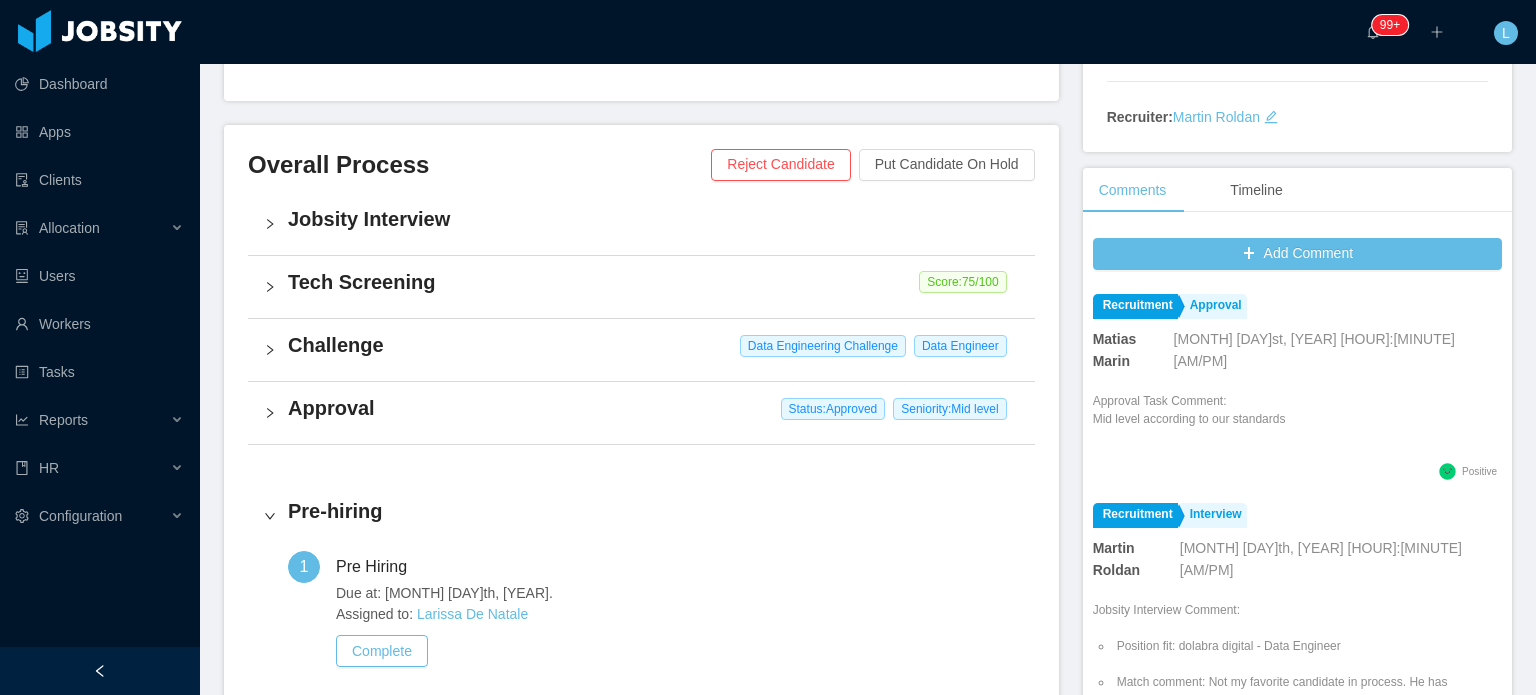 scroll, scrollTop: 400, scrollLeft: 0, axis: vertical 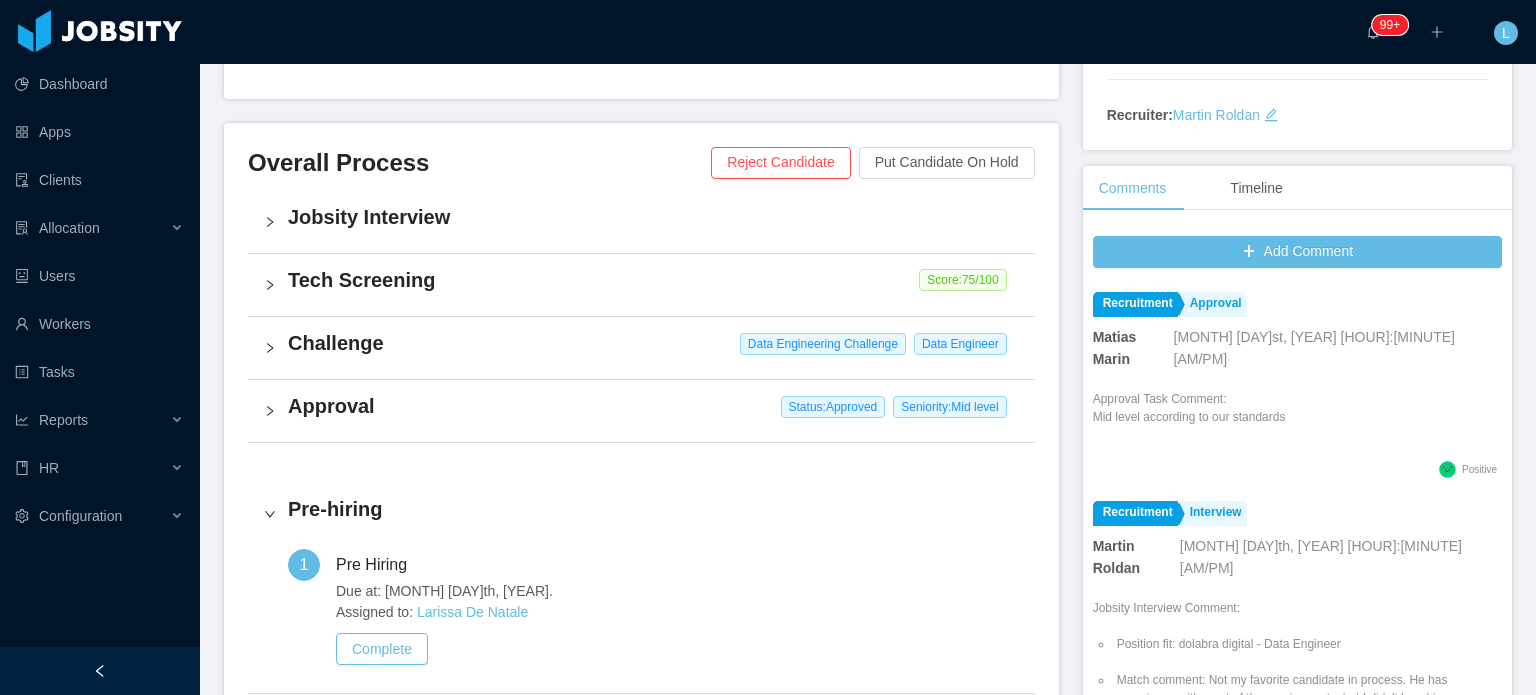 click on "Jobsity Interview" at bounding box center (653, 217) 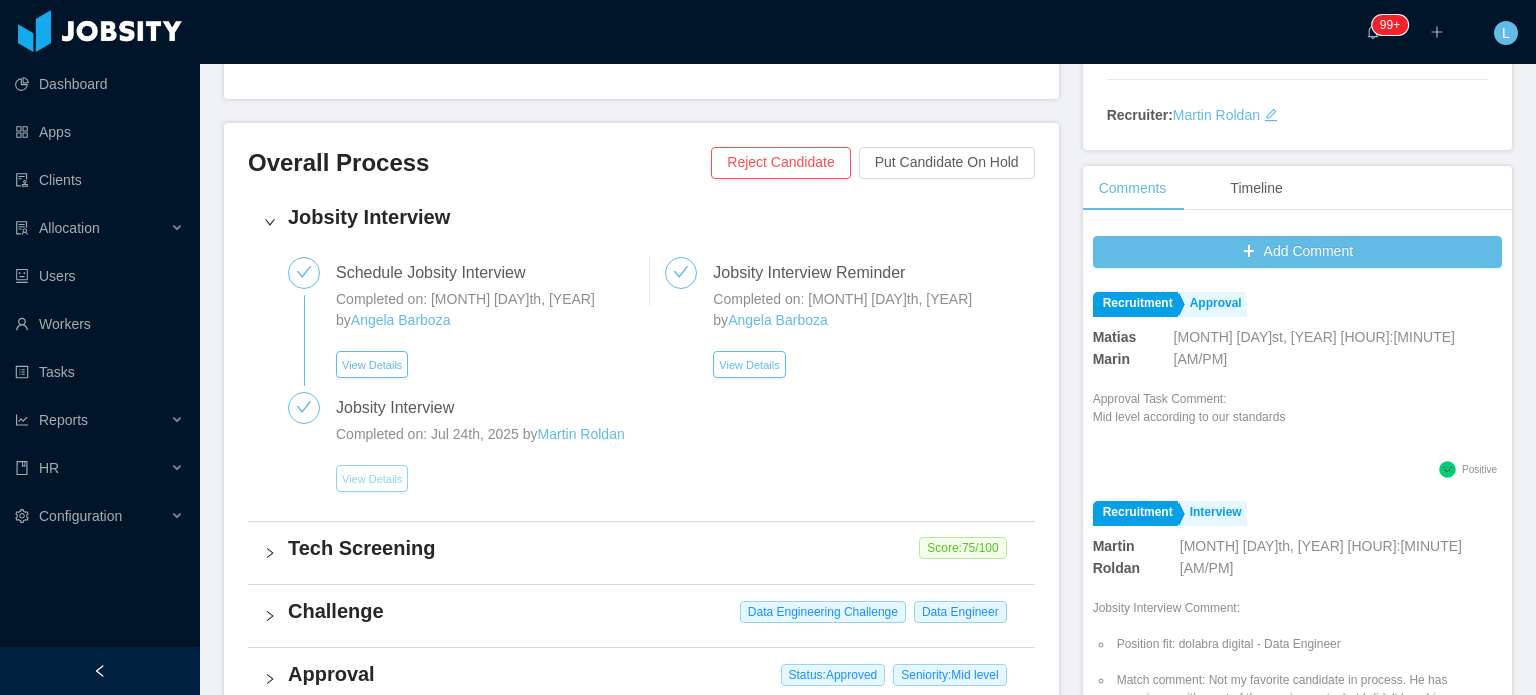 click on "View Details" at bounding box center (372, 478) 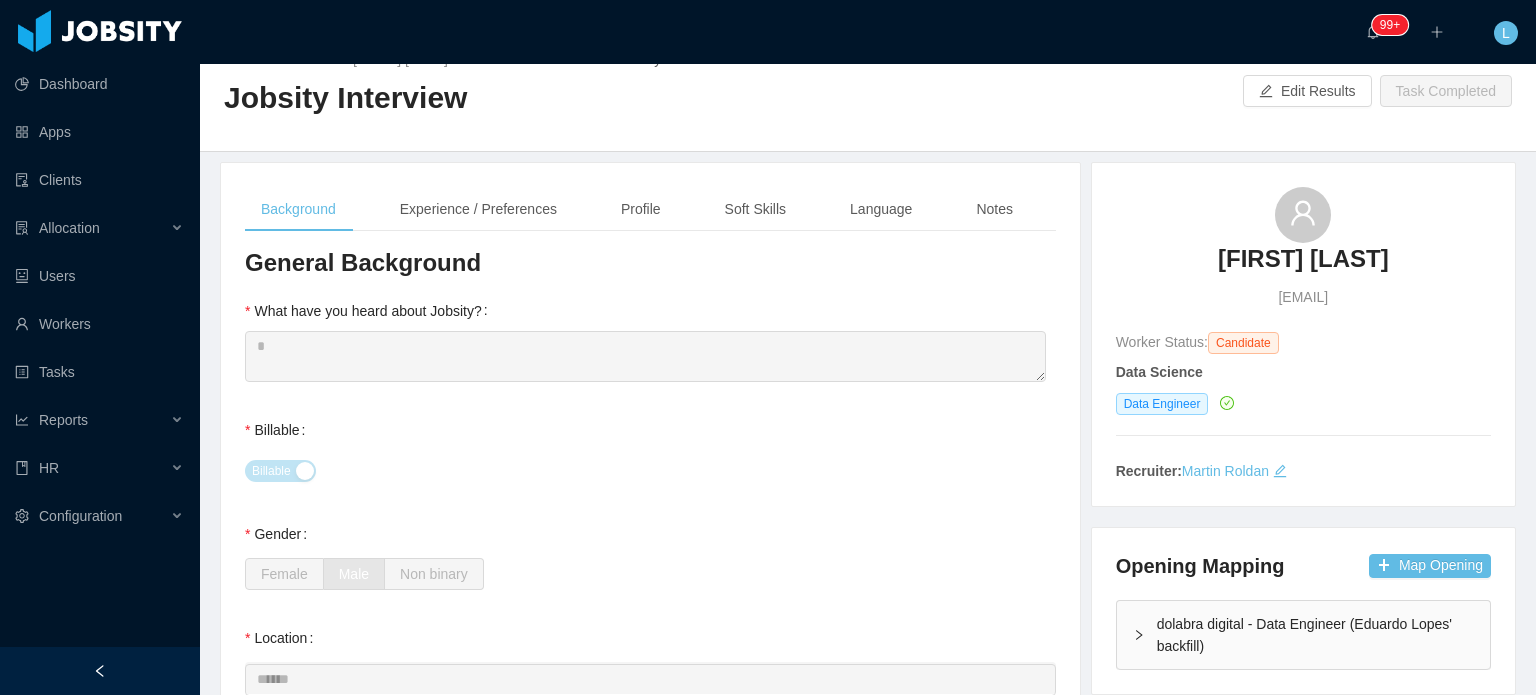 scroll, scrollTop: 0, scrollLeft: 0, axis: both 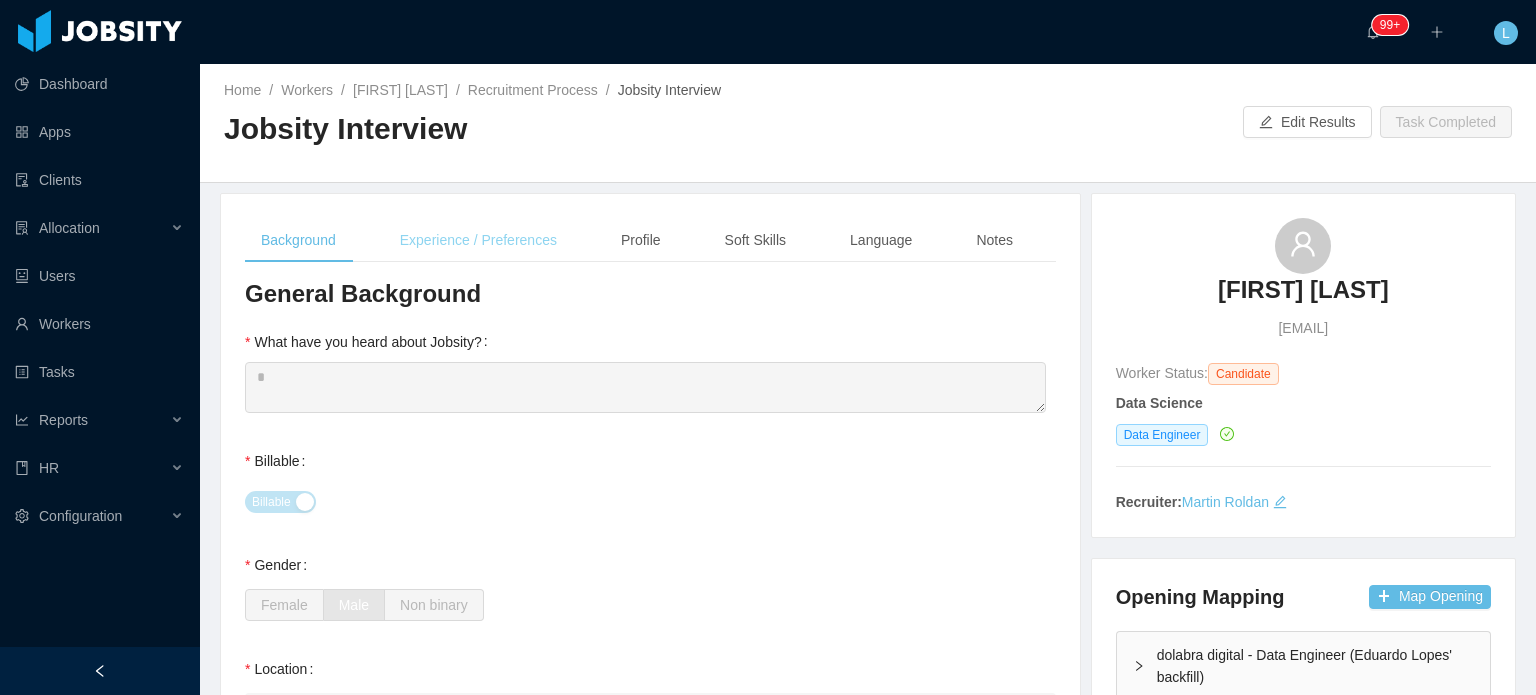 click on "Experience / Preferences" at bounding box center (478, 240) 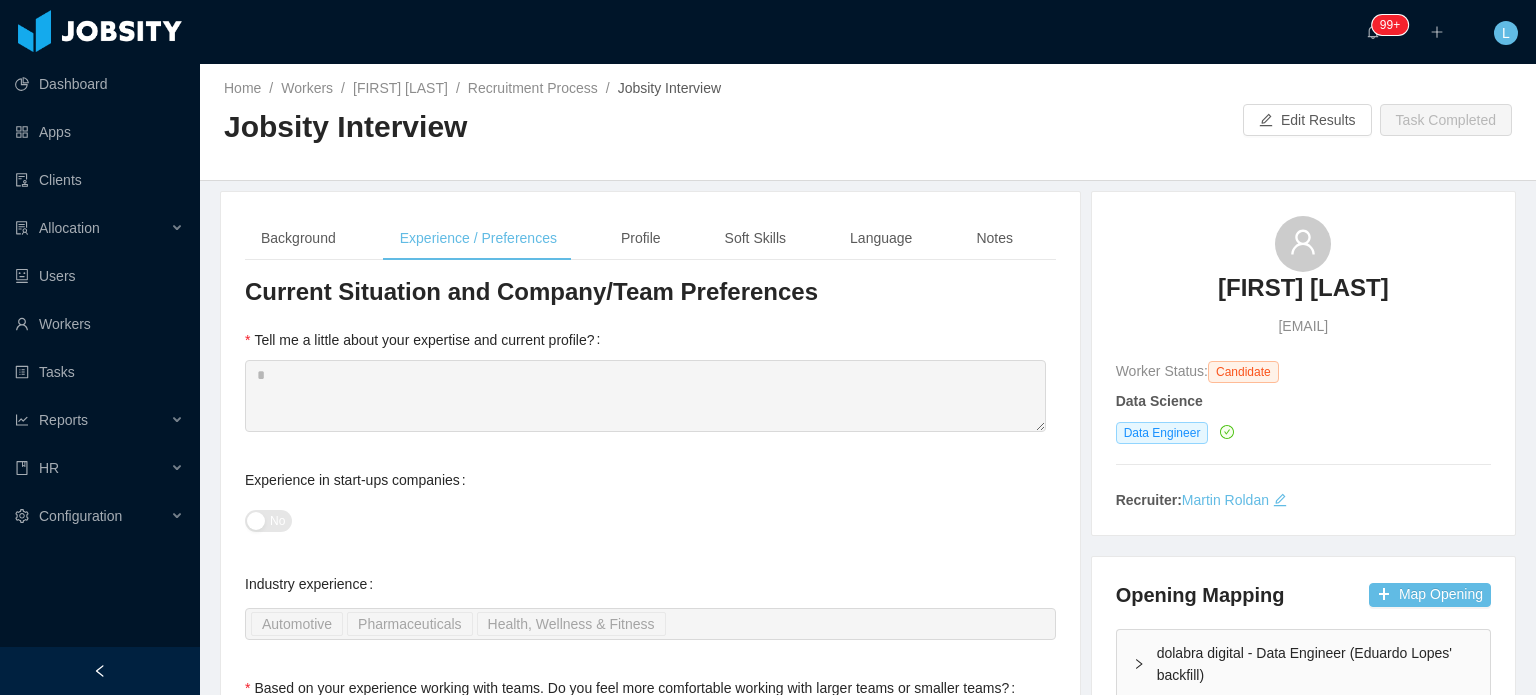 scroll, scrollTop: 0, scrollLeft: 0, axis: both 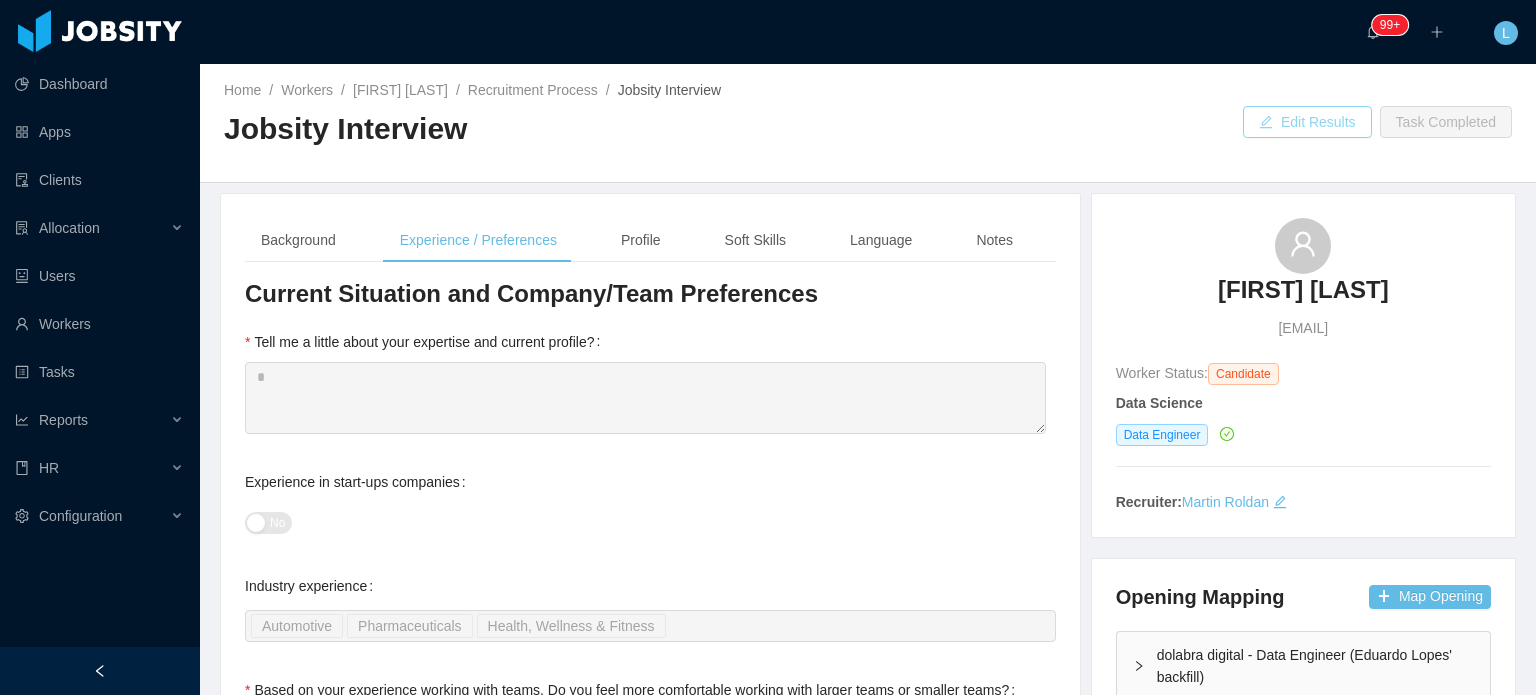 click on "Edit Results" at bounding box center [1307, 122] 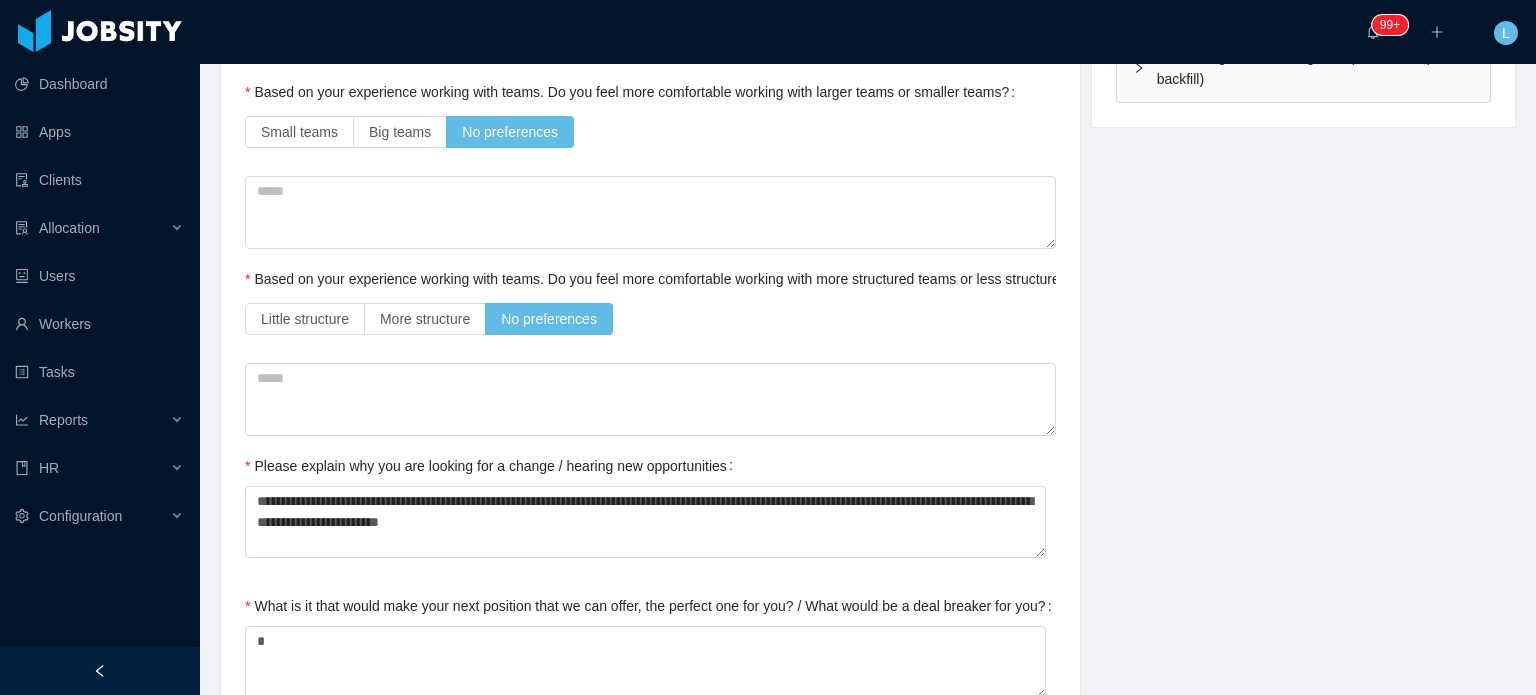 scroll, scrollTop: 700, scrollLeft: 0, axis: vertical 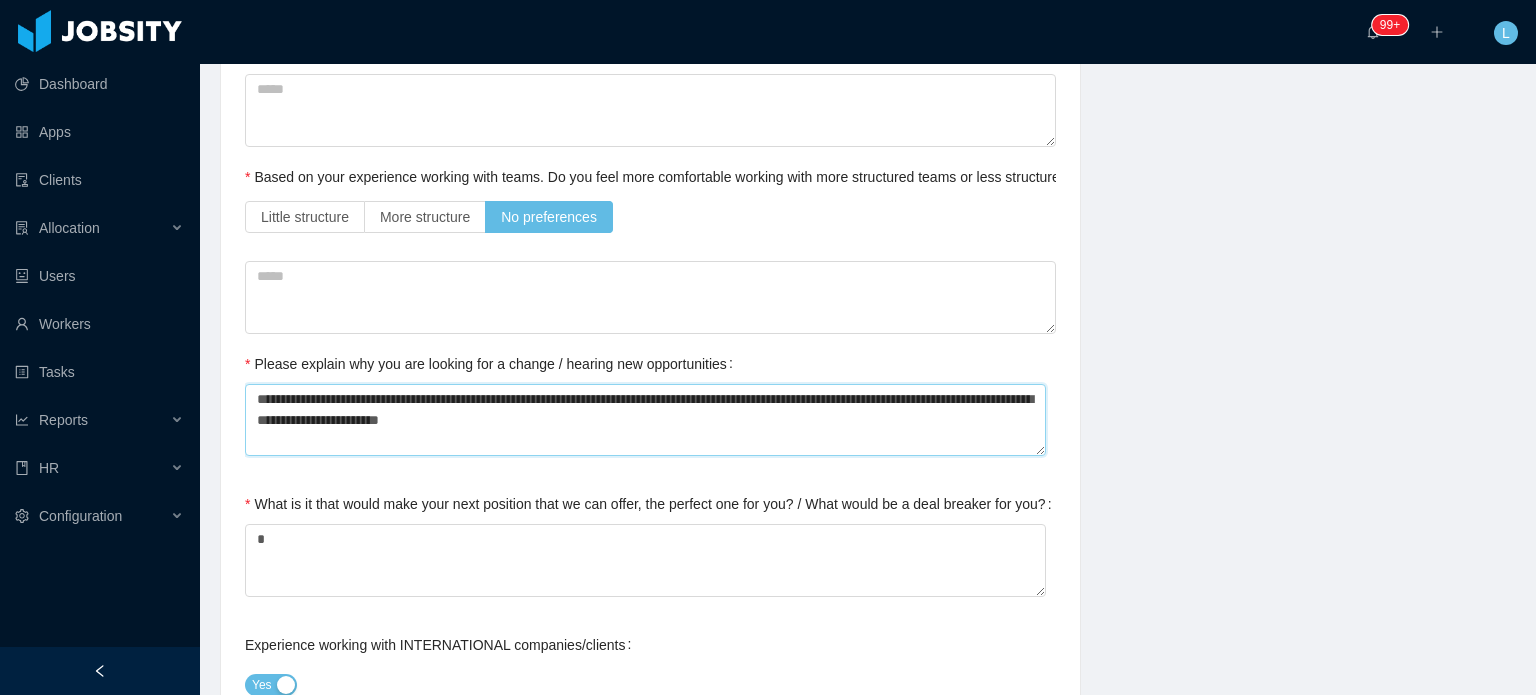 click on "**********" at bounding box center (645, 420) 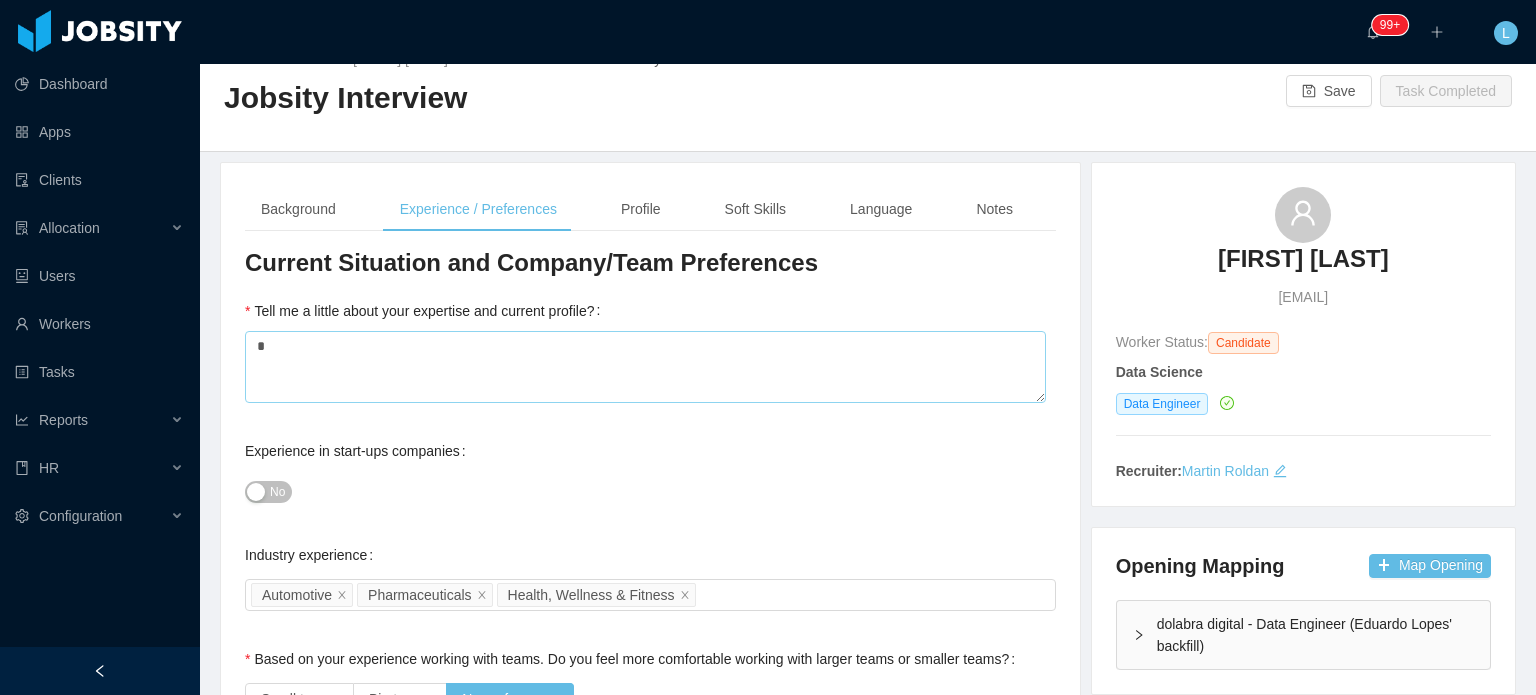 scroll, scrollTop: 0, scrollLeft: 0, axis: both 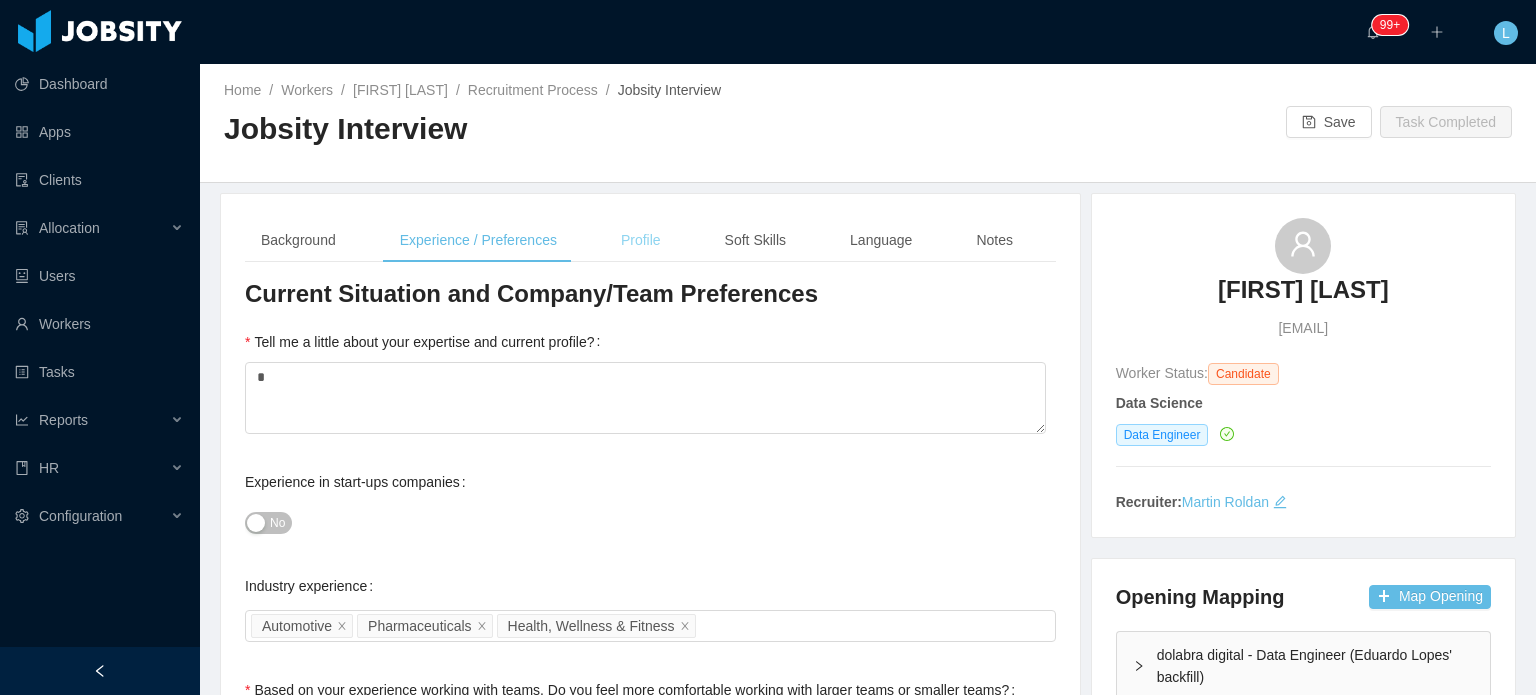 click on "Profile" at bounding box center [641, 240] 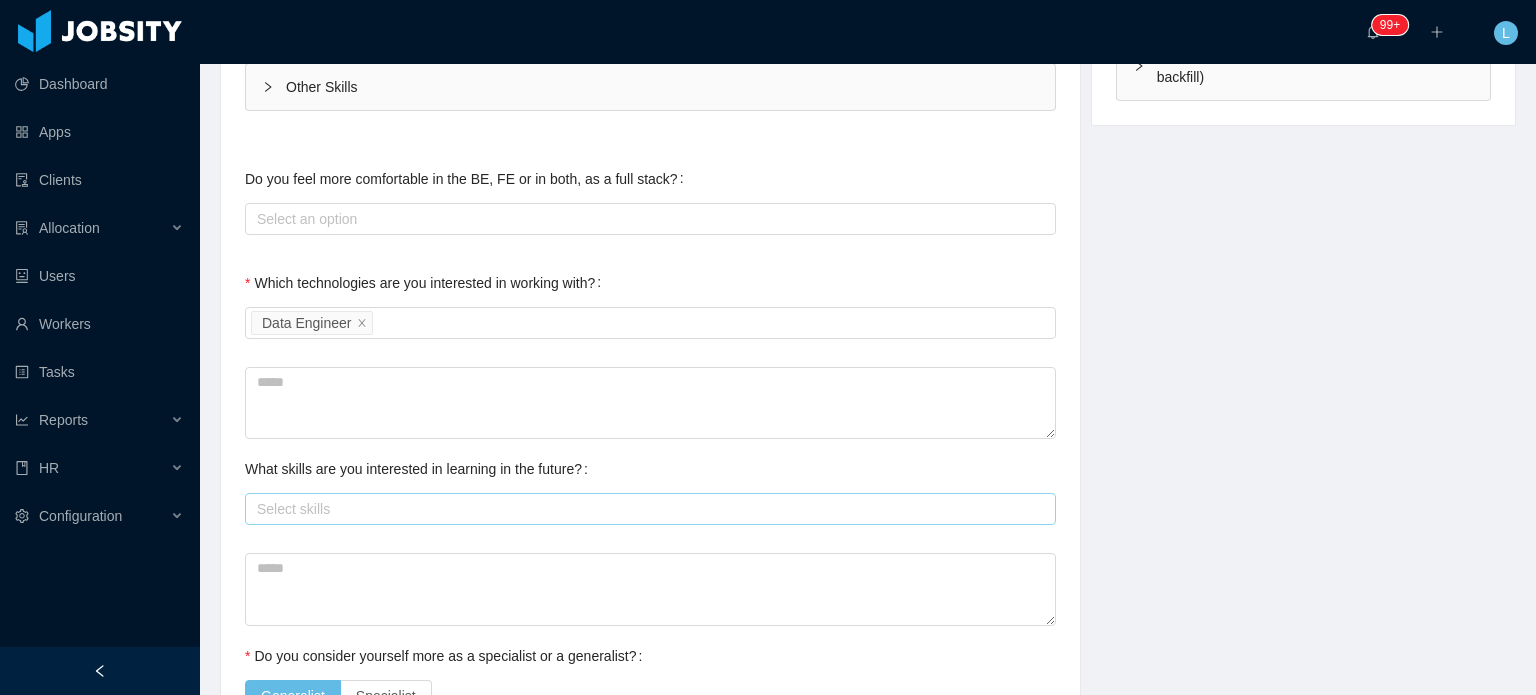scroll, scrollTop: 0, scrollLeft: 0, axis: both 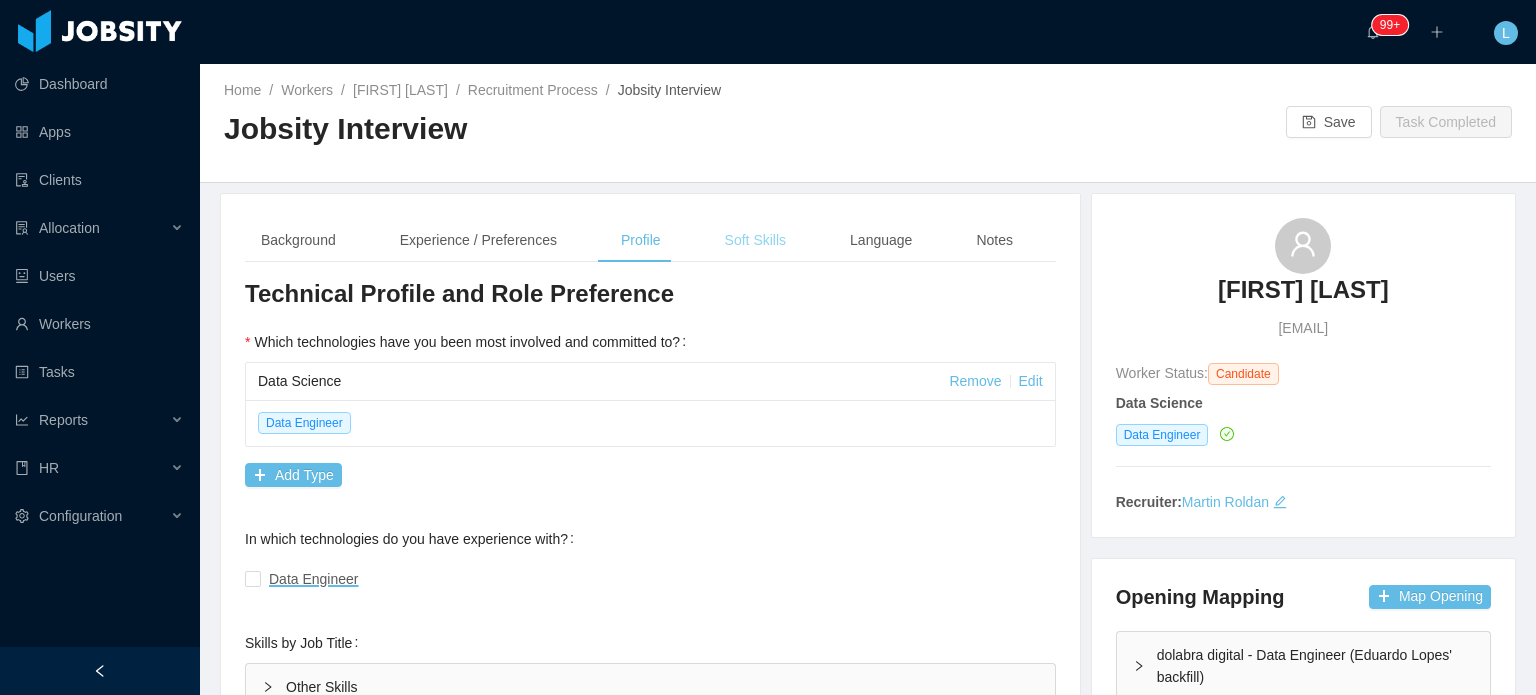 click on "Soft Skills" at bounding box center [755, 240] 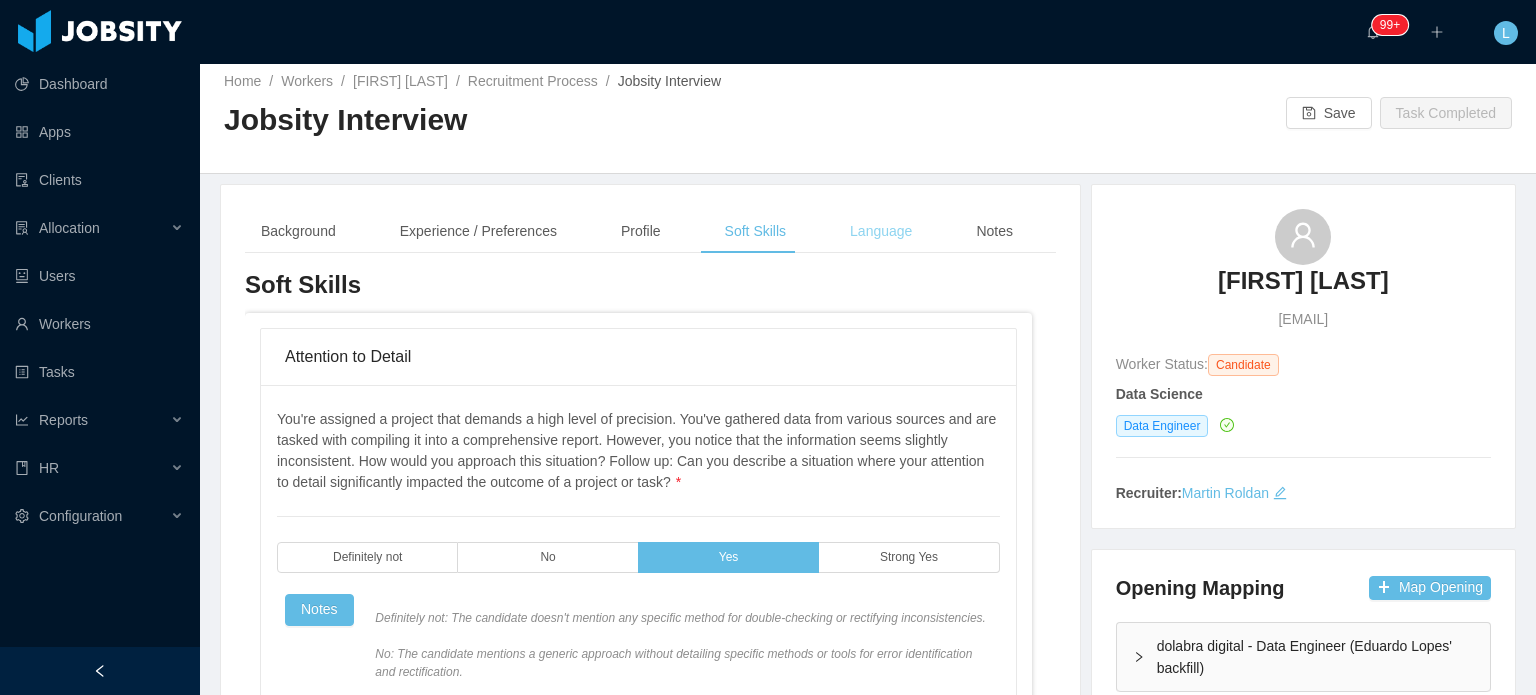 scroll, scrollTop: 0, scrollLeft: 0, axis: both 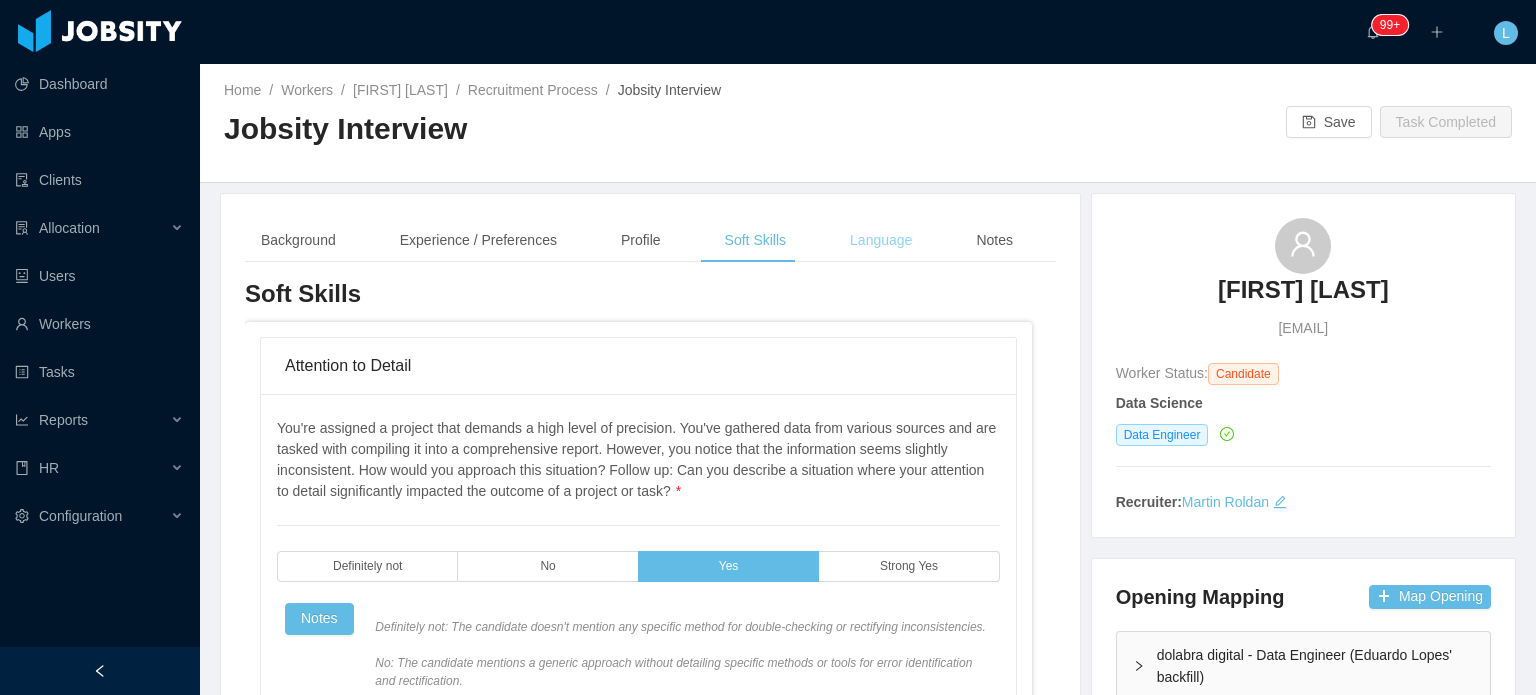 click on "Language" at bounding box center [881, 240] 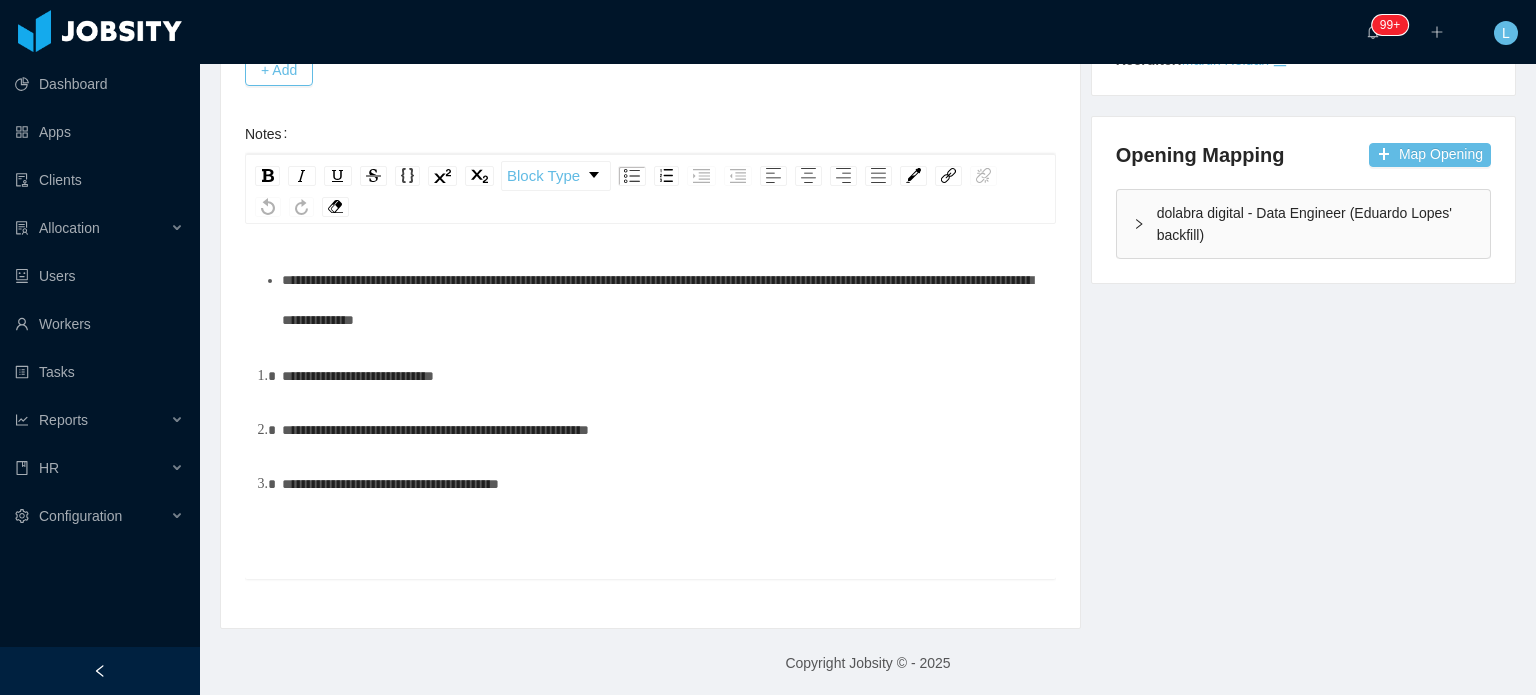 scroll, scrollTop: 0, scrollLeft: 0, axis: both 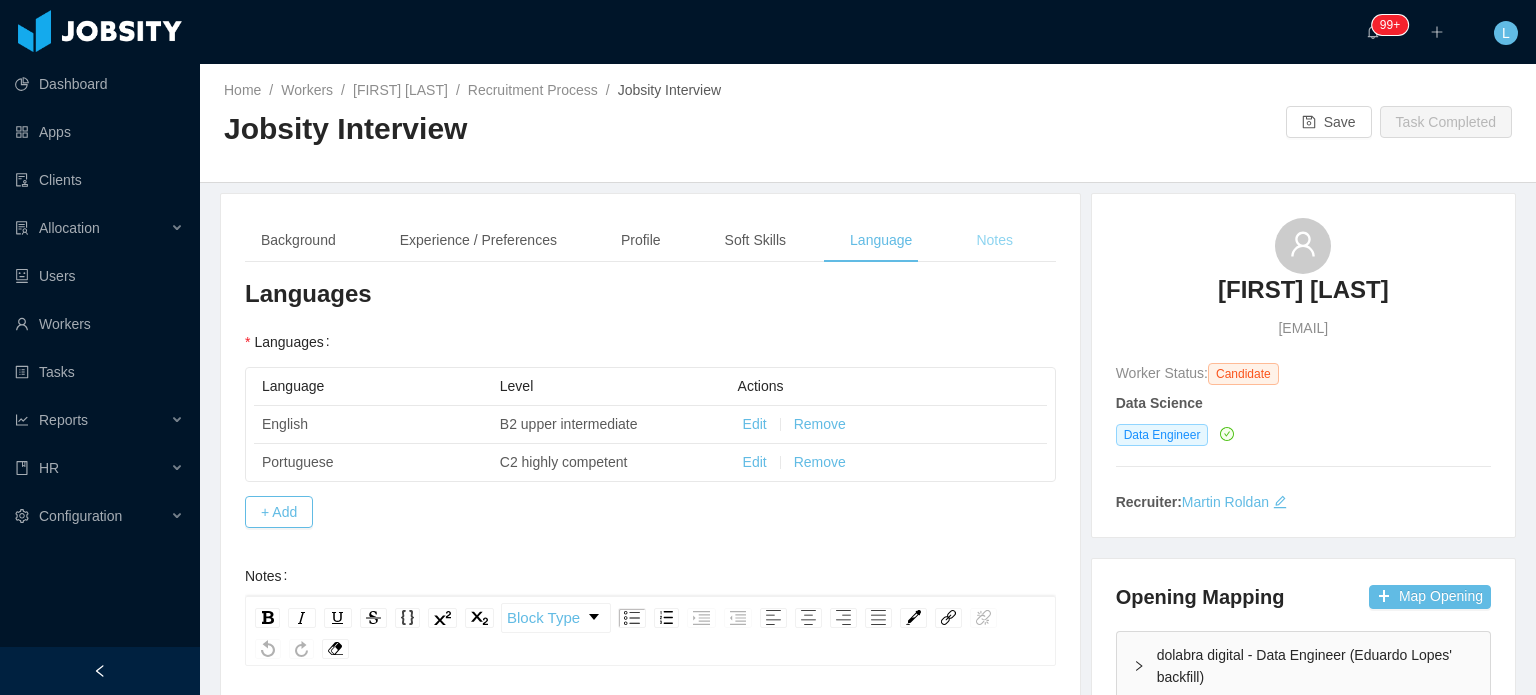 click on "Notes" at bounding box center [994, 240] 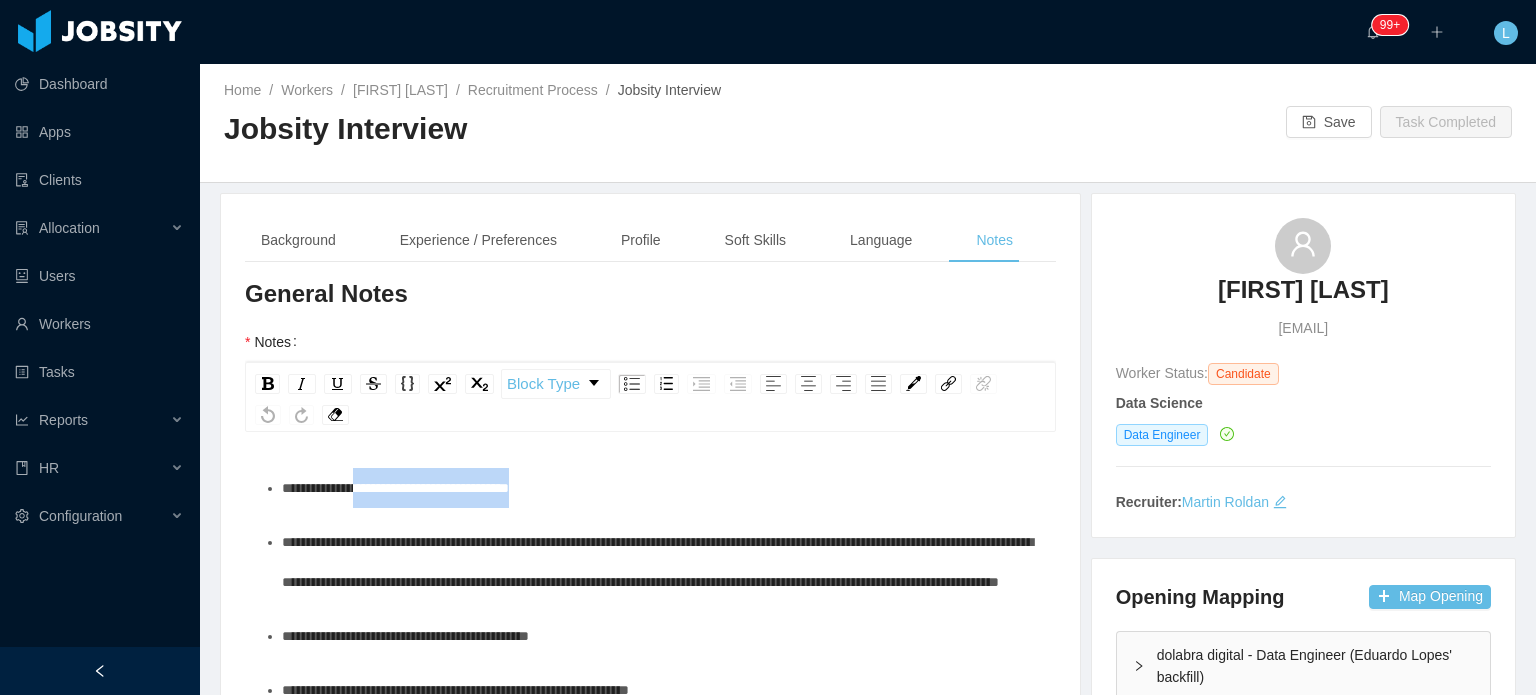 drag, startPoint x: 356, startPoint y: 487, endPoint x: 554, endPoint y: 490, distance: 198.02272 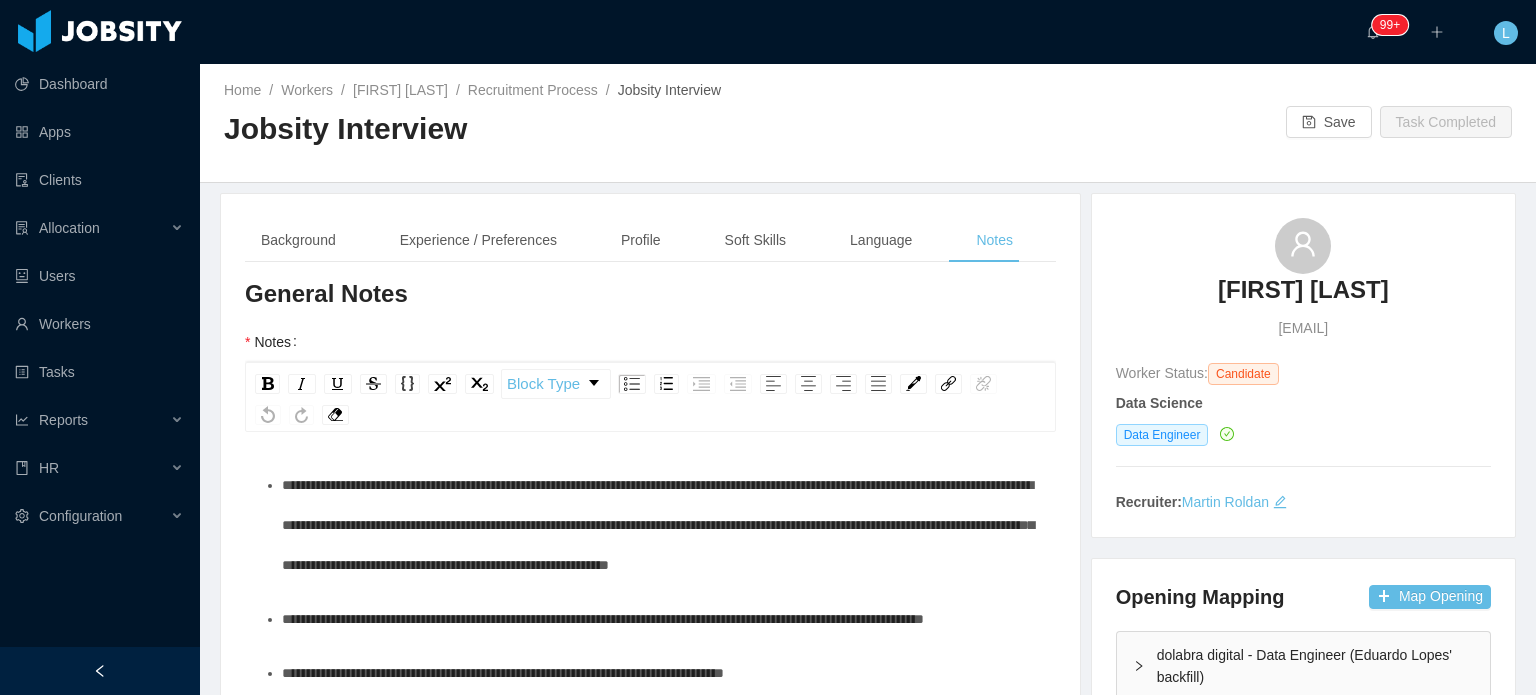 scroll, scrollTop: 606, scrollLeft: 0, axis: vertical 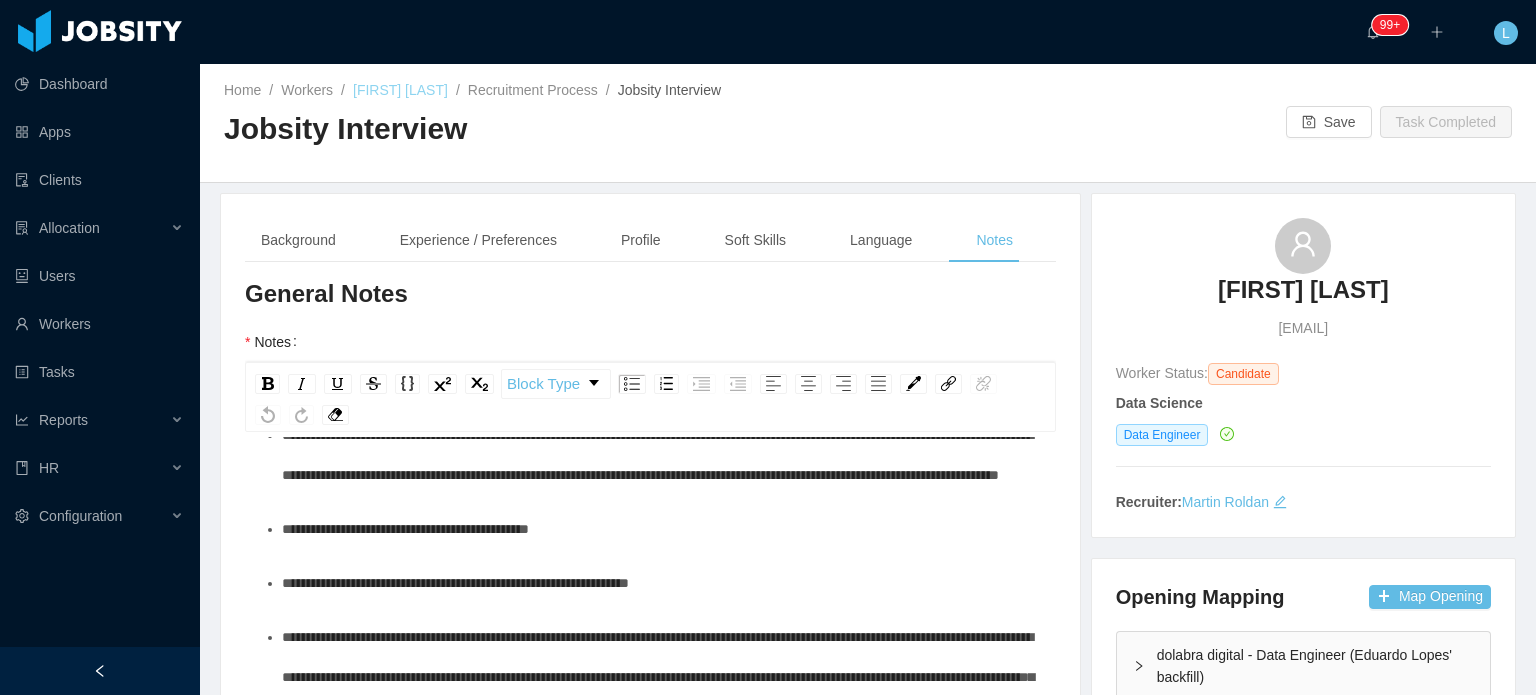 click on "[FIRST] [LAST]" at bounding box center [400, 90] 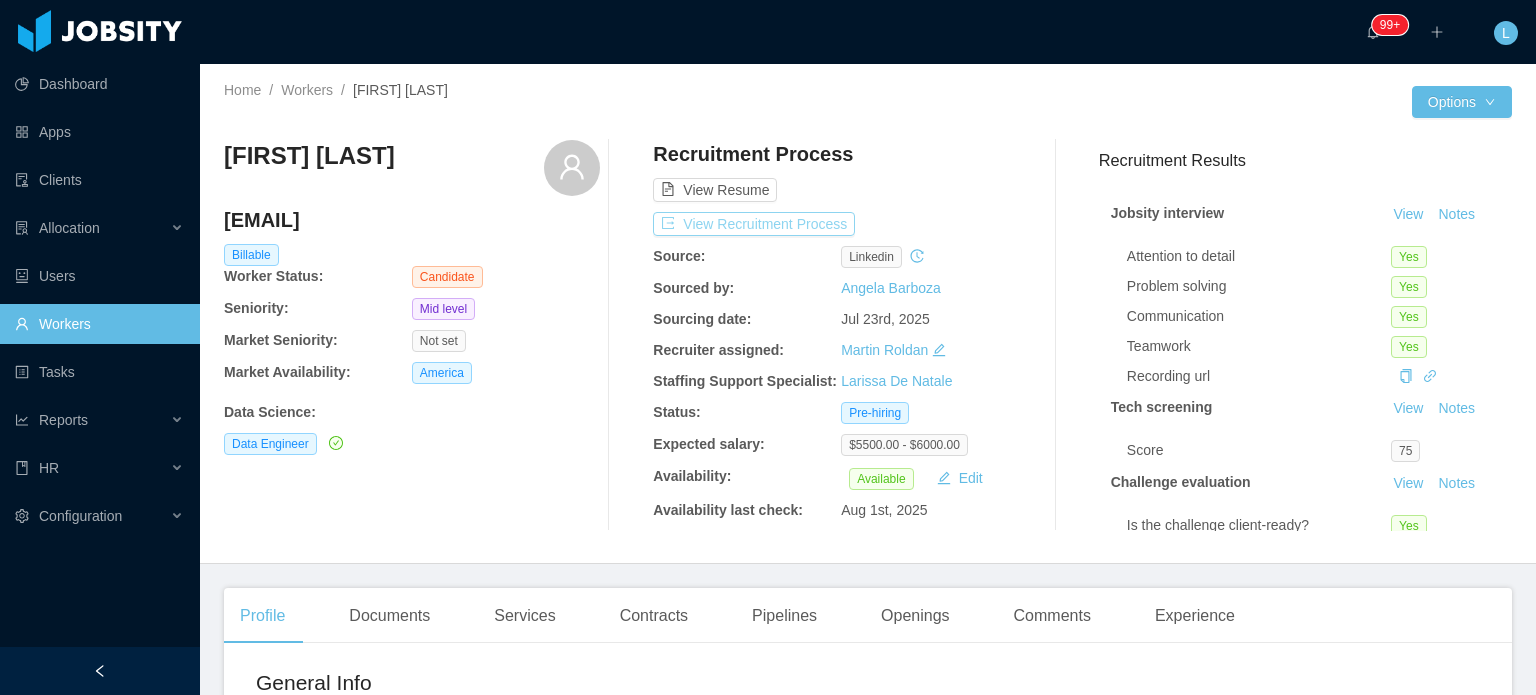 click on "View Recruitment Process" at bounding box center (754, 224) 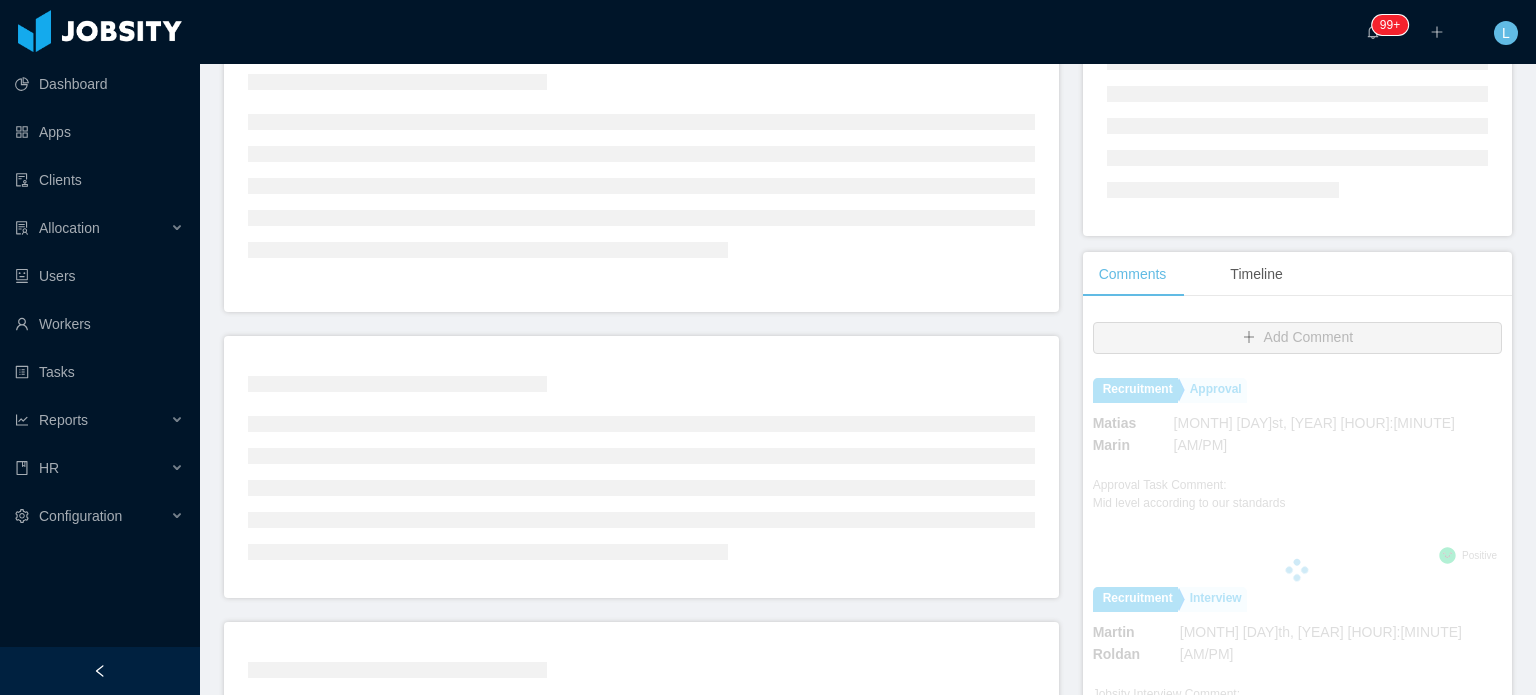 scroll, scrollTop: 500, scrollLeft: 0, axis: vertical 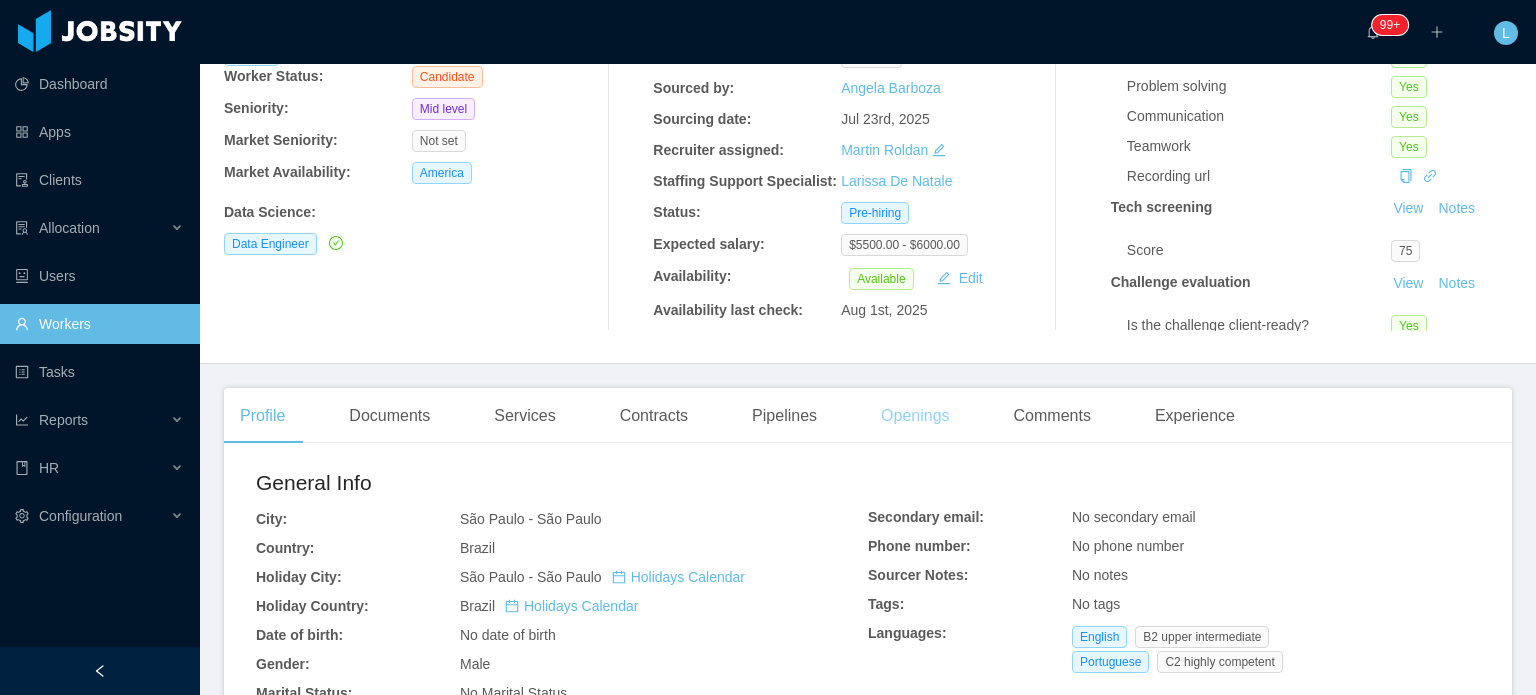 click on "Openings" at bounding box center (915, 416) 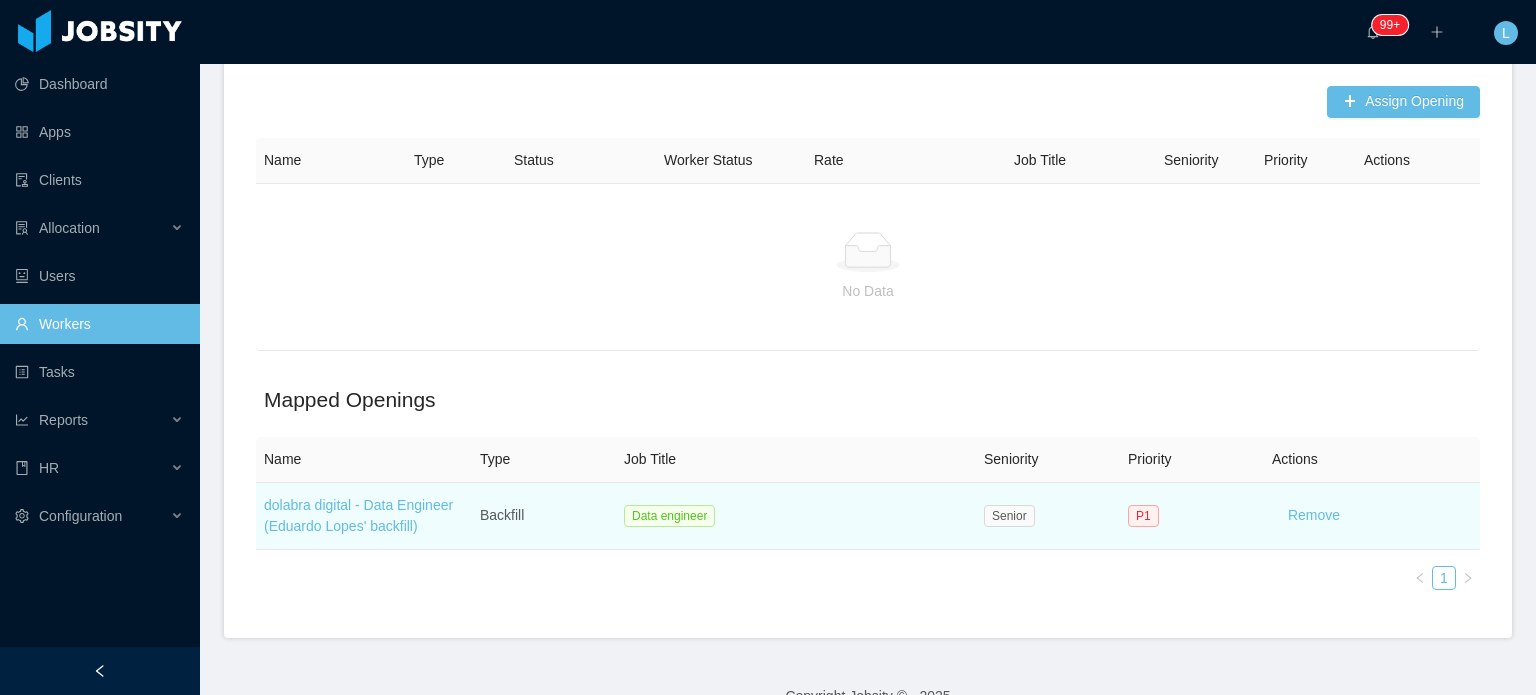 scroll, scrollTop: 600, scrollLeft: 0, axis: vertical 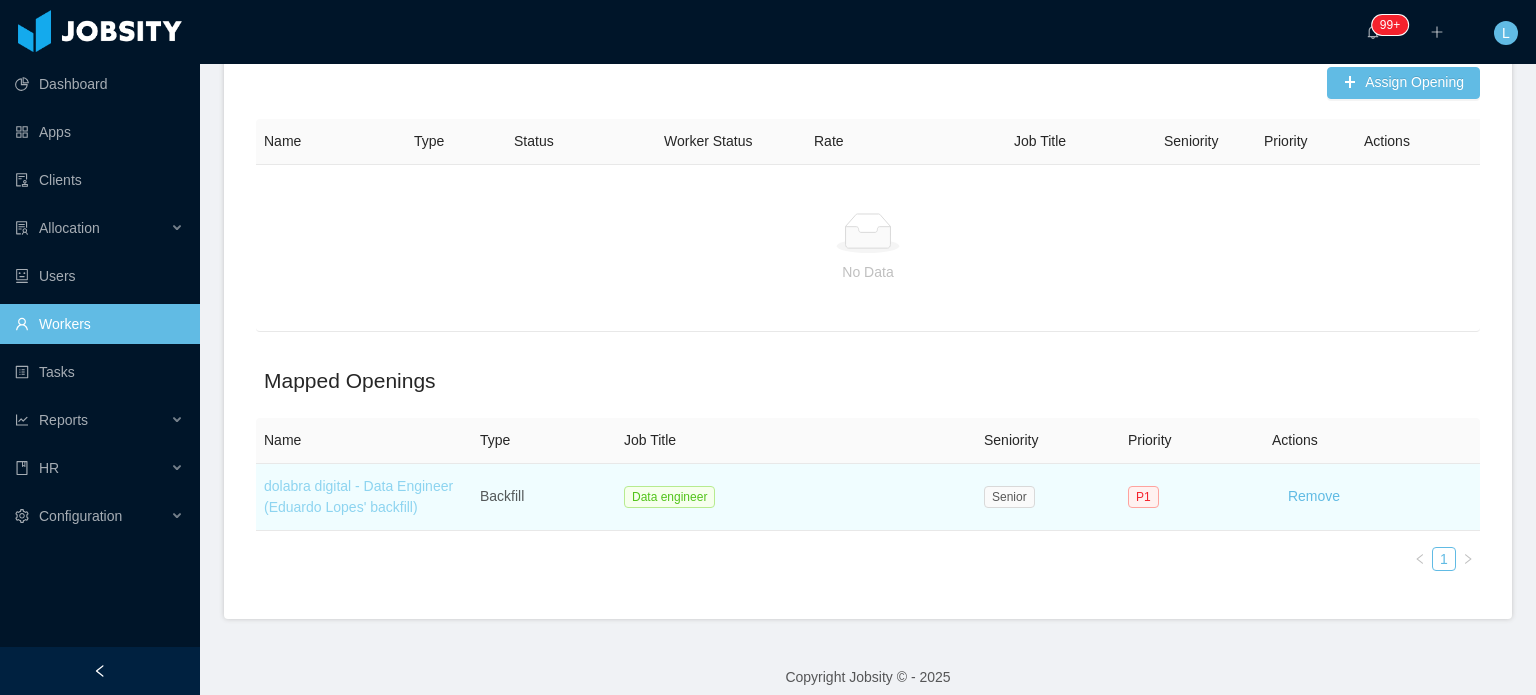 click on "dolabra digital - Data Engineer (Eduardo Lopes' backfill)" at bounding box center (358, 496) 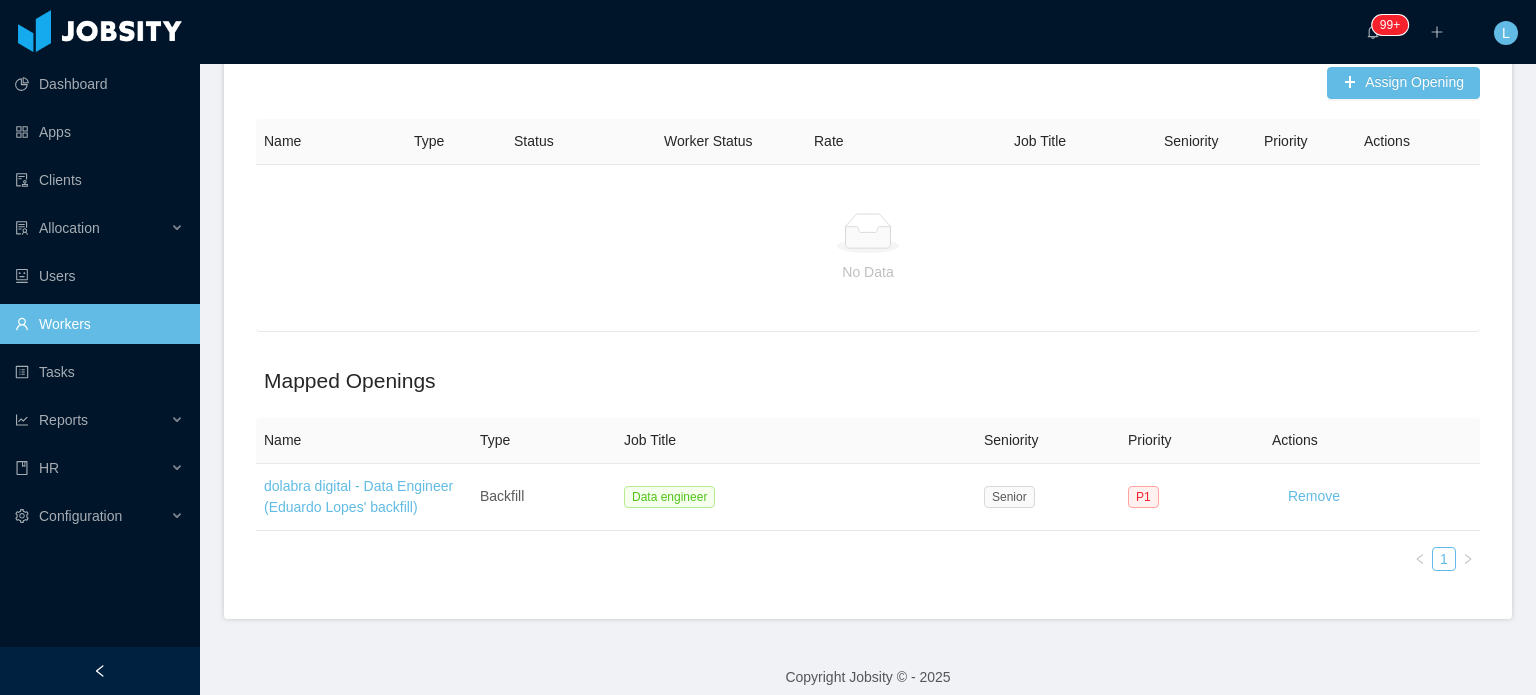 scroll, scrollTop: 0, scrollLeft: 0, axis: both 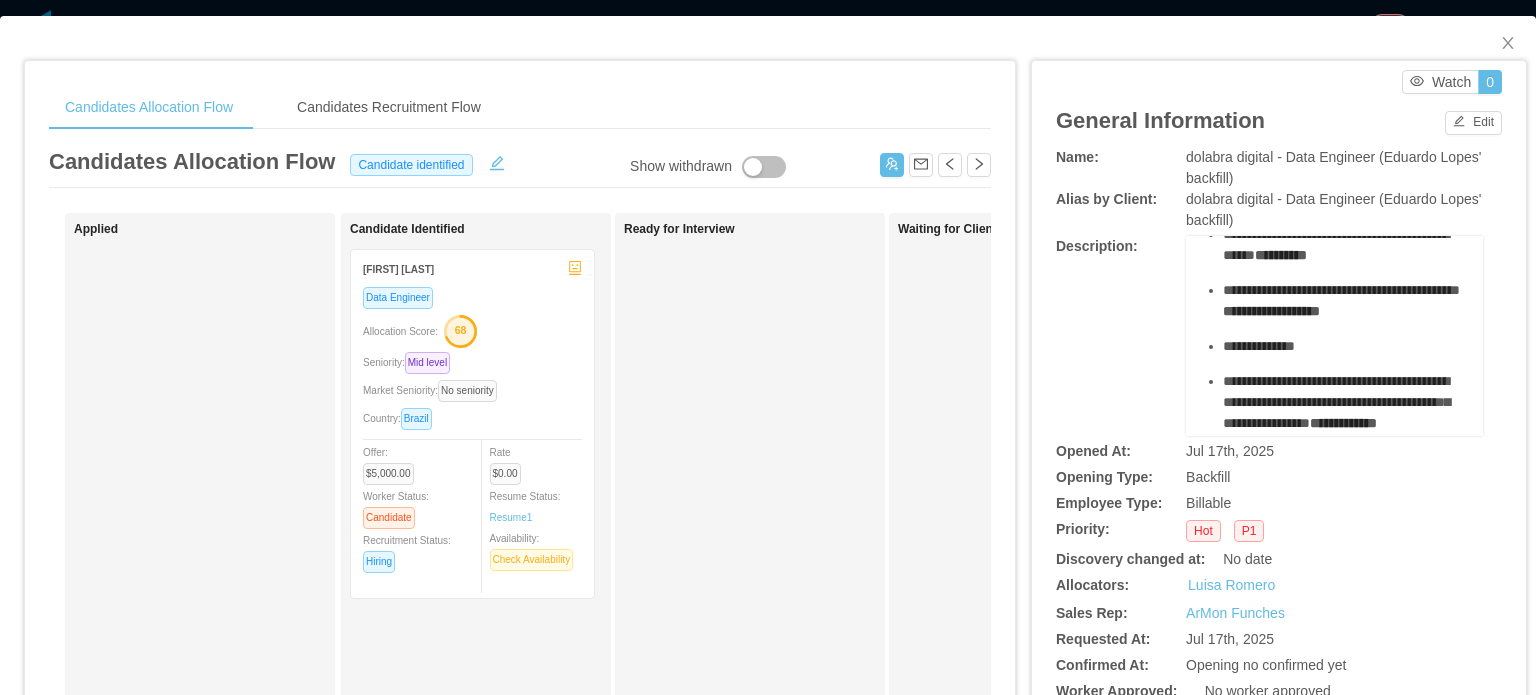 click on "Fernando Nepomuceno" at bounding box center (398, 269) 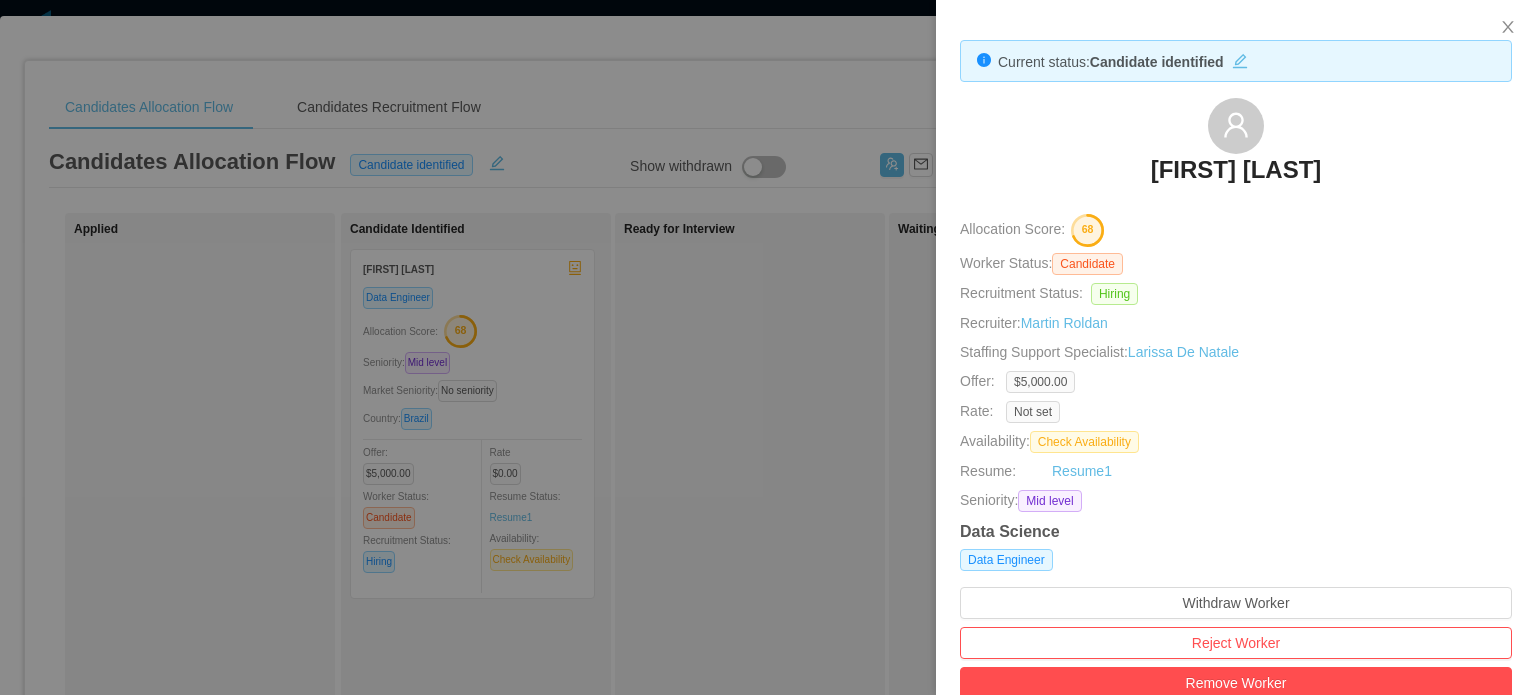 drag, startPoint x: 1092, startPoint y: 165, endPoint x: 1363, endPoint y: 161, distance: 271.0295 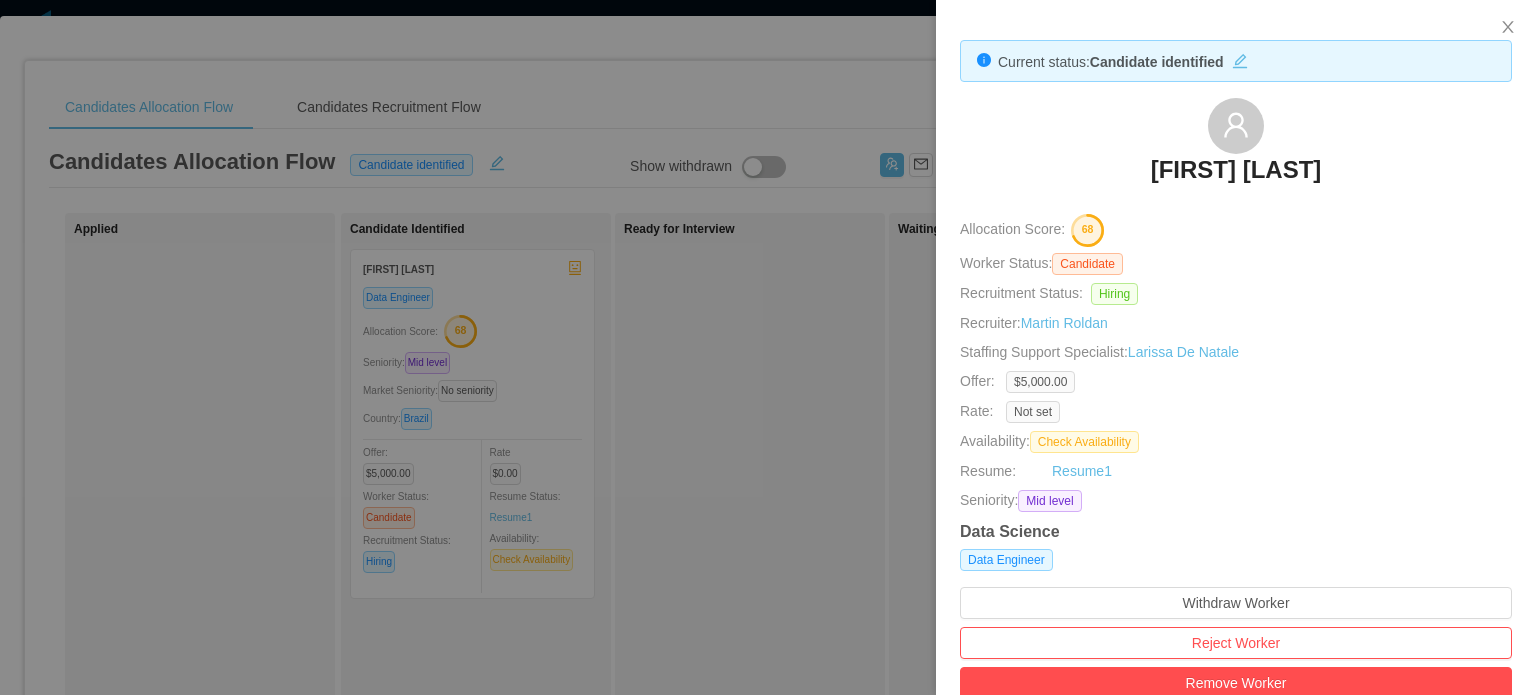 click at bounding box center (768, 347) 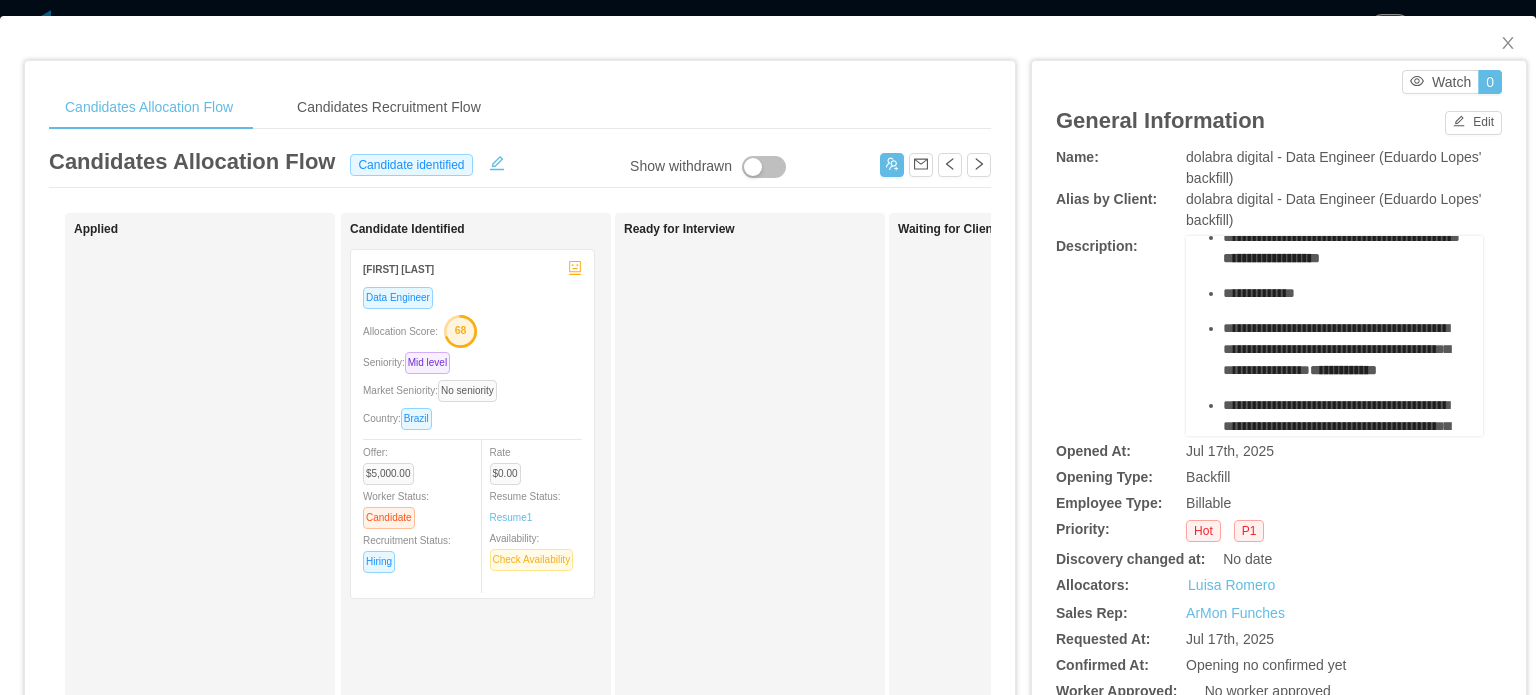 scroll, scrollTop: 600, scrollLeft: 0, axis: vertical 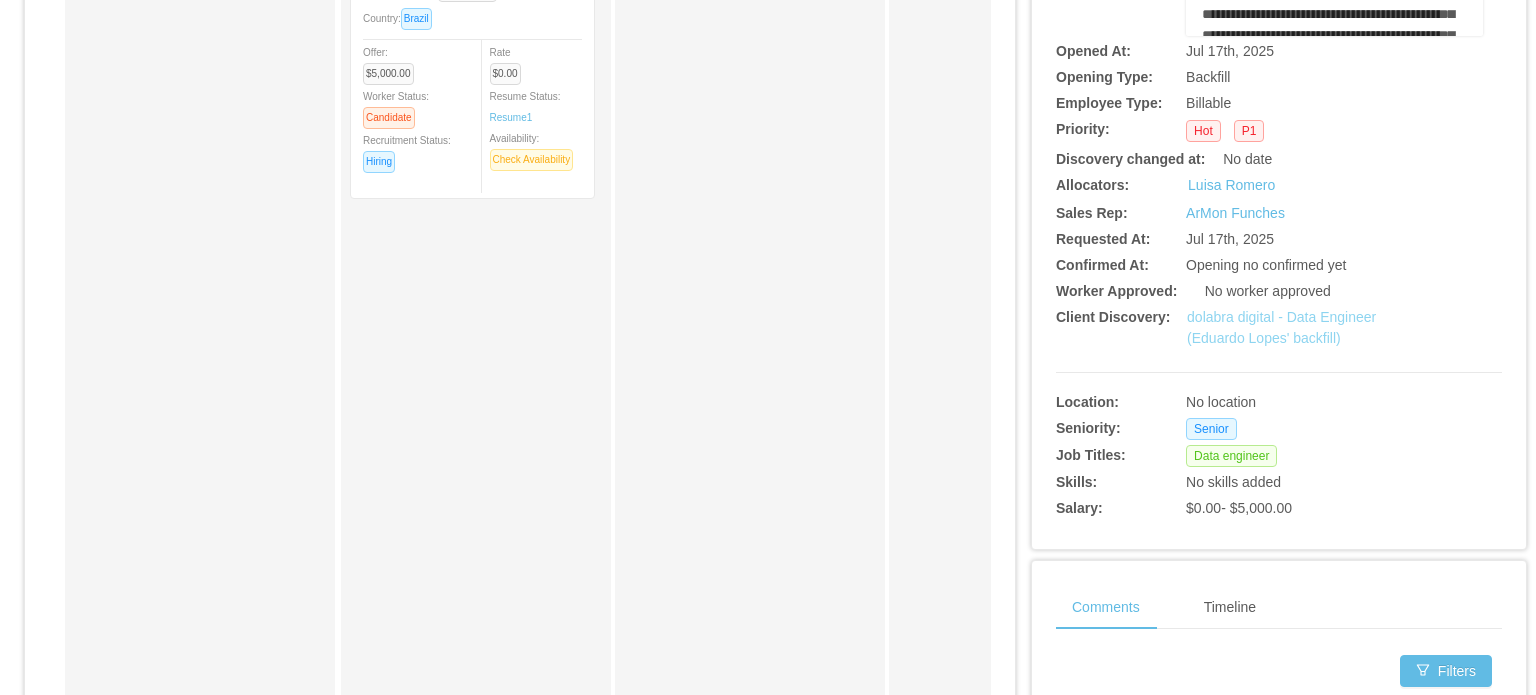 click on "dolabra digital - Data Engineer (Eduardo Lopes' backfill)" at bounding box center (1281, 327) 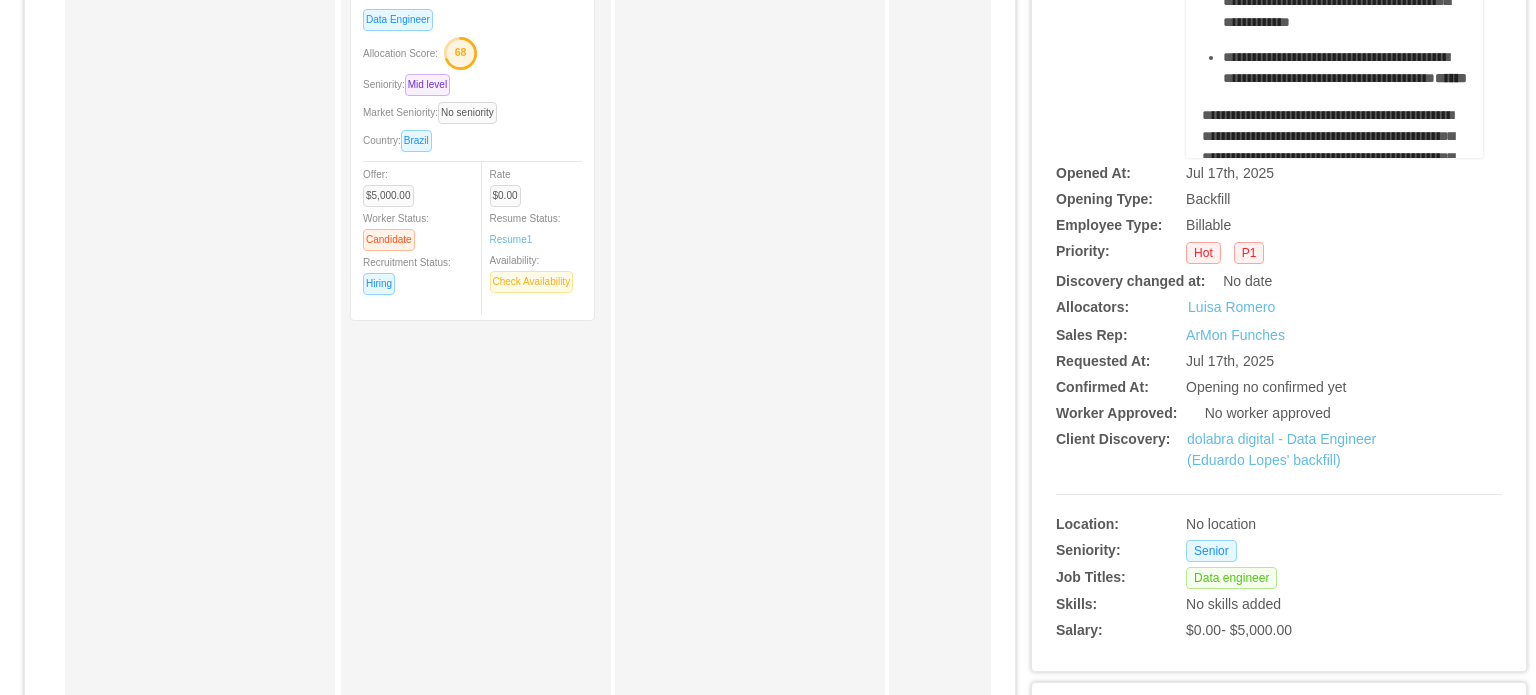 scroll, scrollTop: 0, scrollLeft: 0, axis: both 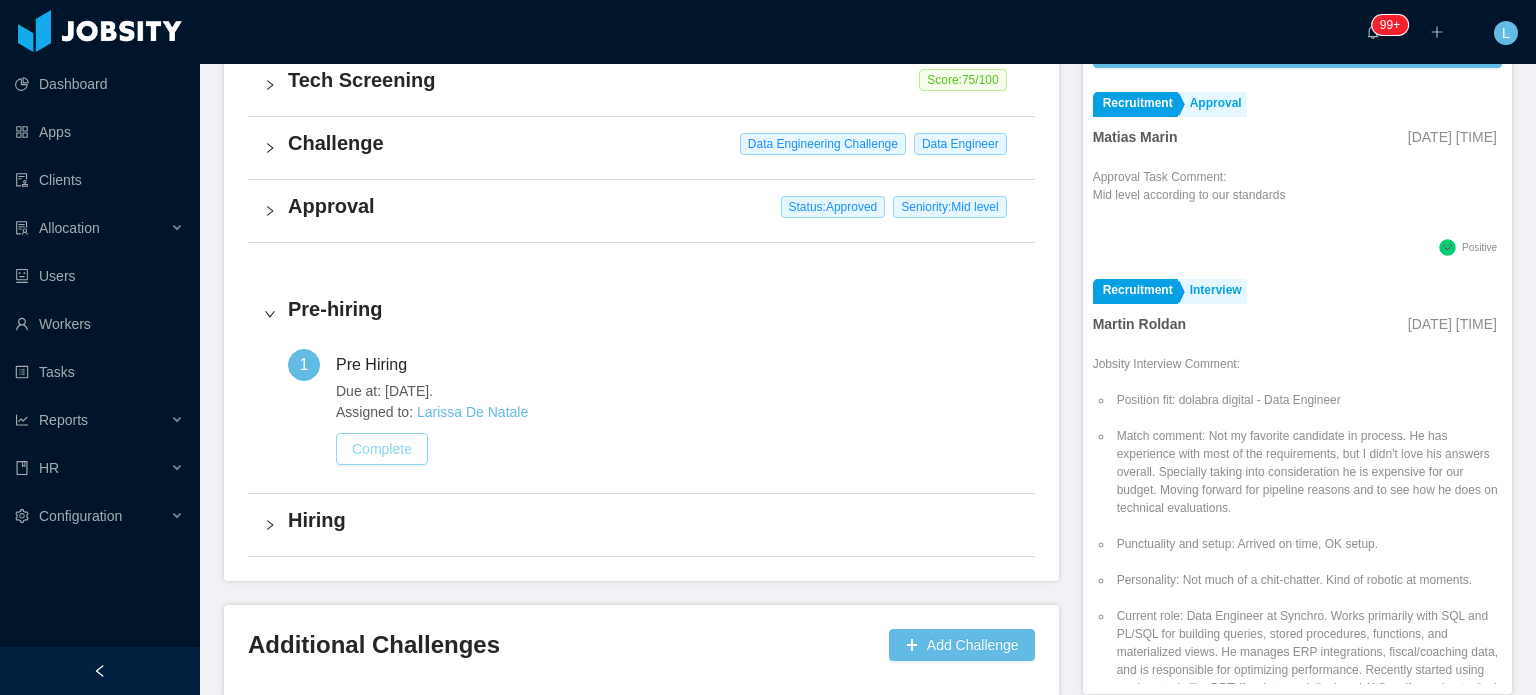 click on "Complete" at bounding box center [382, 449] 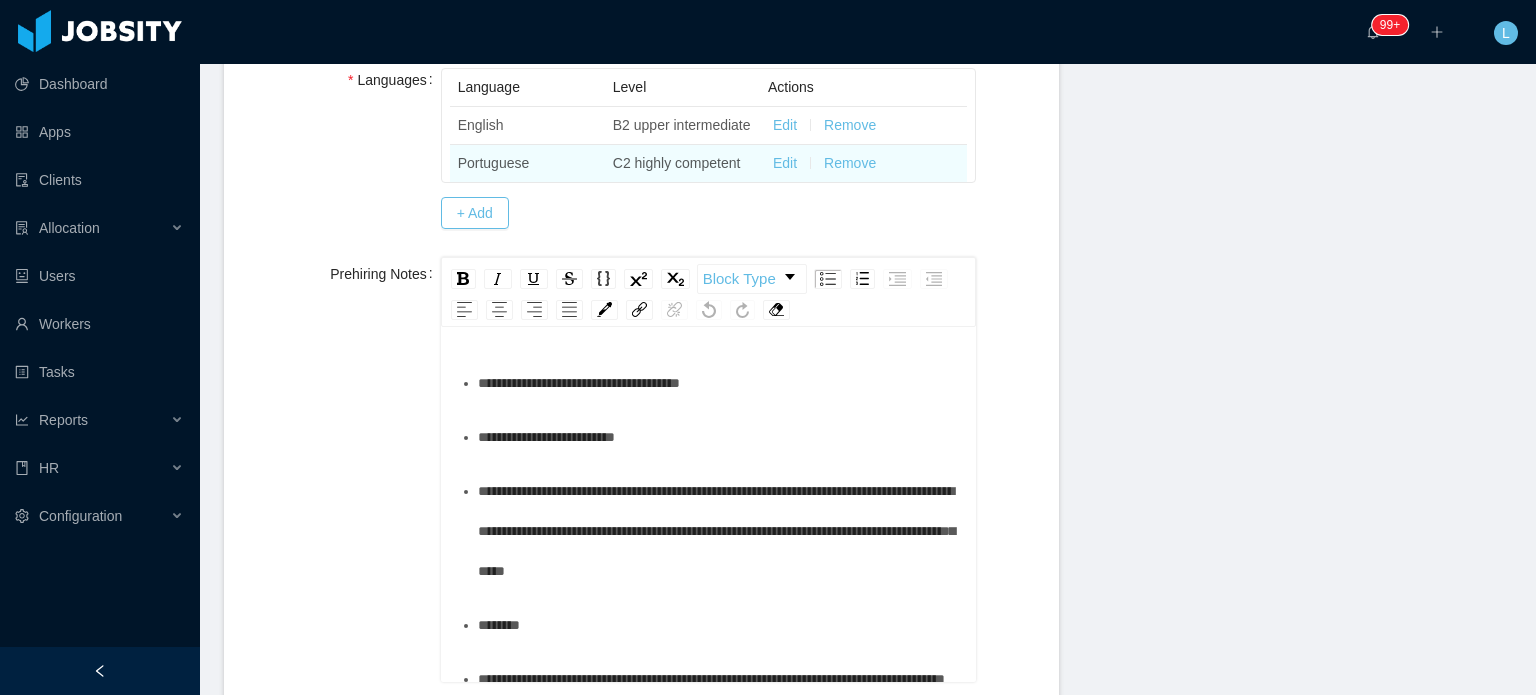 scroll, scrollTop: 700, scrollLeft: 0, axis: vertical 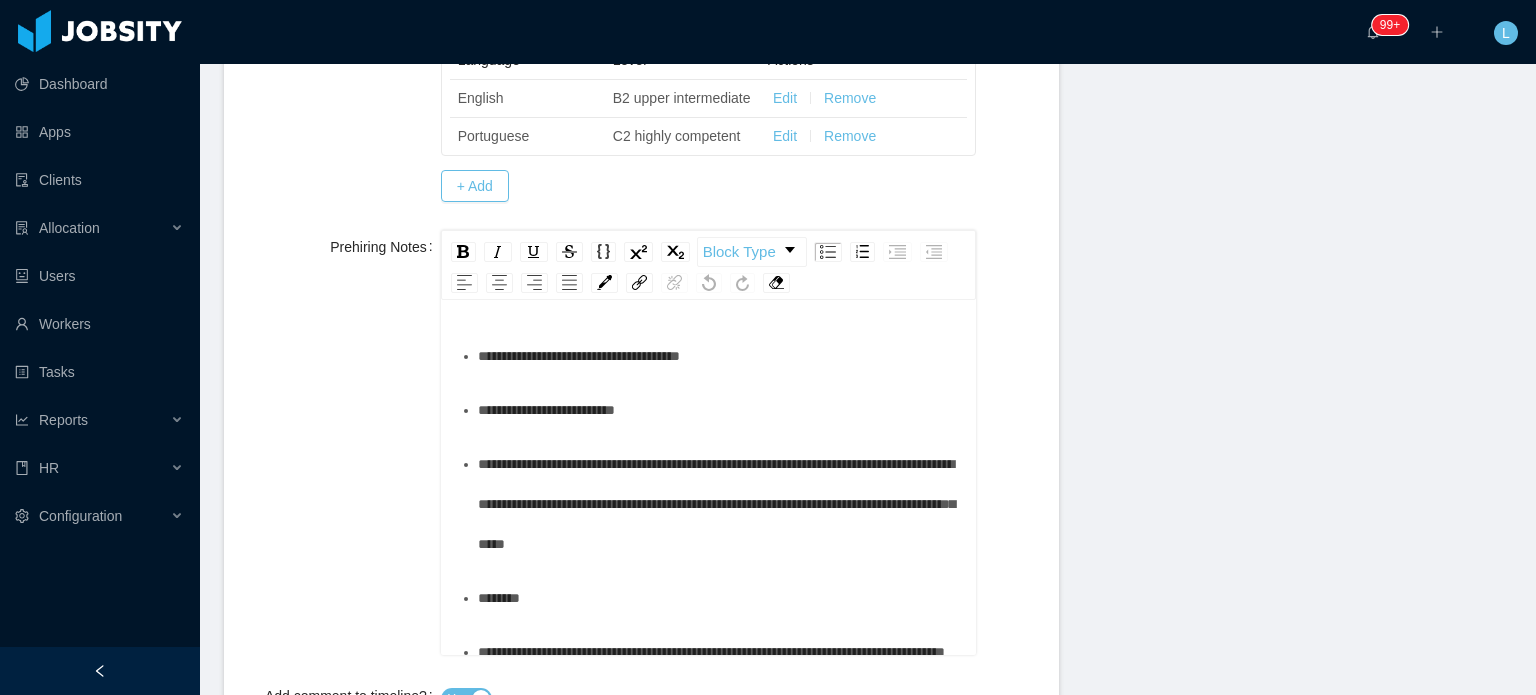 click on "**********" at bounding box center [719, 410] 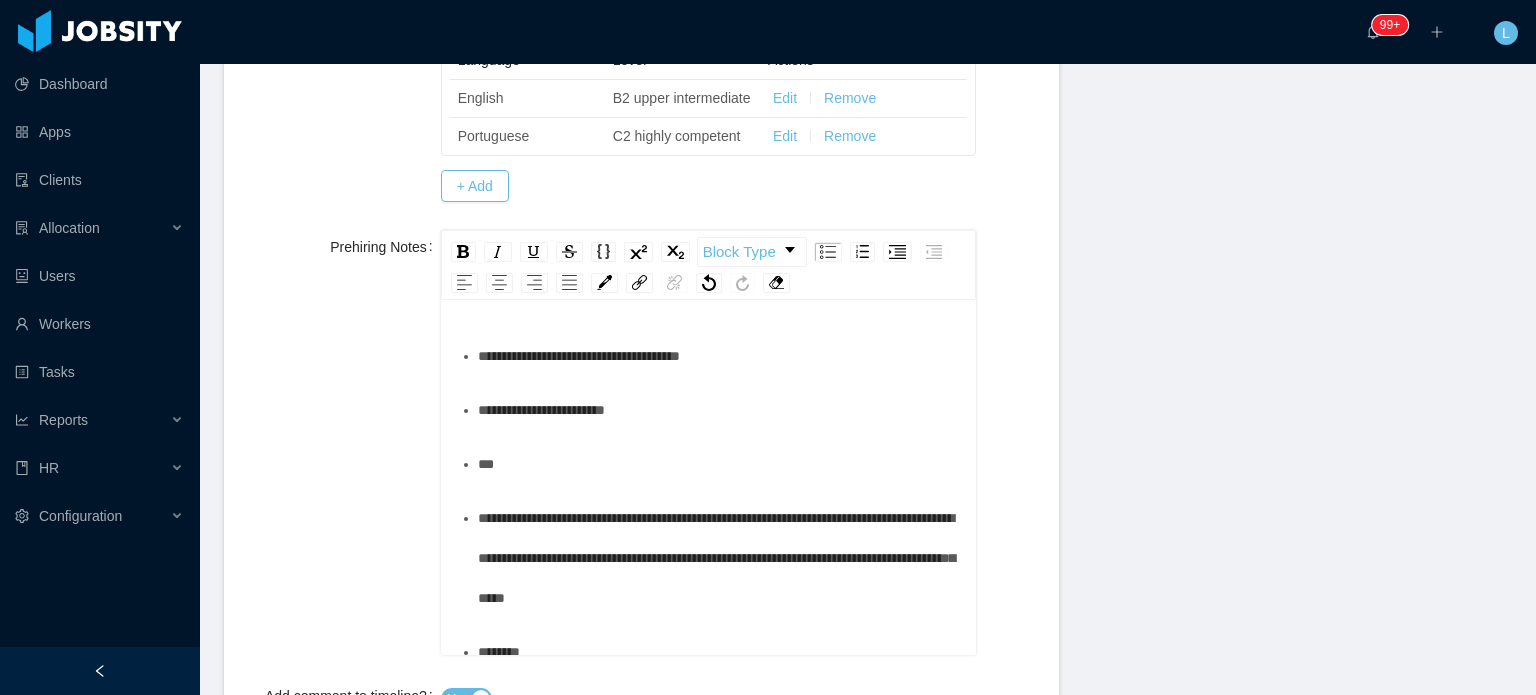 type 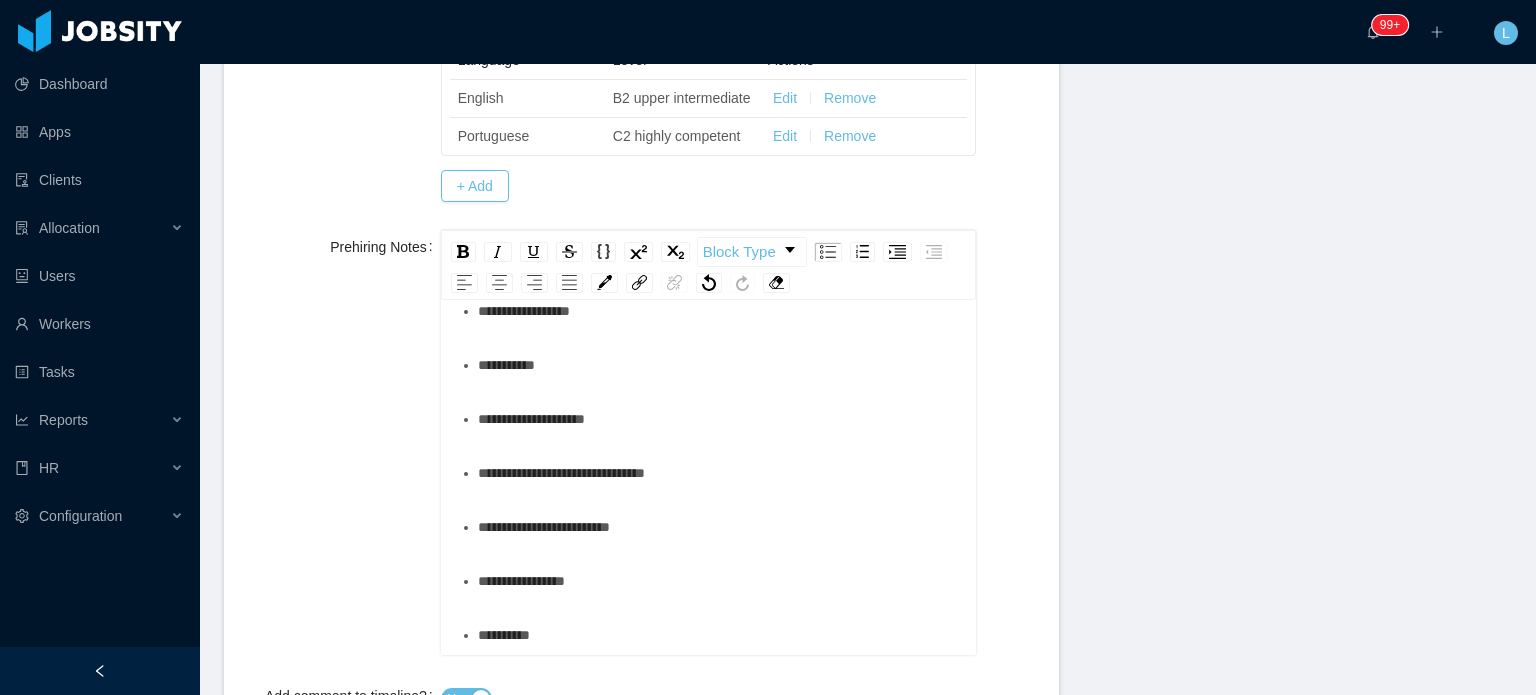 scroll, scrollTop: 1146, scrollLeft: 0, axis: vertical 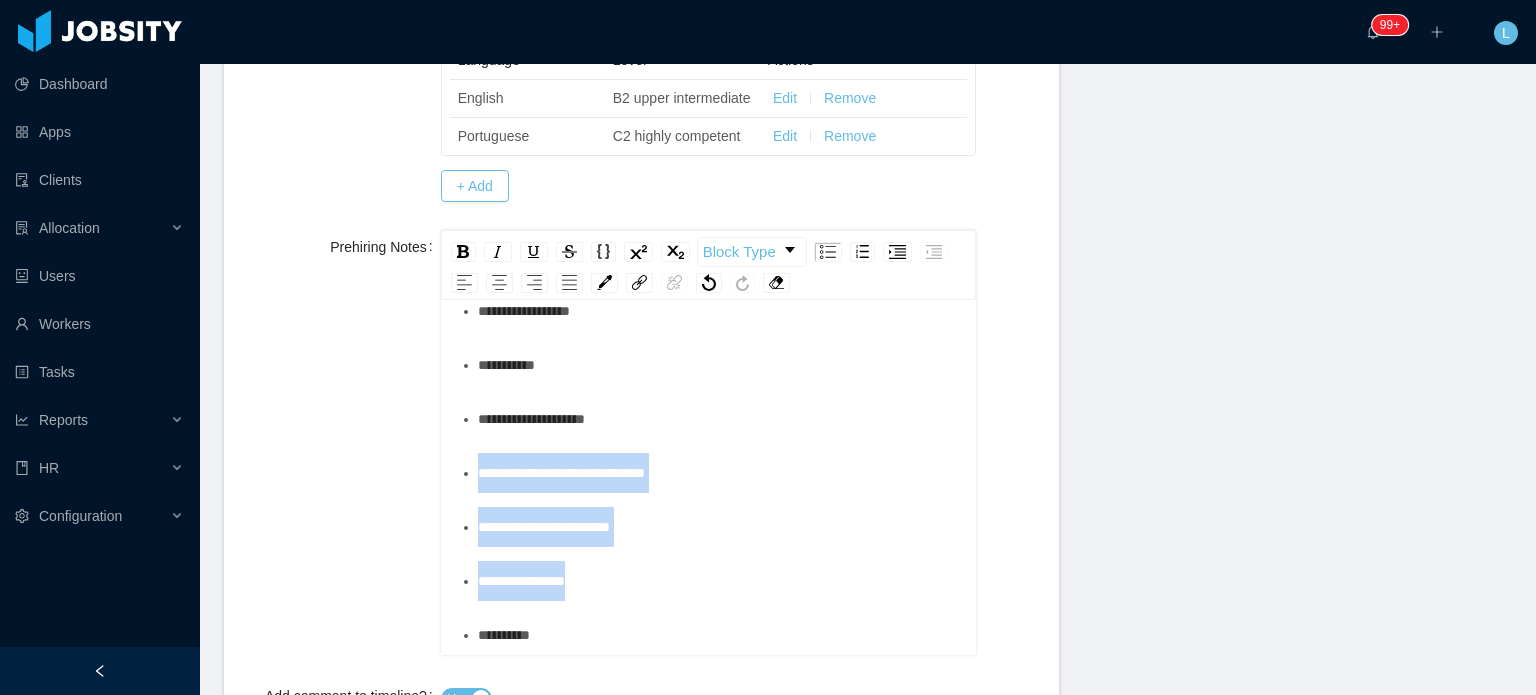 drag, startPoint x: 588, startPoint y: 605, endPoint x: 455, endPoint y: 487, distance: 177.80045 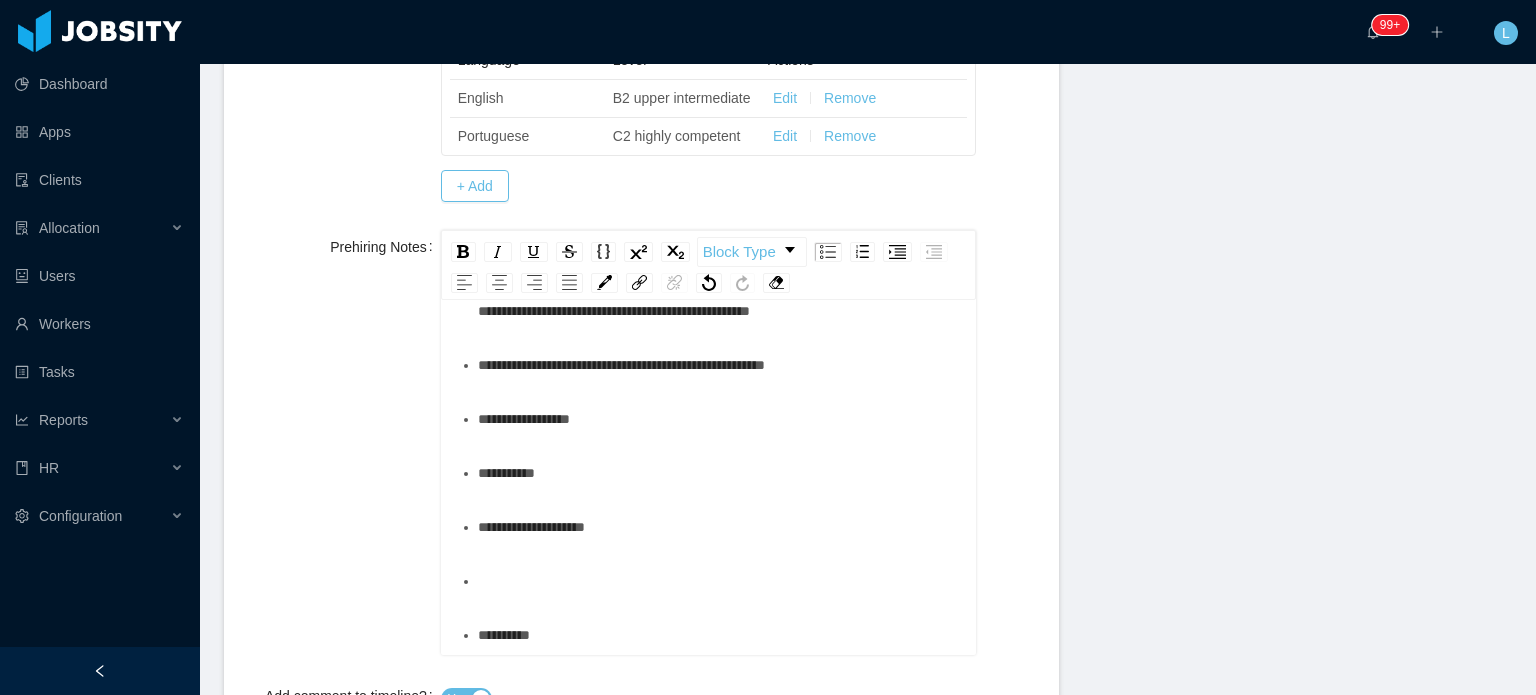 scroll, scrollTop: 1038, scrollLeft: 0, axis: vertical 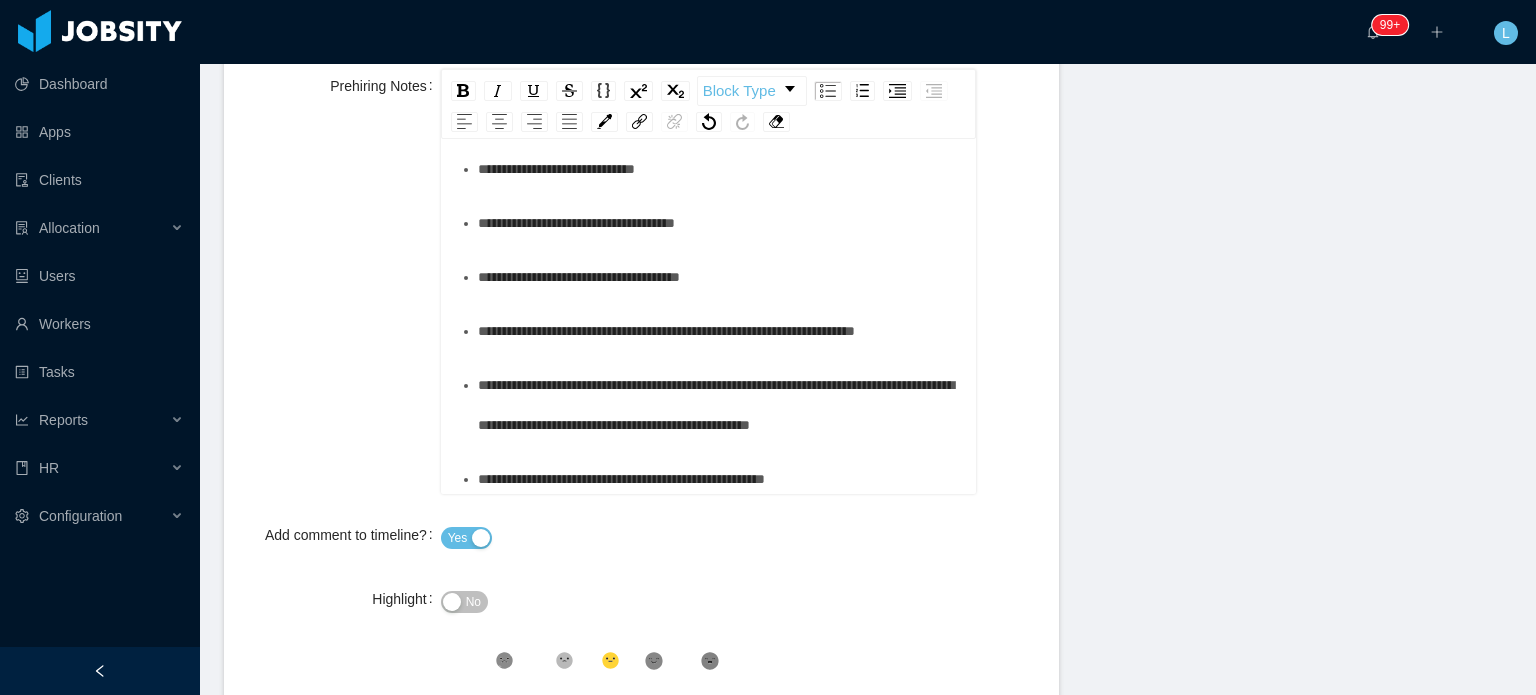 click on "**********" at bounding box center [709, 203] 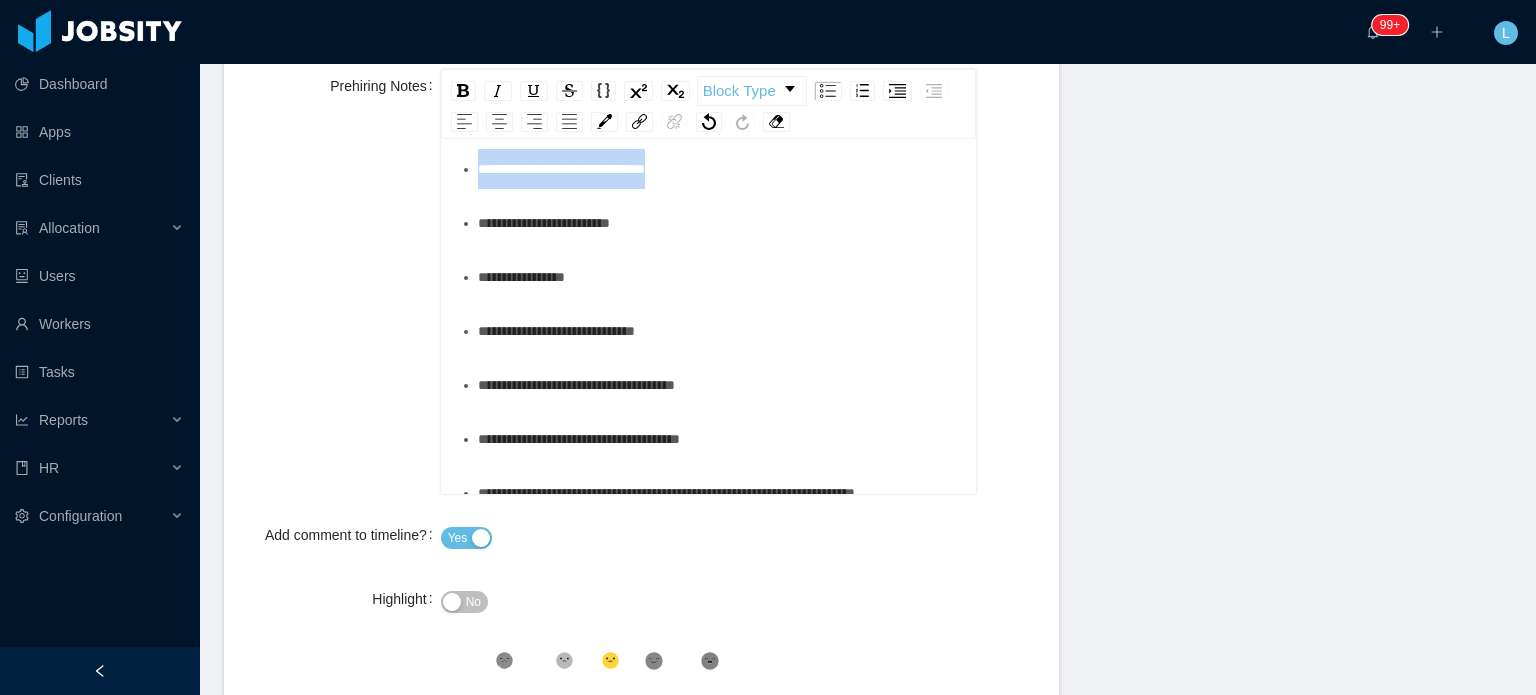 drag, startPoint x: 683, startPoint y: 302, endPoint x: 467, endPoint y: 303, distance: 216.00232 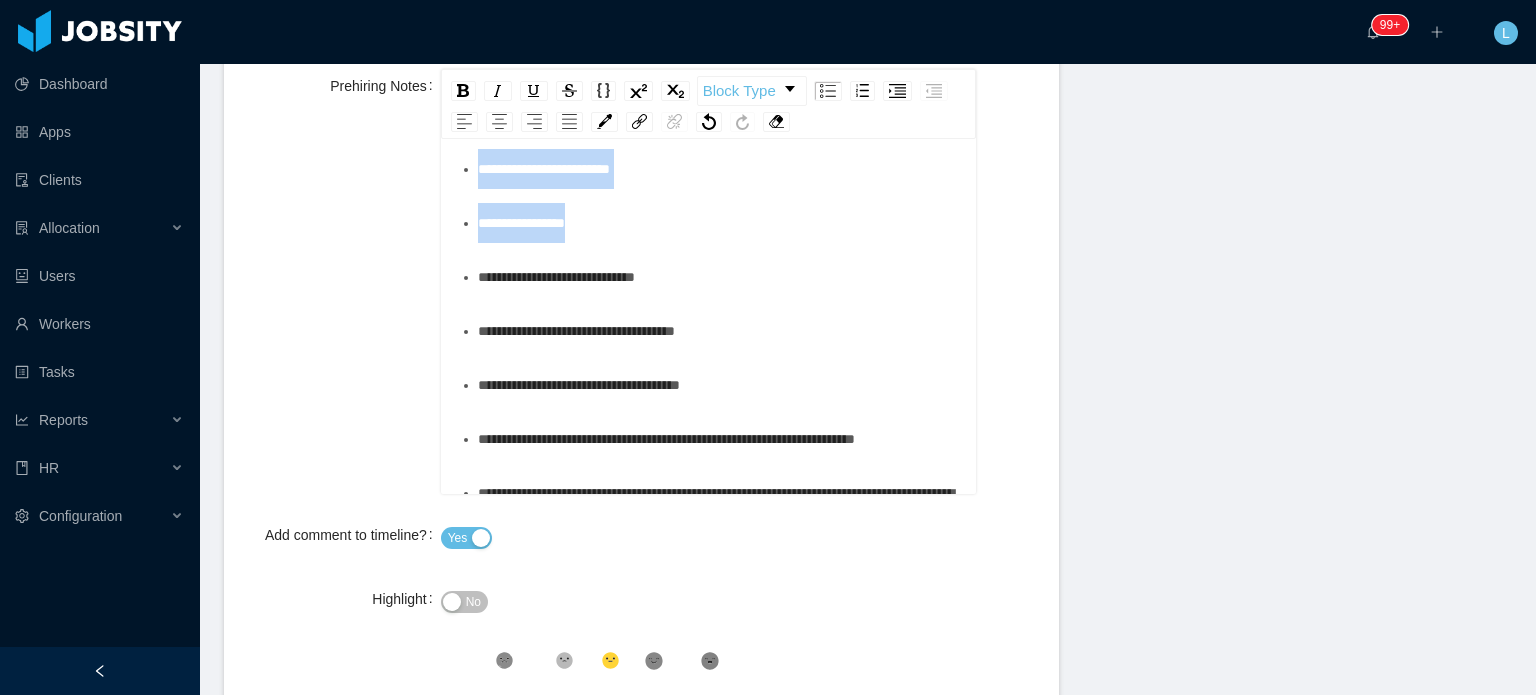 drag, startPoint x: 487, startPoint y: 303, endPoint x: 628, endPoint y: 361, distance: 152.4631 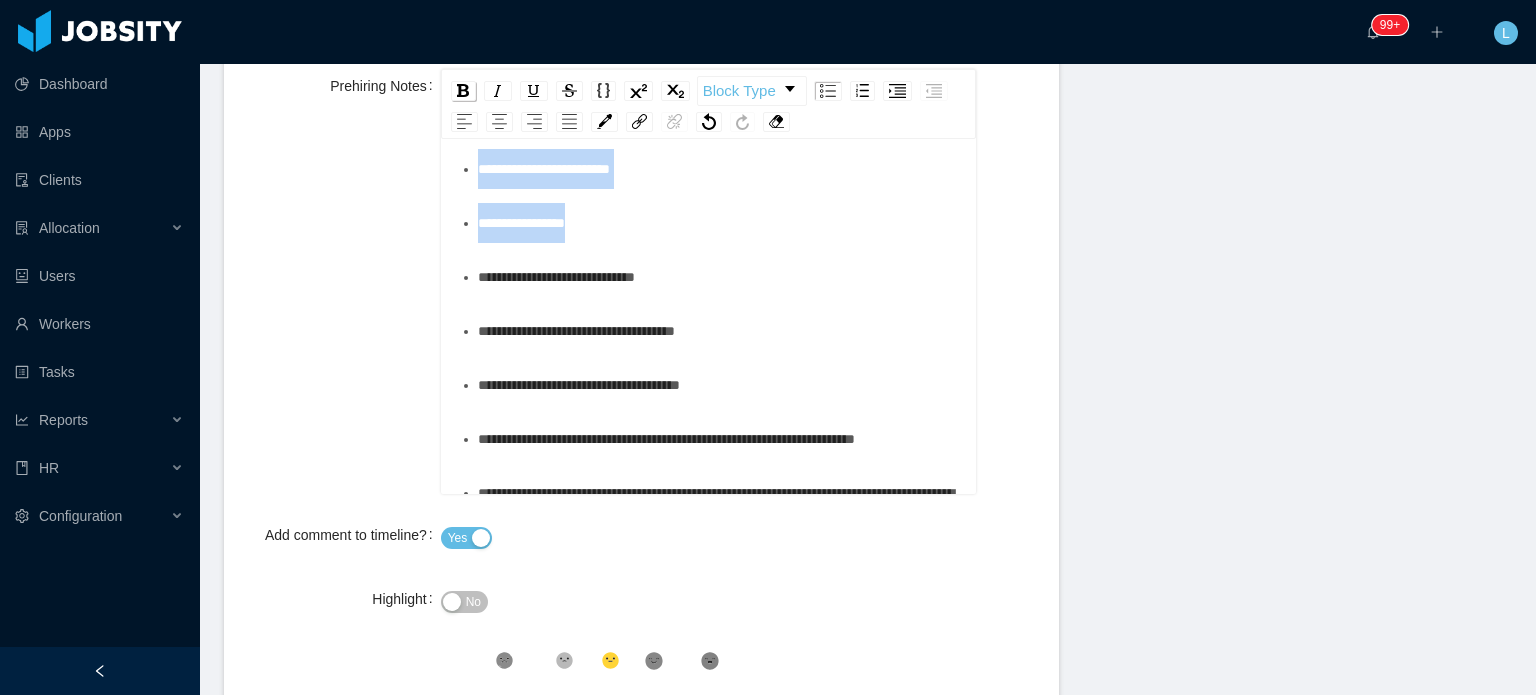 click at bounding box center [463, 90] 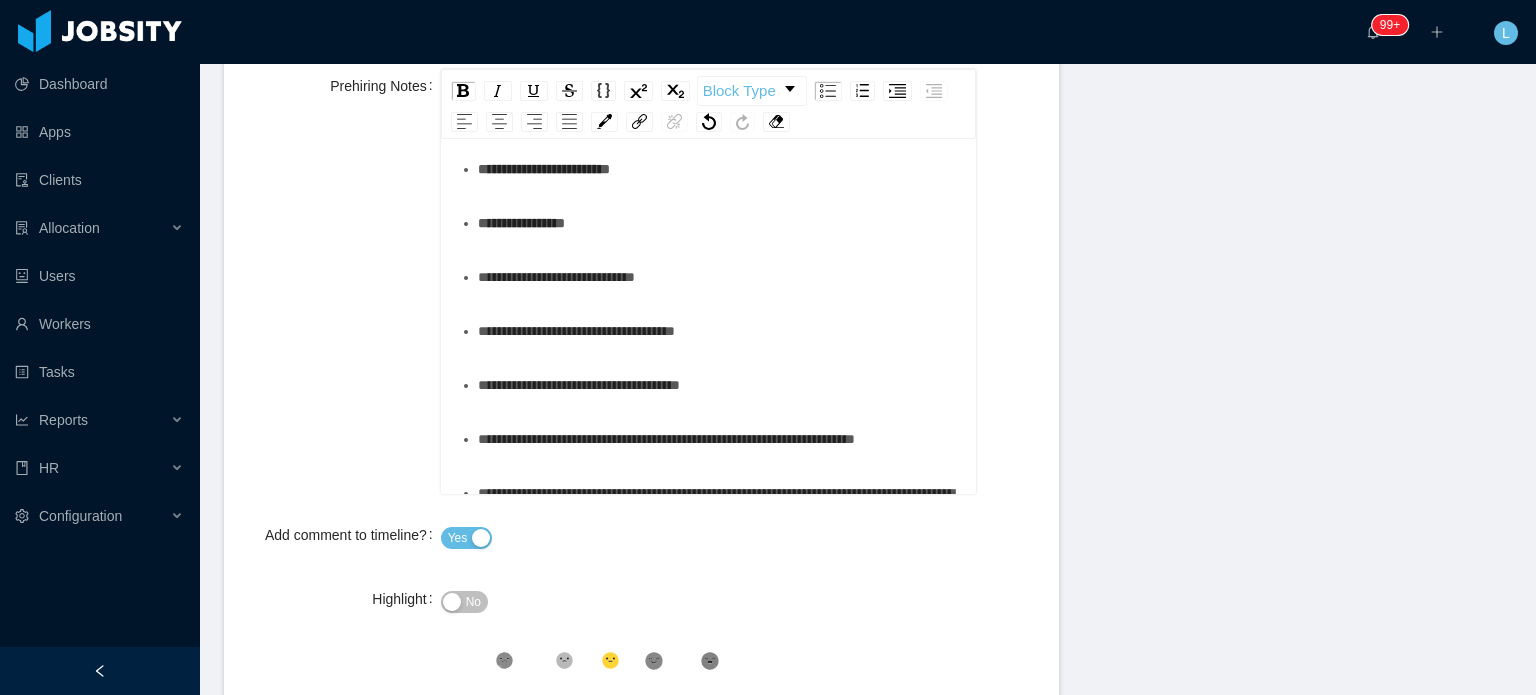 click on "**********" at bounding box center (556, 277) 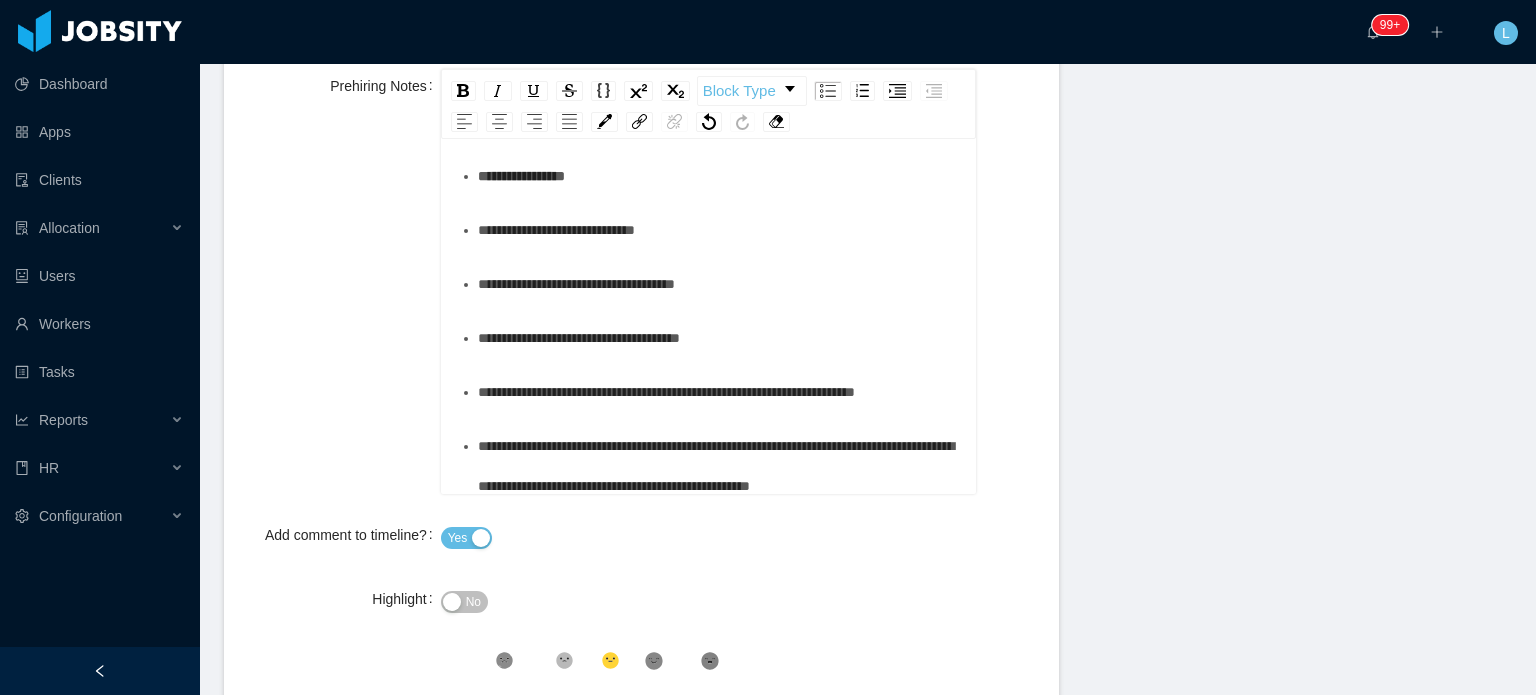 scroll, scrollTop: 684, scrollLeft: 0, axis: vertical 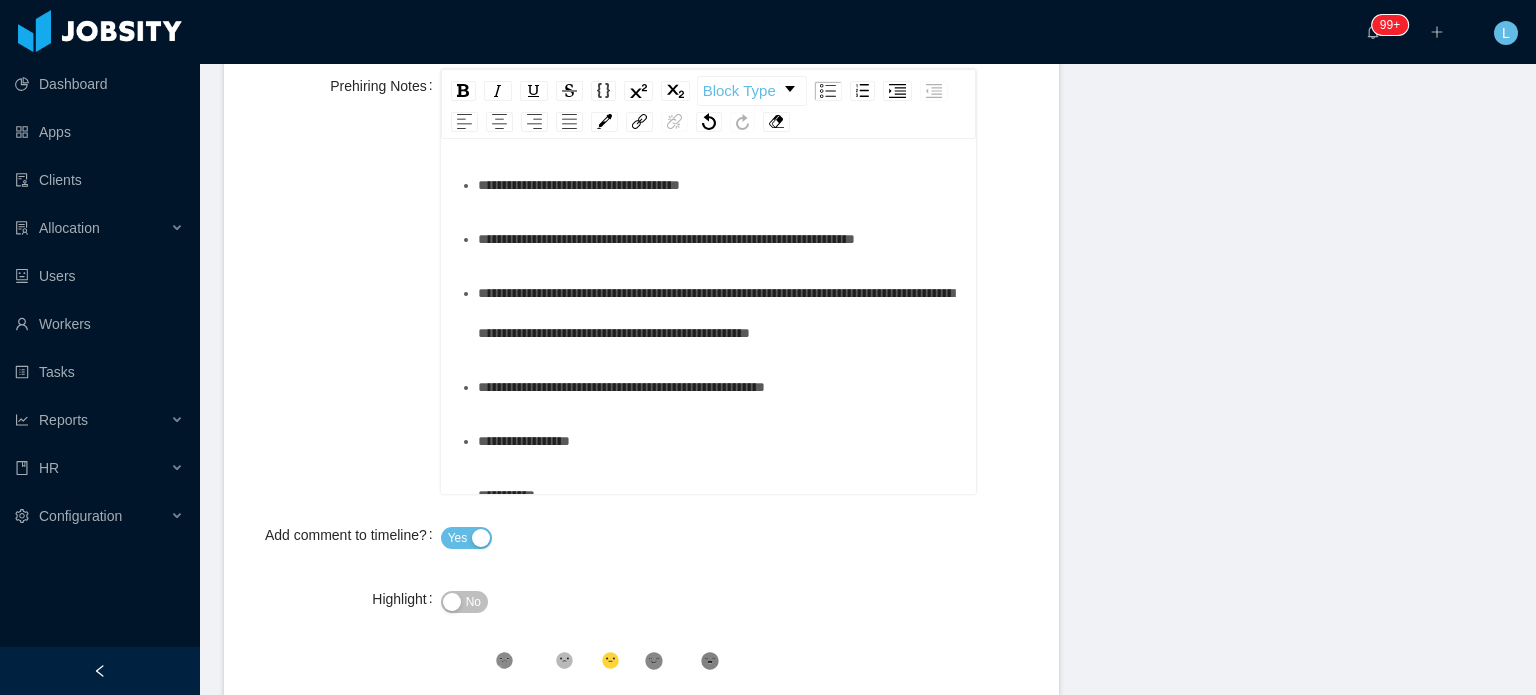 drag, startPoint x: 478, startPoint y: 410, endPoint x: 951, endPoint y: 408, distance: 473.00424 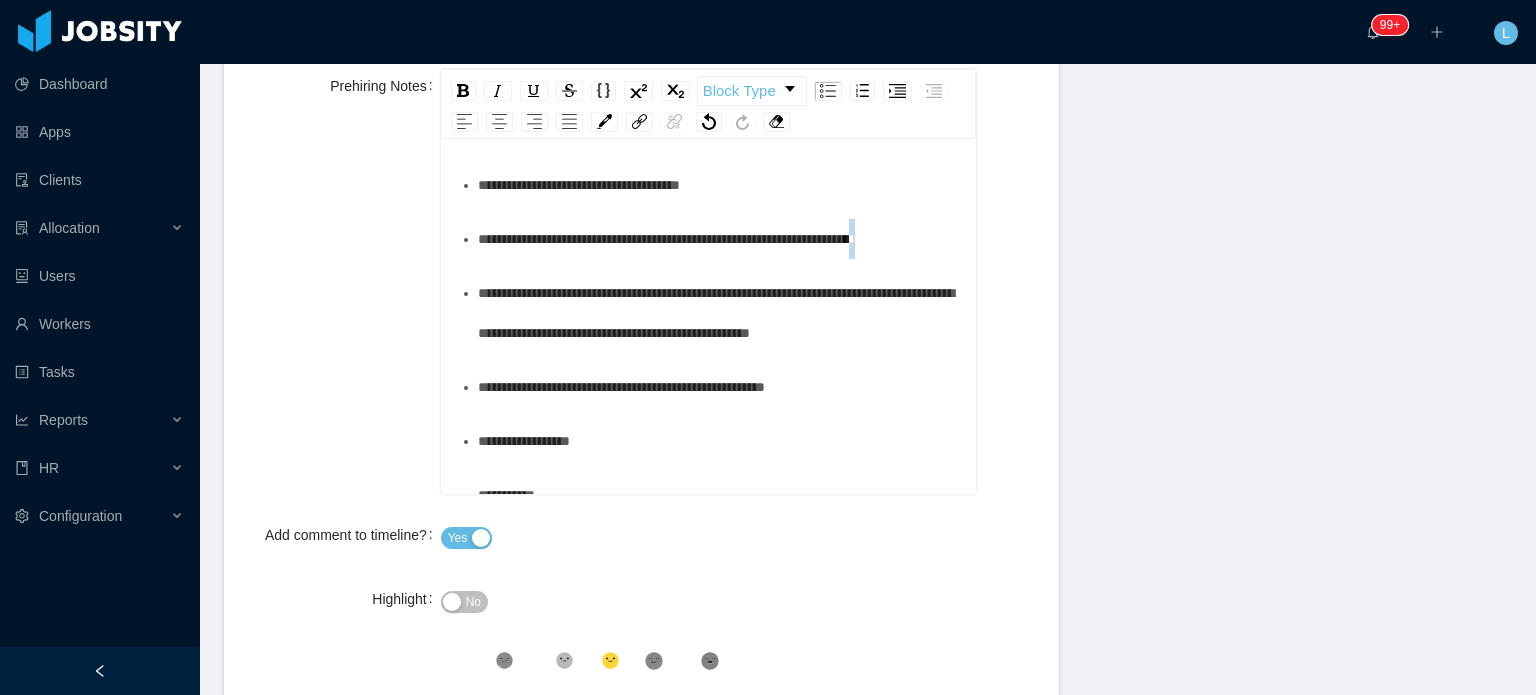click on "**********" at bounding box center [666, 239] 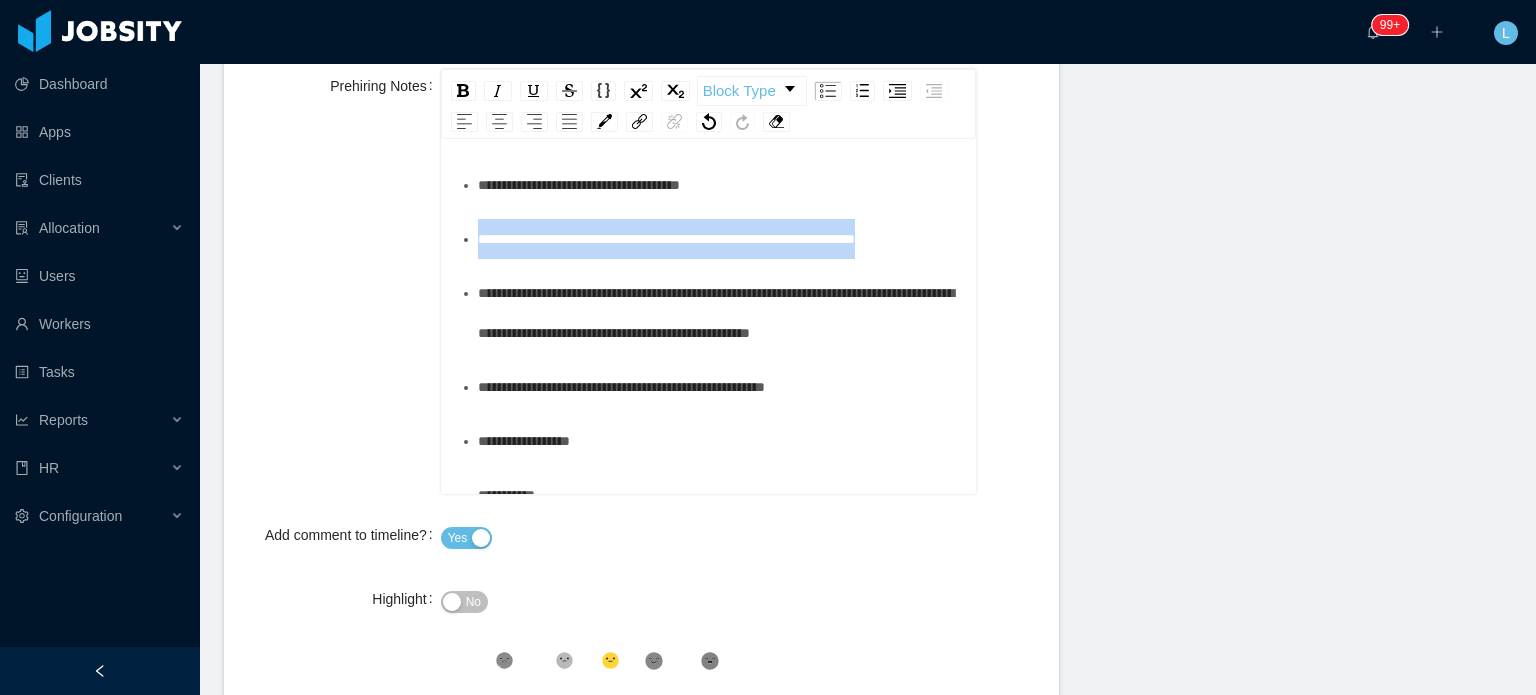 click on "**********" at bounding box center (666, 239) 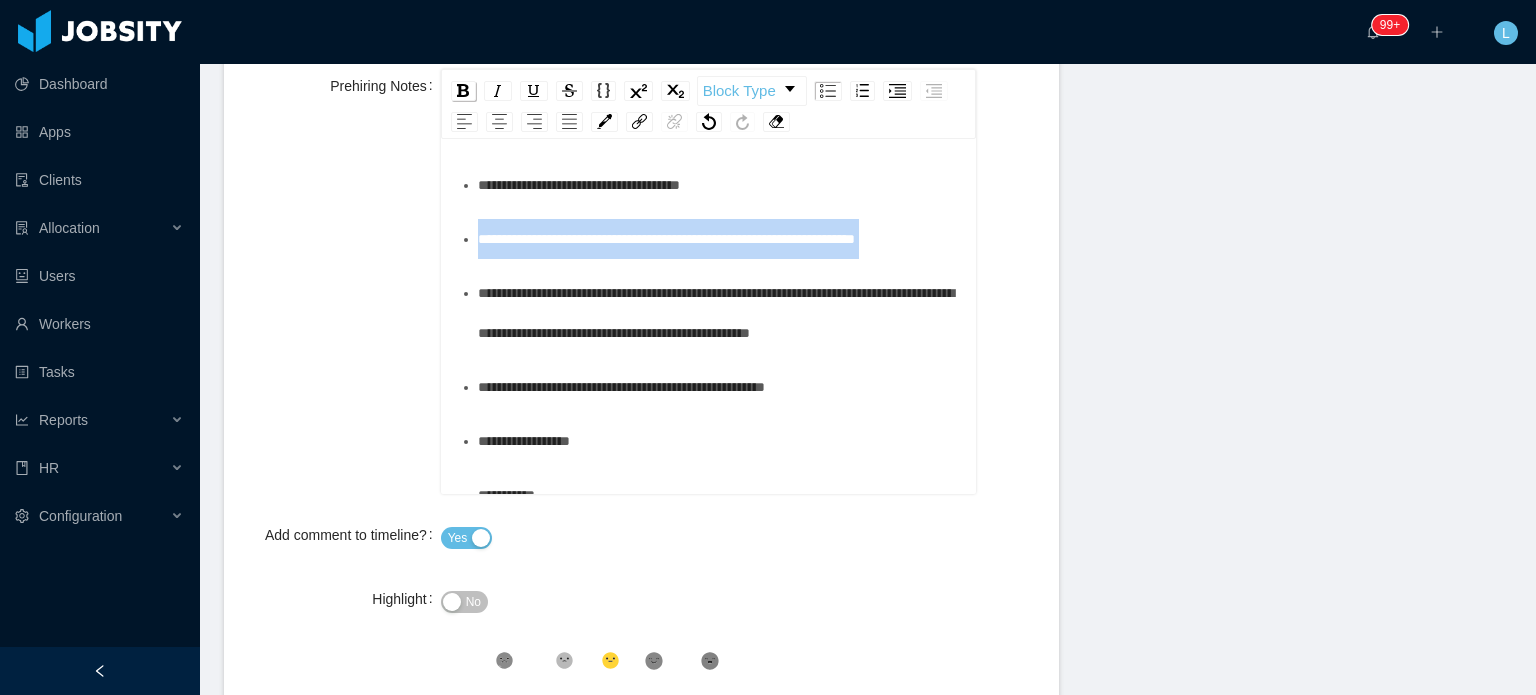 click at bounding box center (463, 90) 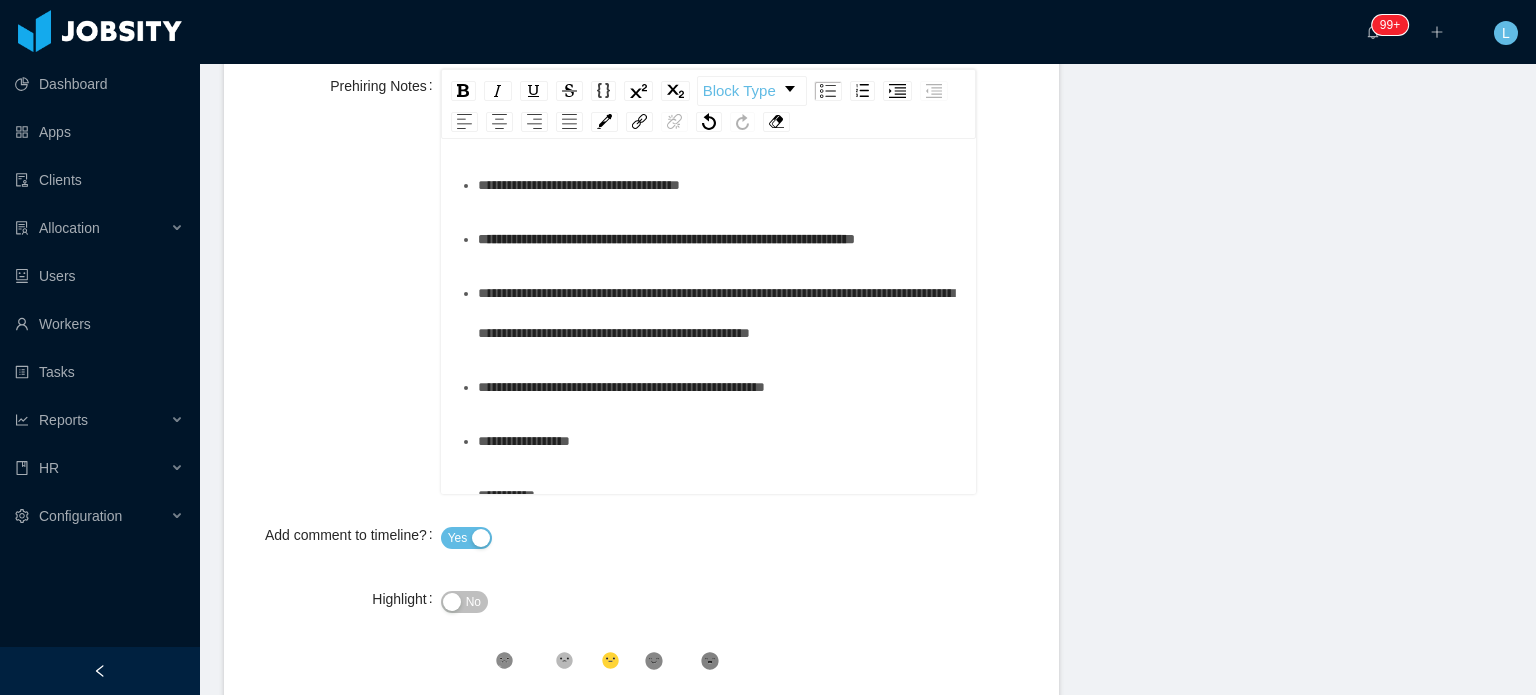 click on "**********" at bounding box center (719, 185) 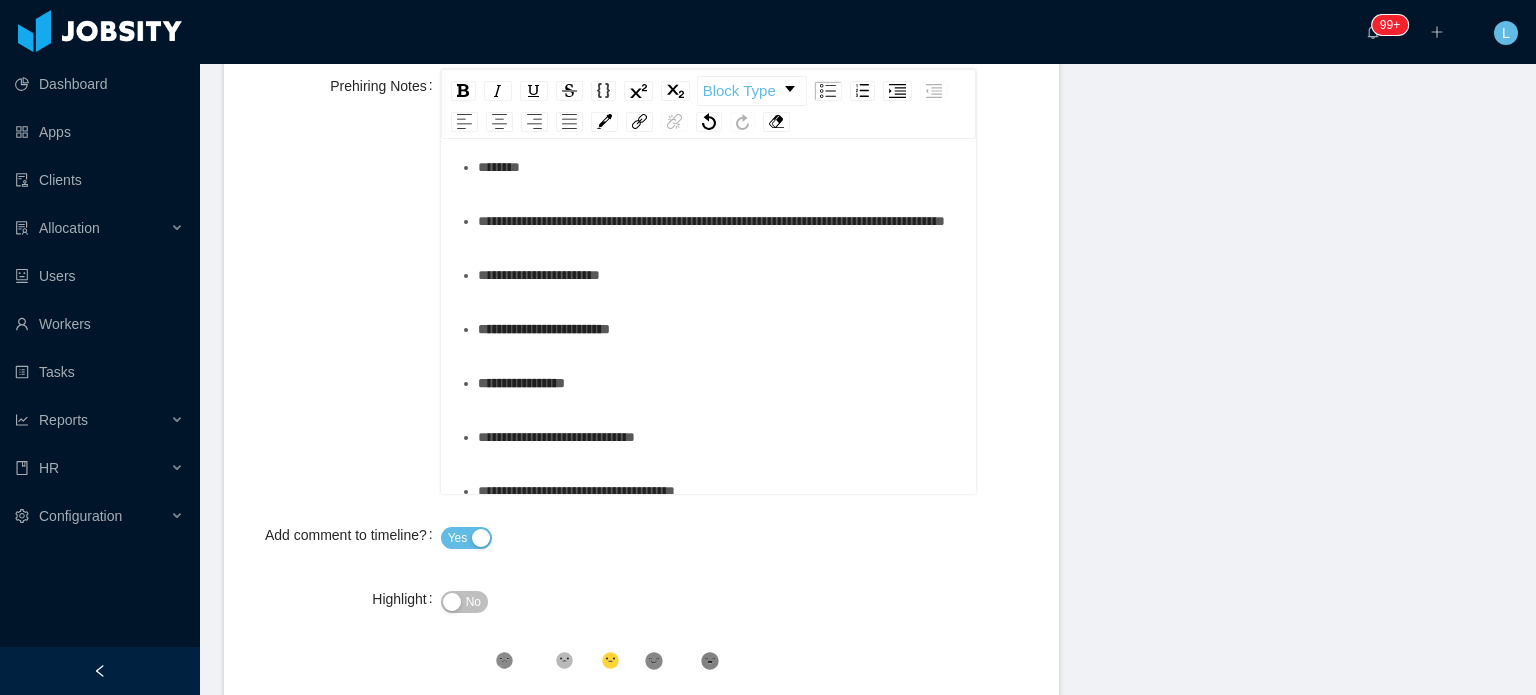 scroll, scrollTop: 284, scrollLeft: 0, axis: vertical 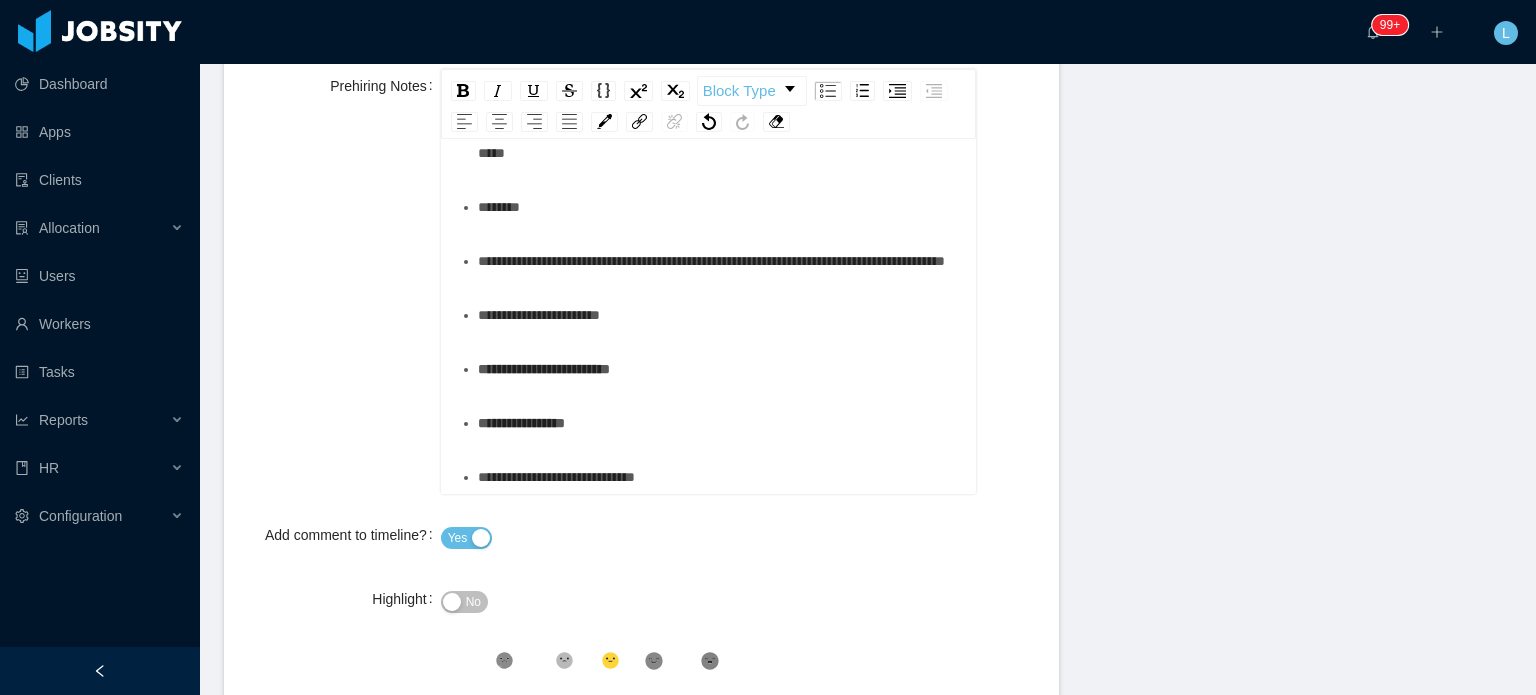click on "**********" at bounding box center [719, 315] 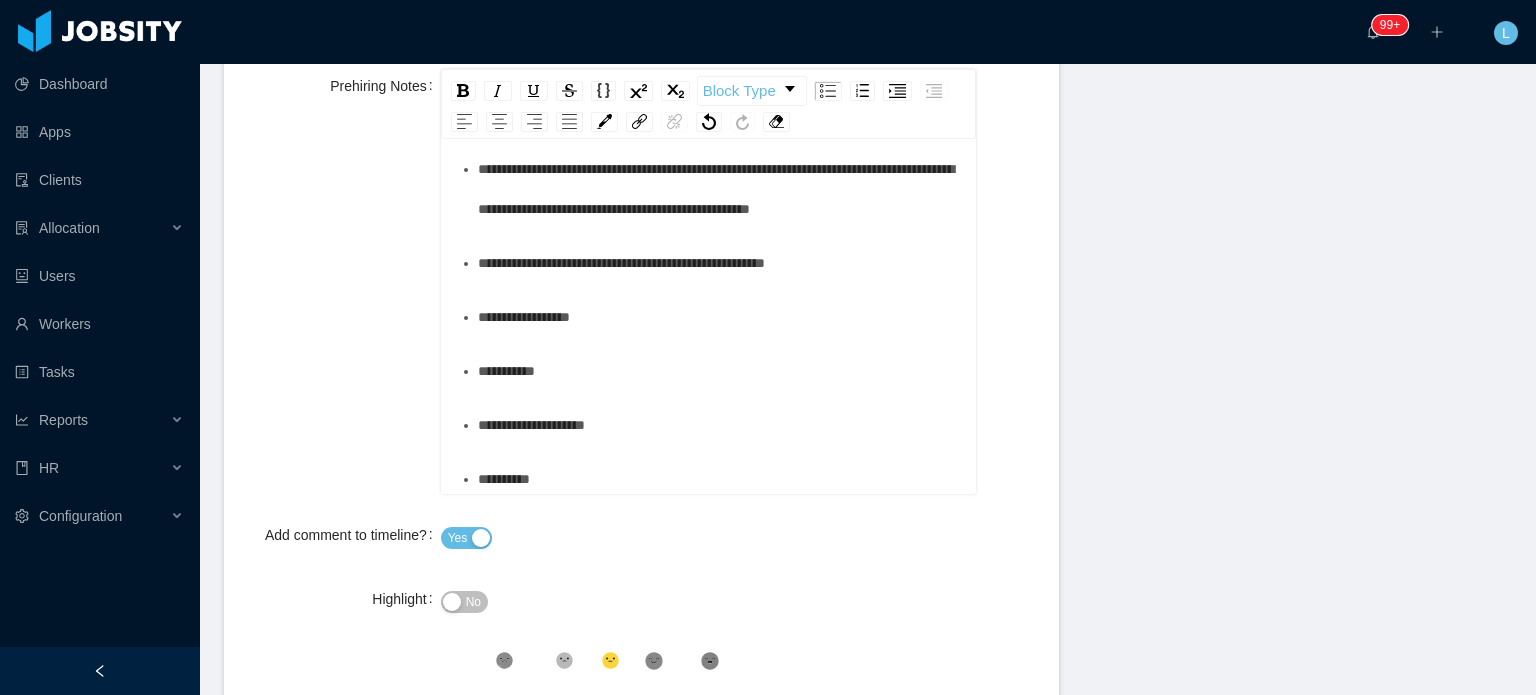scroll, scrollTop: 1212, scrollLeft: 0, axis: vertical 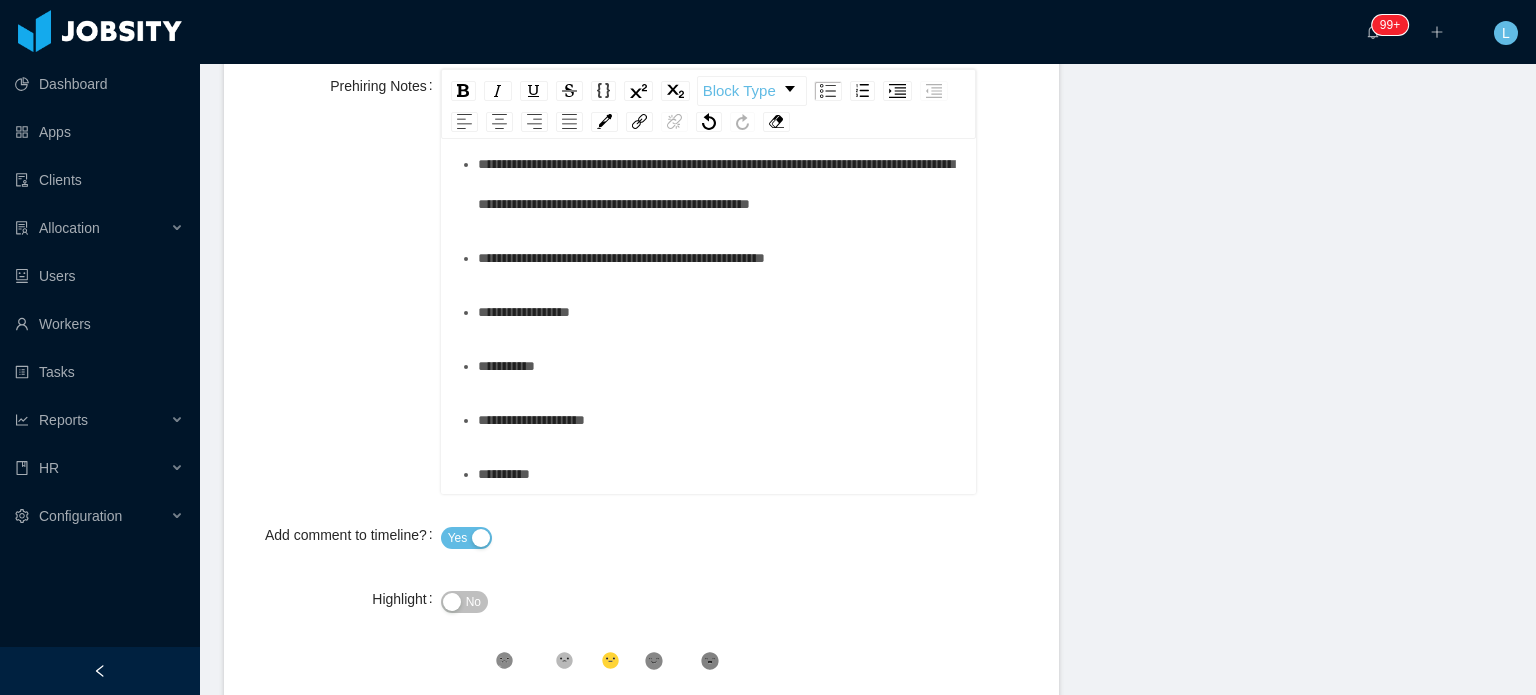click on "**********" at bounding box center [719, 474] 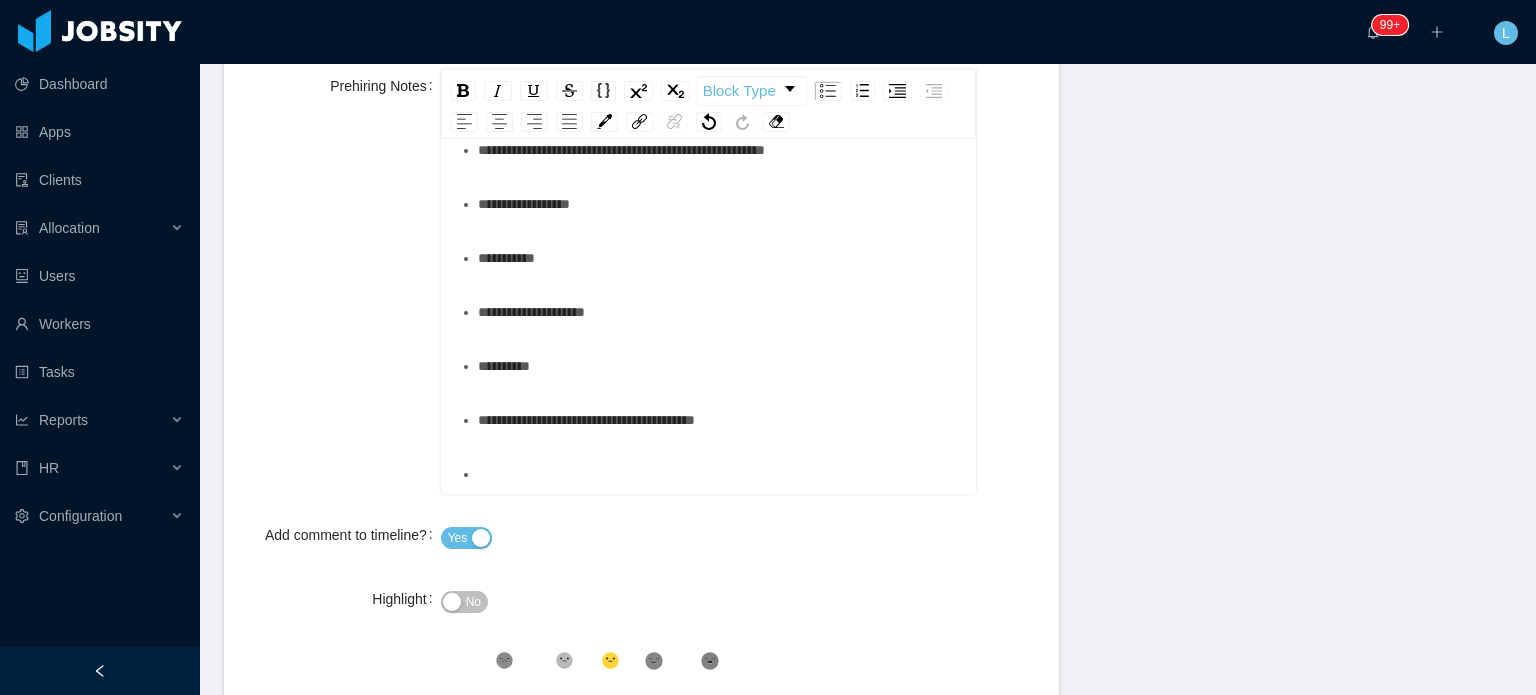 scroll, scrollTop: 1220, scrollLeft: 0, axis: vertical 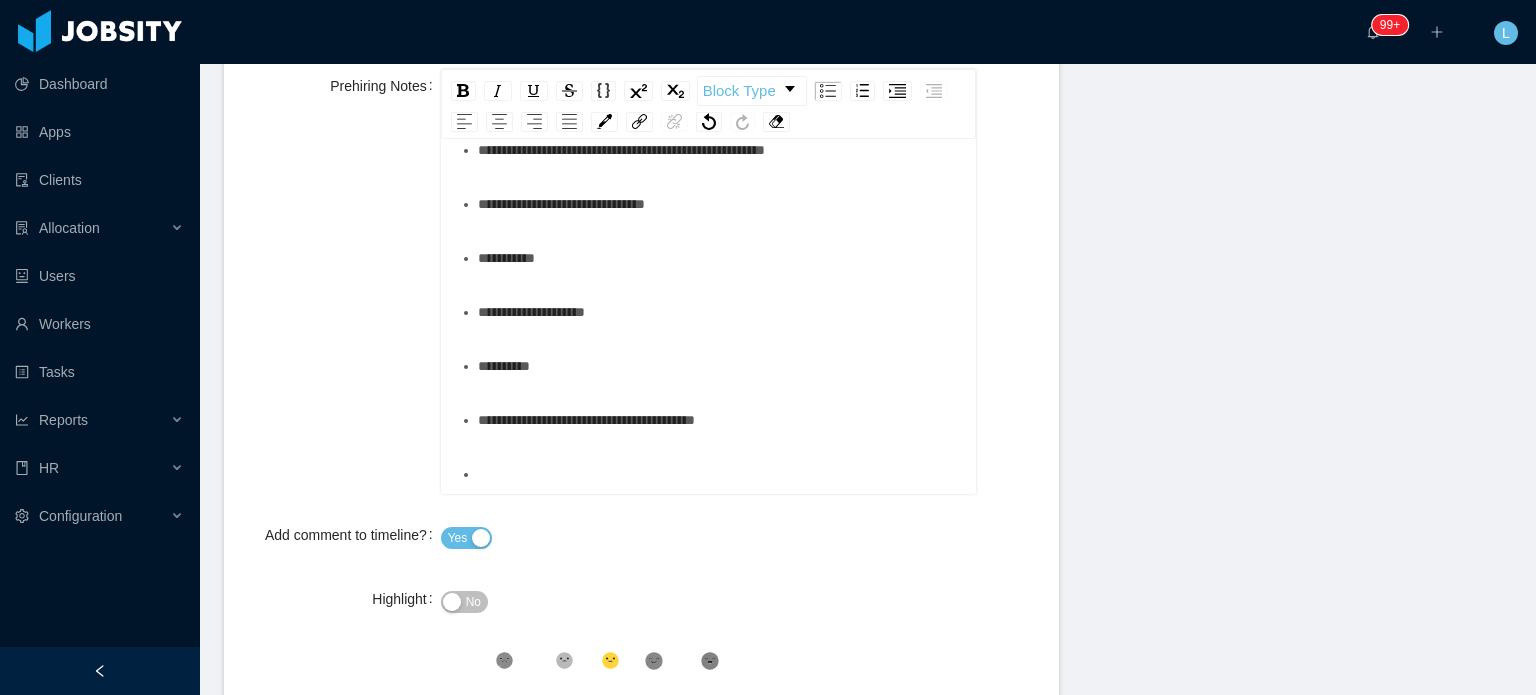 click at bounding box center [719, 474] 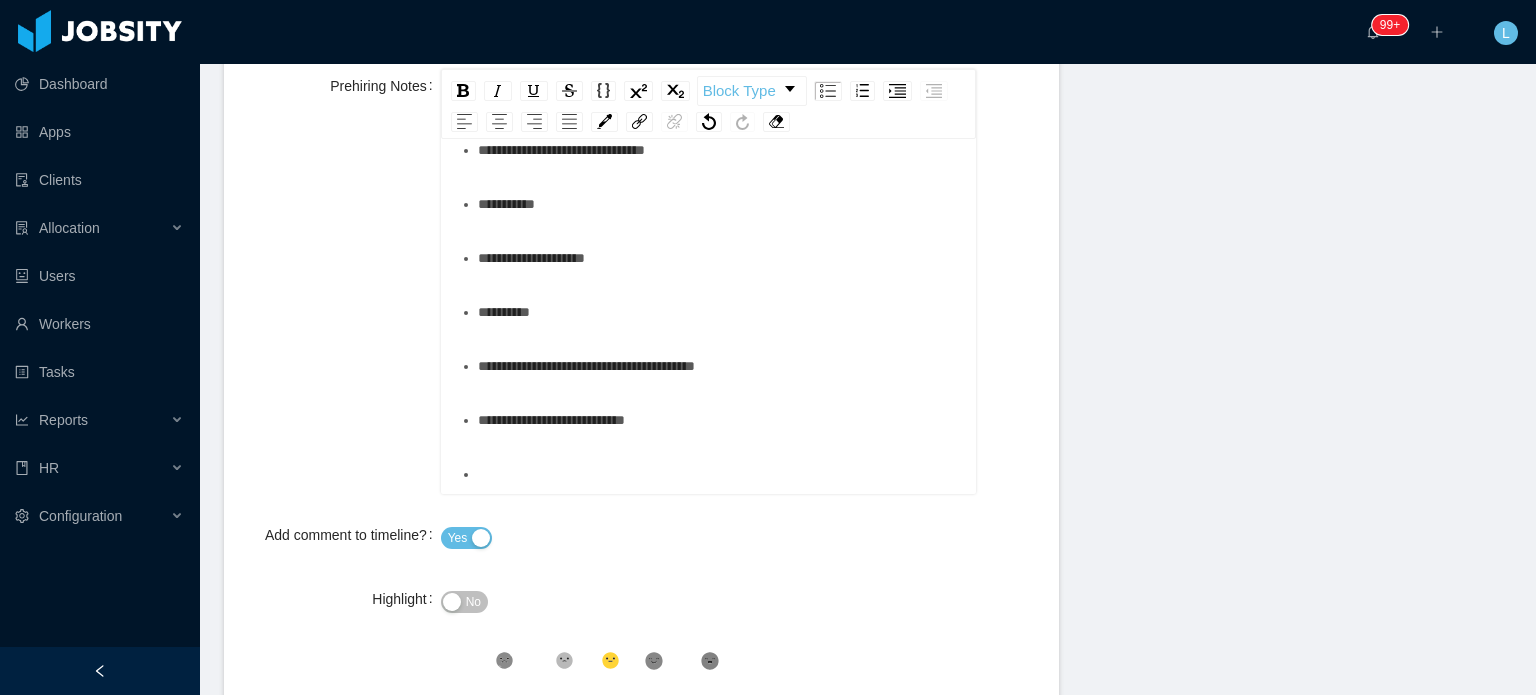 scroll, scrollTop: 1374, scrollLeft: 0, axis: vertical 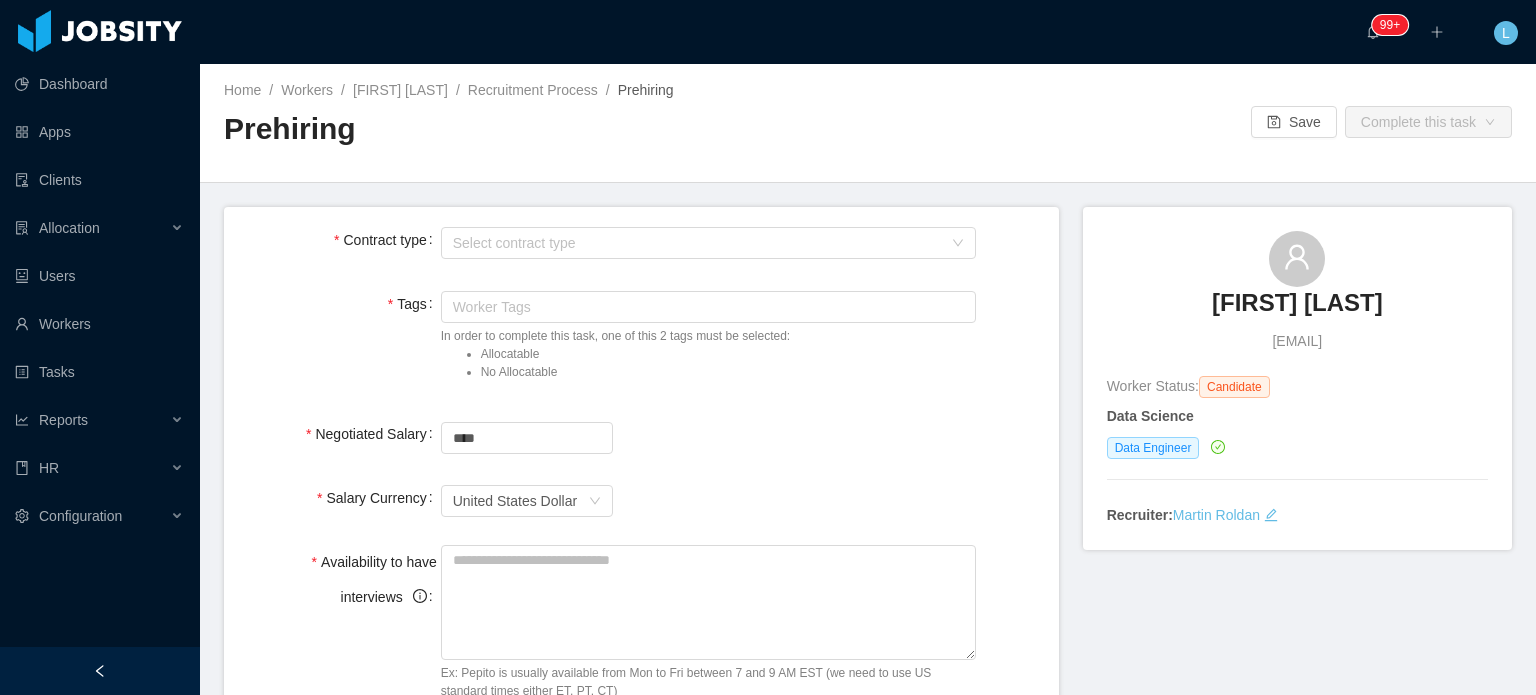 drag, startPoint x: 1148, startPoint y: 307, endPoint x: 1411, endPoint y: 293, distance: 263.37234 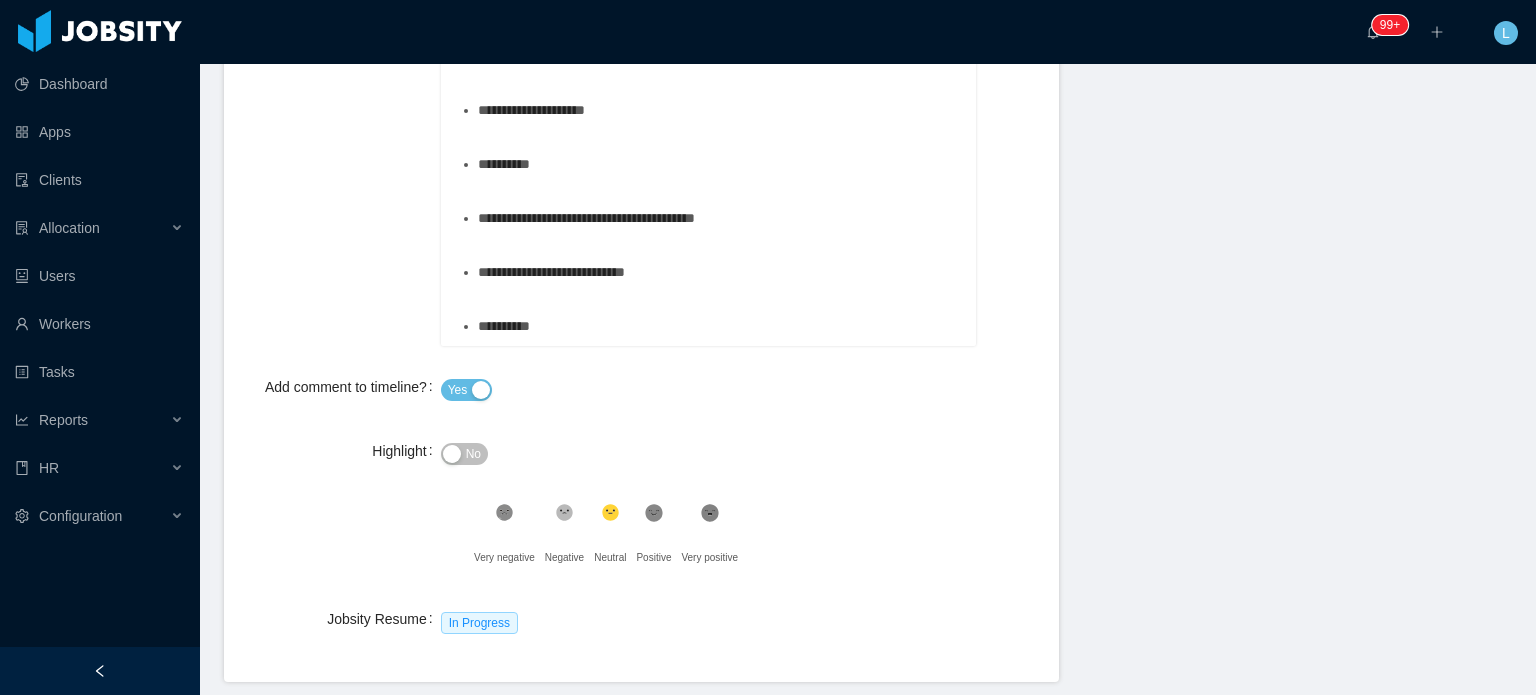 scroll, scrollTop: 1007, scrollLeft: 0, axis: vertical 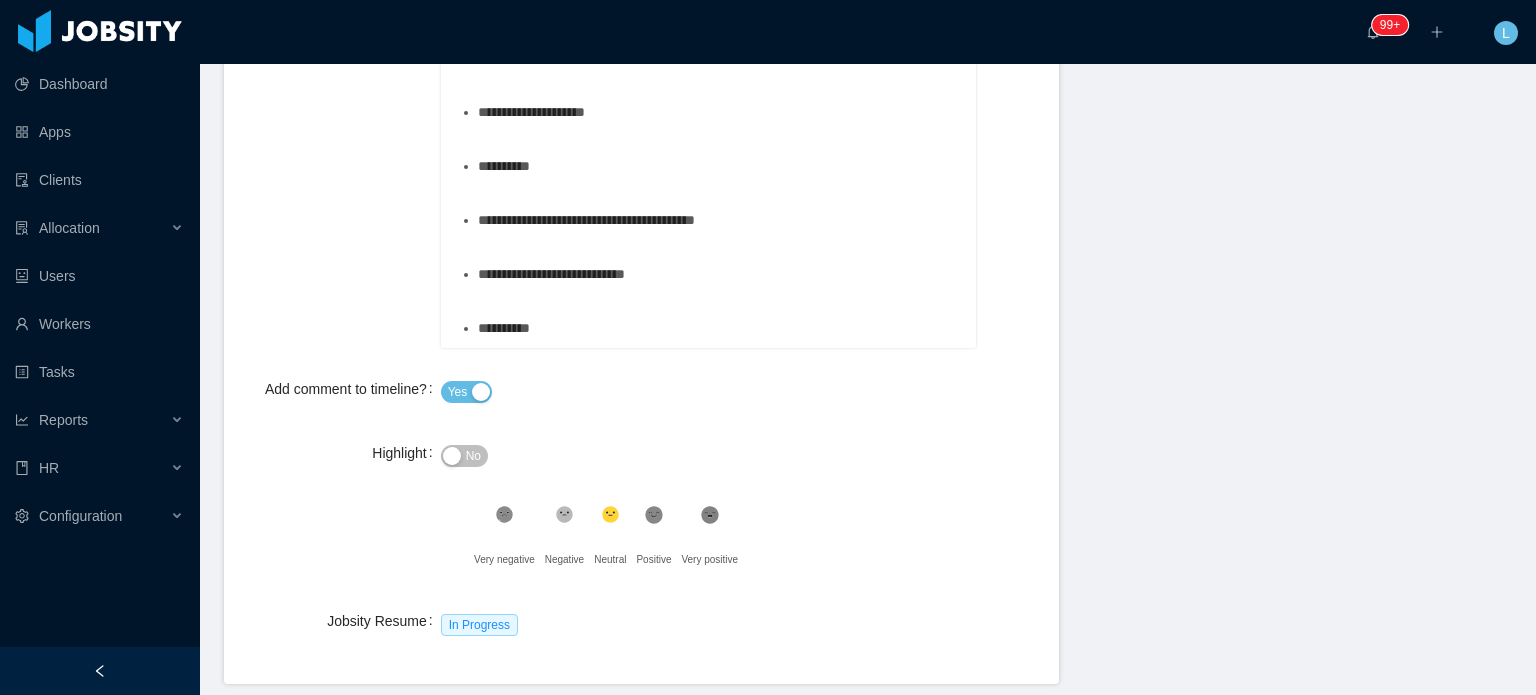 click on "*********" at bounding box center [719, 58] 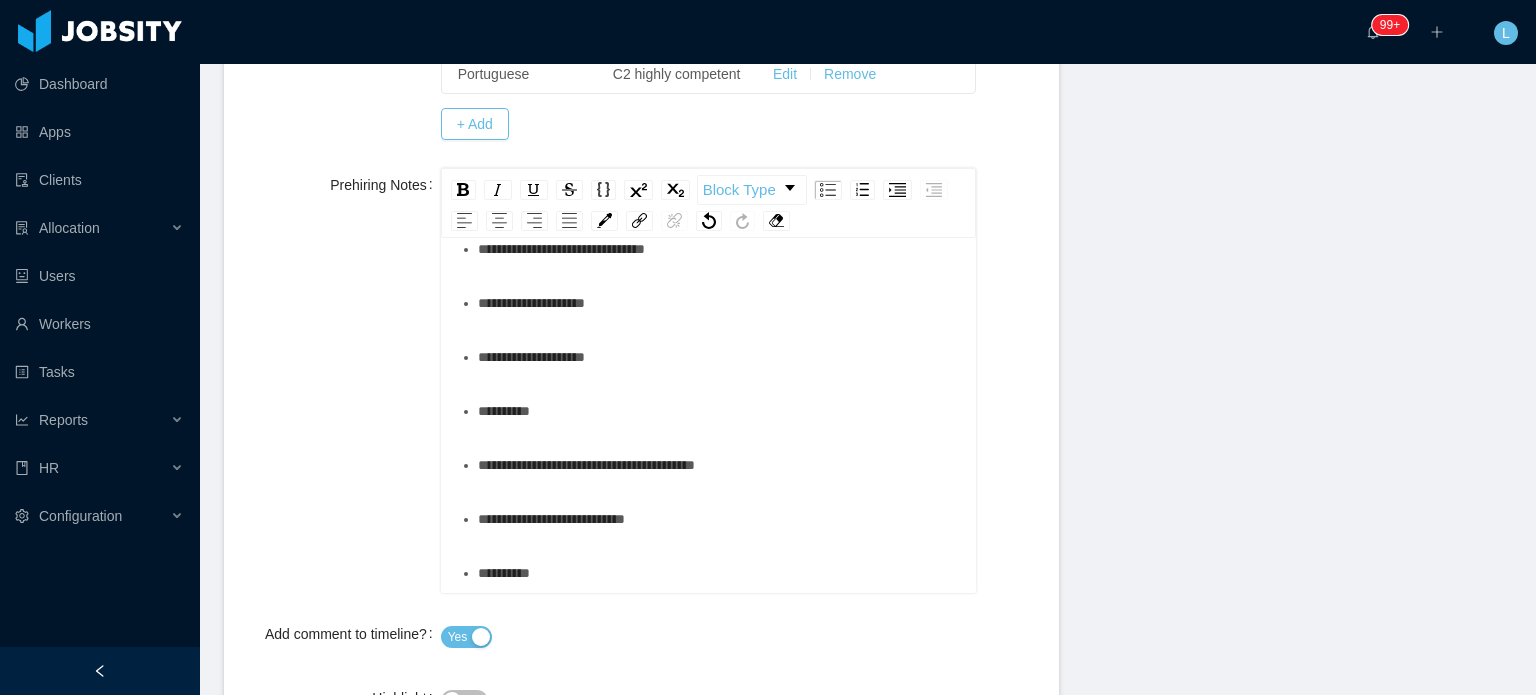 scroll, scrollTop: 807, scrollLeft: 0, axis: vertical 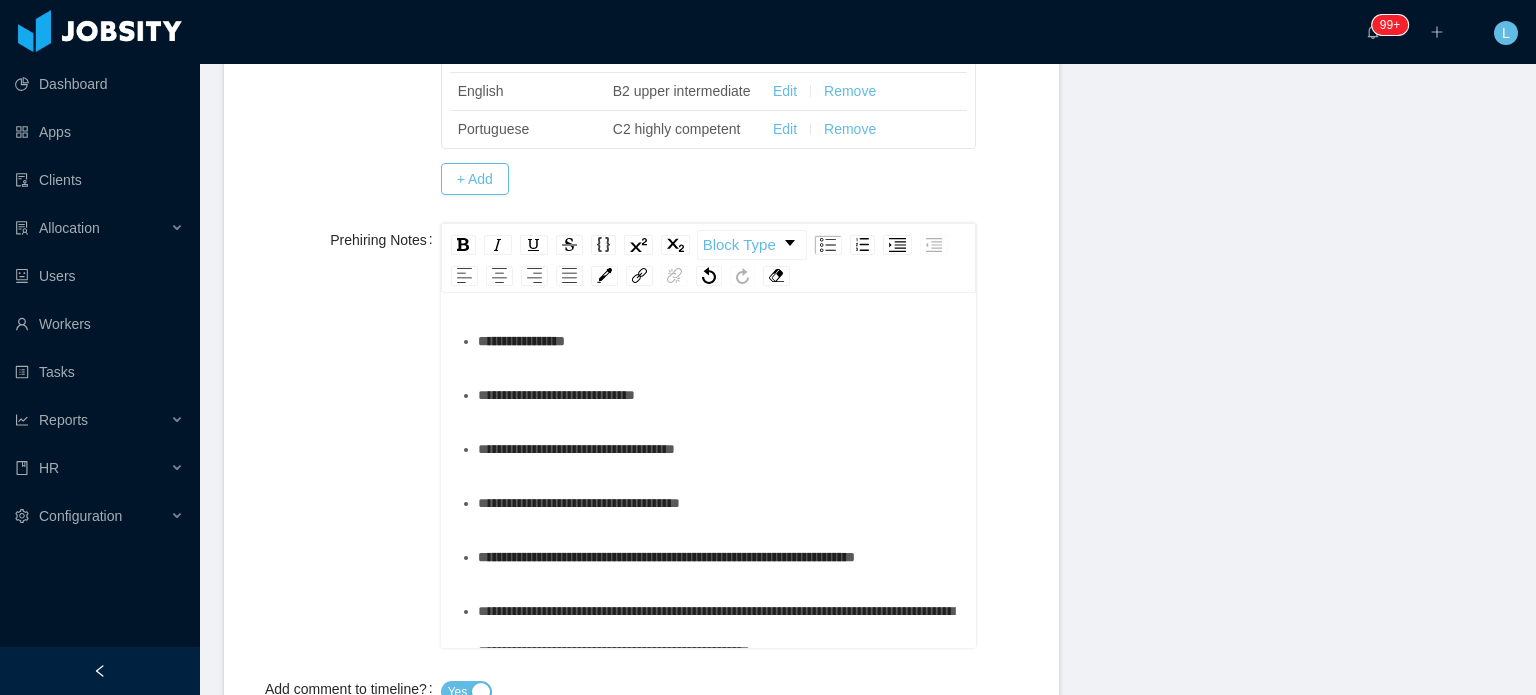 click on "**********" at bounding box center [719, 287] 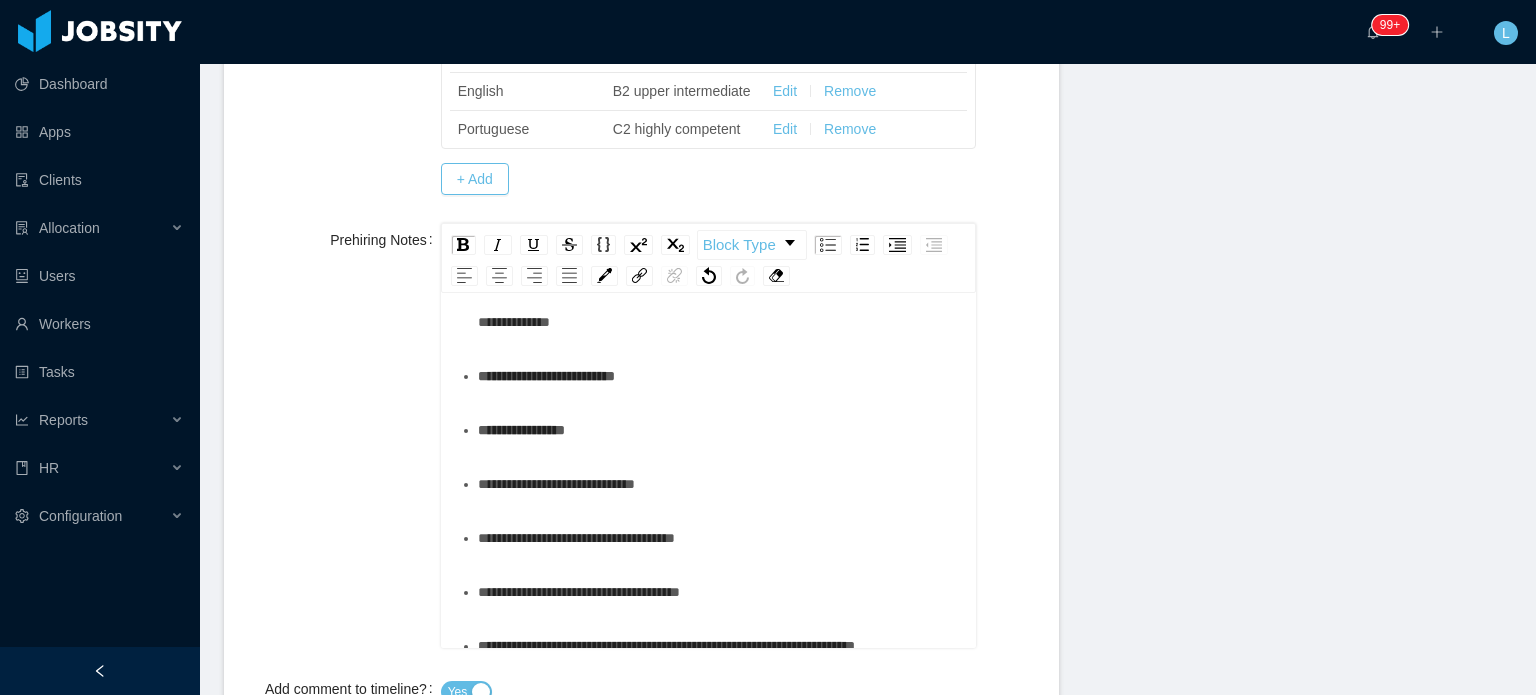 scroll, scrollTop: 500, scrollLeft: 0, axis: vertical 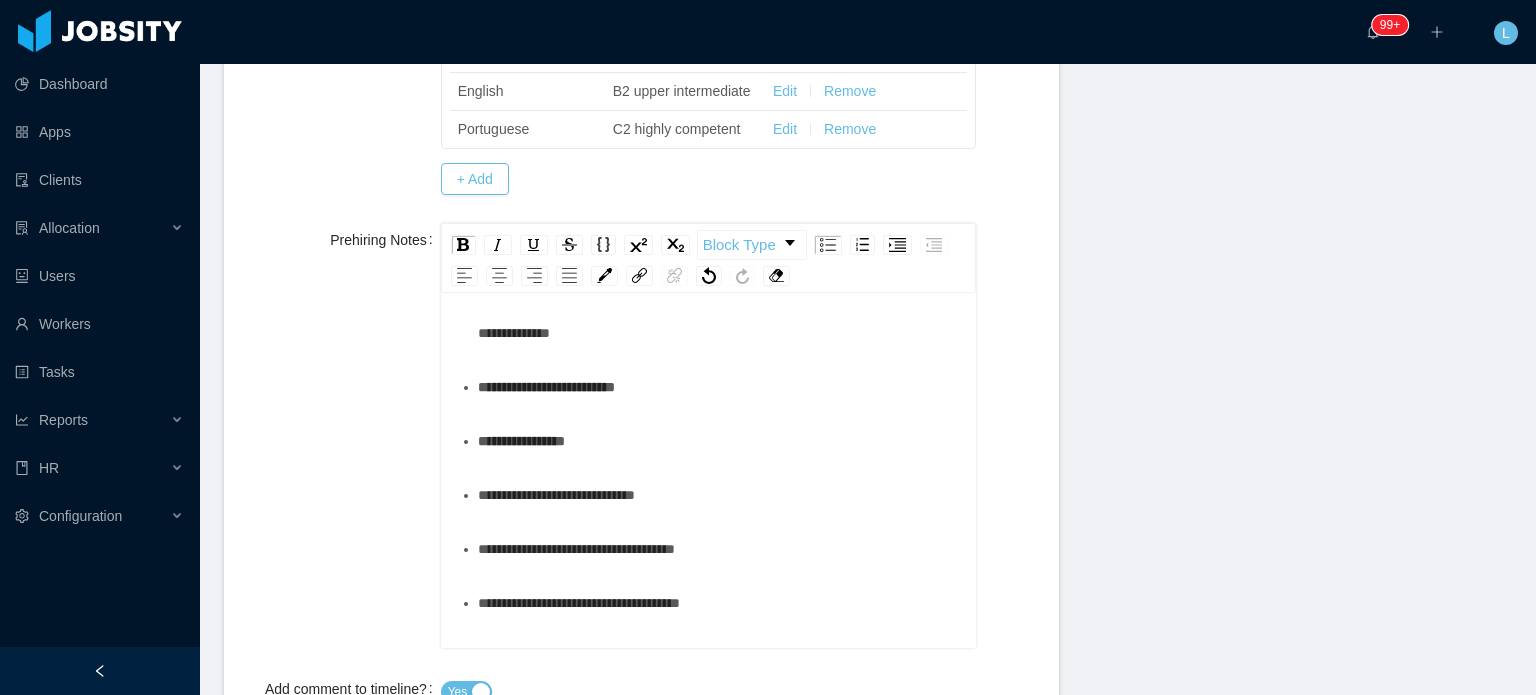 click on "**********" at bounding box center (719, 387) 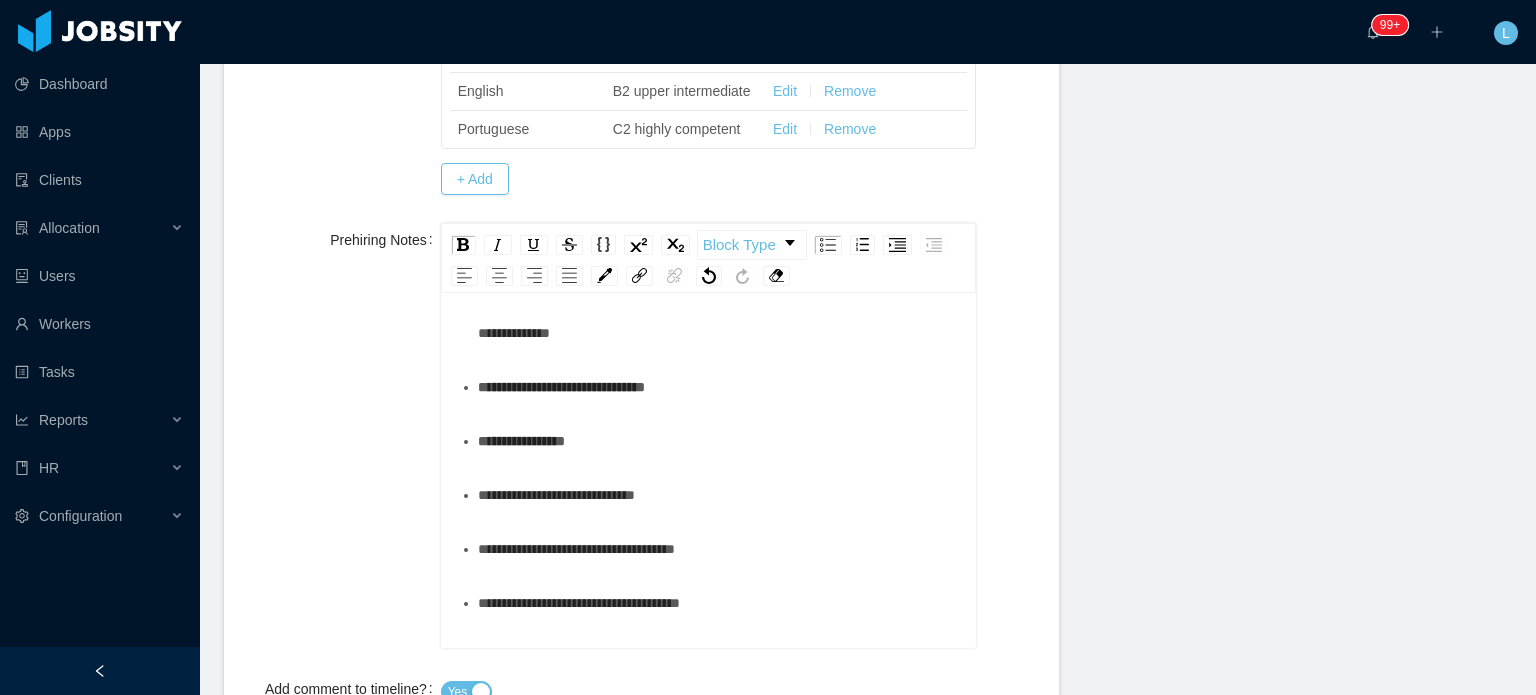 click on "**********" at bounding box center (719, 441) 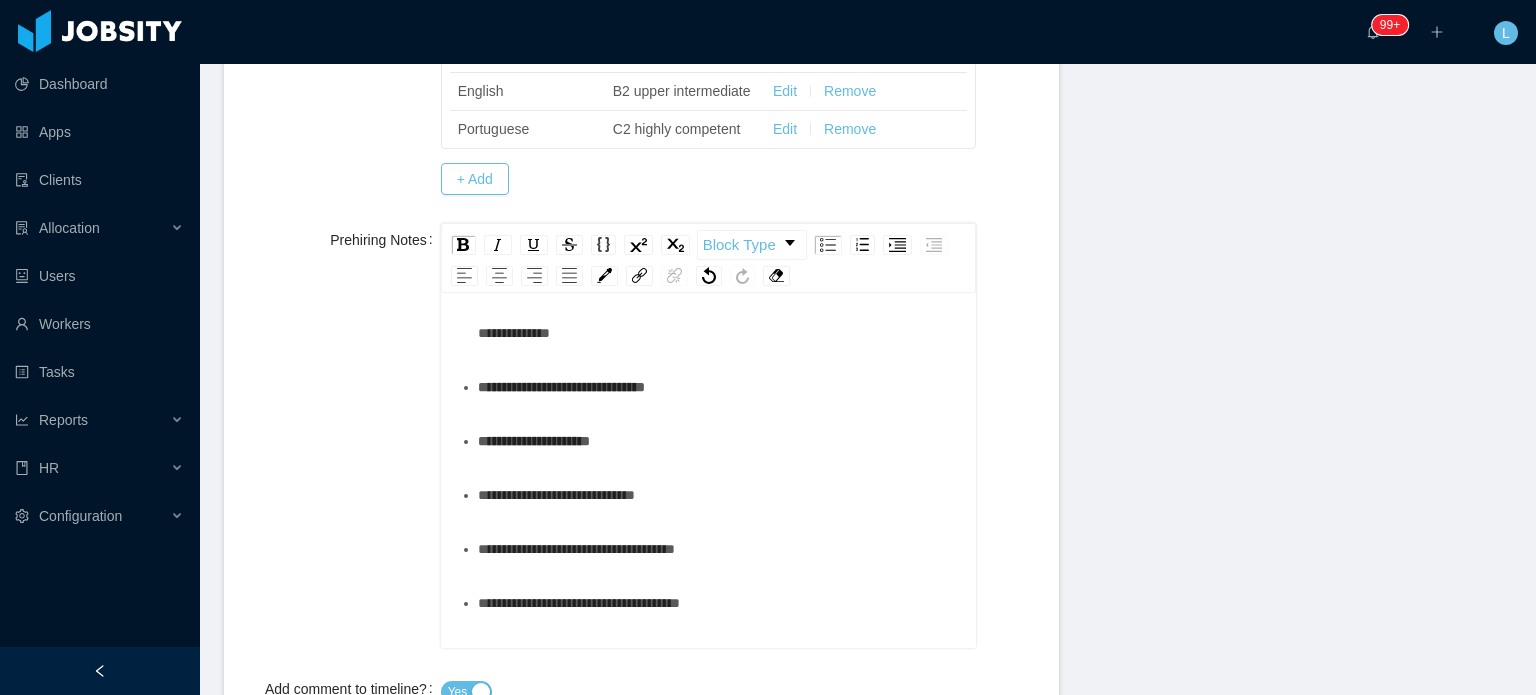 click on "**********" at bounding box center (868, 242) 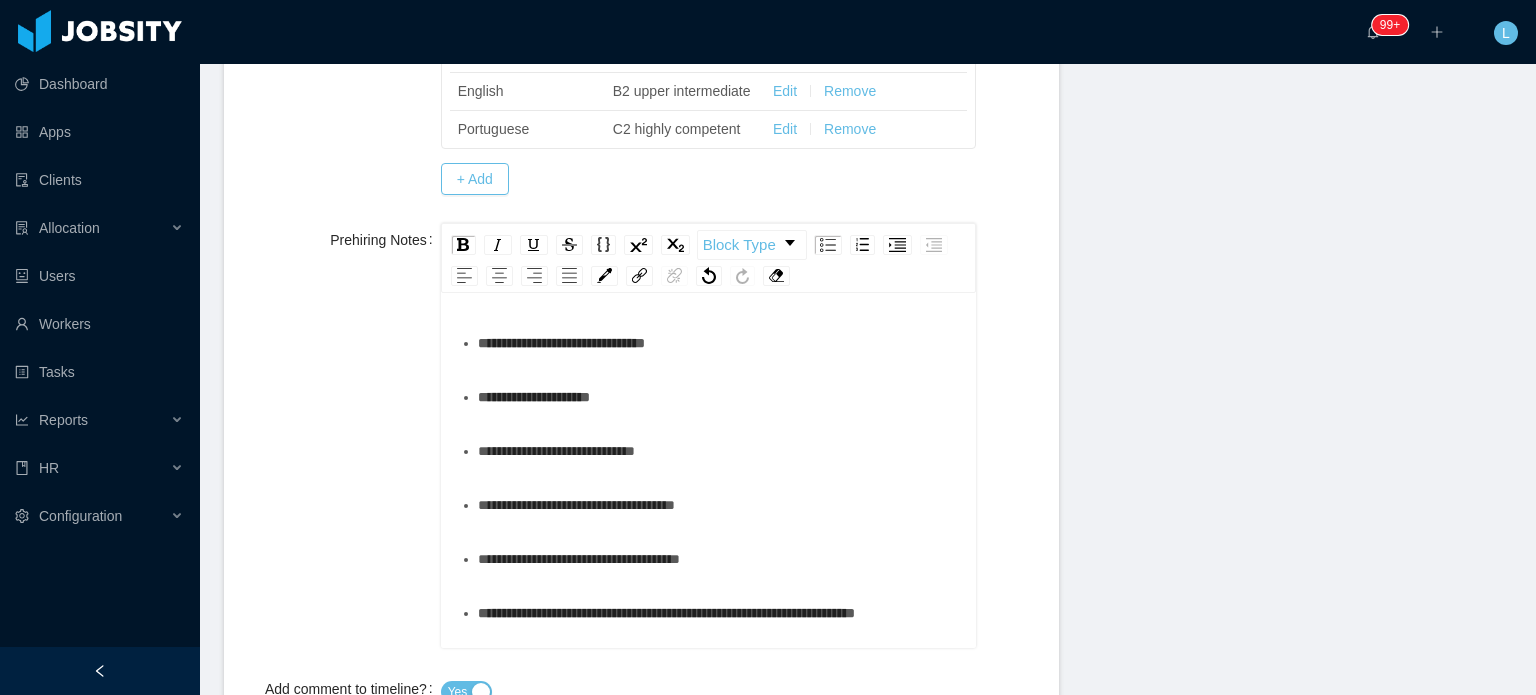 scroll, scrollTop: 600, scrollLeft: 0, axis: vertical 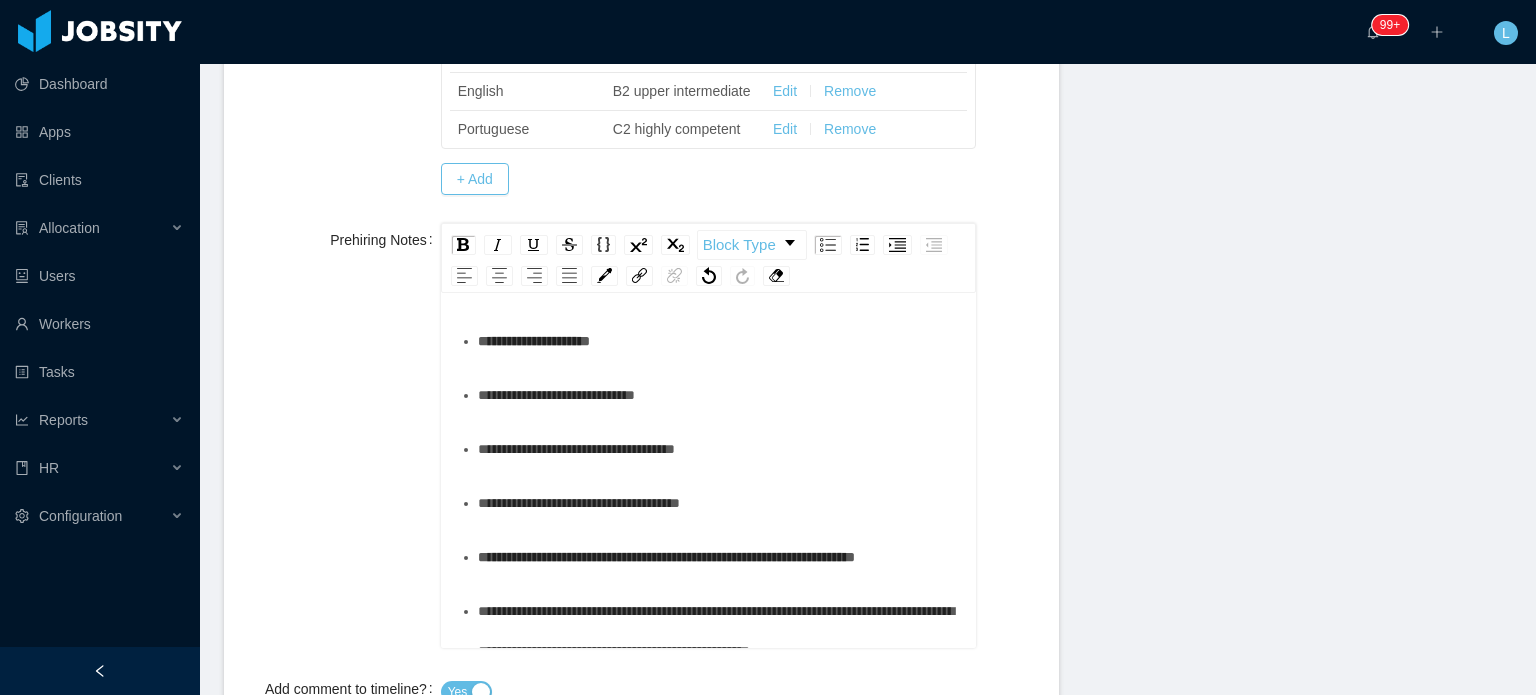 click on "**********" at bounding box center [719, 395] 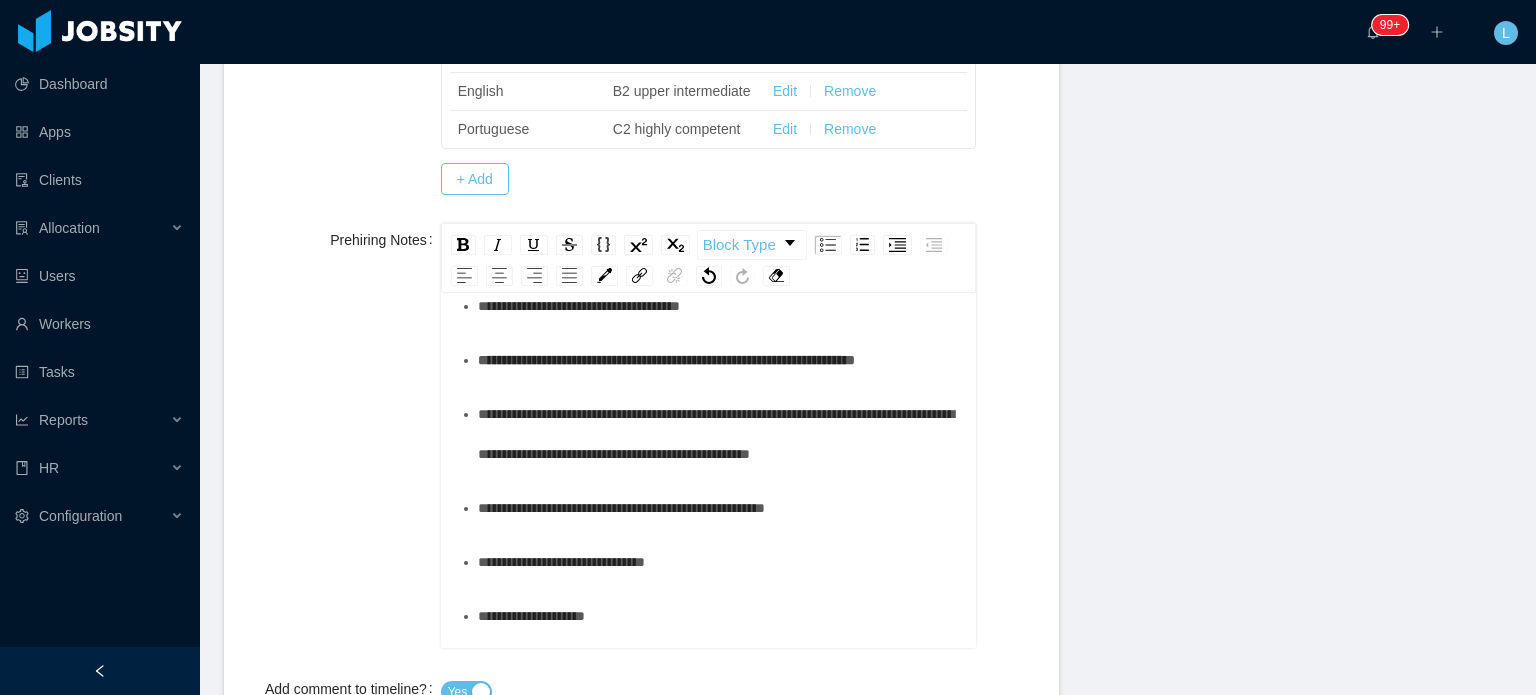 scroll, scrollTop: 800, scrollLeft: 0, axis: vertical 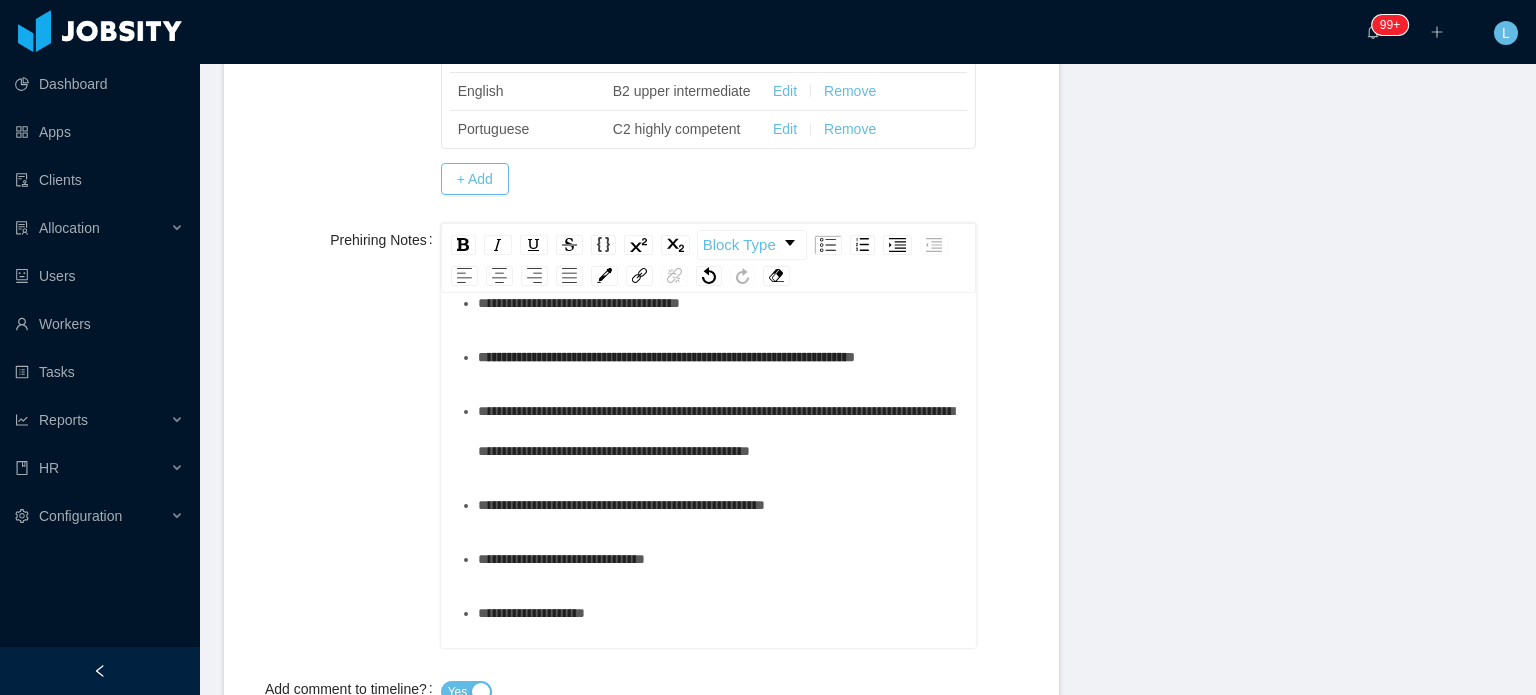 click on "**********" at bounding box center [719, 357] 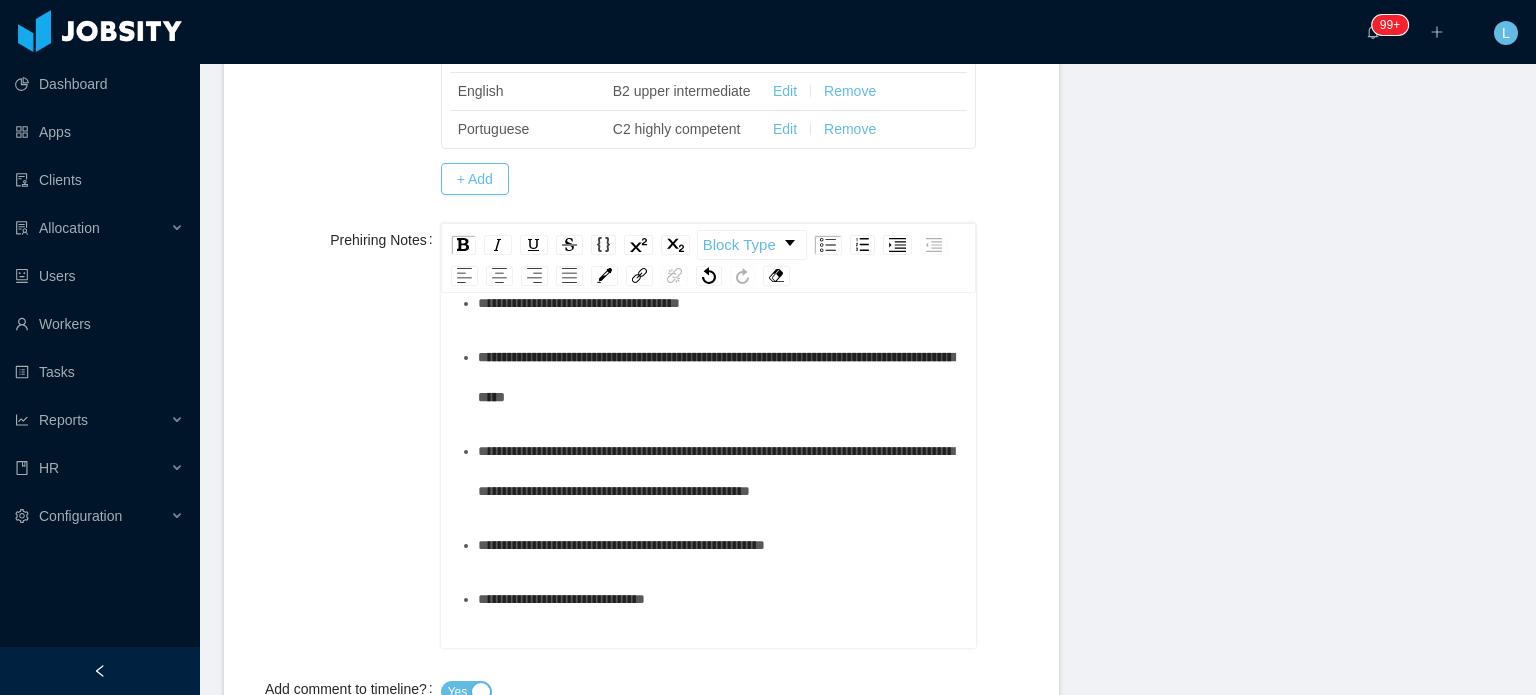 click on "**********" at bounding box center [719, 303] 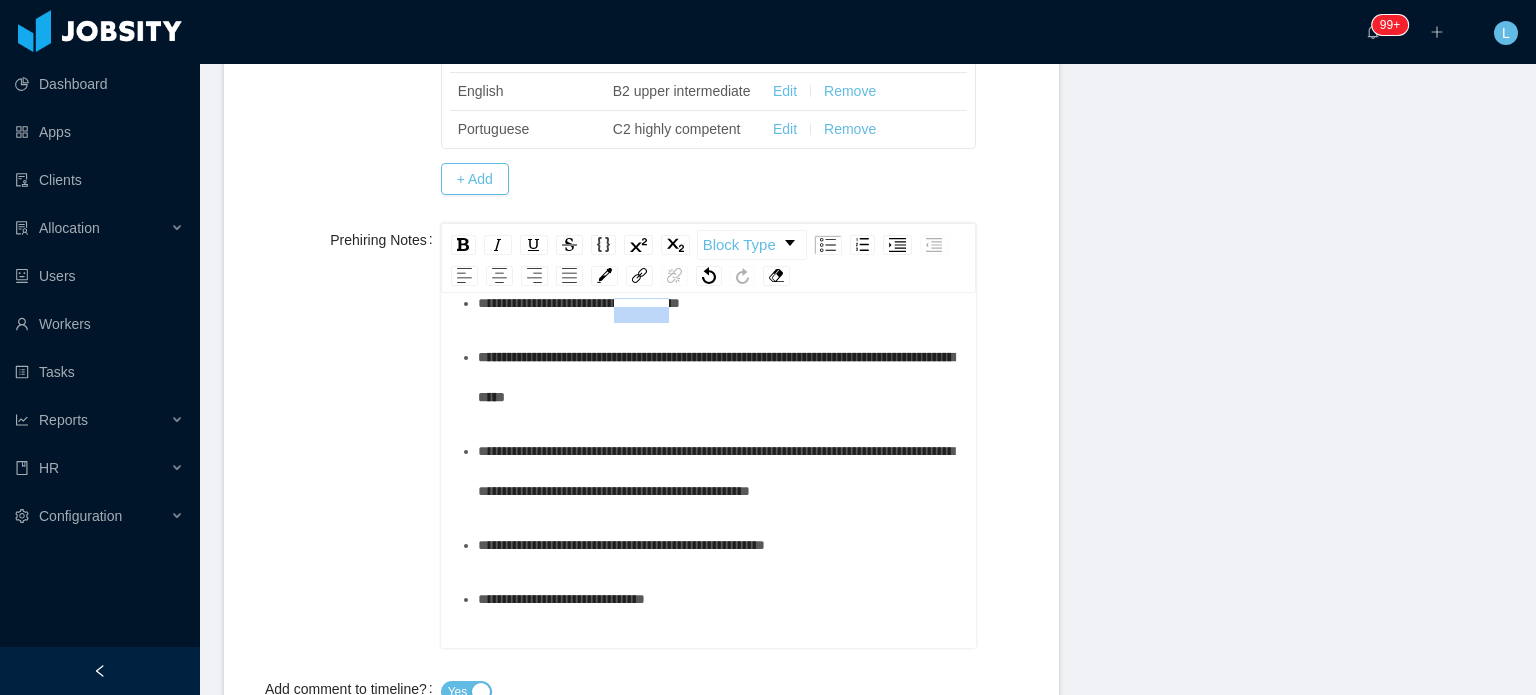 drag, startPoint x: 736, startPoint y: 436, endPoint x: 655, endPoint y: 434, distance: 81.02469 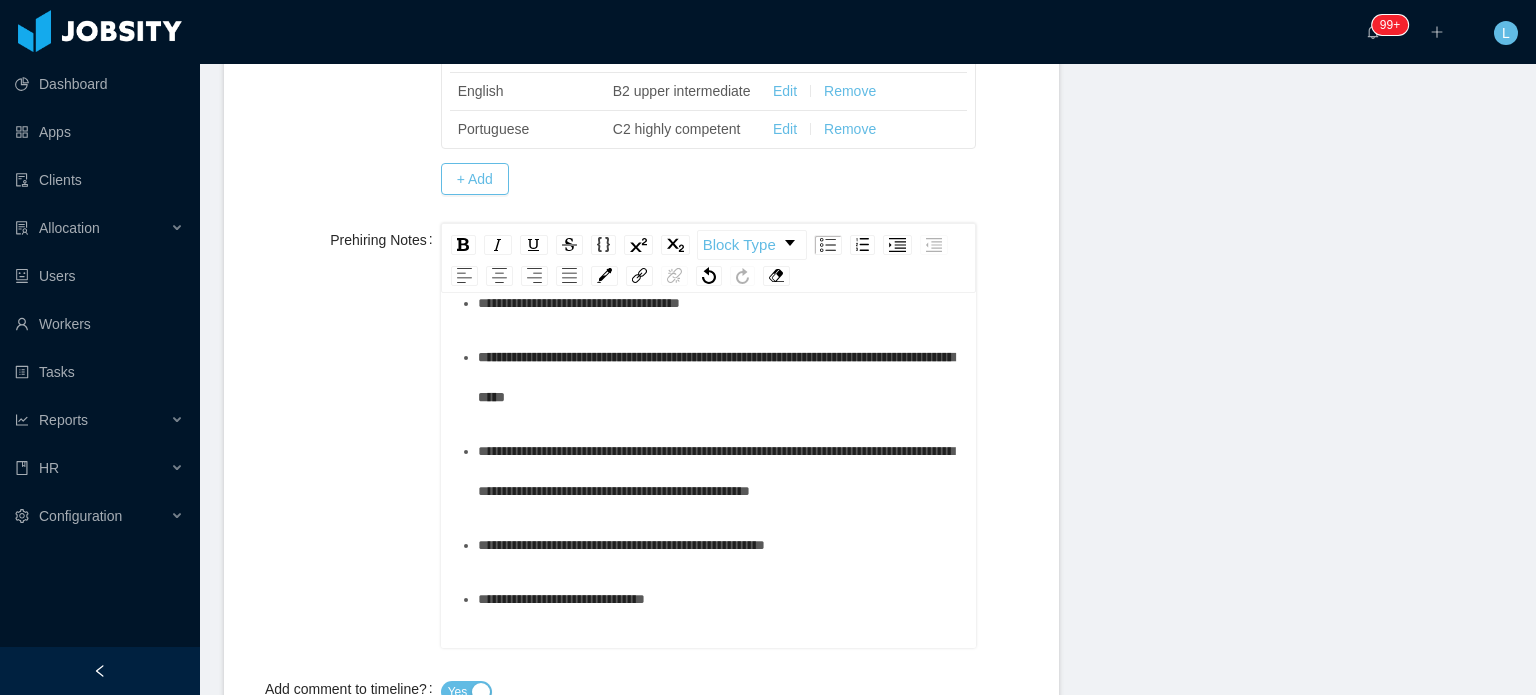 click on "**********" at bounding box center (579, 303) 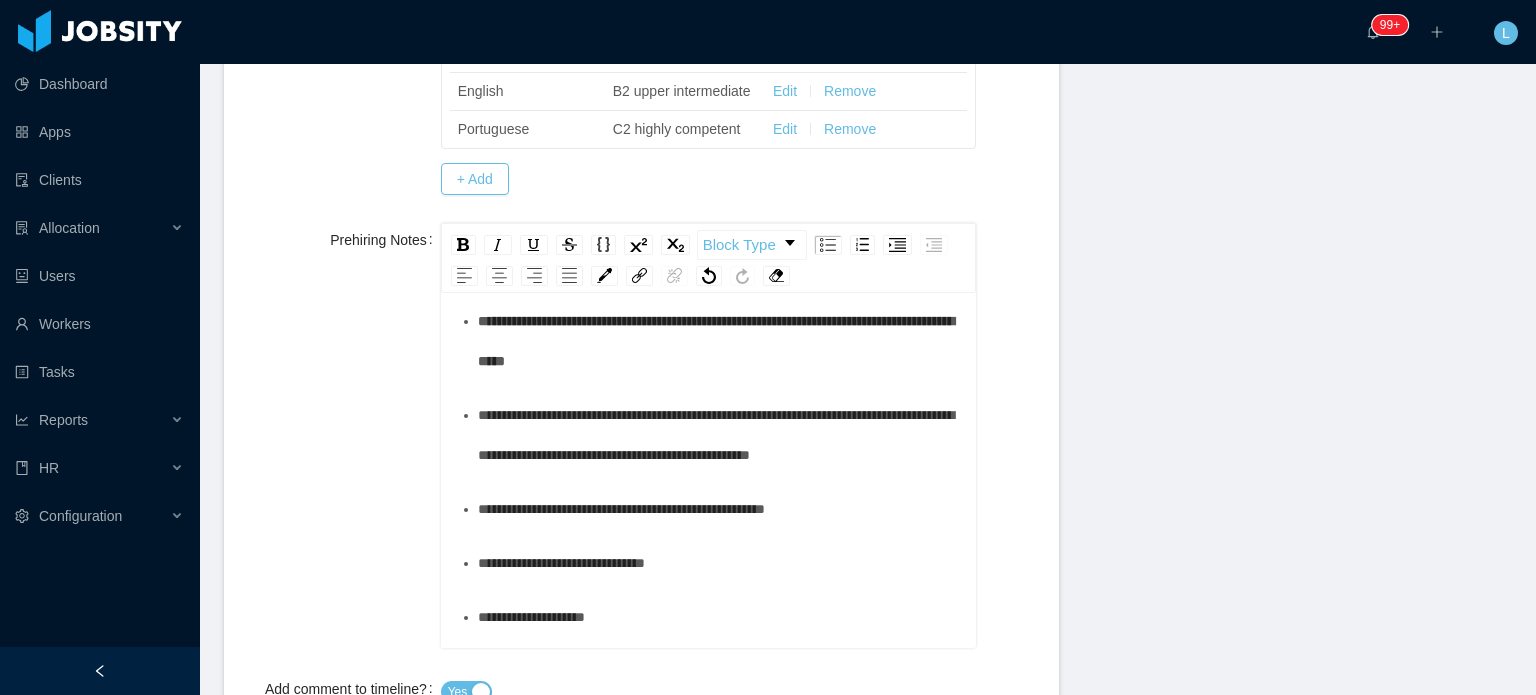 scroll, scrollTop: 800, scrollLeft: 0, axis: vertical 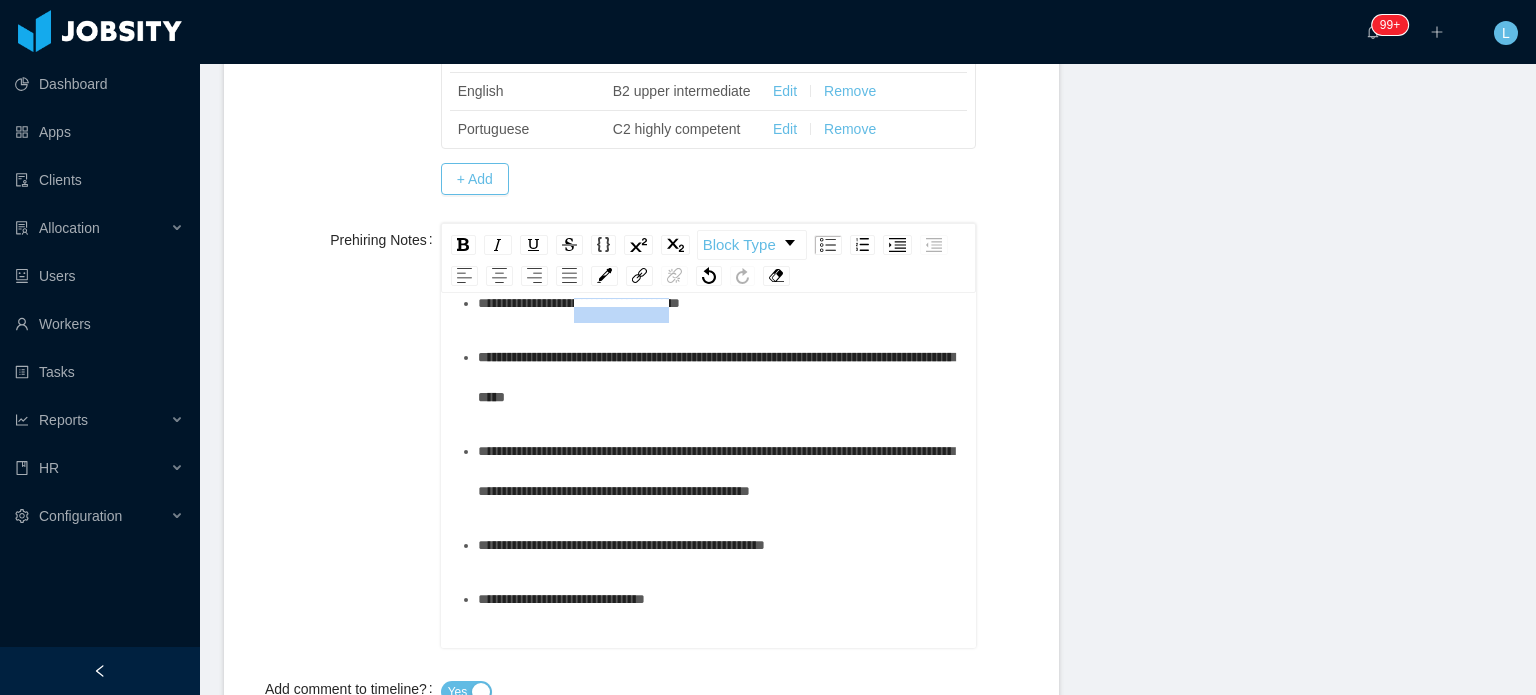 drag, startPoint x: 601, startPoint y: 442, endPoint x: 727, endPoint y: 443, distance: 126.00397 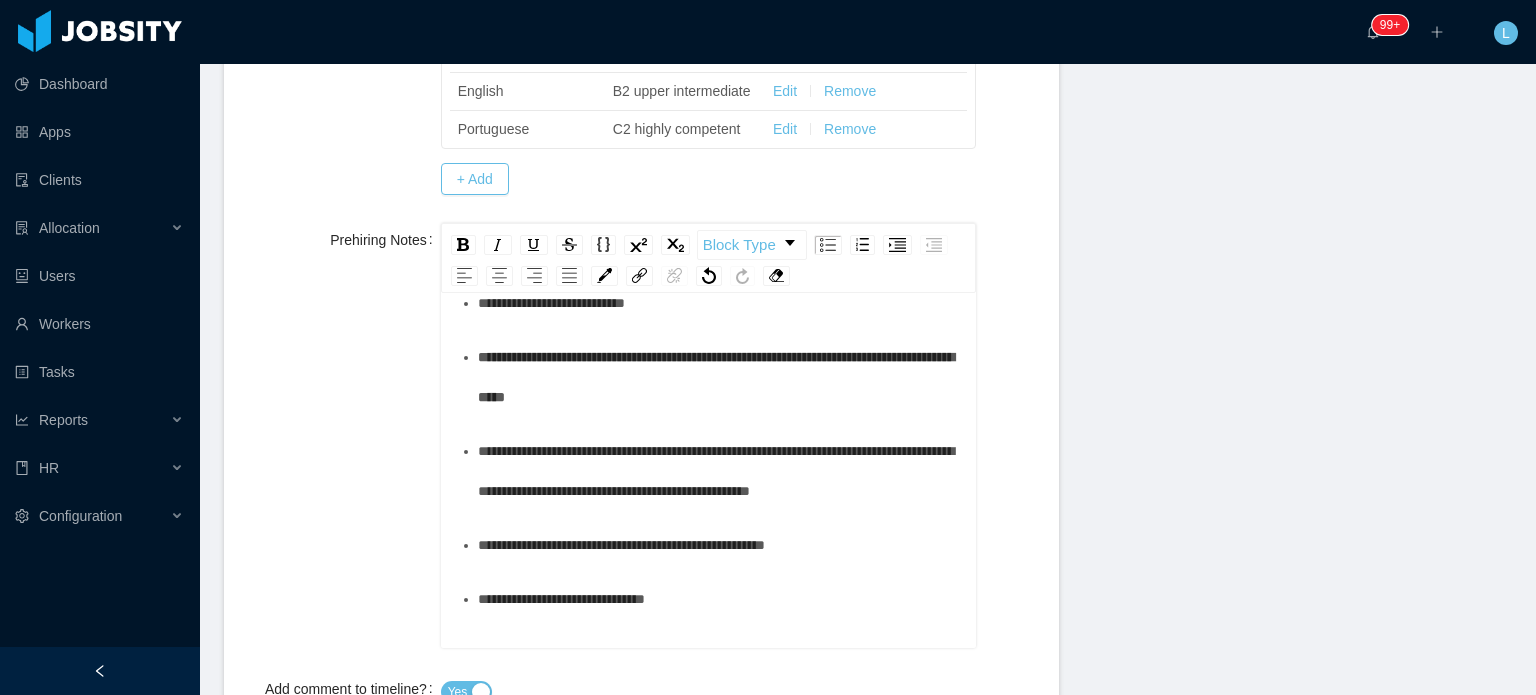 click on "**********" at bounding box center [719, 303] 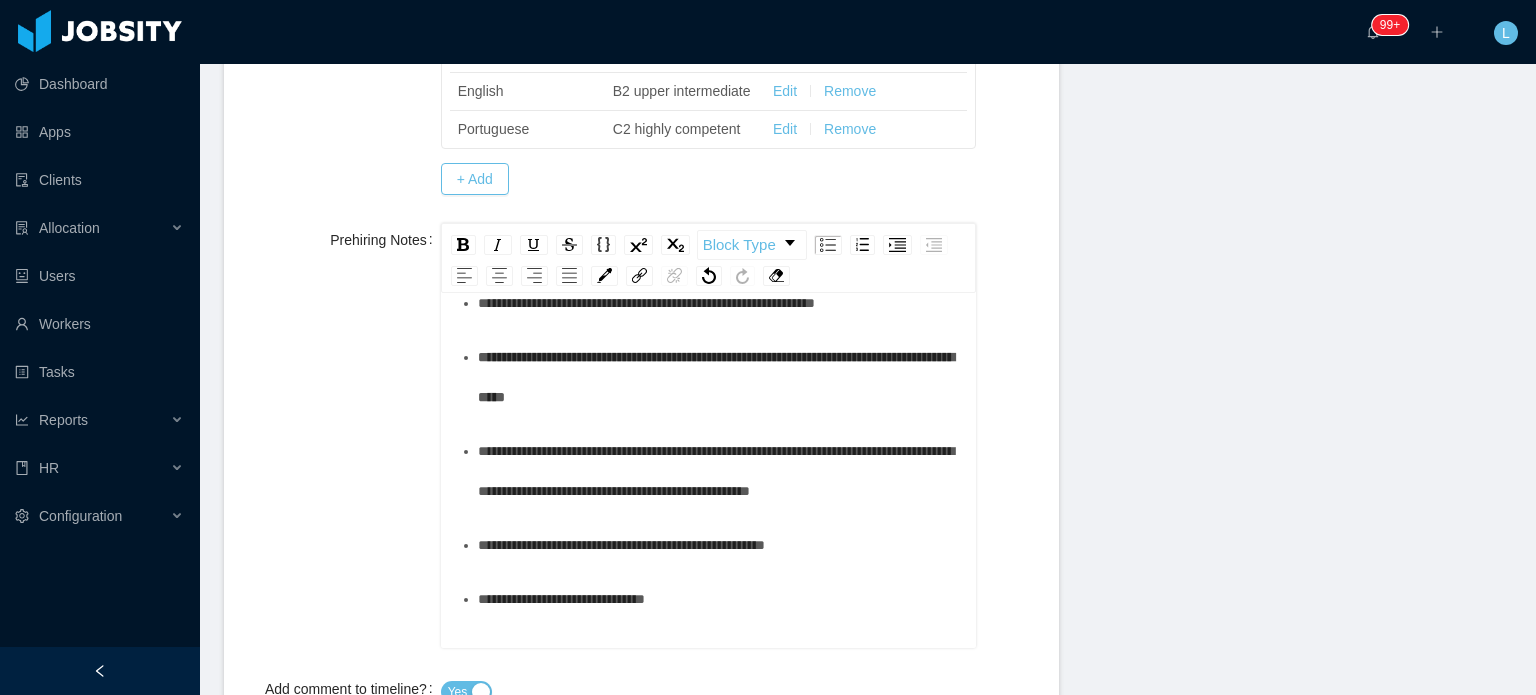 click on "**********" at bounding box center (716, 377) 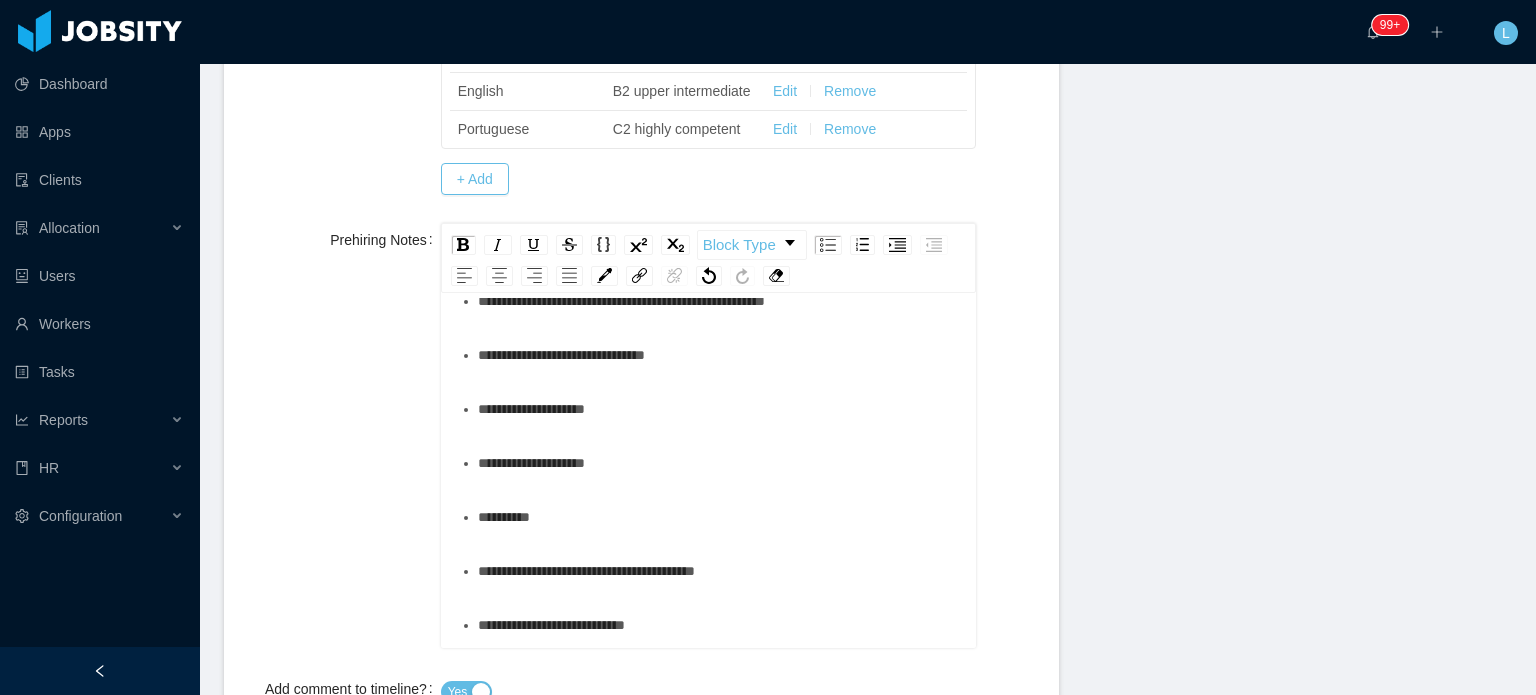 scroll, scrollTop: 1100, scrollLeft: 0, axis: vertical 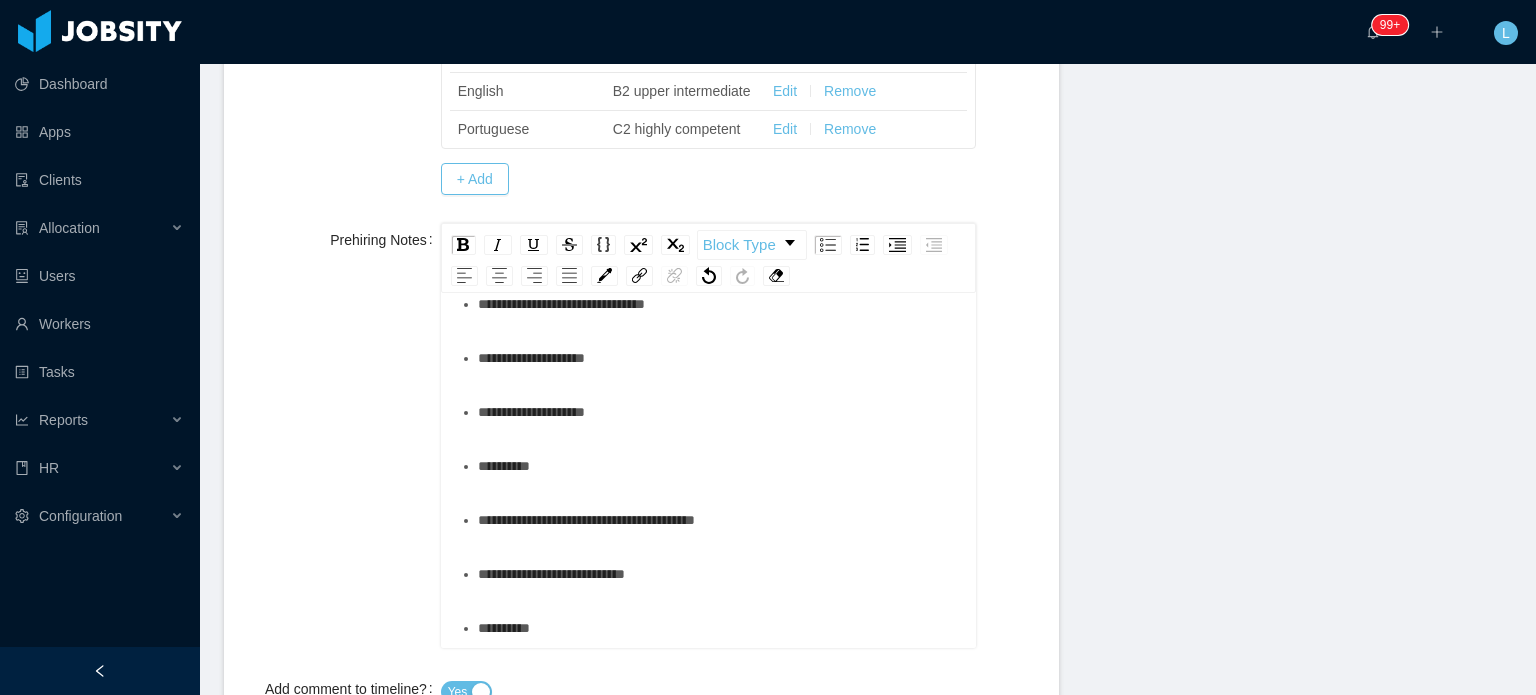 click on "**********" at bounding box center (719, 176) 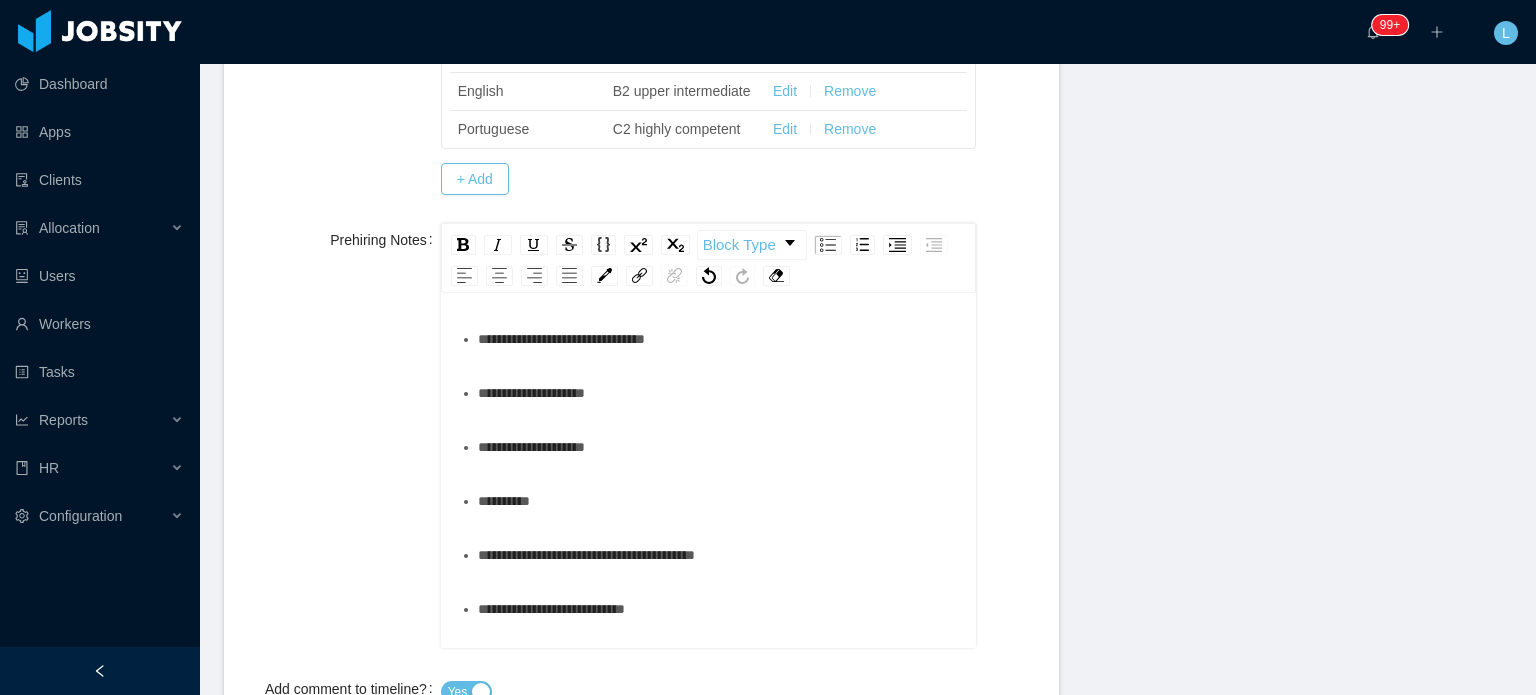 click on "**********" at bounding box center (719, 285) 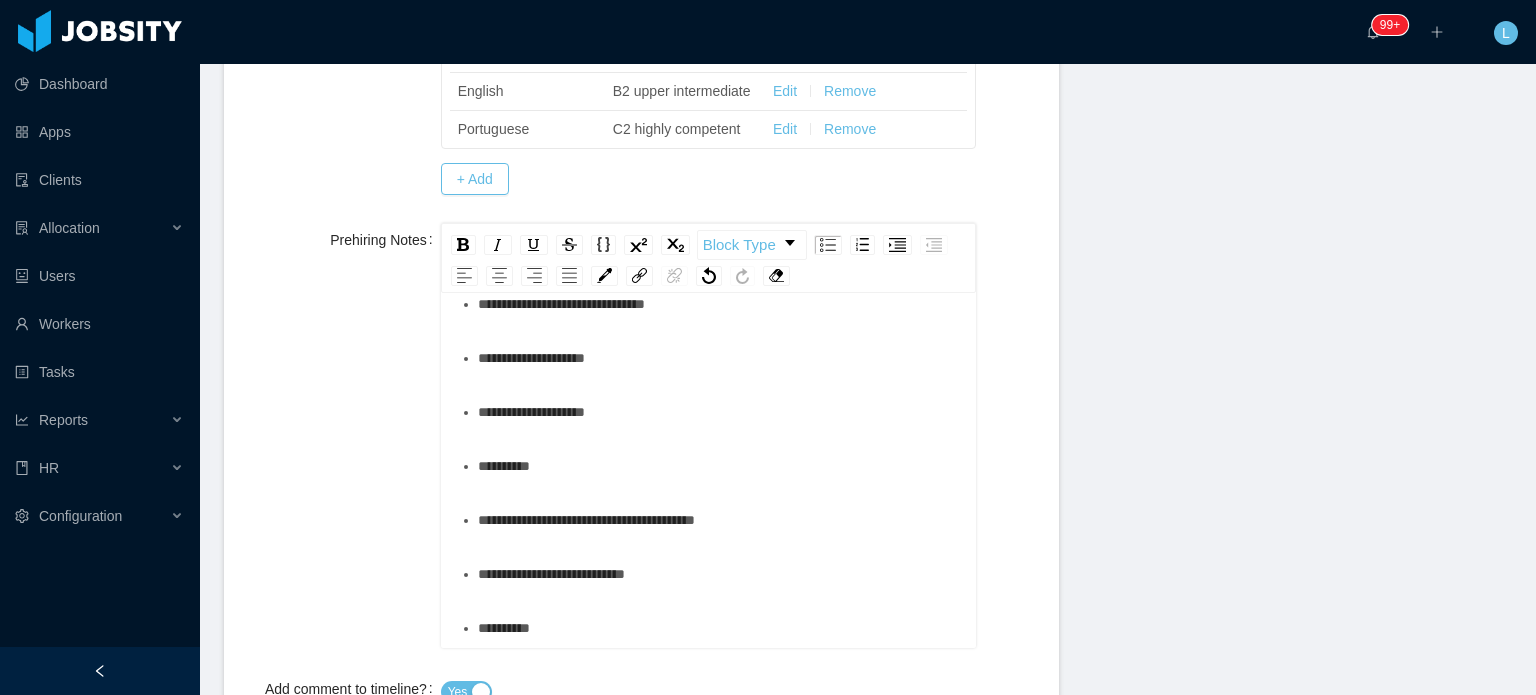 scroll, scrollTop: 1200, scrollLeft: 0, axis: vertical 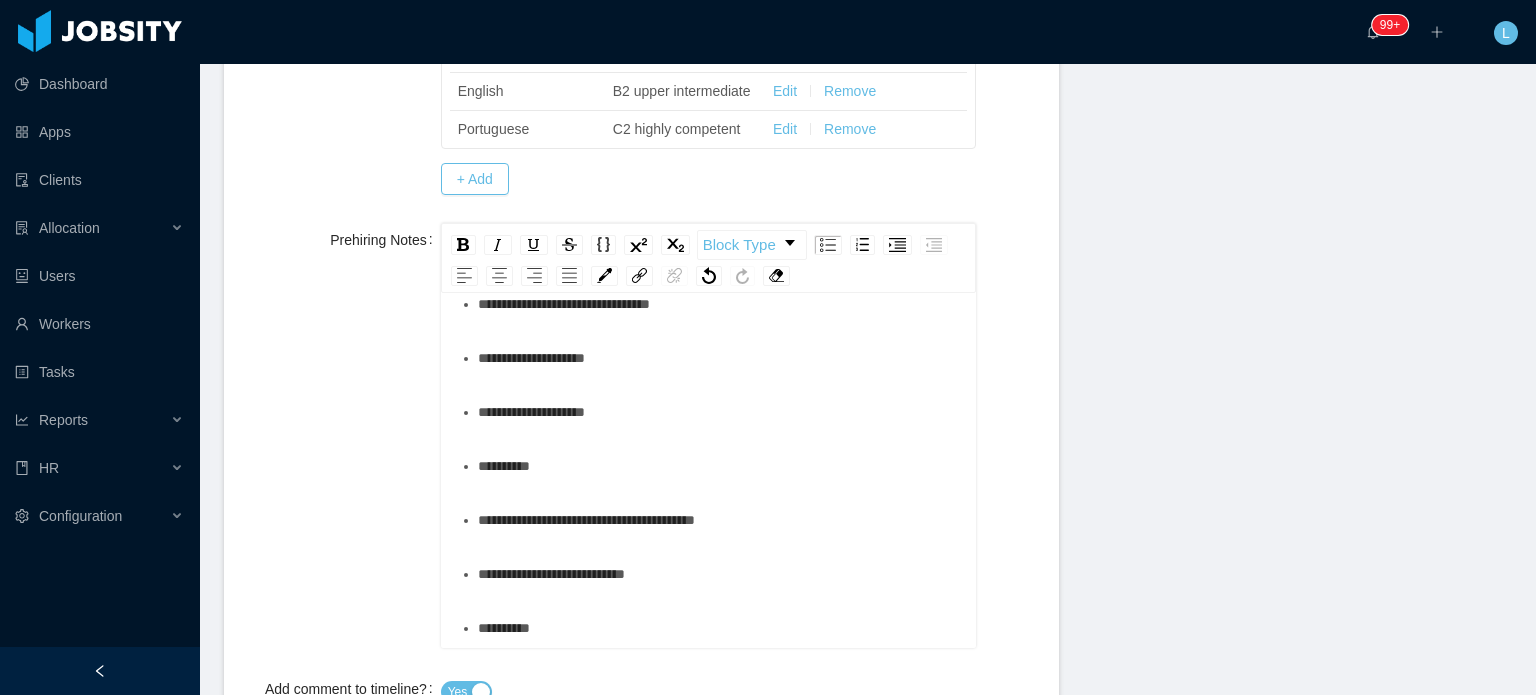 click on "**********" at bounding box center (531, 358) 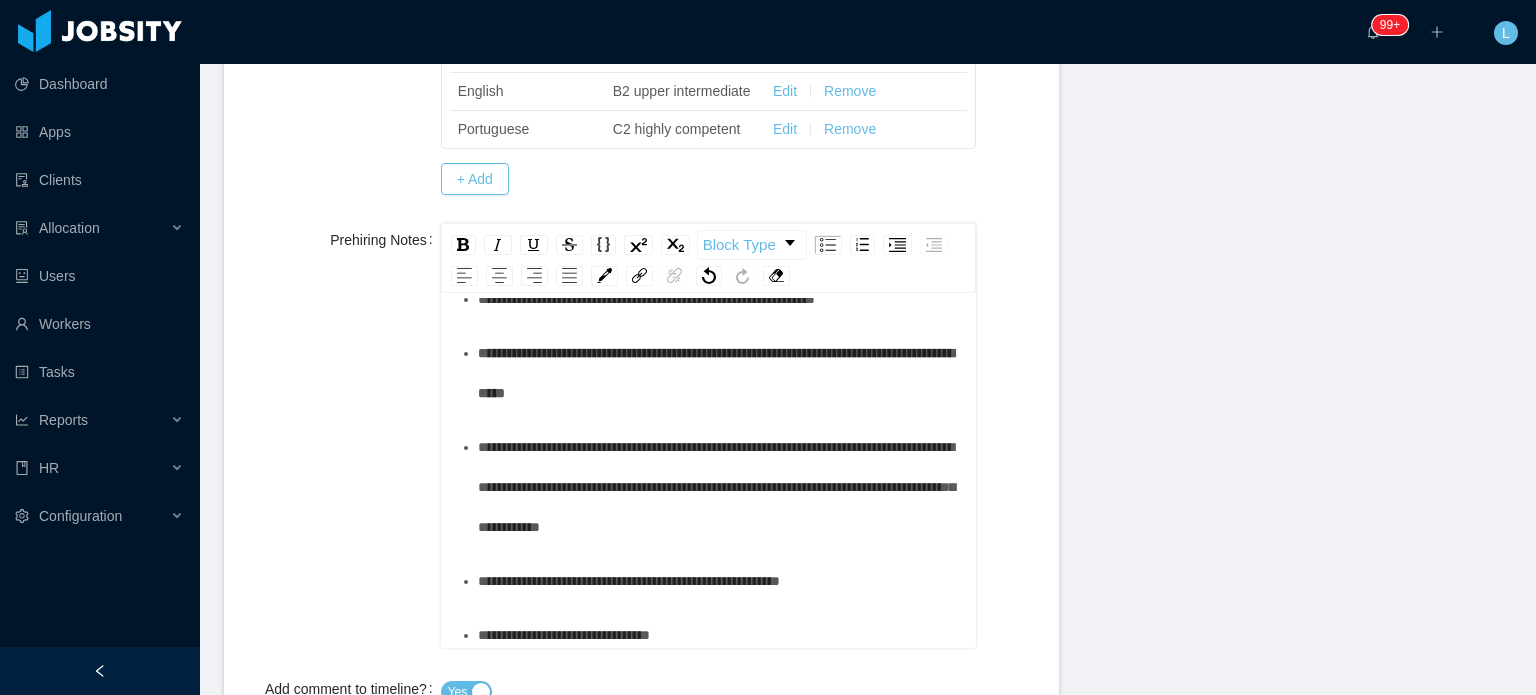 scroll, scrollTop: 775, scrollLeft: 0, axis: vertical 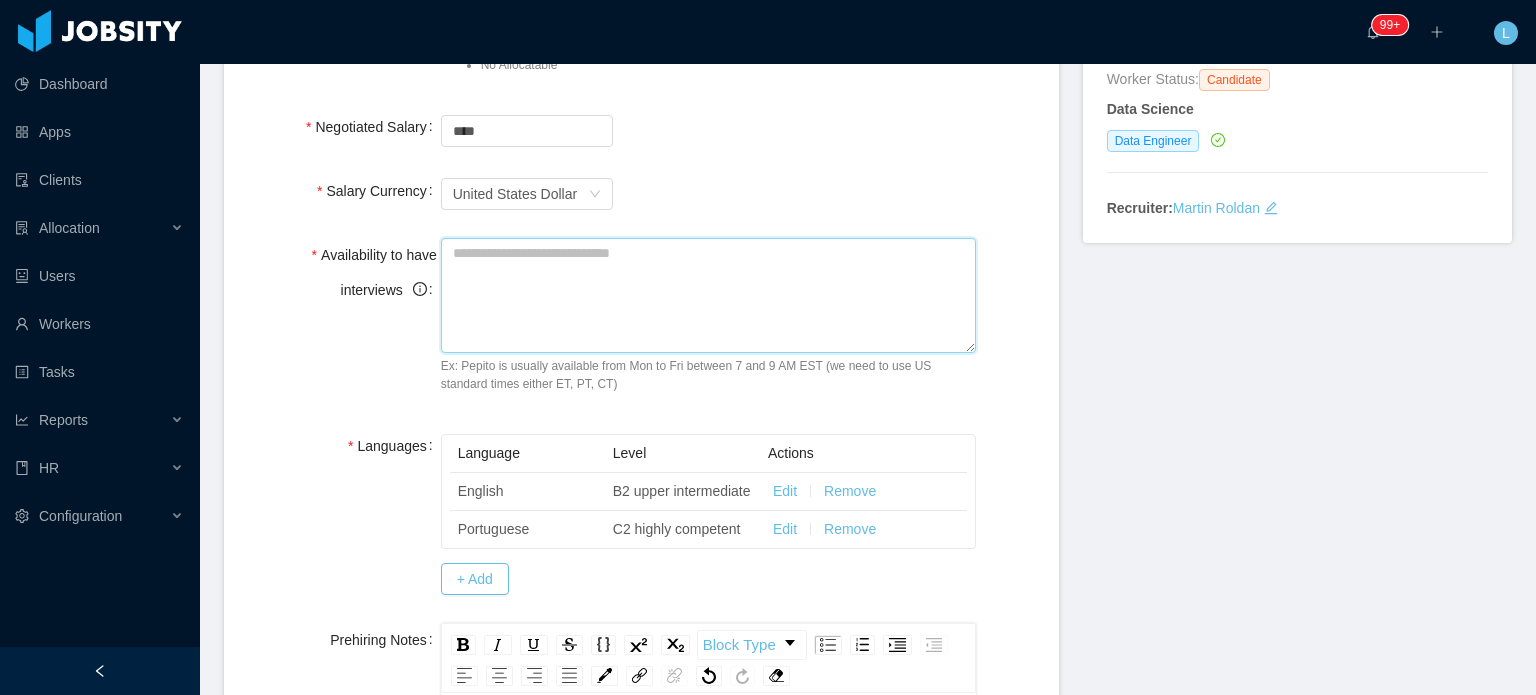 click on "Availability to have interviews" at bounding box center [708, 295] 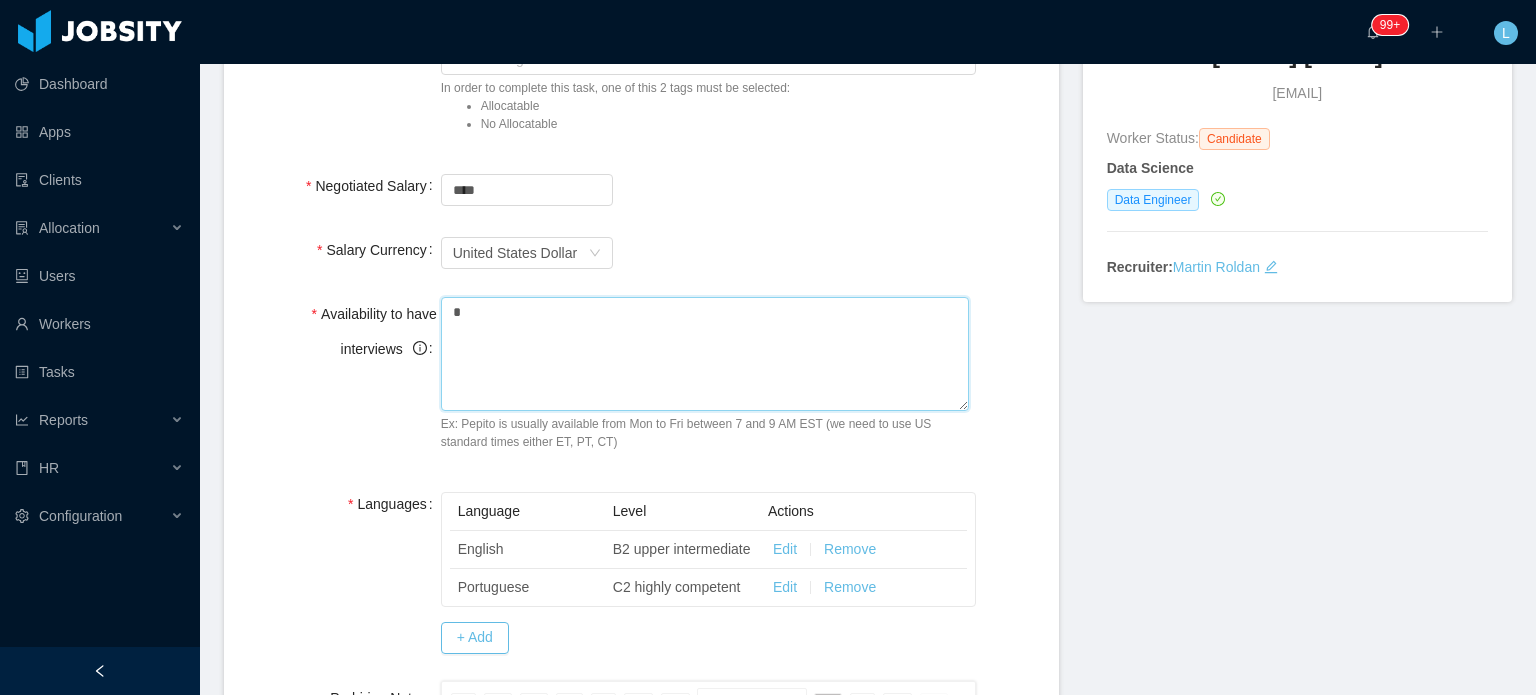 scroll, scrollTop: 107, scrollLeft: 0, axis: vertical 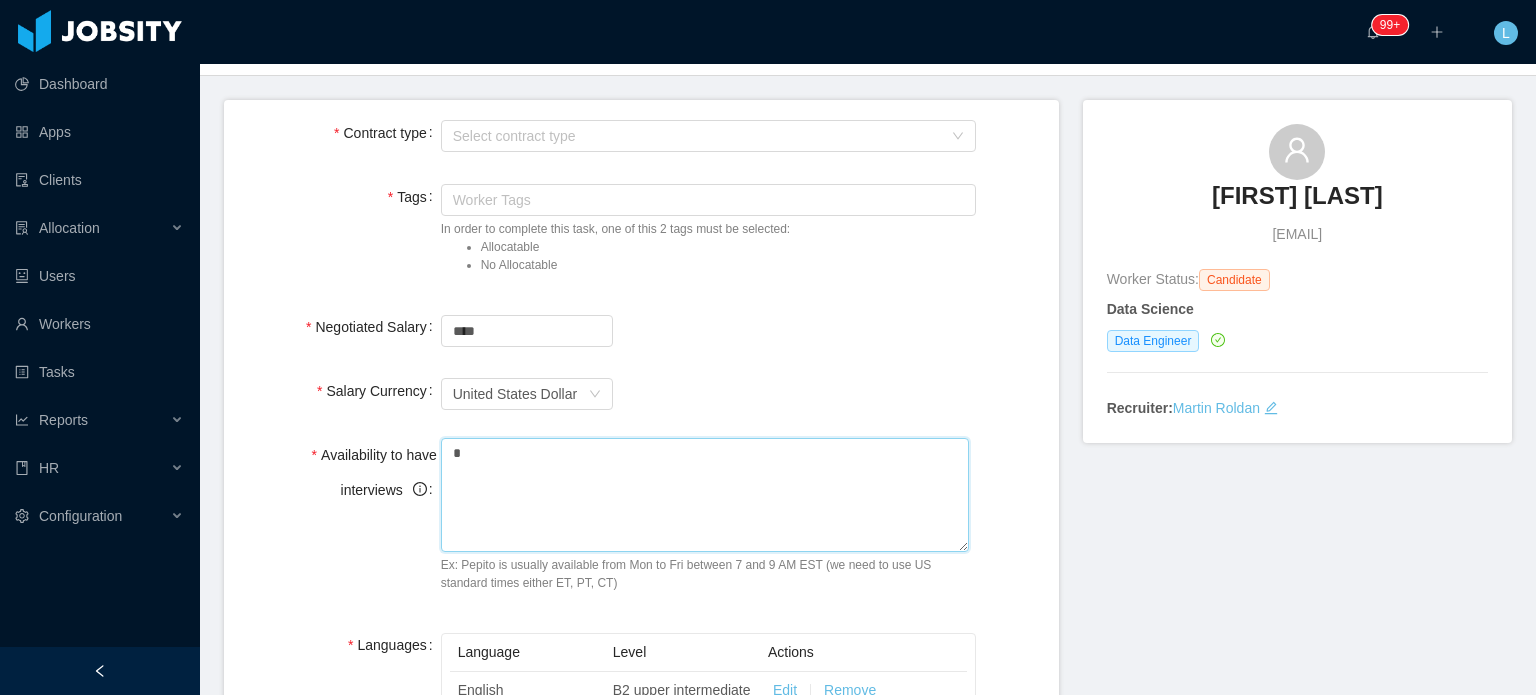 type on "*" 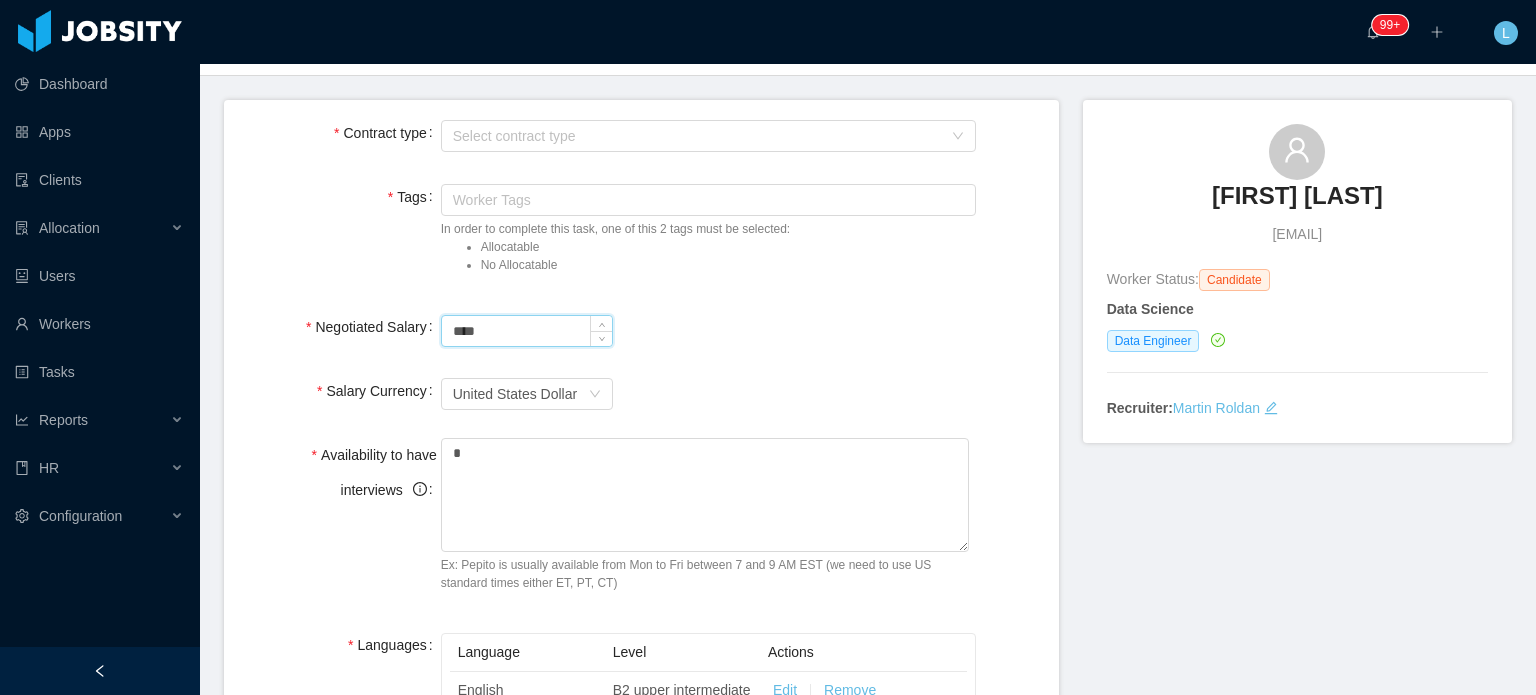 click on "****" at bounding box center [527, 331] 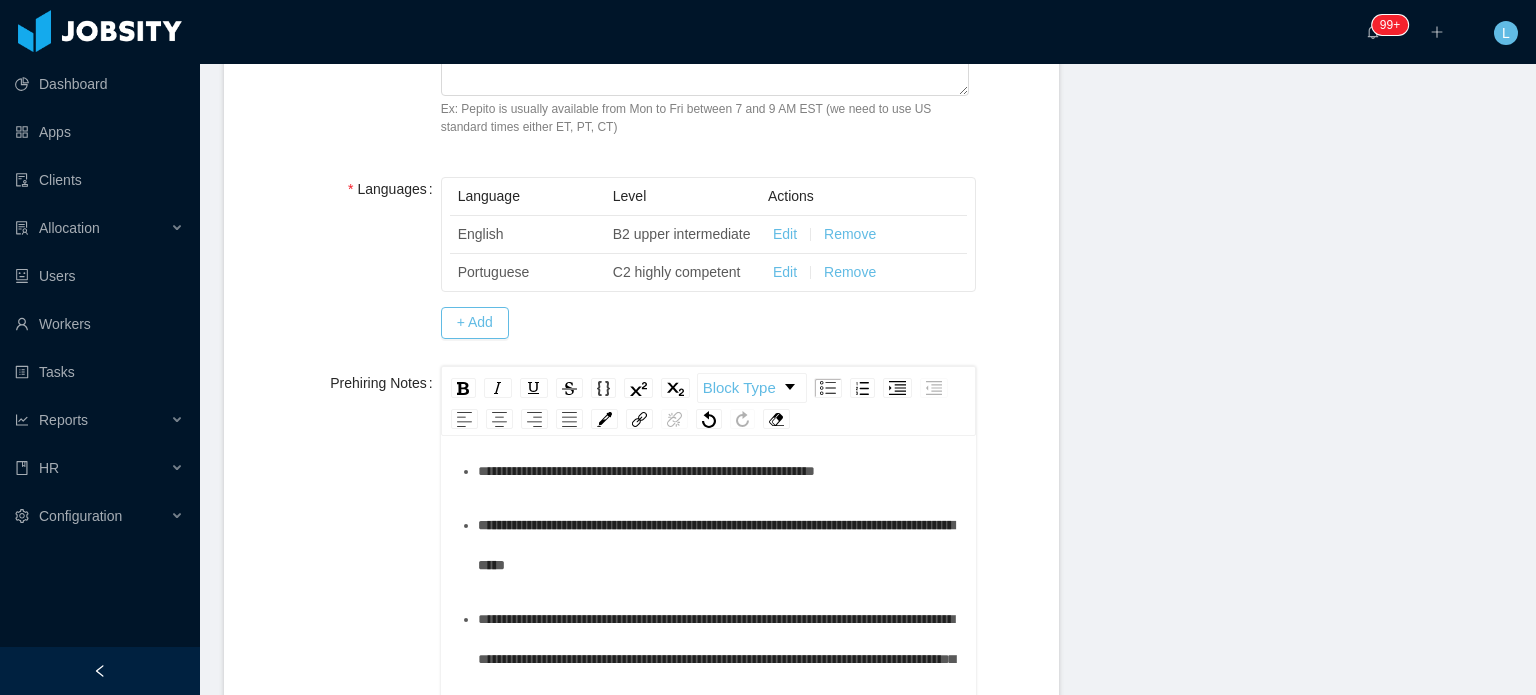 scroll, scrollTop: 707, scrollLeft: 0, axis: vertical 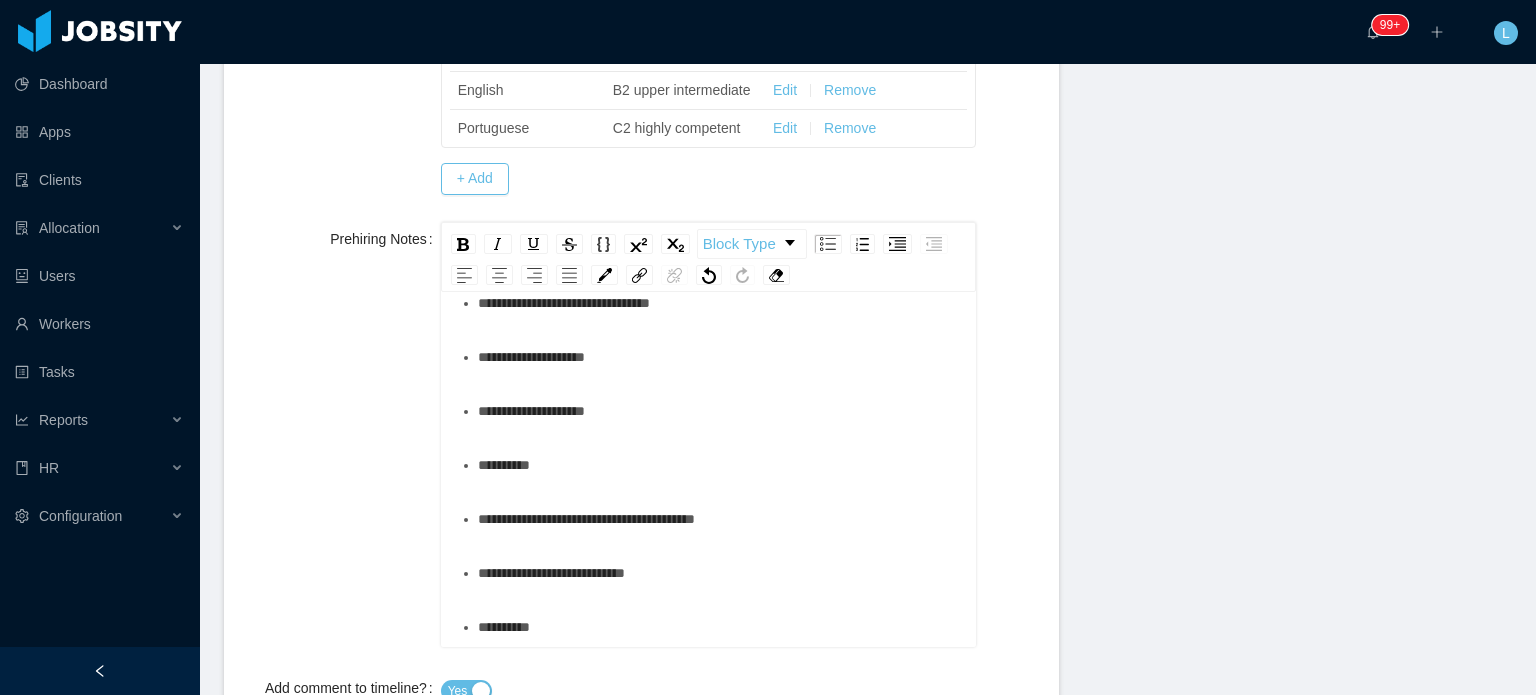 click on "**********" at bounding box center (719, 357) 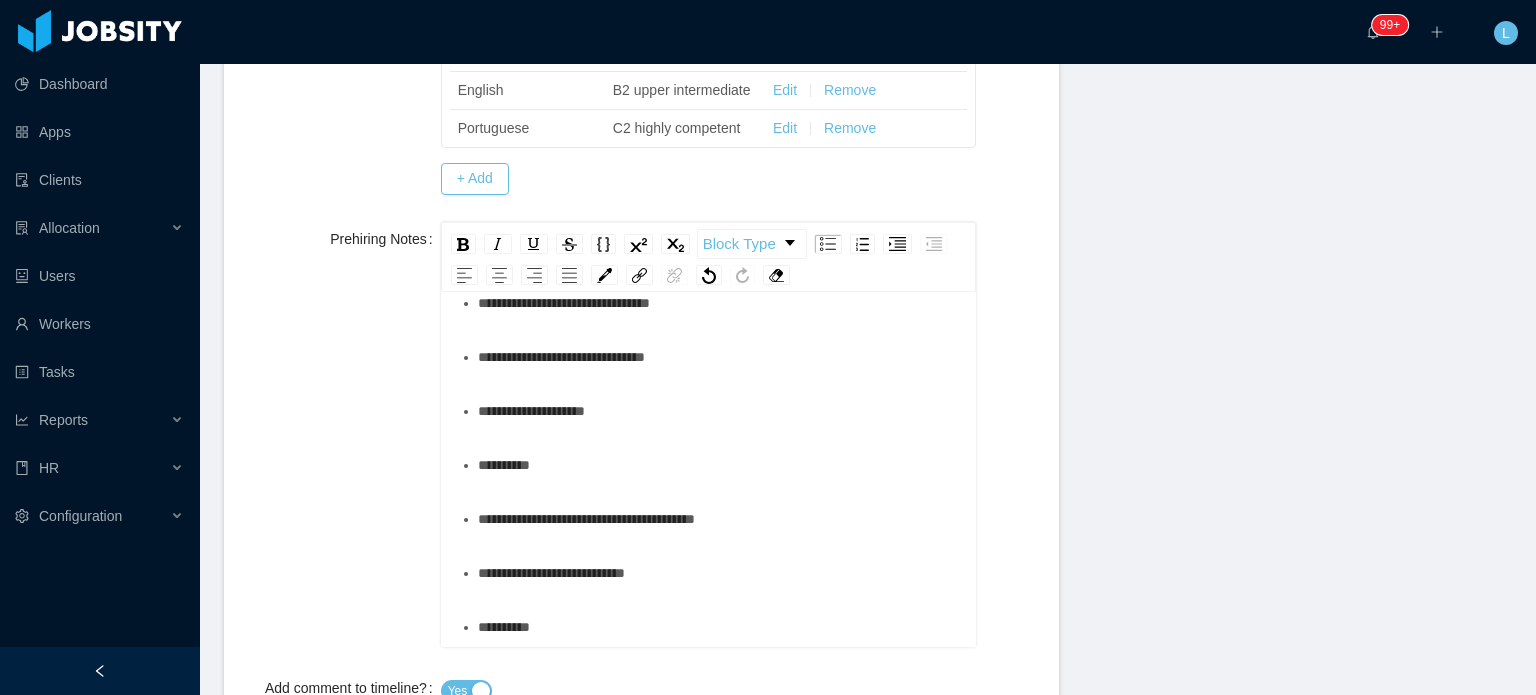 click on "**********" at bounding box center (719, 357) 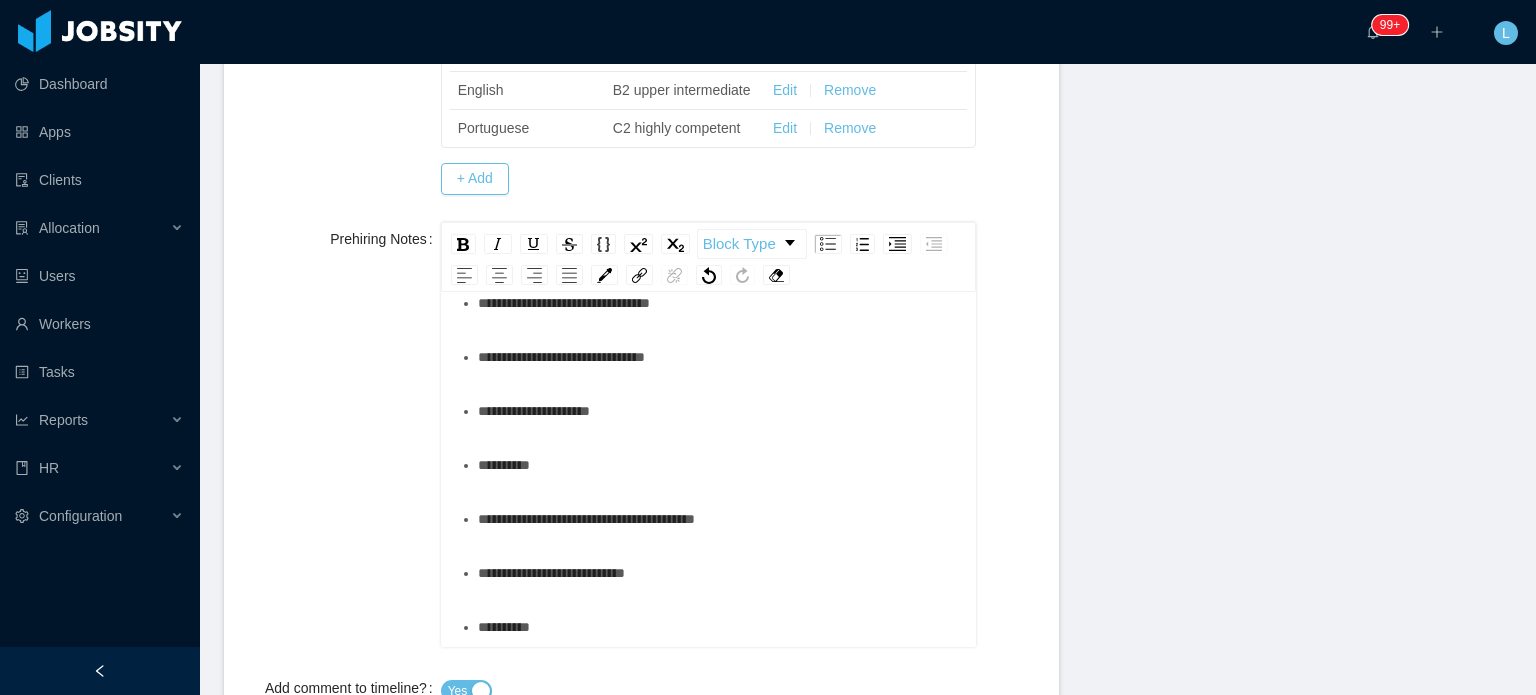 click on "**********" at bounding box center (719, 465) 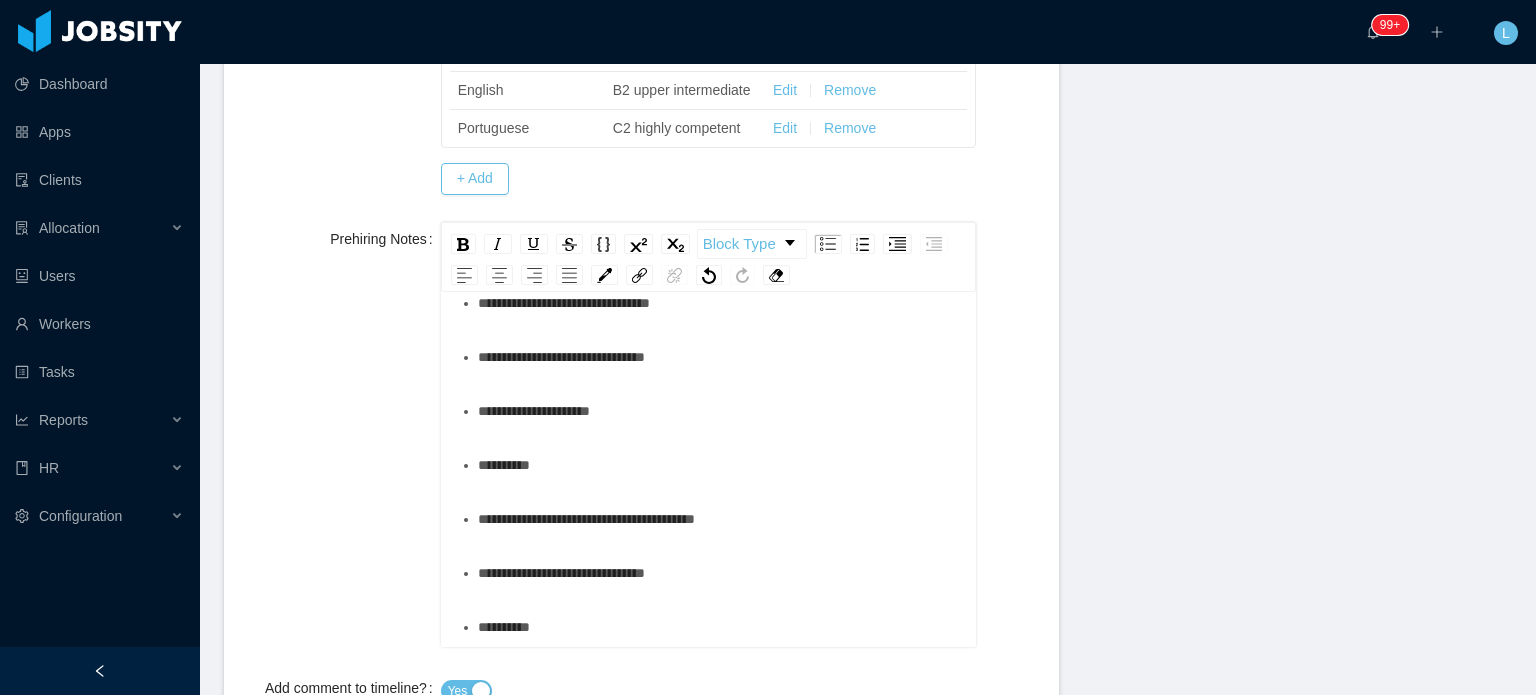 click on "**********" at bounding box center (719, 627) 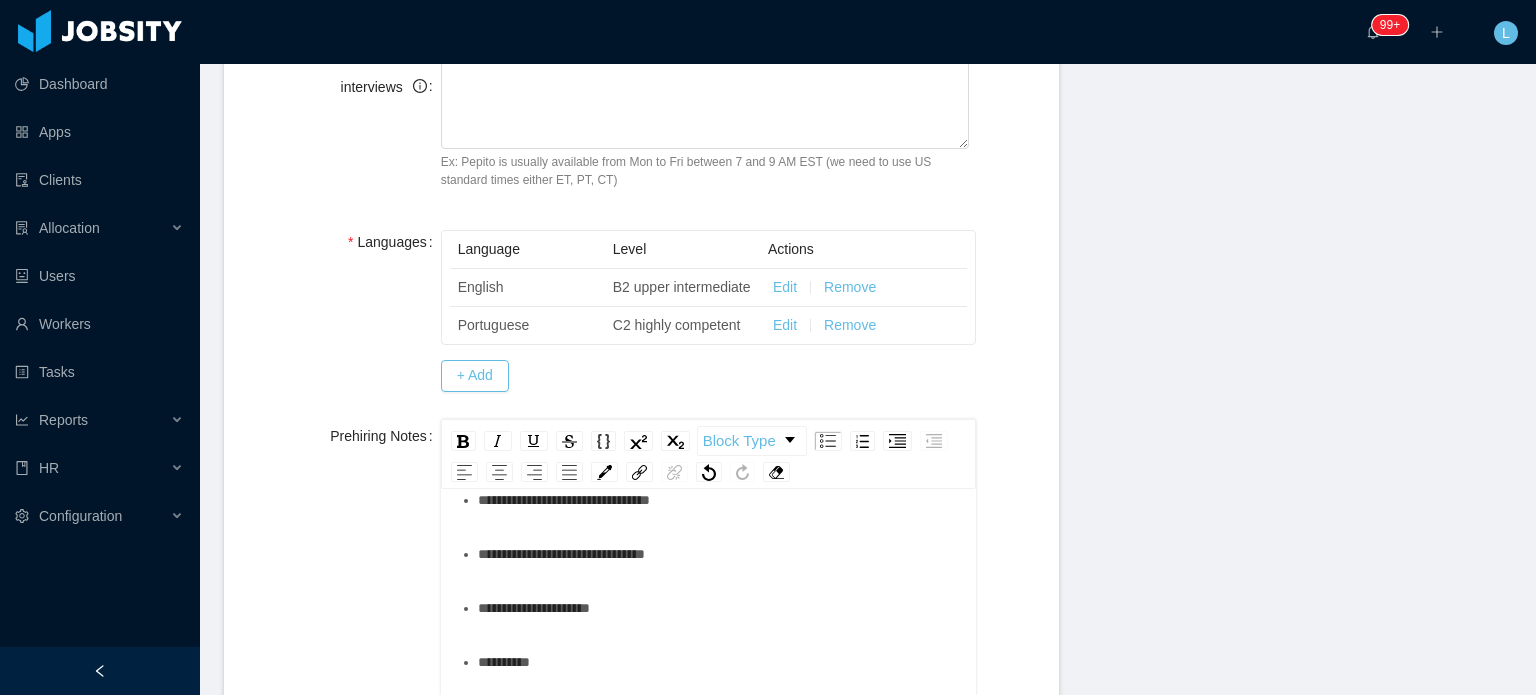 scroll, scrollTop: 707, scrollLeft: 0, axis: vertical 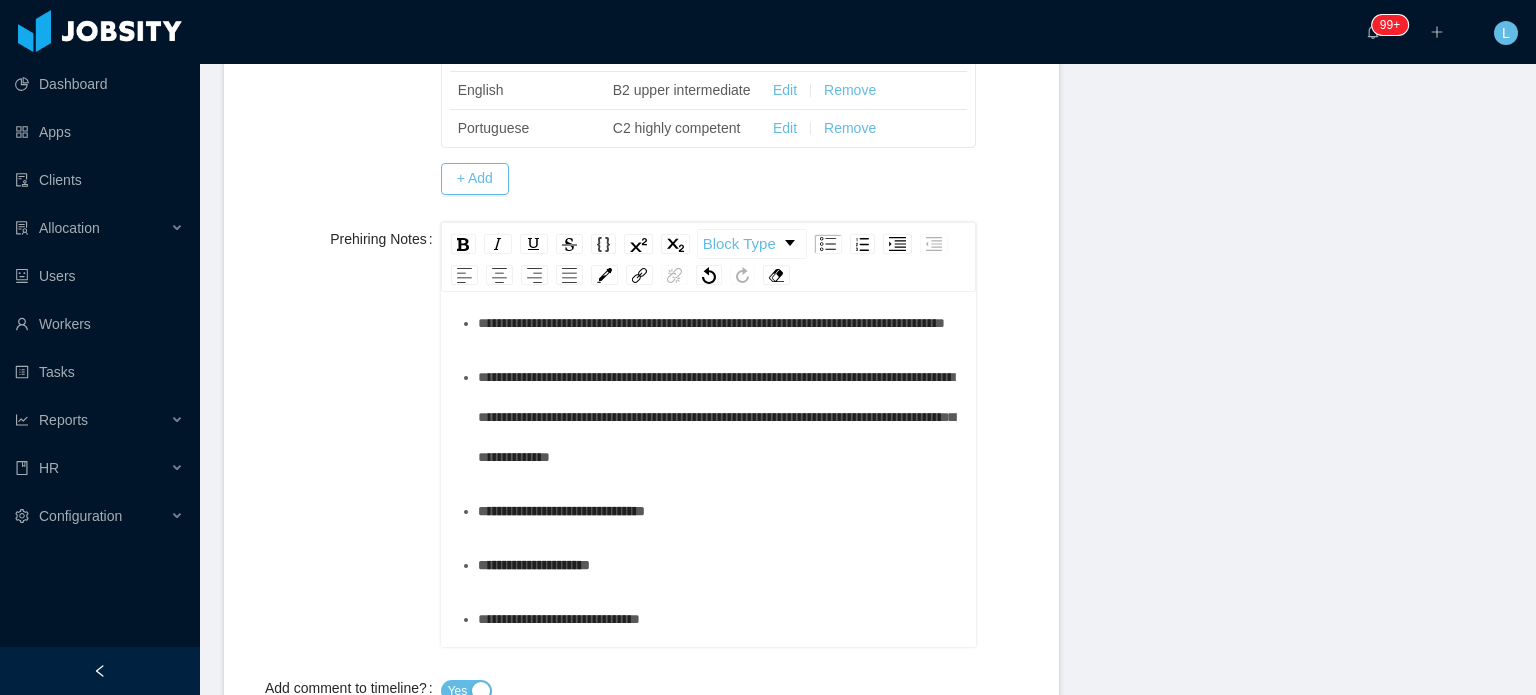 click on "**********" at bounding box center (719, 323) 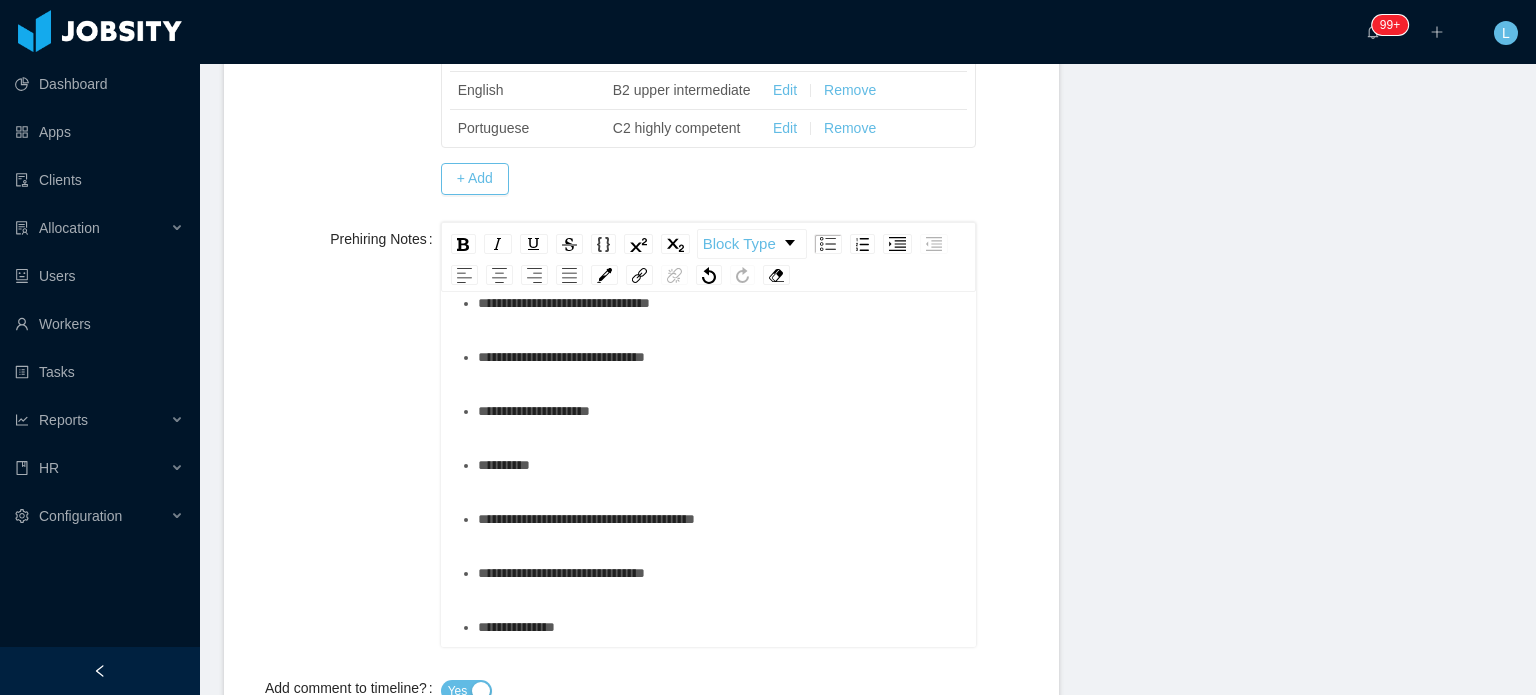 scroll, scrollTop: 1374, scrollLeft: 0, axis: vertical 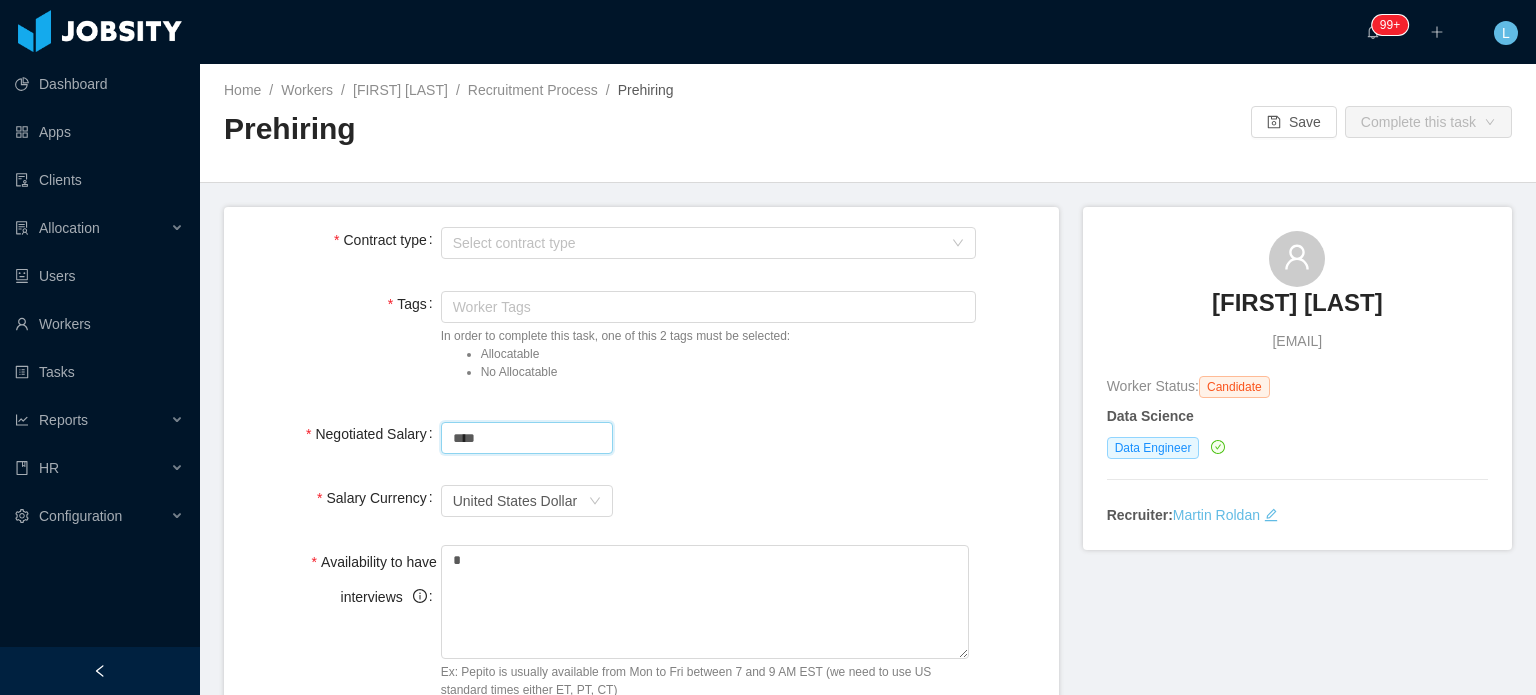 drag, startPoint x: 516, startPoint y: 441, endPoint x: 383, endPoint y: 441, distance: 133 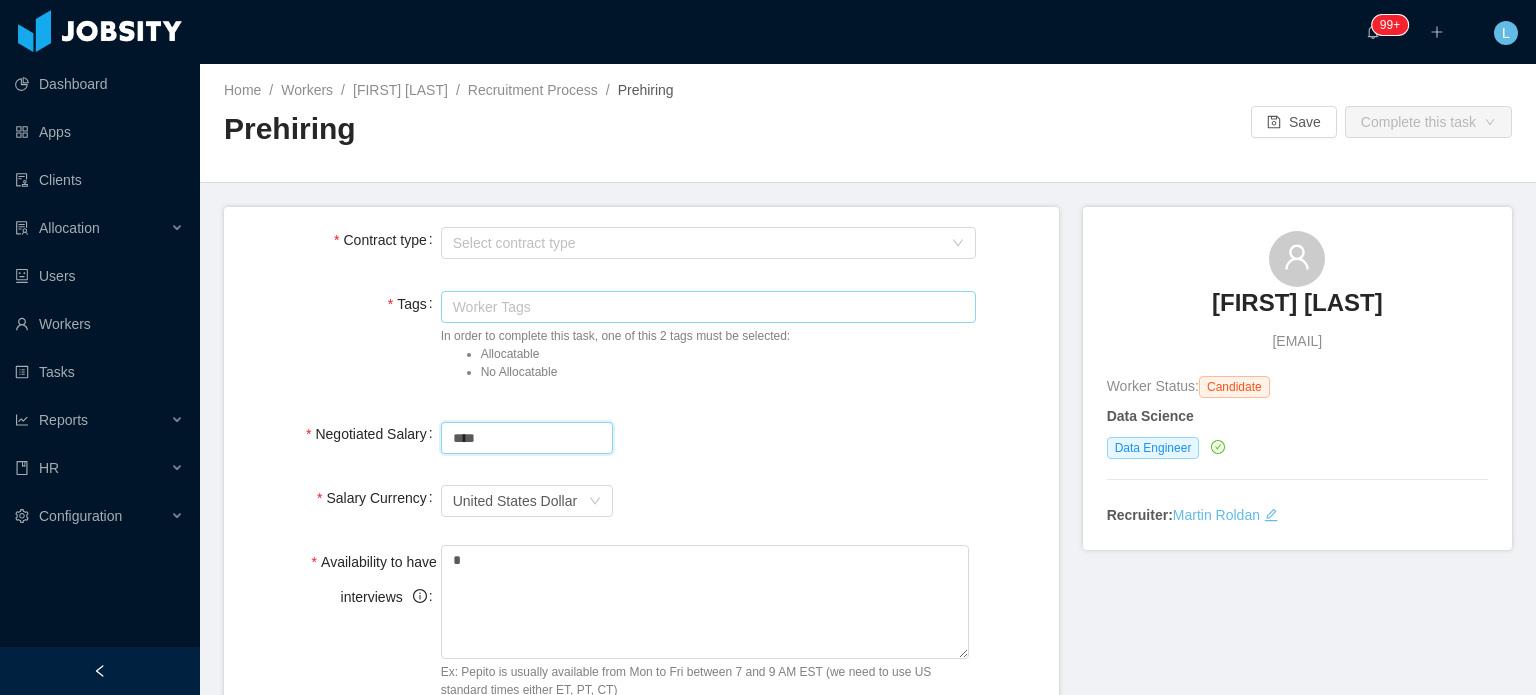 click on "Worker Tags" at bounding box center [704, 307] 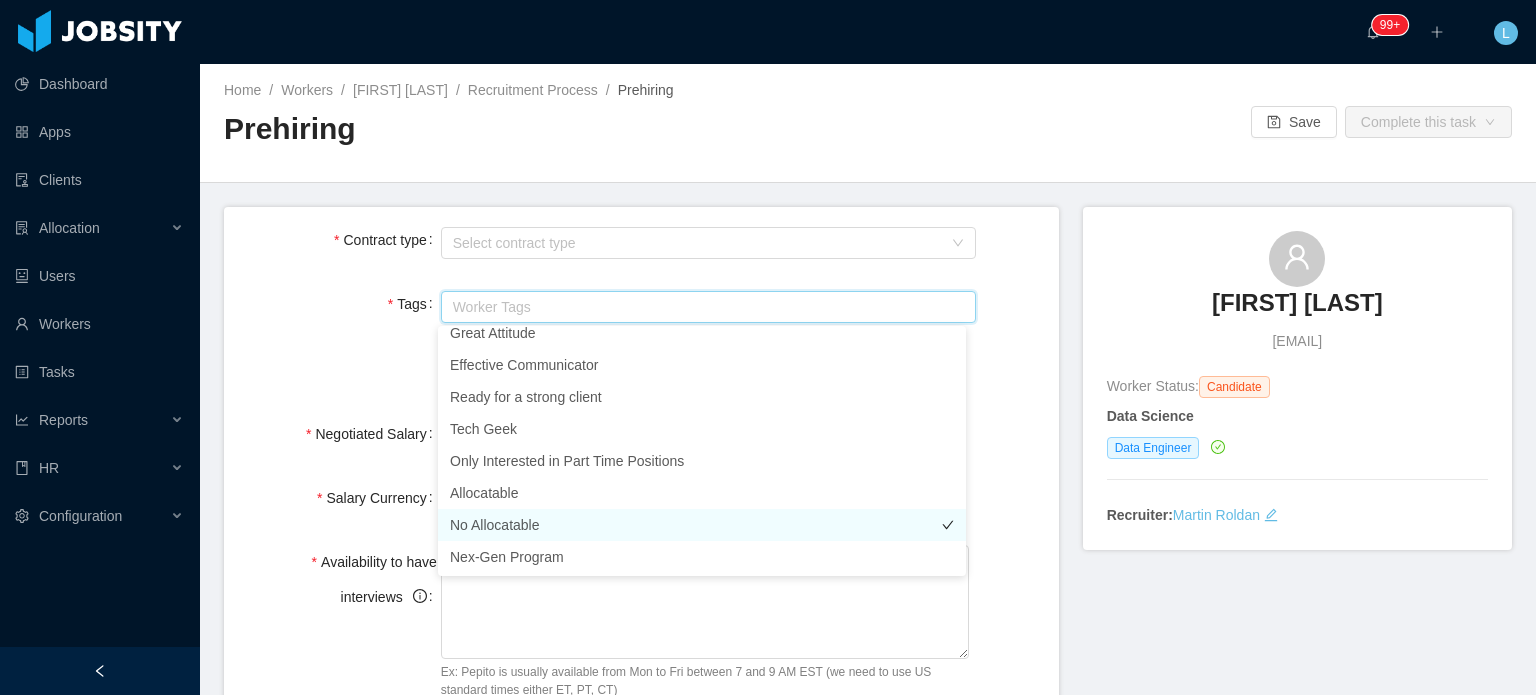 click on "No Allocatable" at bounding box center [702, 525] 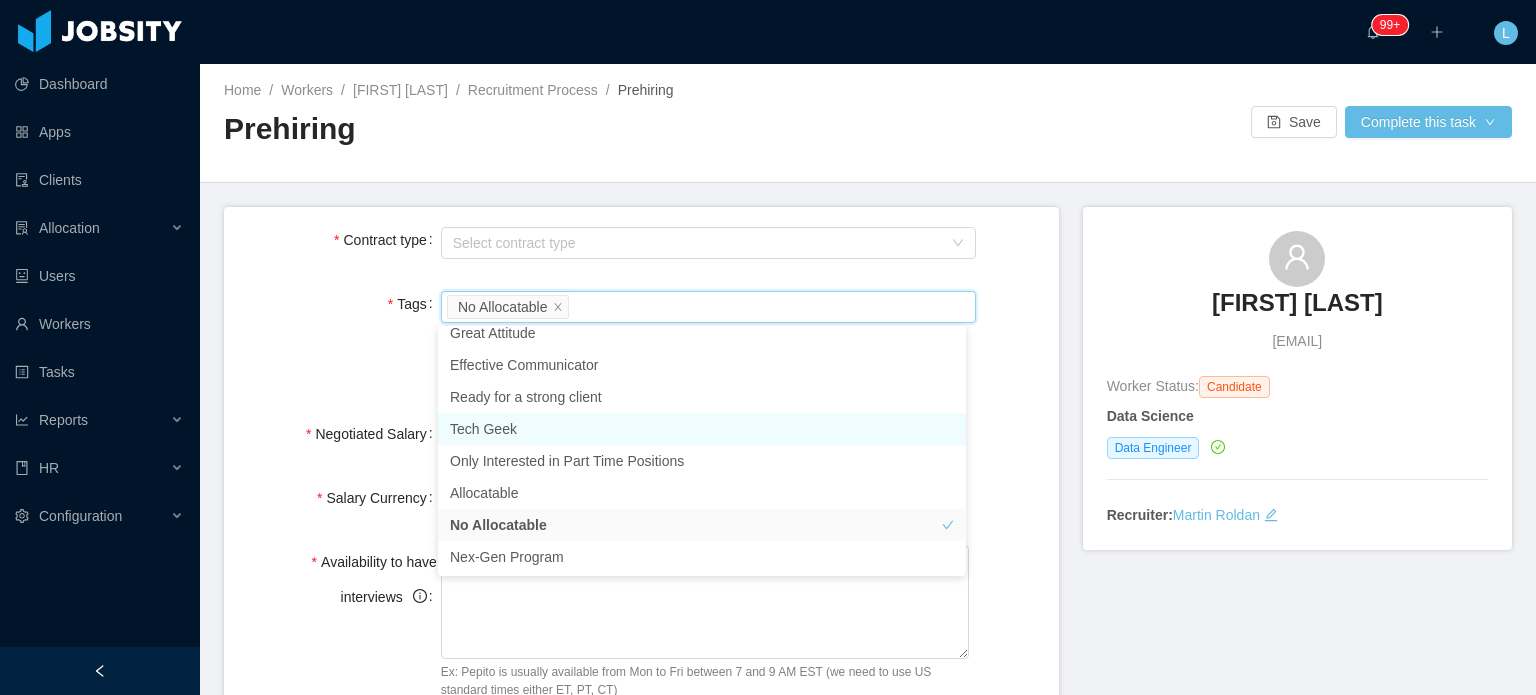 scroll, scrollTop: 420, scrollLeft: 0, axis: vertical 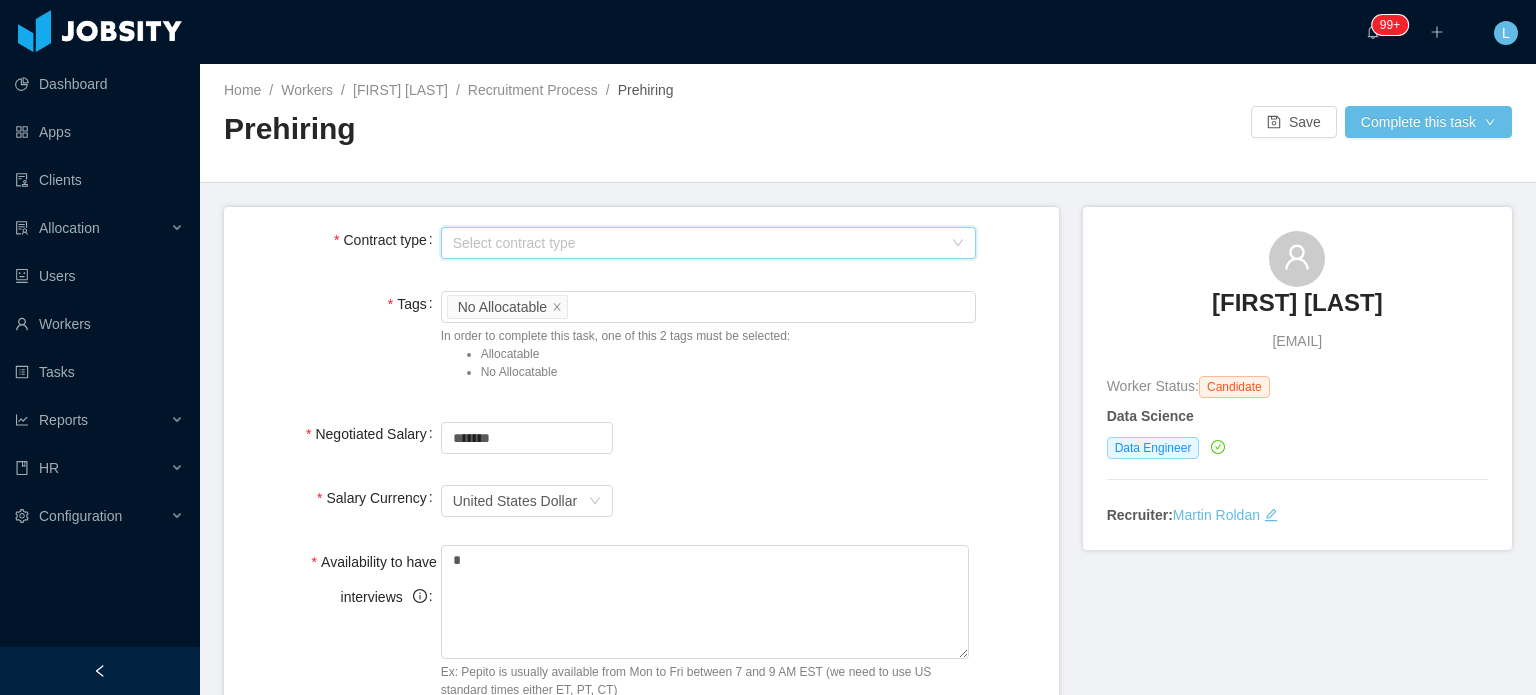 click on "Select contract type" at bounding box center [702, 243] 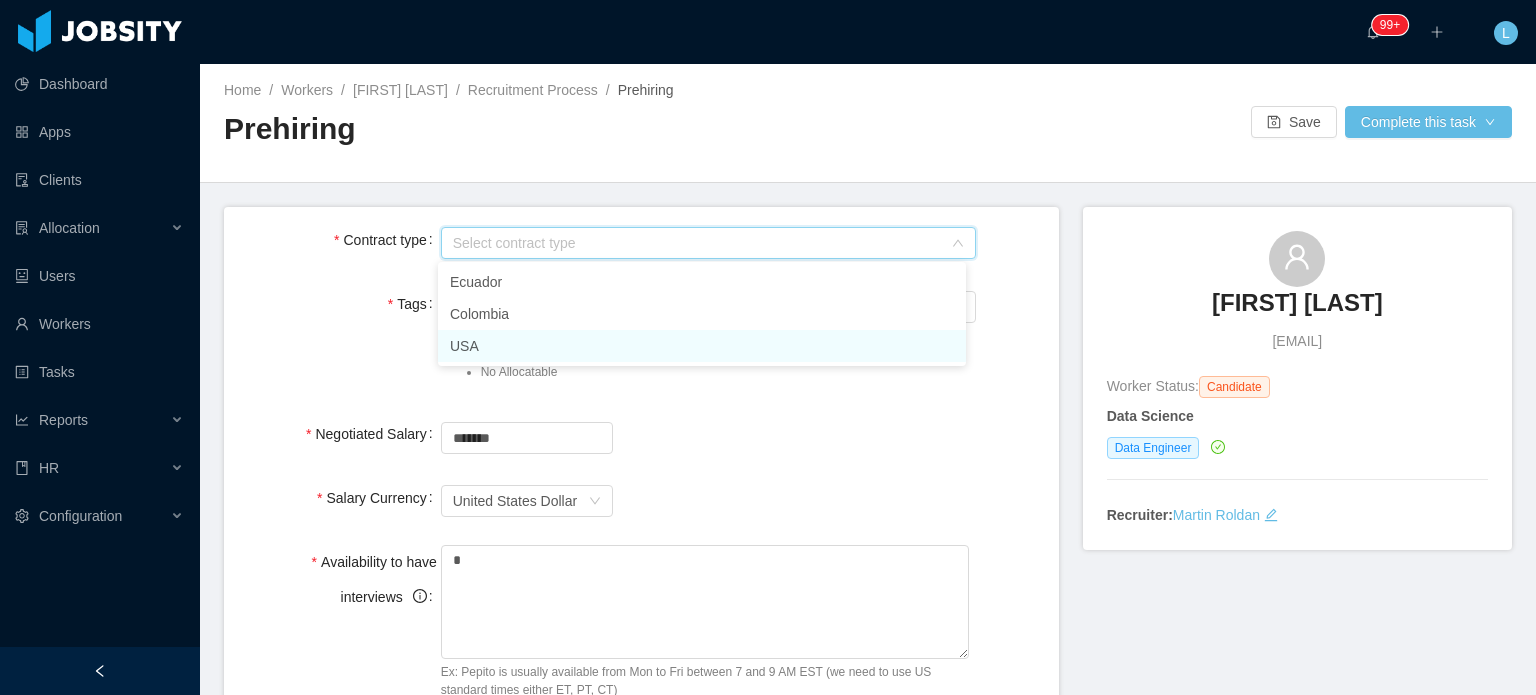 click on "USA" at bounding box center [702, 346] 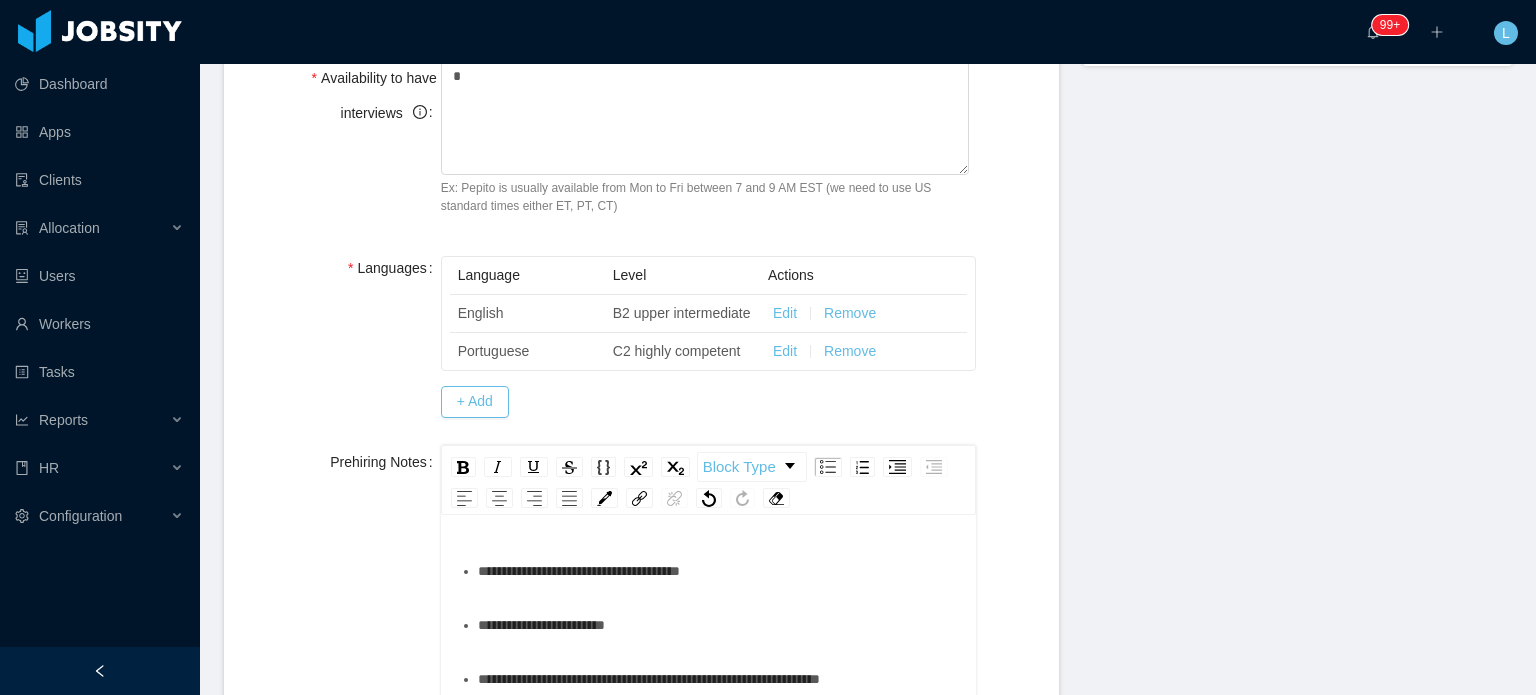 scroll, scrollTop: 500, scrollLeft: 0, axis: vertical 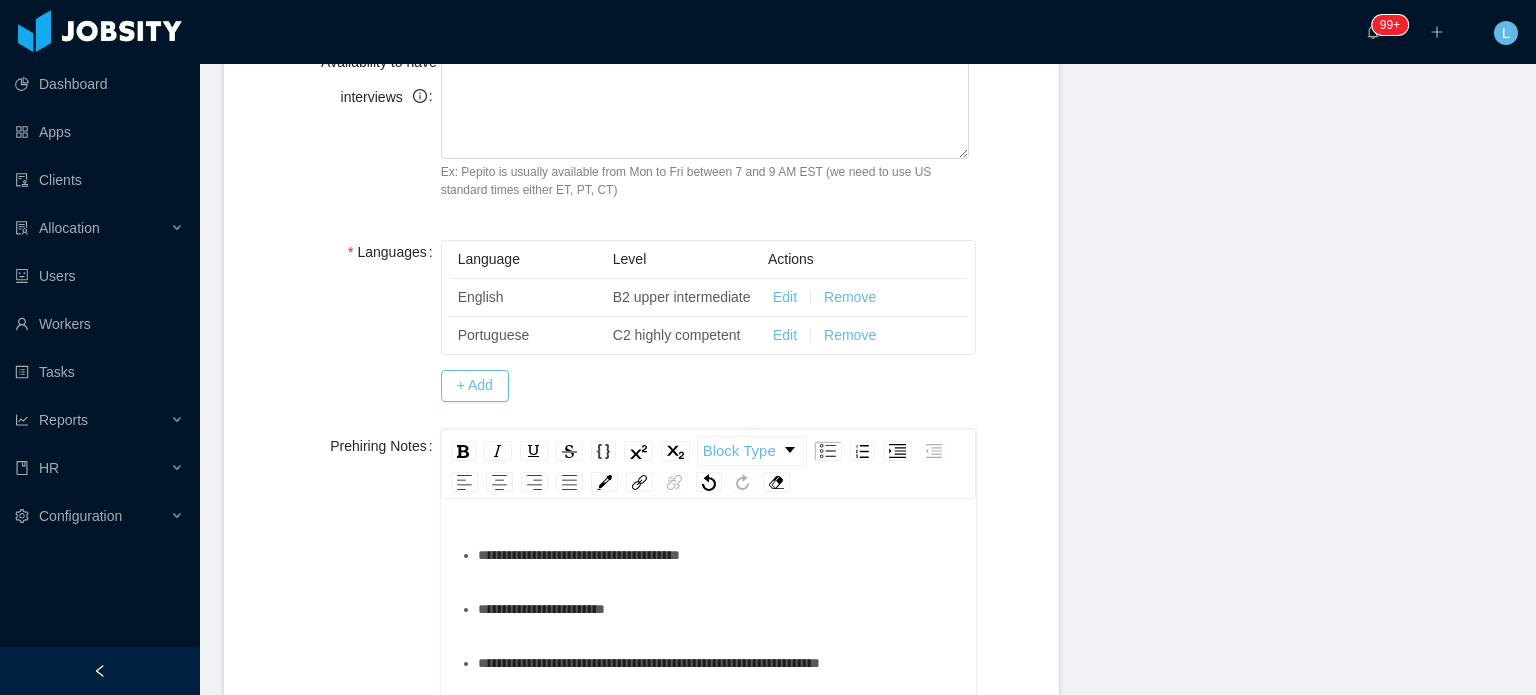 click on "**********" at bounding box center [719, 555] 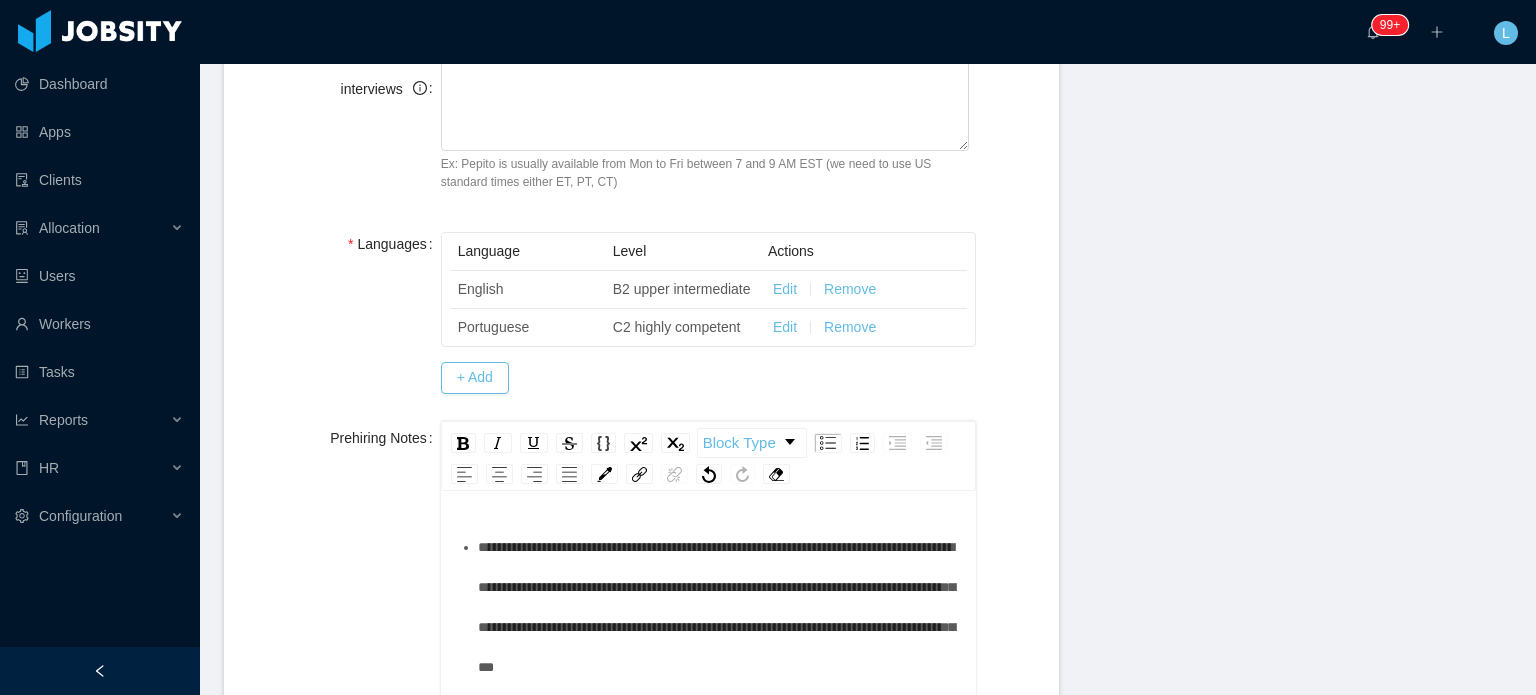 scroll, scrollTop: 548, scrollLeft: 0, axis: vertical 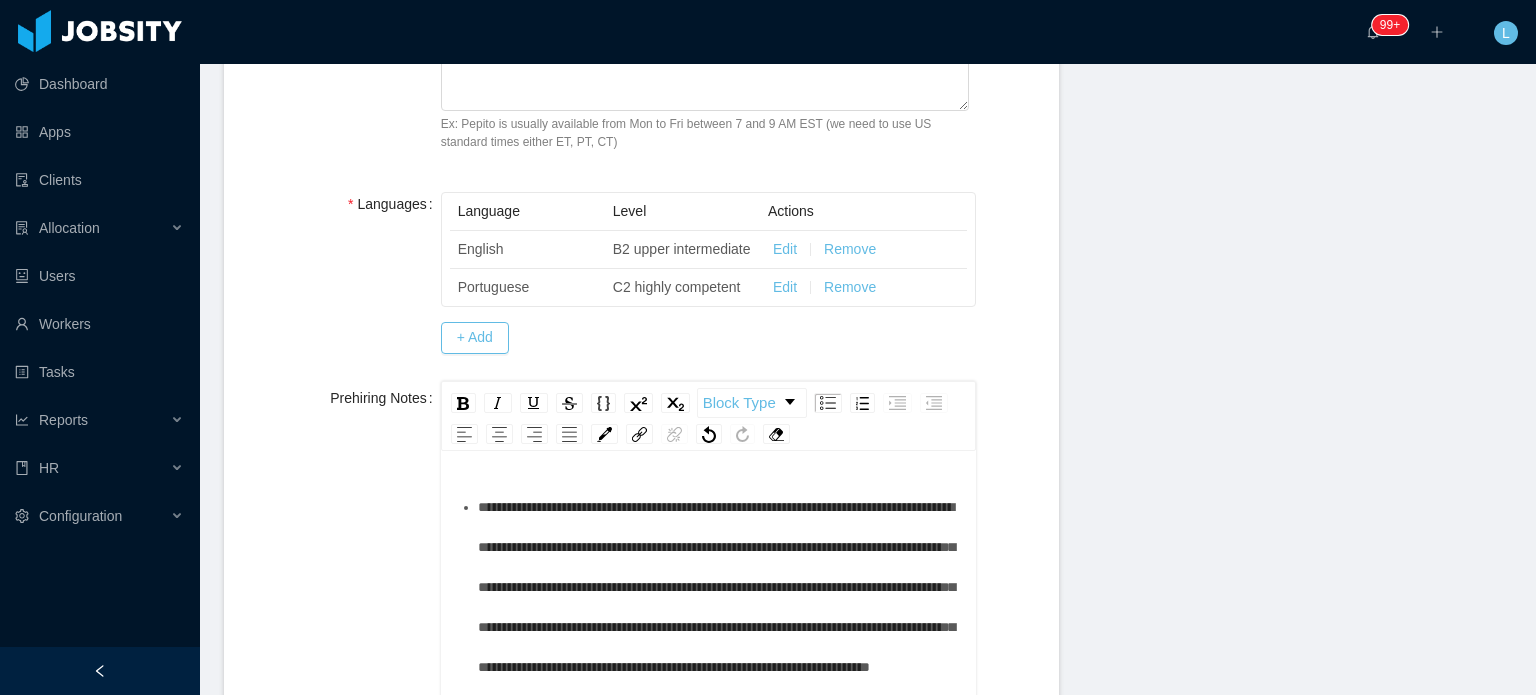 click on "**********" at bounding box center (716, 587) 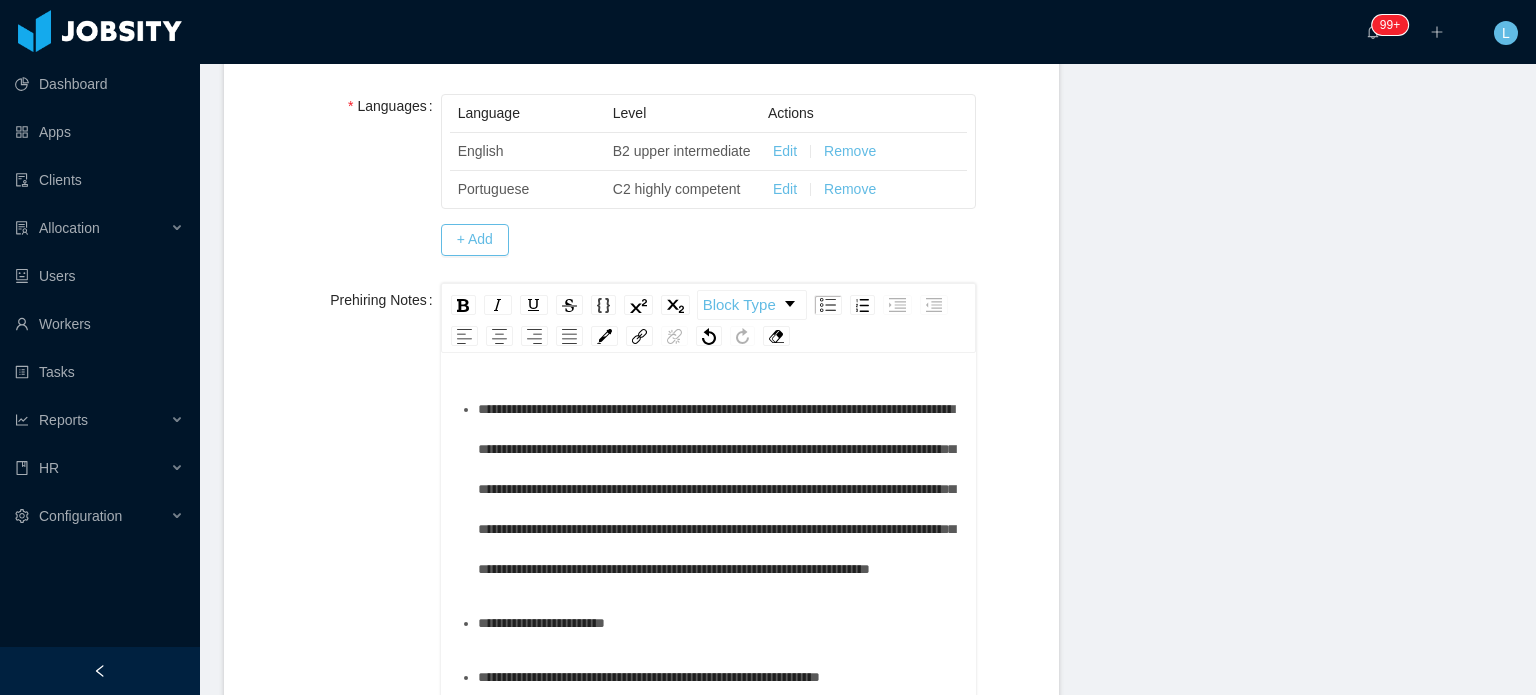 scroll, scrollTop: 648, scrollLeft: 0, axis: vertical 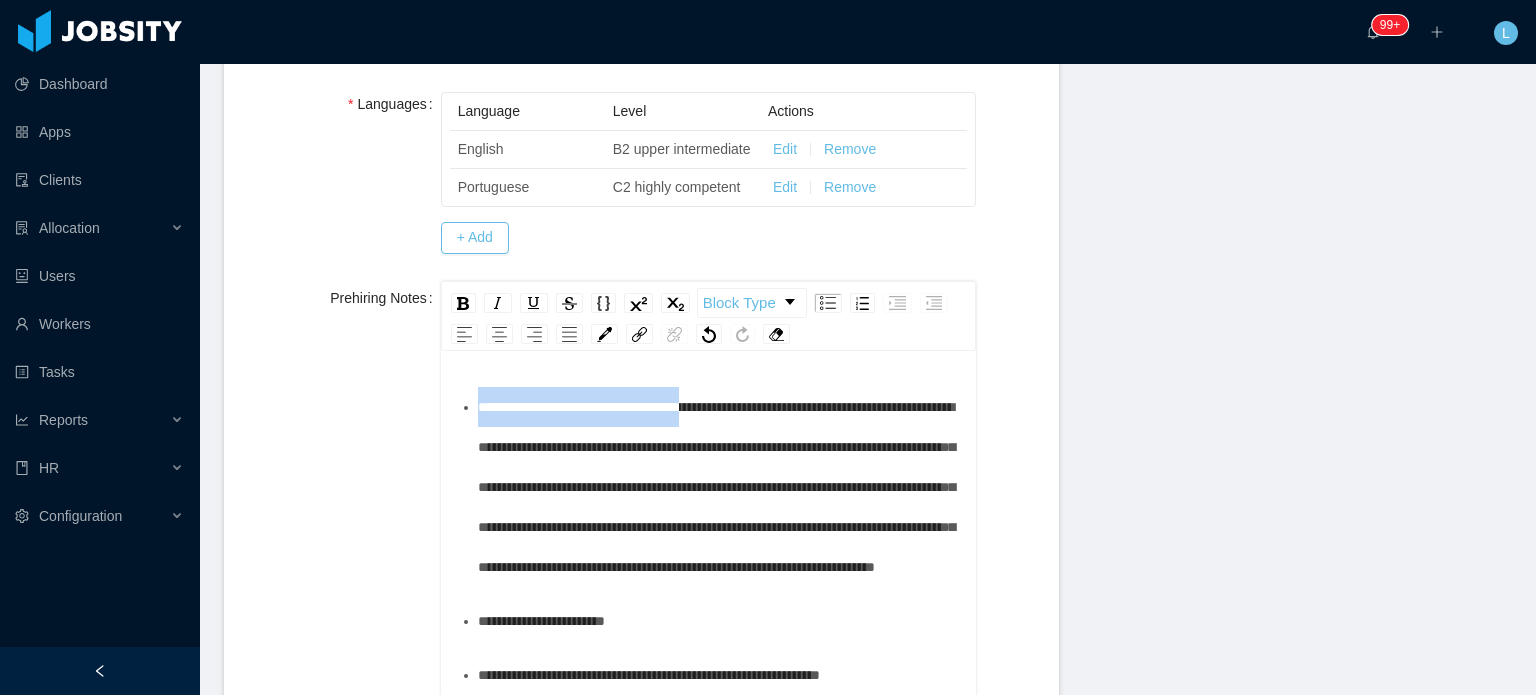 drag, startPoint x: 721, startPoint y: 428, endPoint x: 440, endPoint y: 437, distance: 281.1441 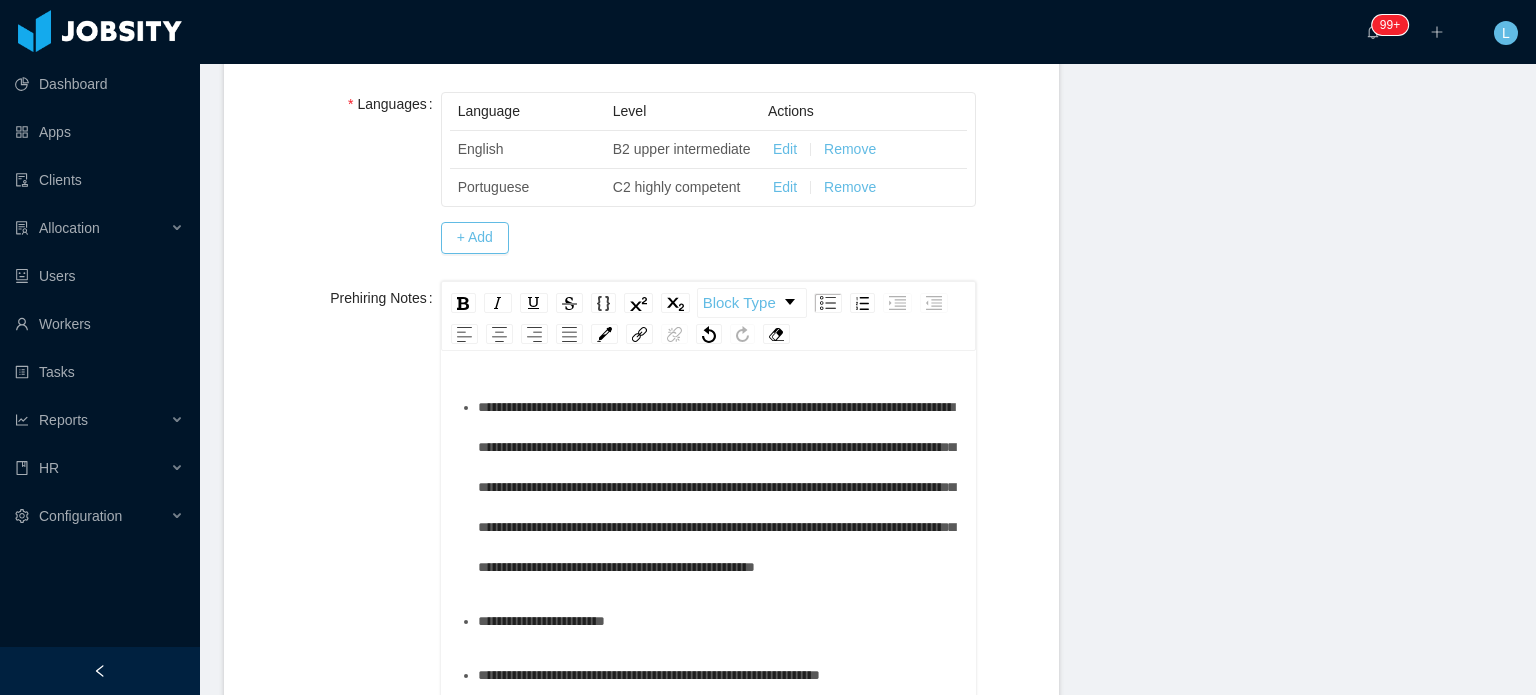 click on "**********" at bounding box center [716, 487] 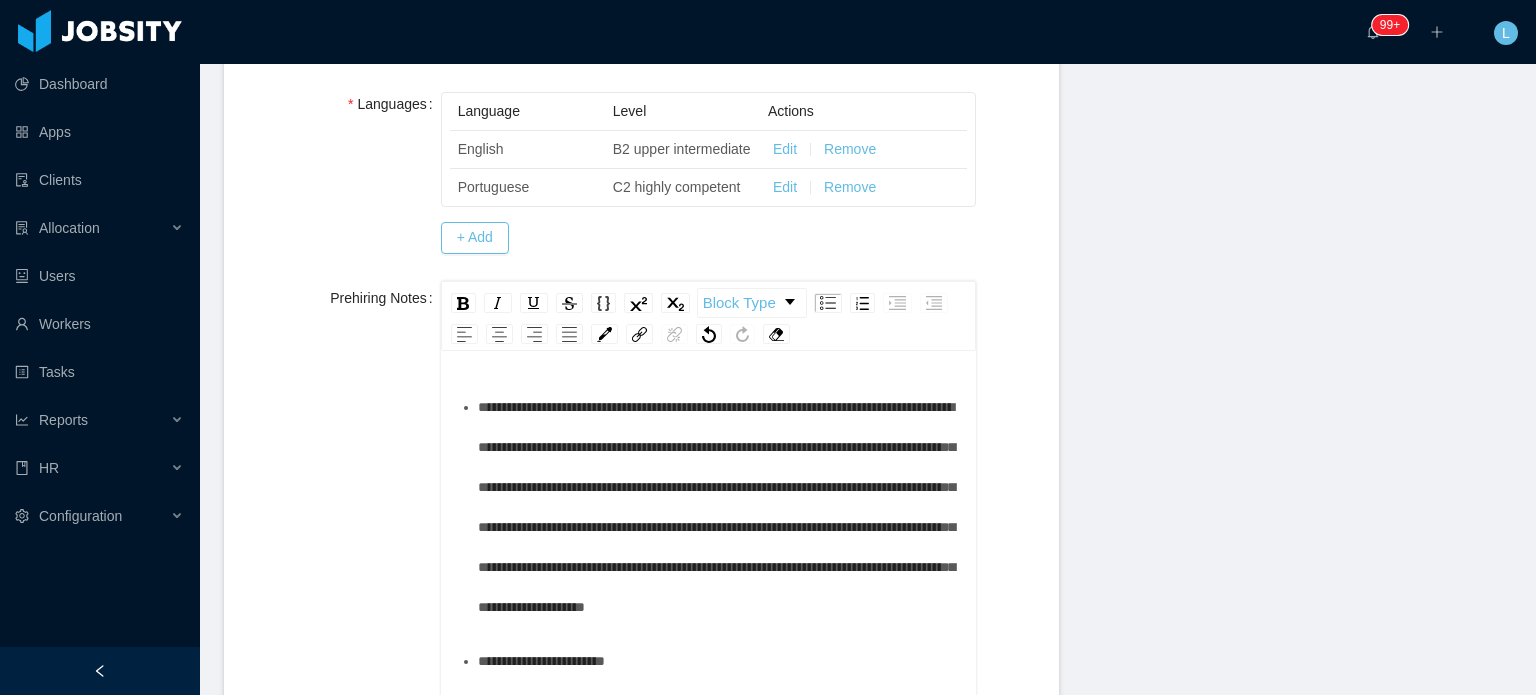 click on "**********" at bounding box center (716, 507) 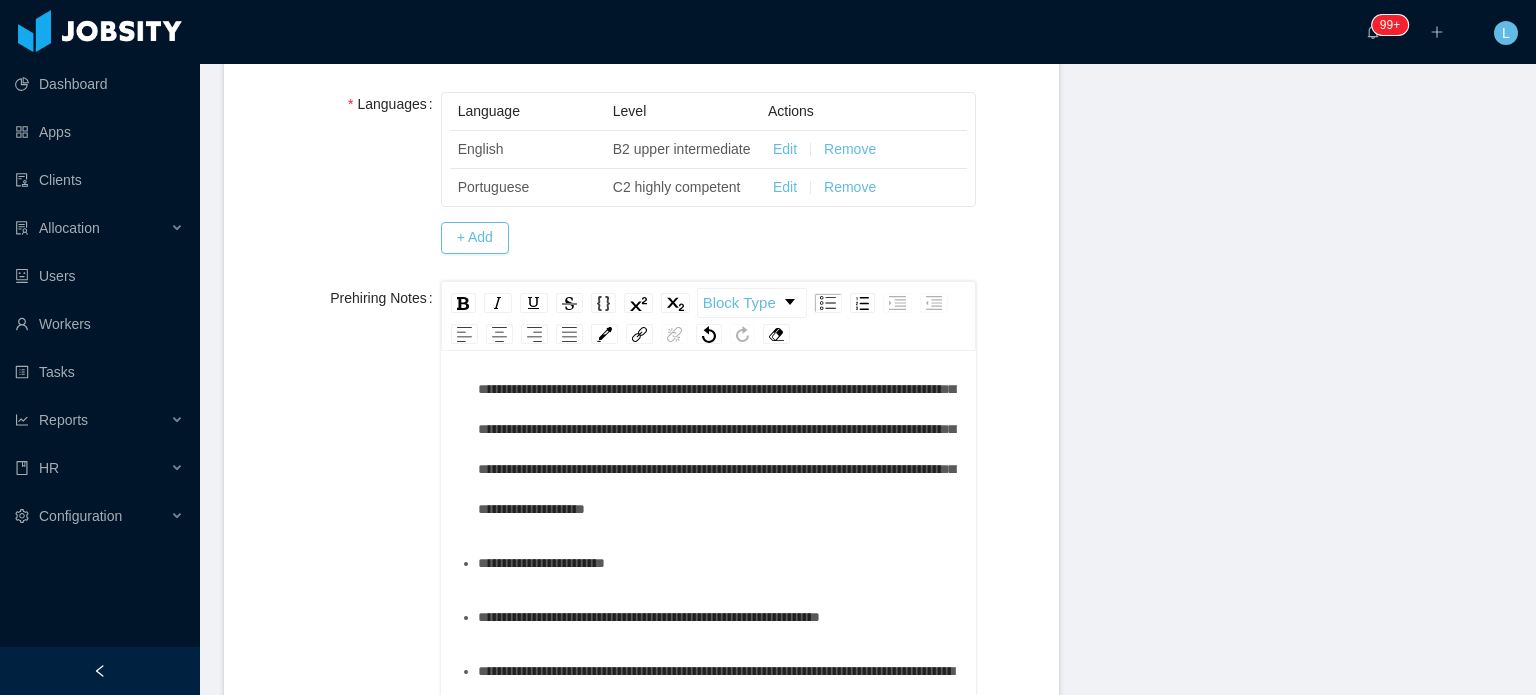 scroll, scrollTop: 100, scrollLeft: 0, axis: vertical 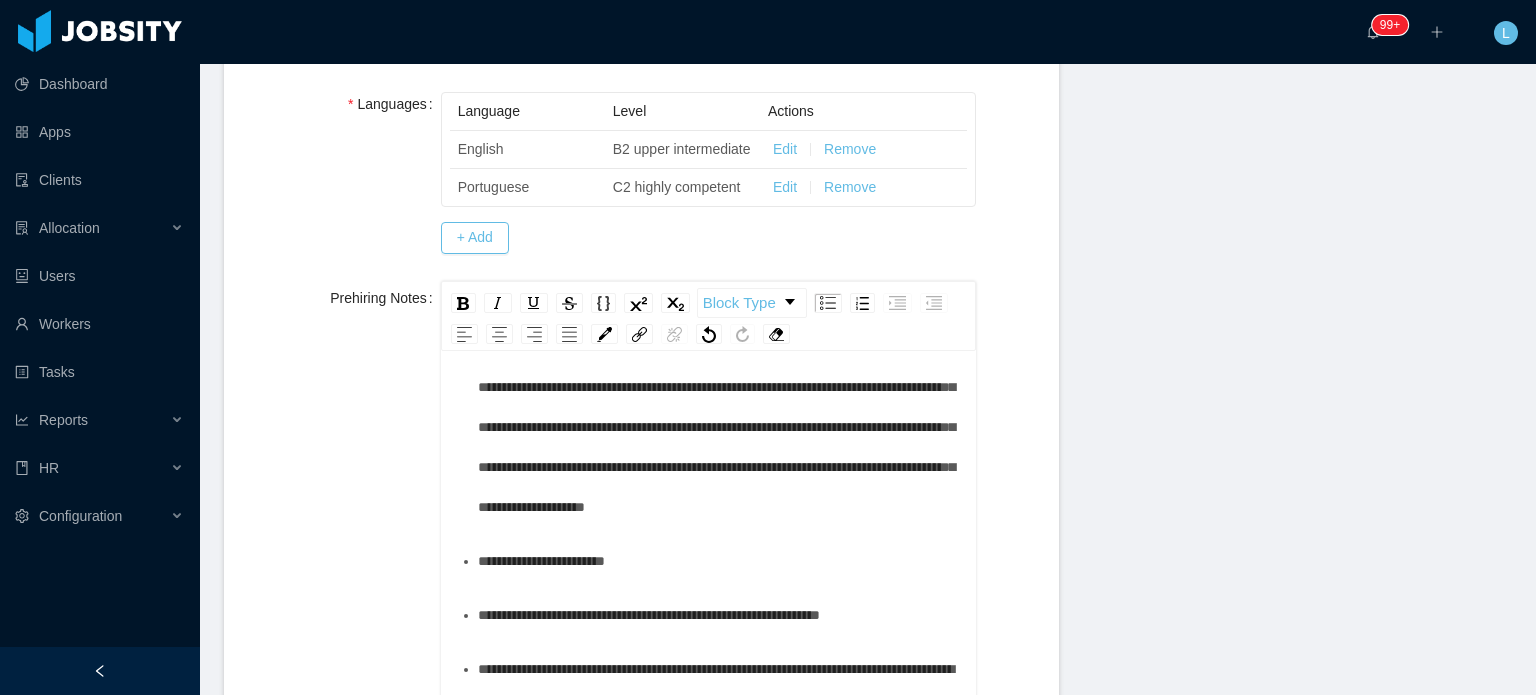 click on "**********" at bounding box center (716, 407) 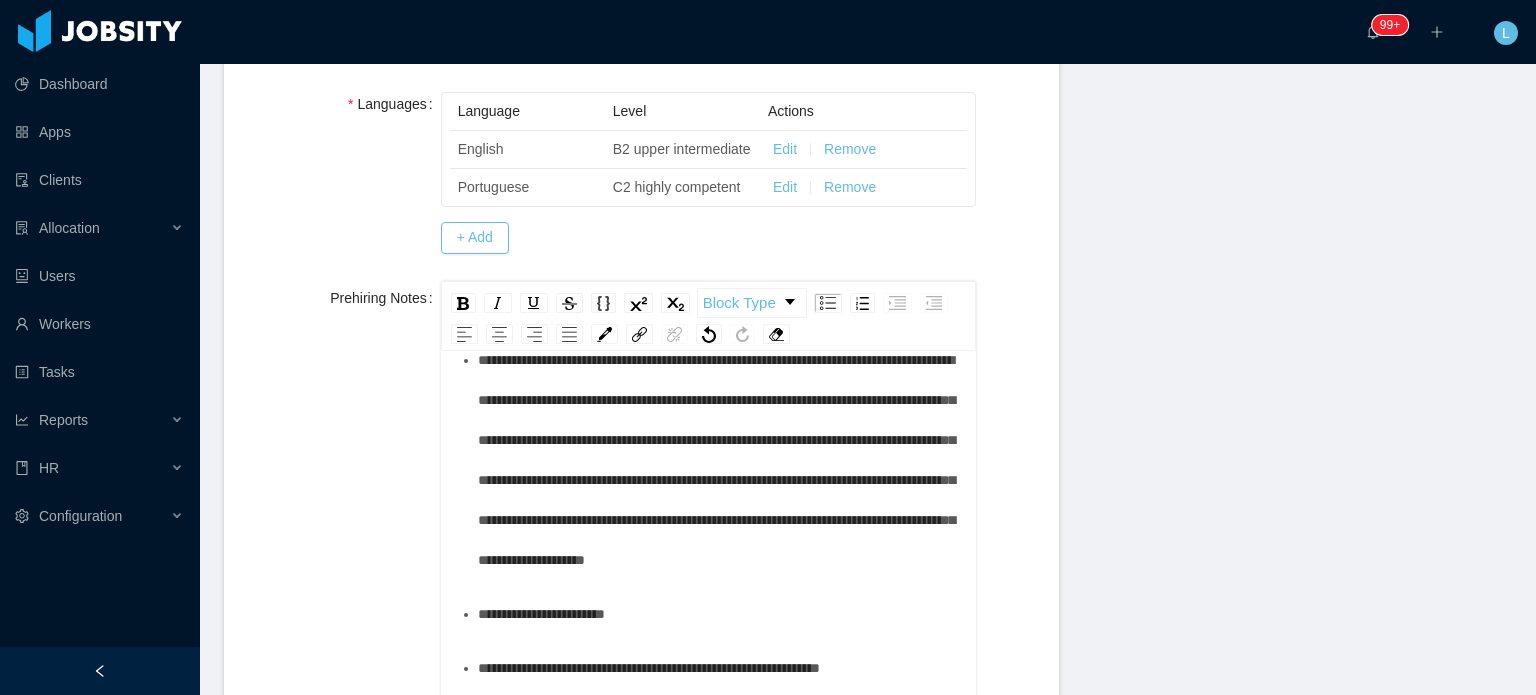 scroll, scrollTop: 0, scrollLeft: 0, axis: both 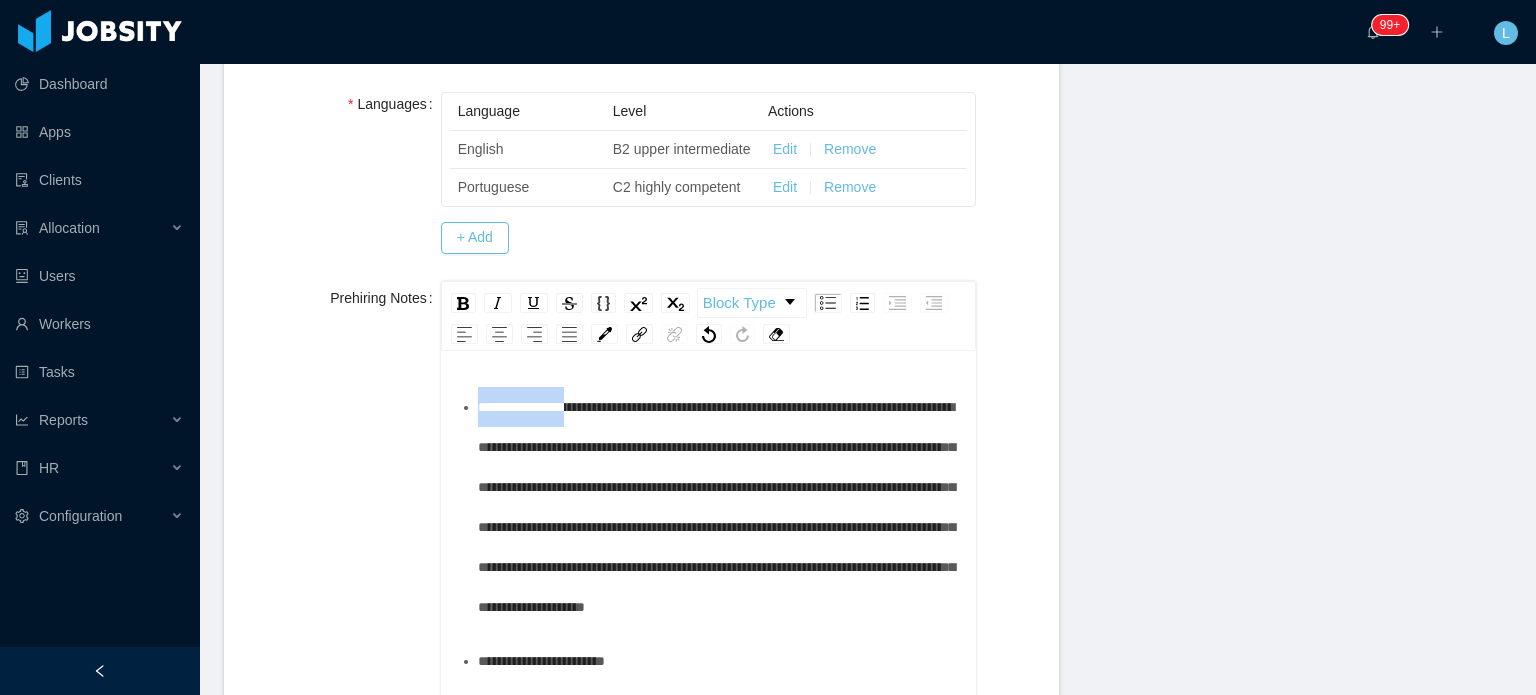 drag, startPoint x: 472, startPoint y: 427, endPoint x: 576, endPoint y: 431, distance: 104.0769 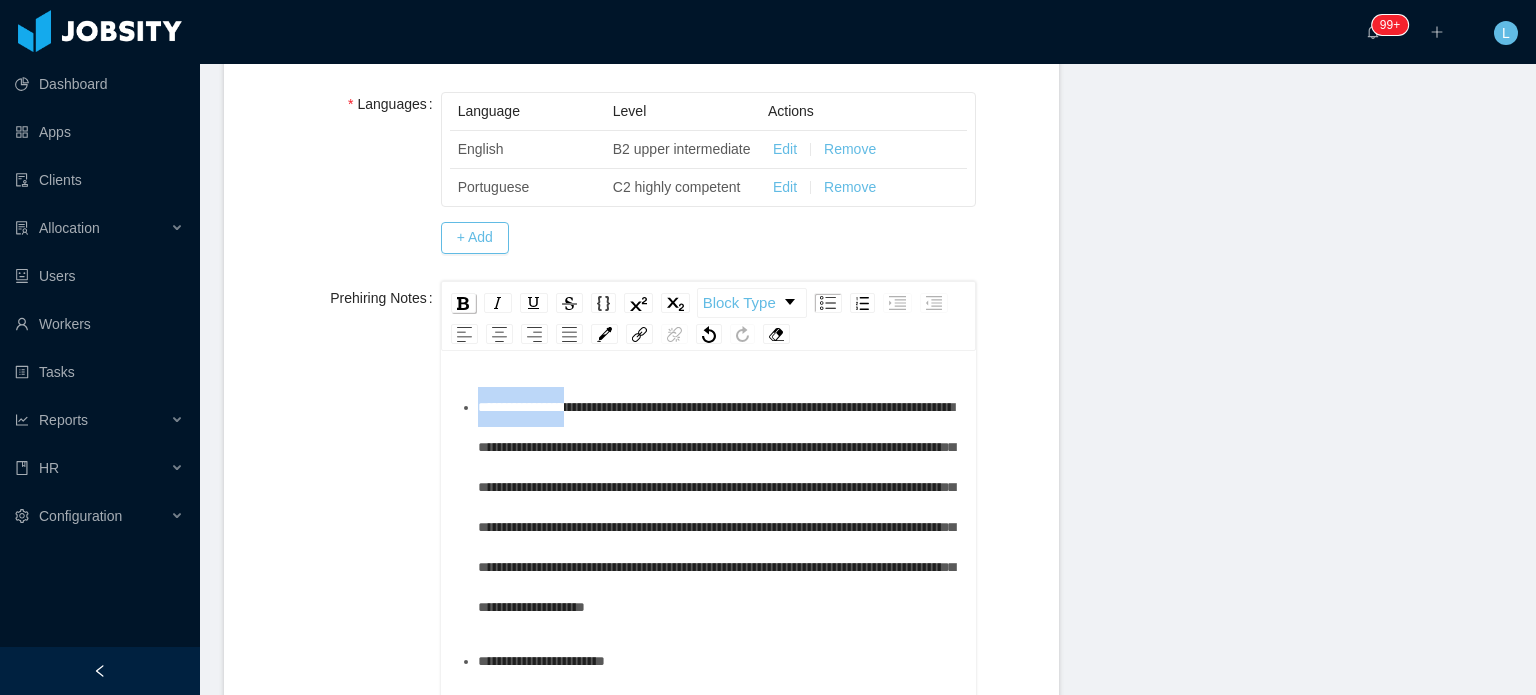 click at bounding box center (463, 303) 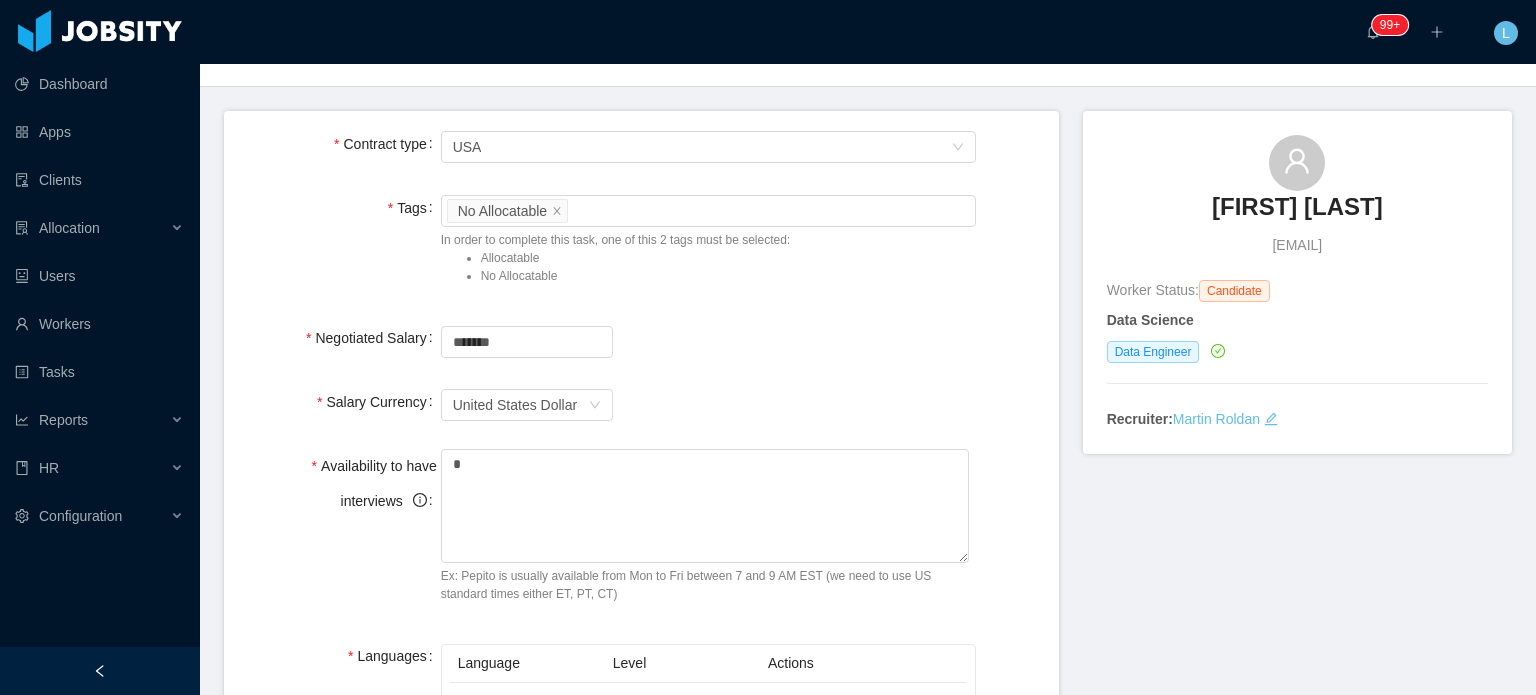 scroll, scrollTop: 48, scrollLeft: 0, axis: vertical 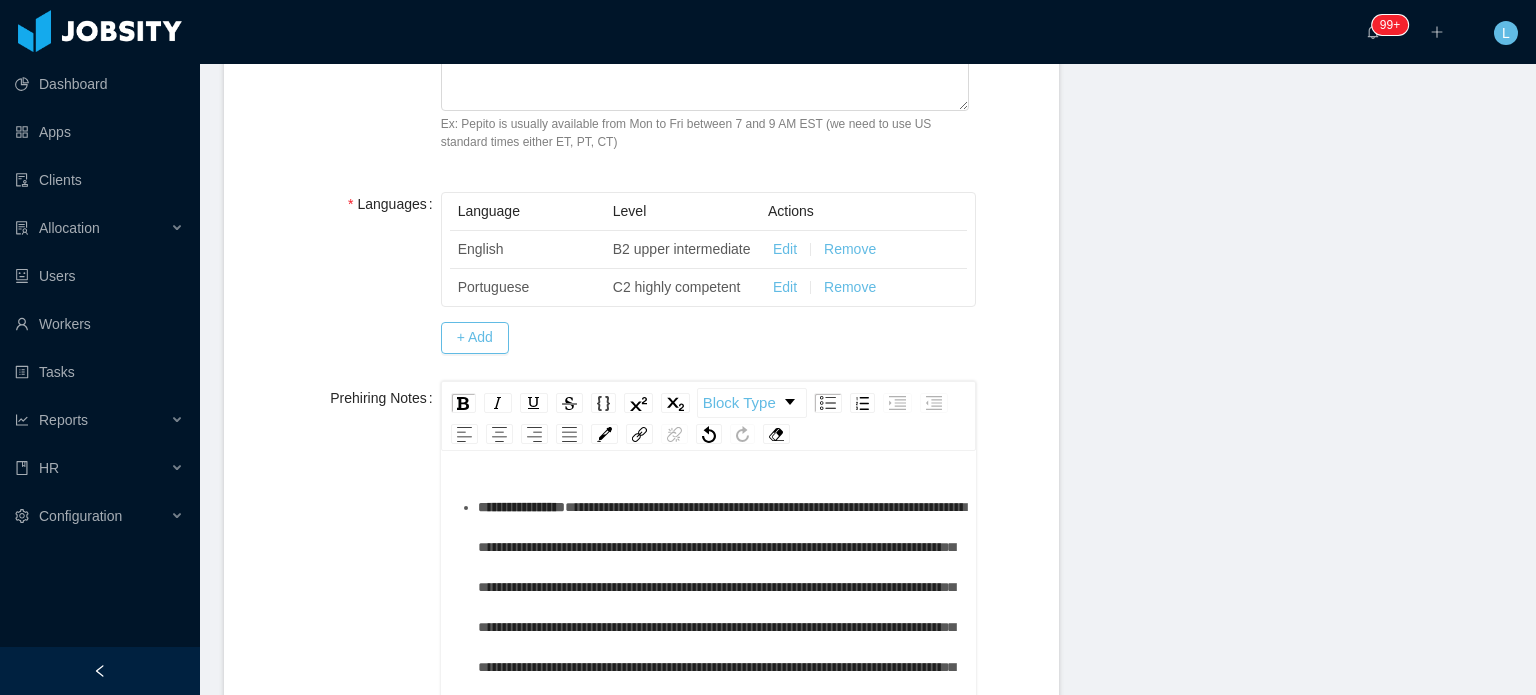 click on "**********" at bounding box center [719, 607] 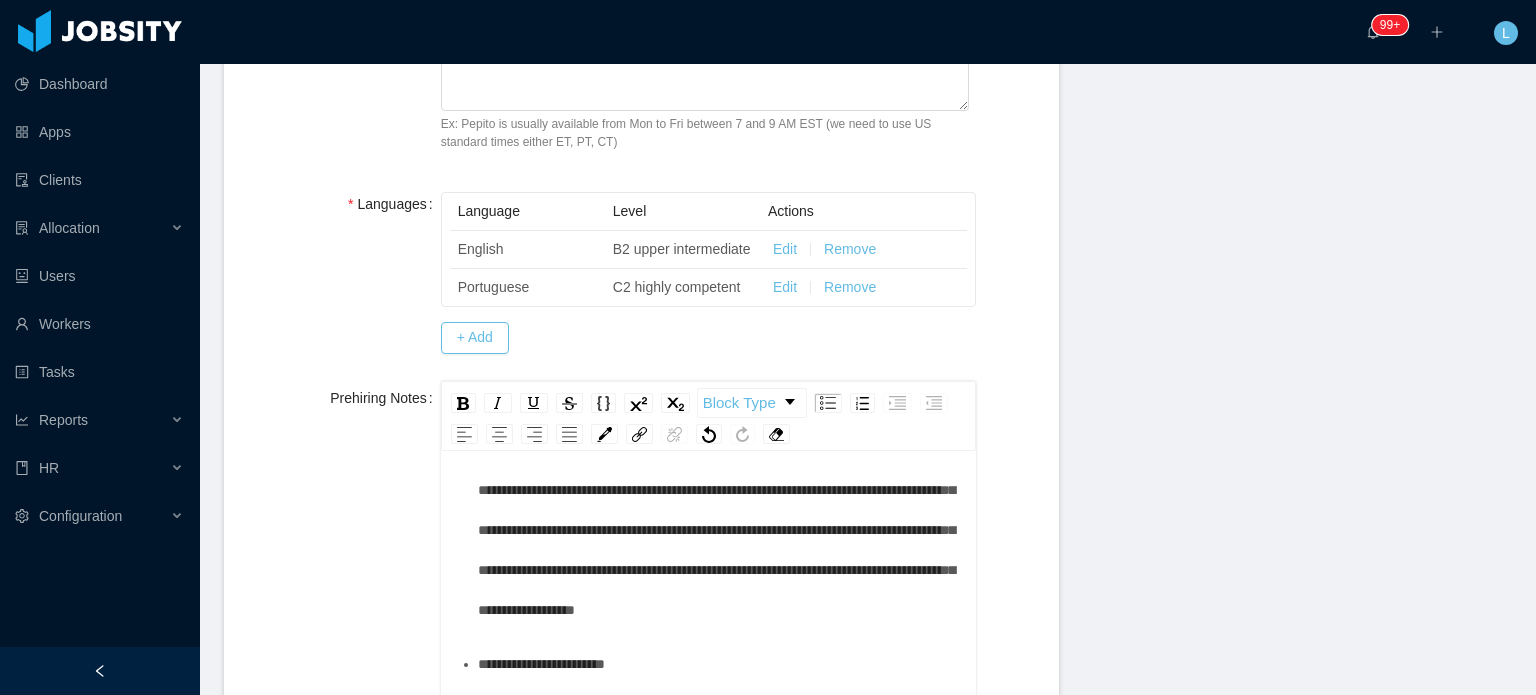 scroll, scrollTop: 100, scrollLeft: 0, axis: vertical 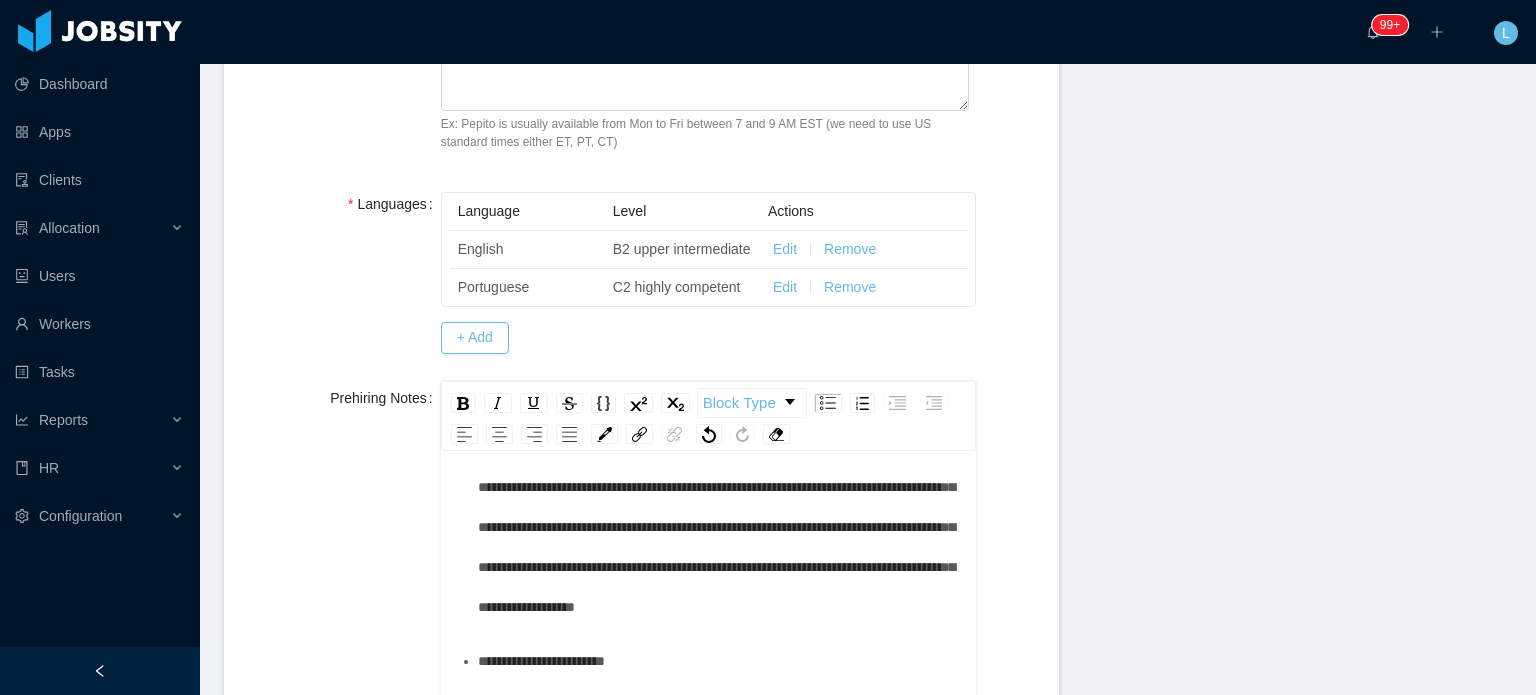 click on "**********" at bounding box center (722, 507) 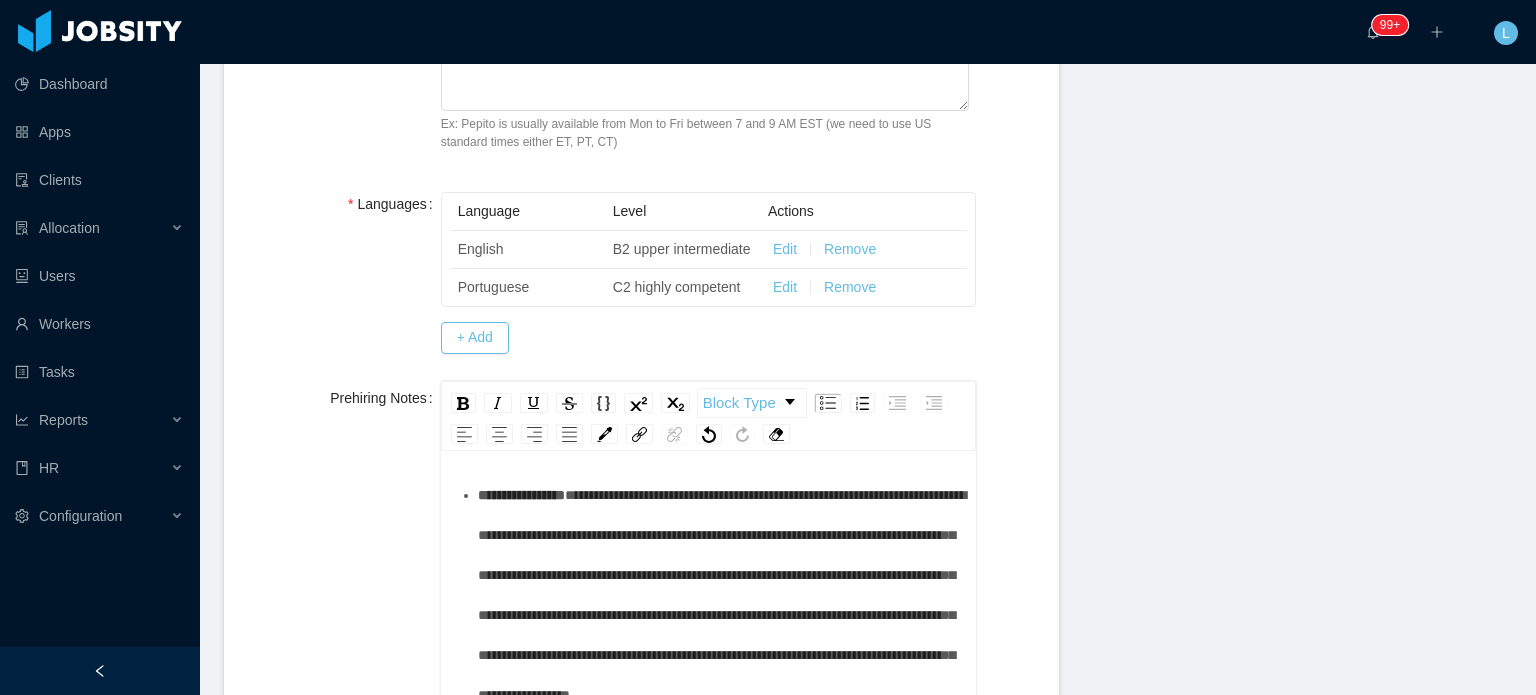 scroll, scrollTop: 0, scrollLeft: 0, axis: both 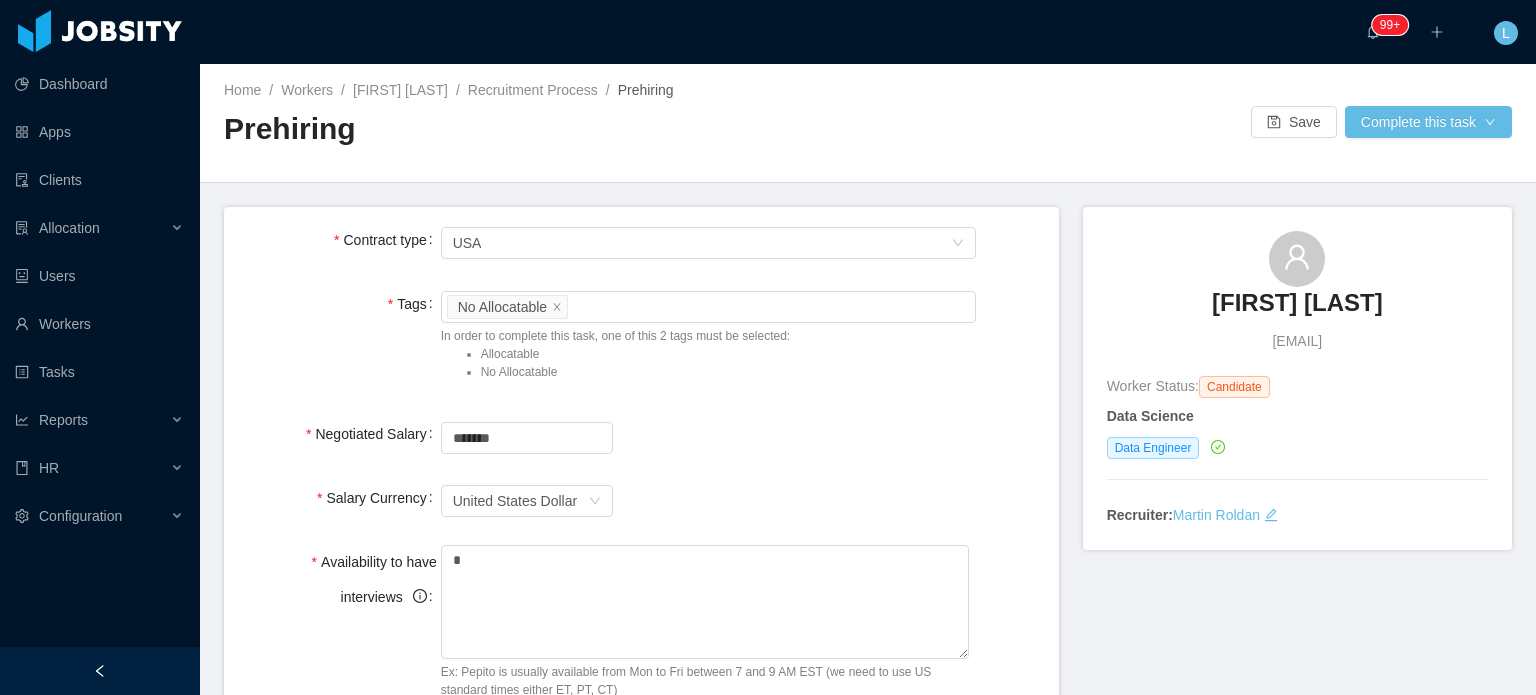 drag, startPoint x: 1164, startPoint y: 301, endPoint x: 1413, endPoint y: 306, distance: 249.0502 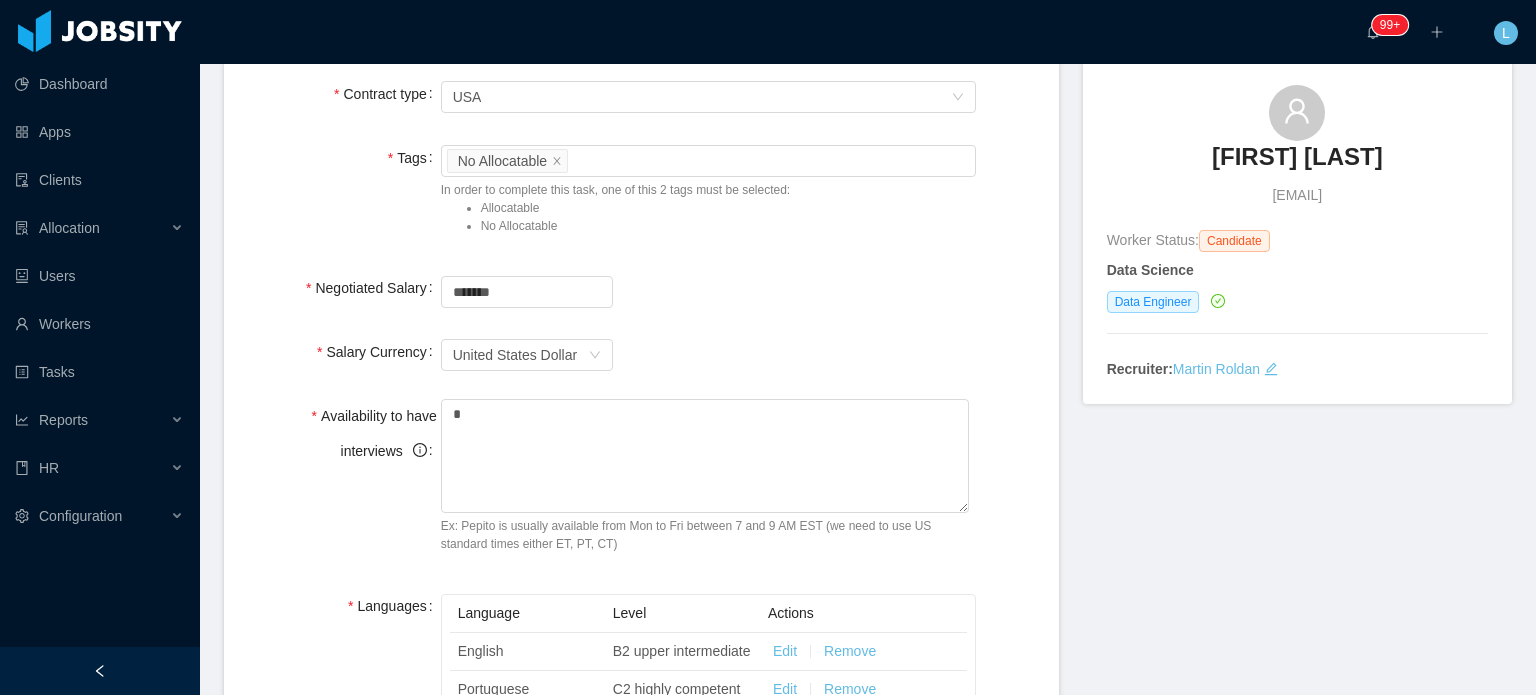 scroll, scrollTop: 600, scrollLeft: 0, axis: vertical 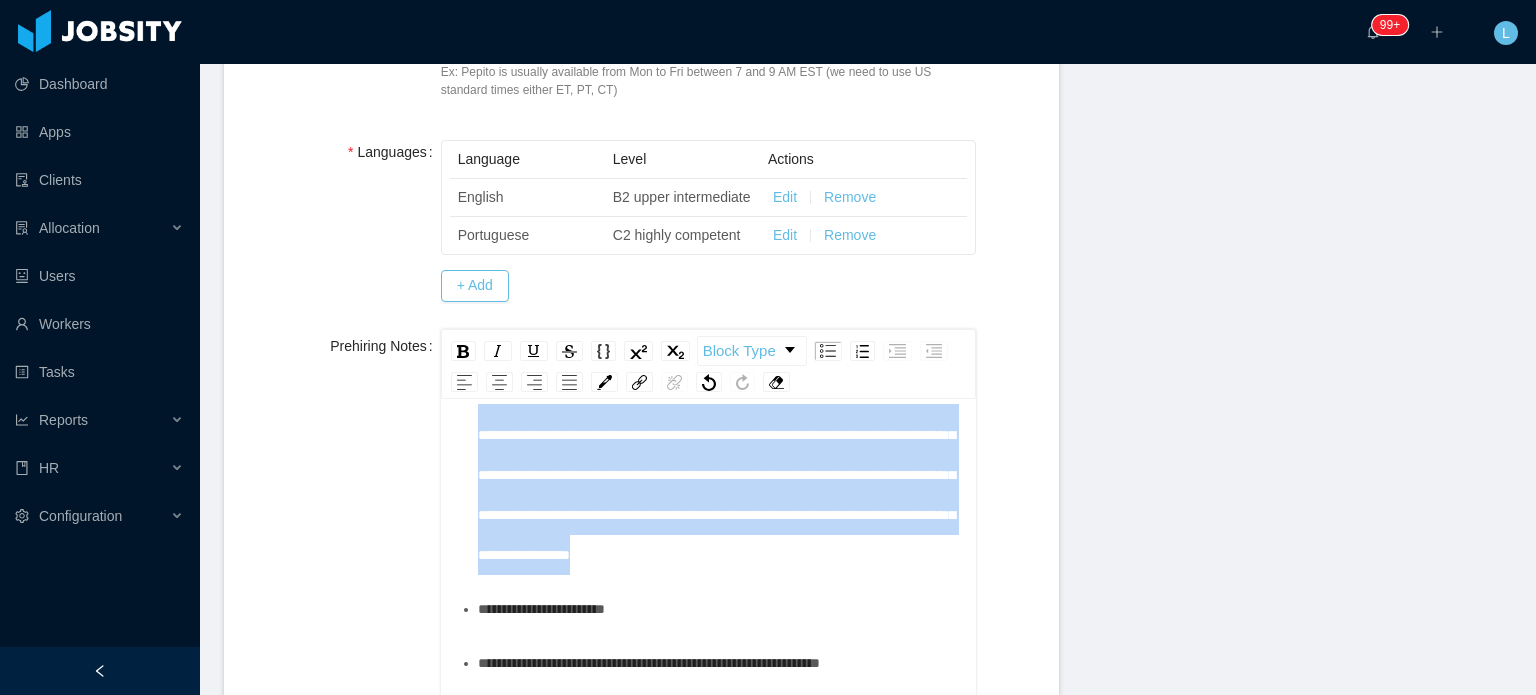 drag, startPoint x: 583, startPoint y: 478, endPoint x: 857, endPoint y: 623, distance: 310.00162 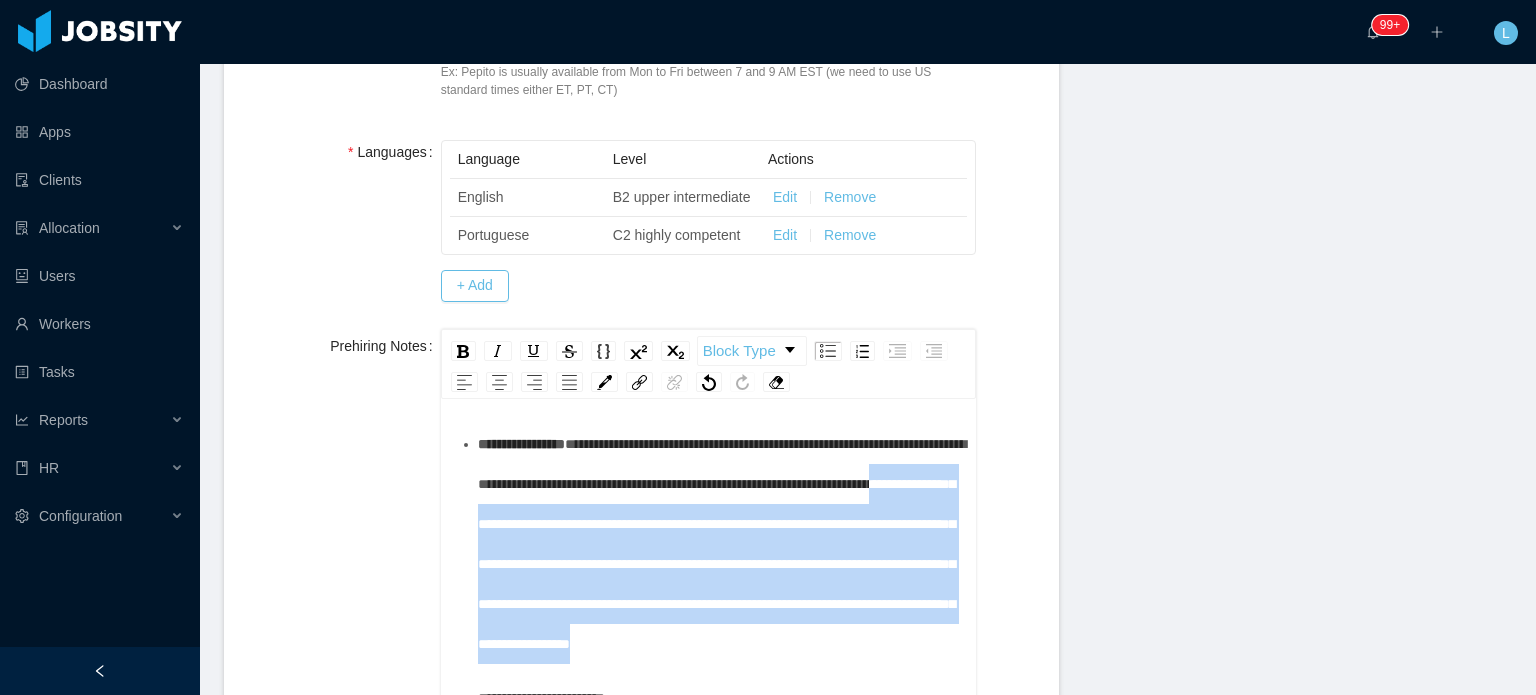 scroll, scrollTop: 0, scrollLeft: 0, axis: both 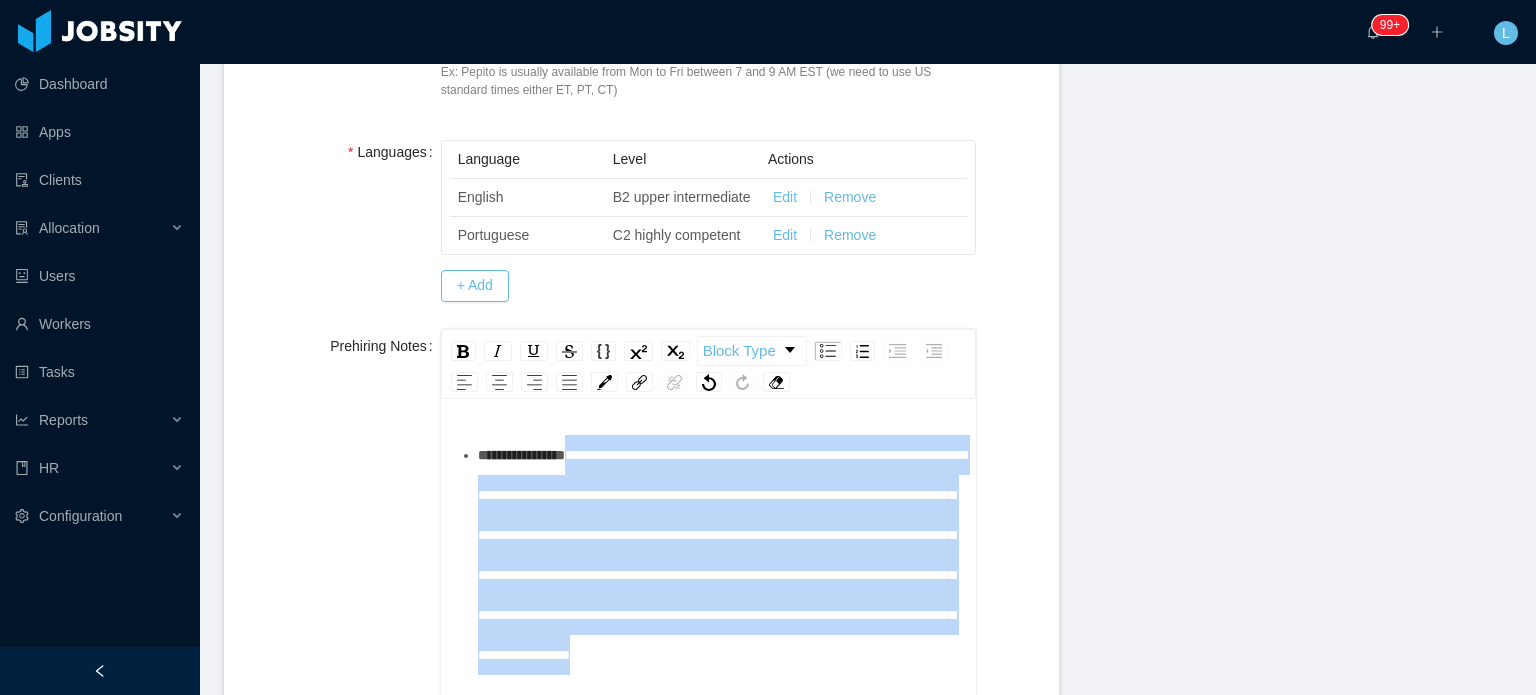 drag, startPoint x: 805, startPoint y: 620, endPoint x: 587, endPoint y: 491, distance: 253.3081 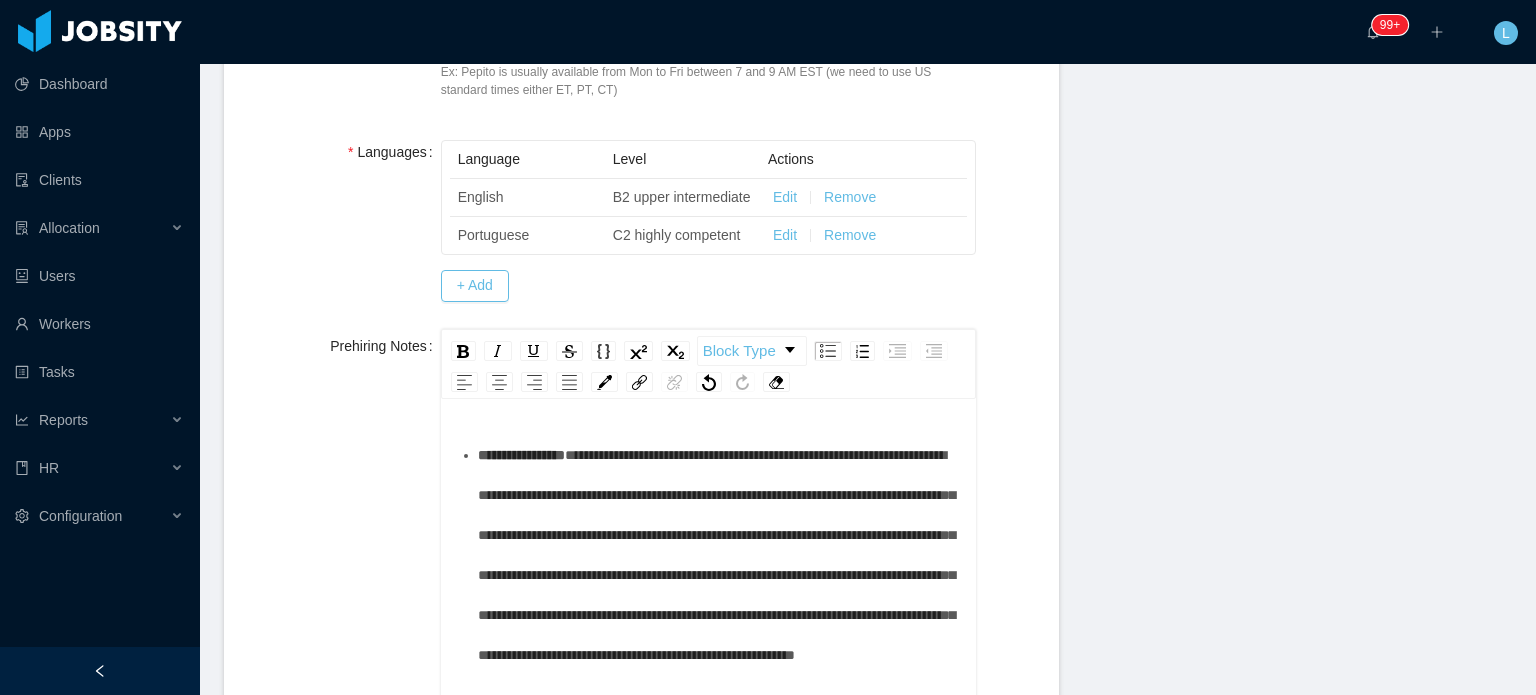 click on "**********" at bounding box center (716, 555) 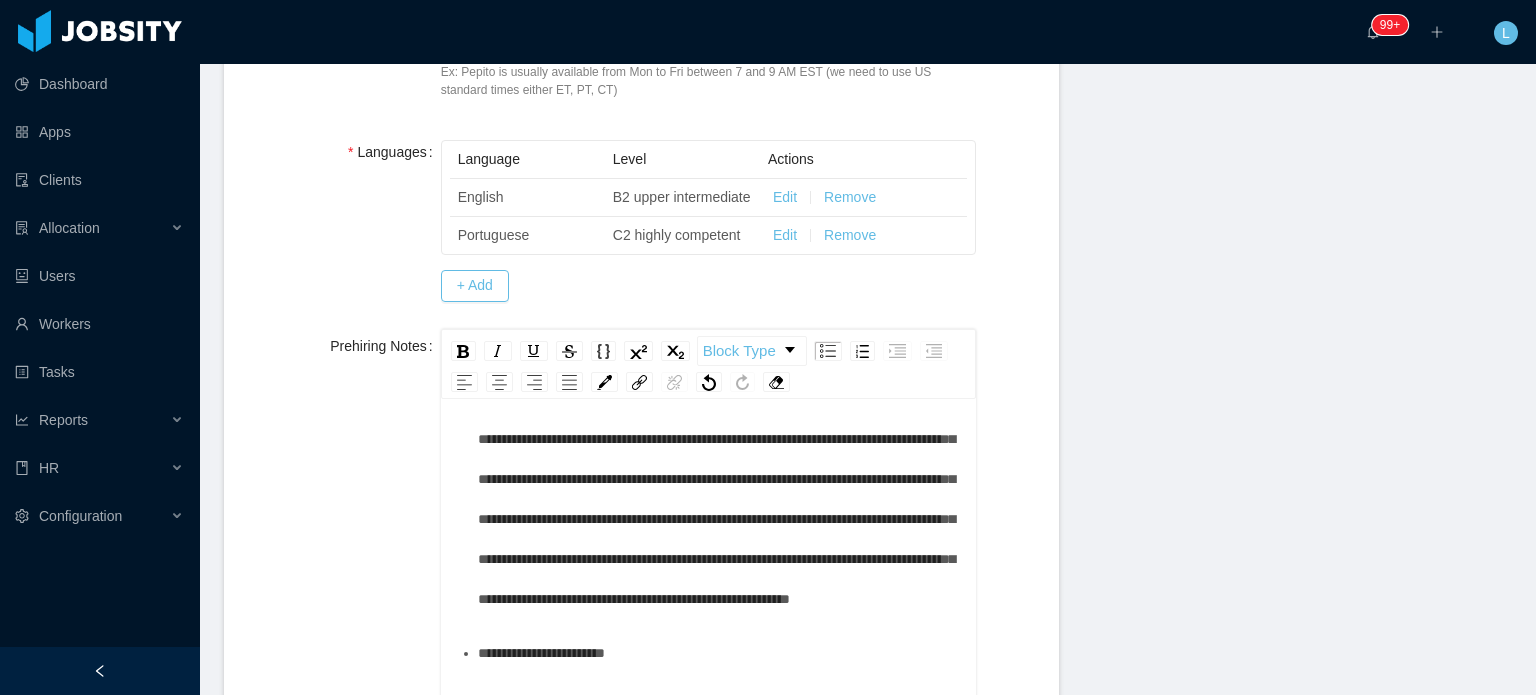 scroll, scrollTop: 0, scrollLeft: 0, axis: both 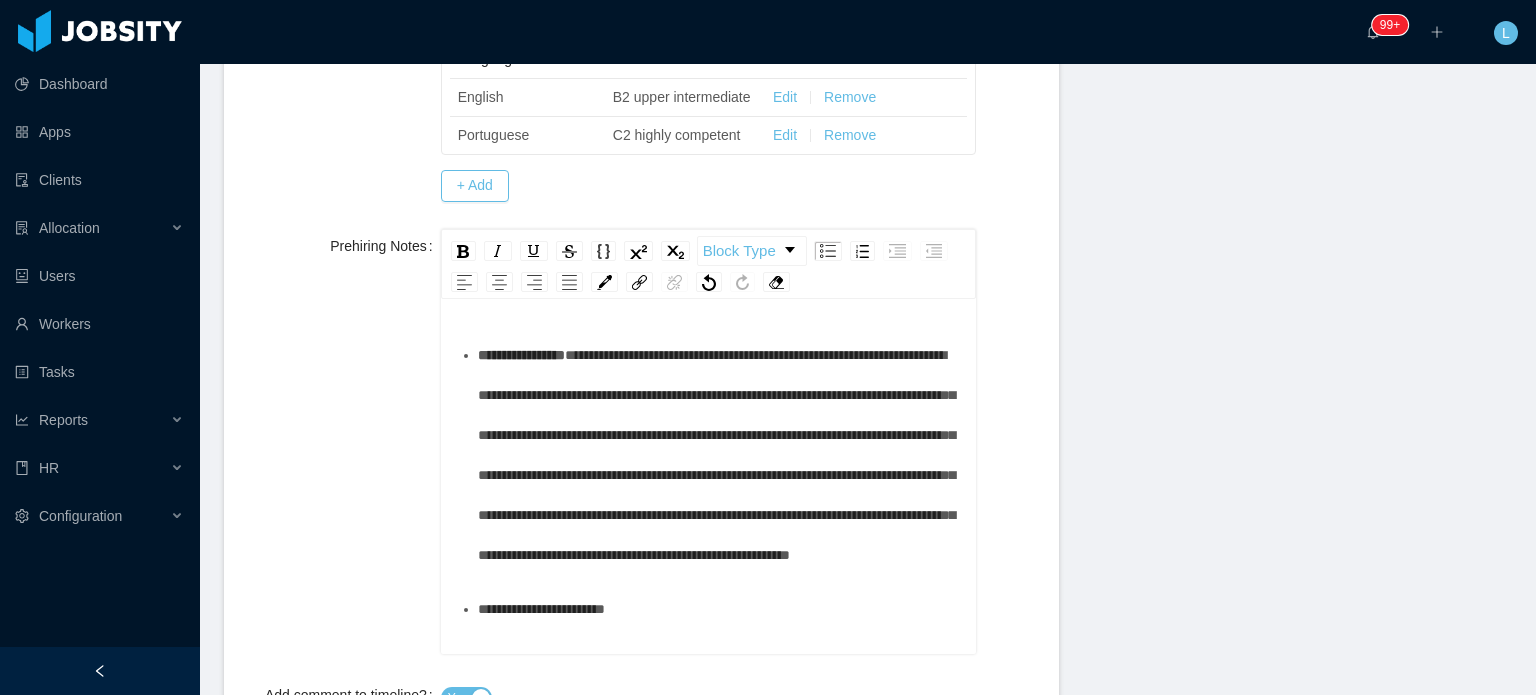click on "**********" at bounding box center [716, 455] 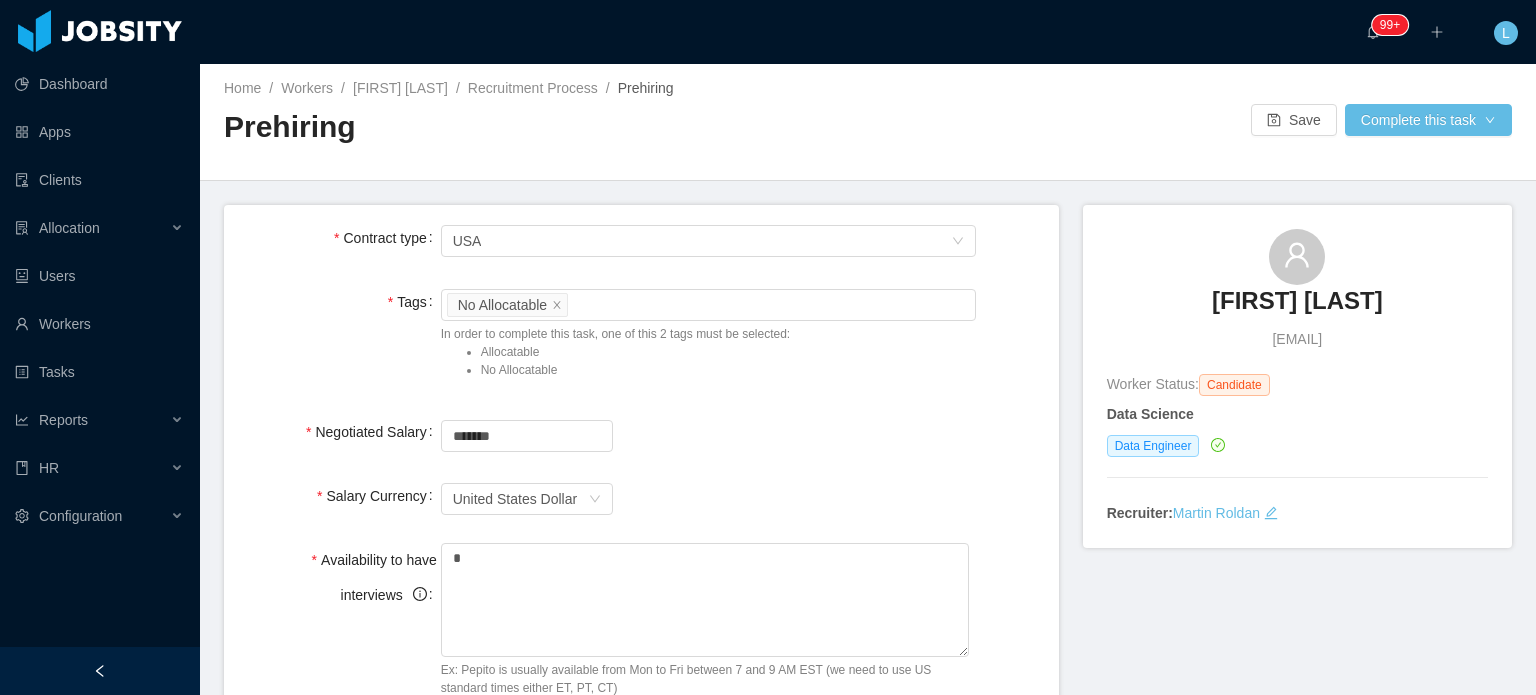 scroll, scrollTop: 0, scrollLeft: 0, axis: both 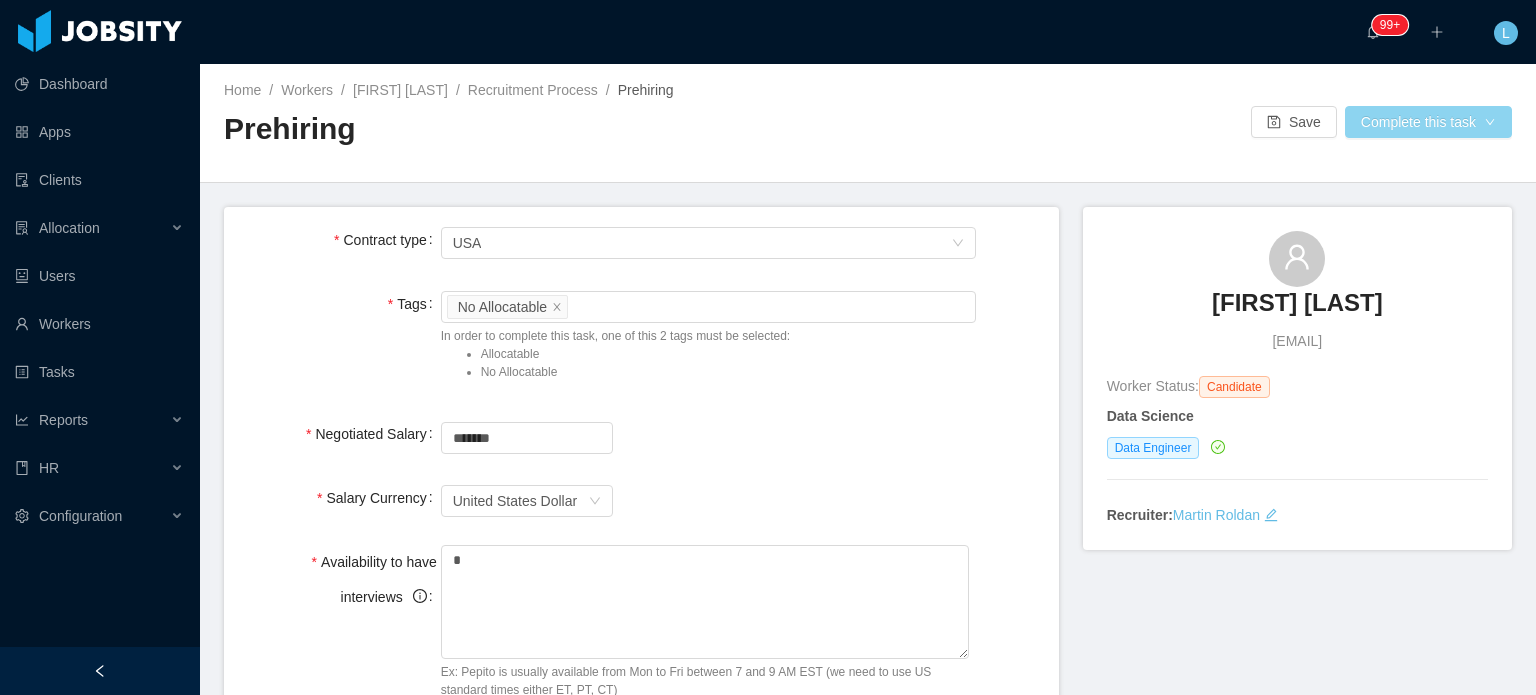 click on "Complete this task" at bounding box center [1428, 122] 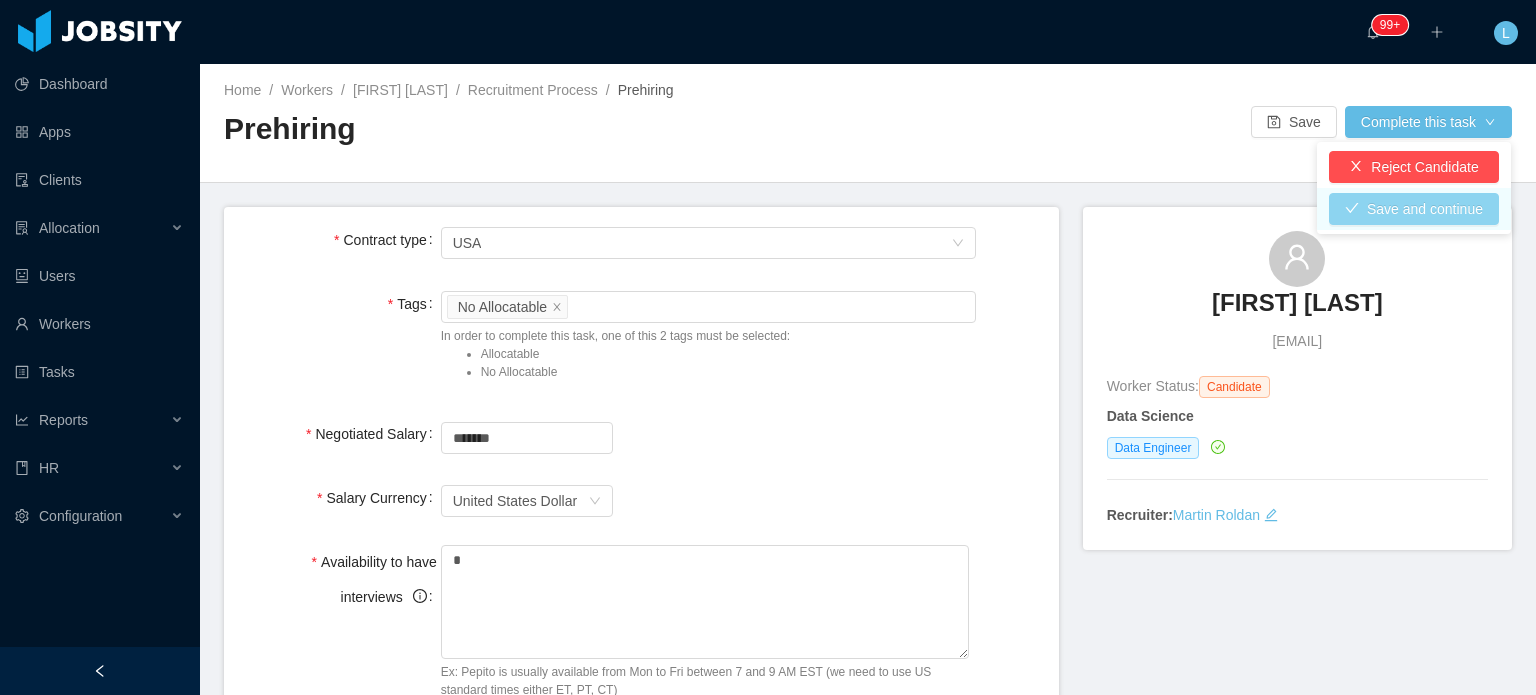 click on "Save and continue" at bounding box center [1414, 209] 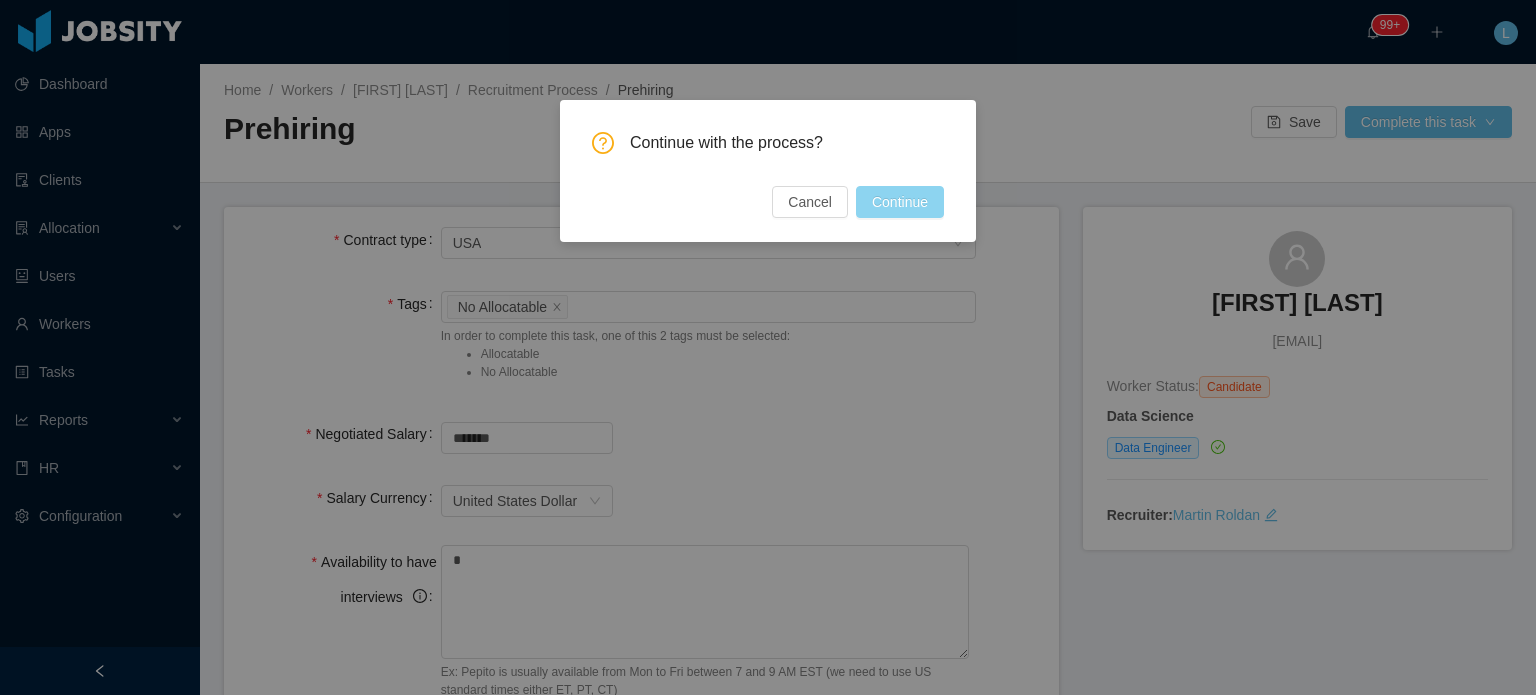 click on "Continue" at bounding box center (900, 202) 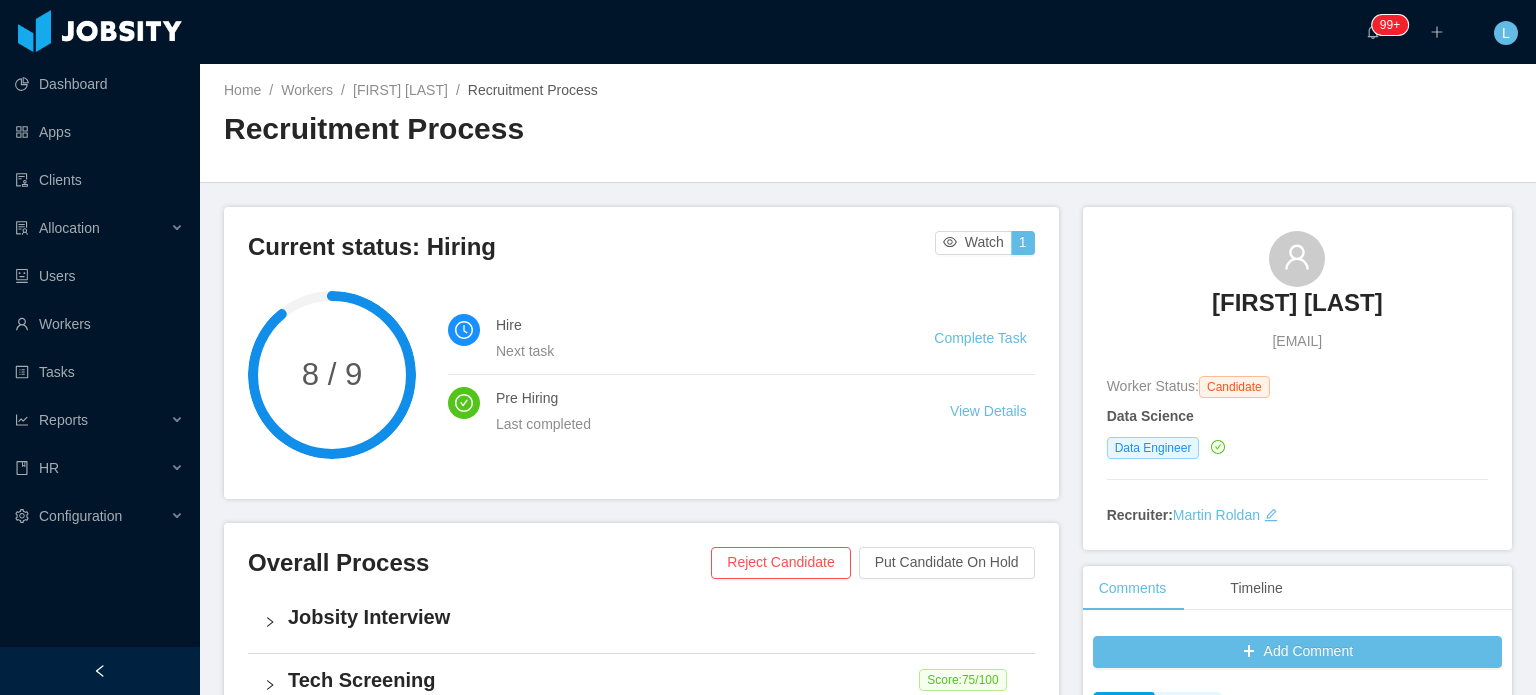 drag, startPoint x: 1132, startPoint y: 305, endPoint x: 1412, endPoint y: 307, distance: 280.00714 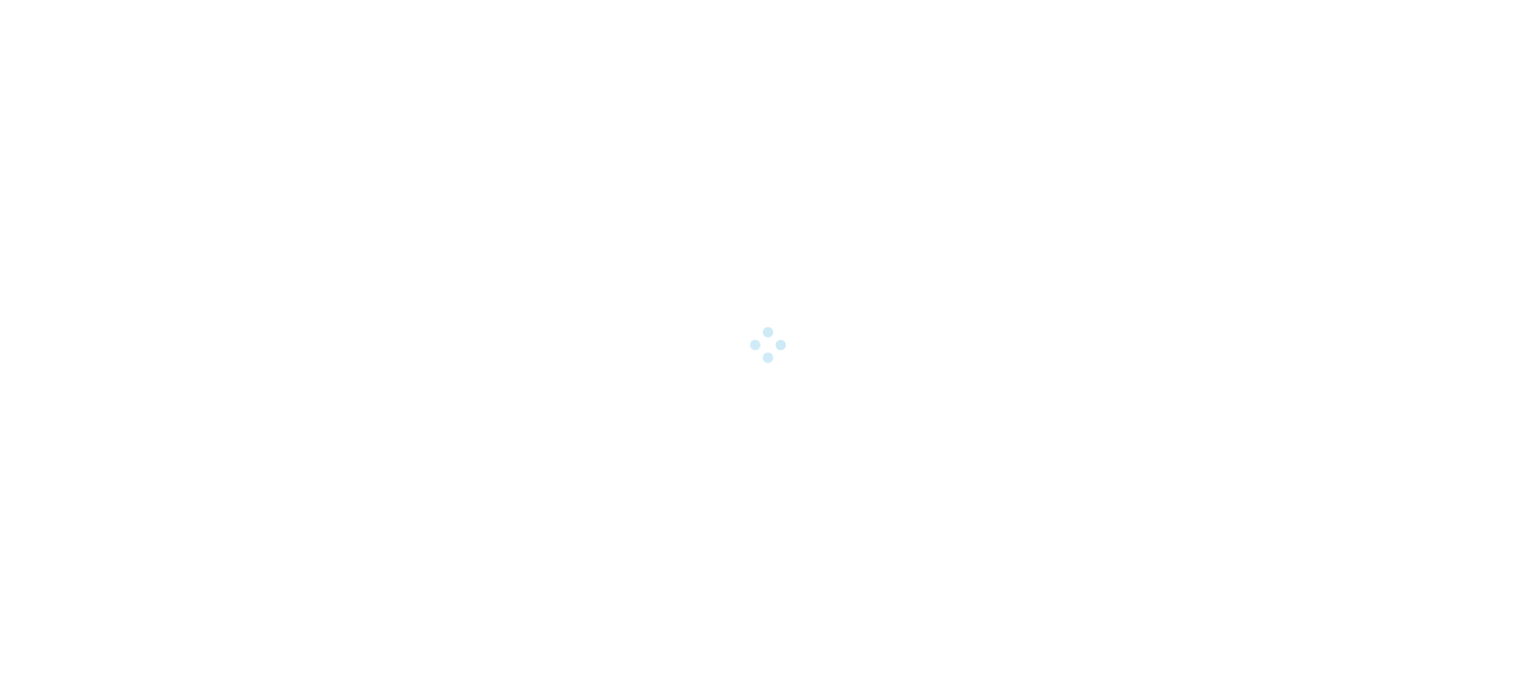 scroll, scrollTop: 0, scrollLeft: 0, axis: both 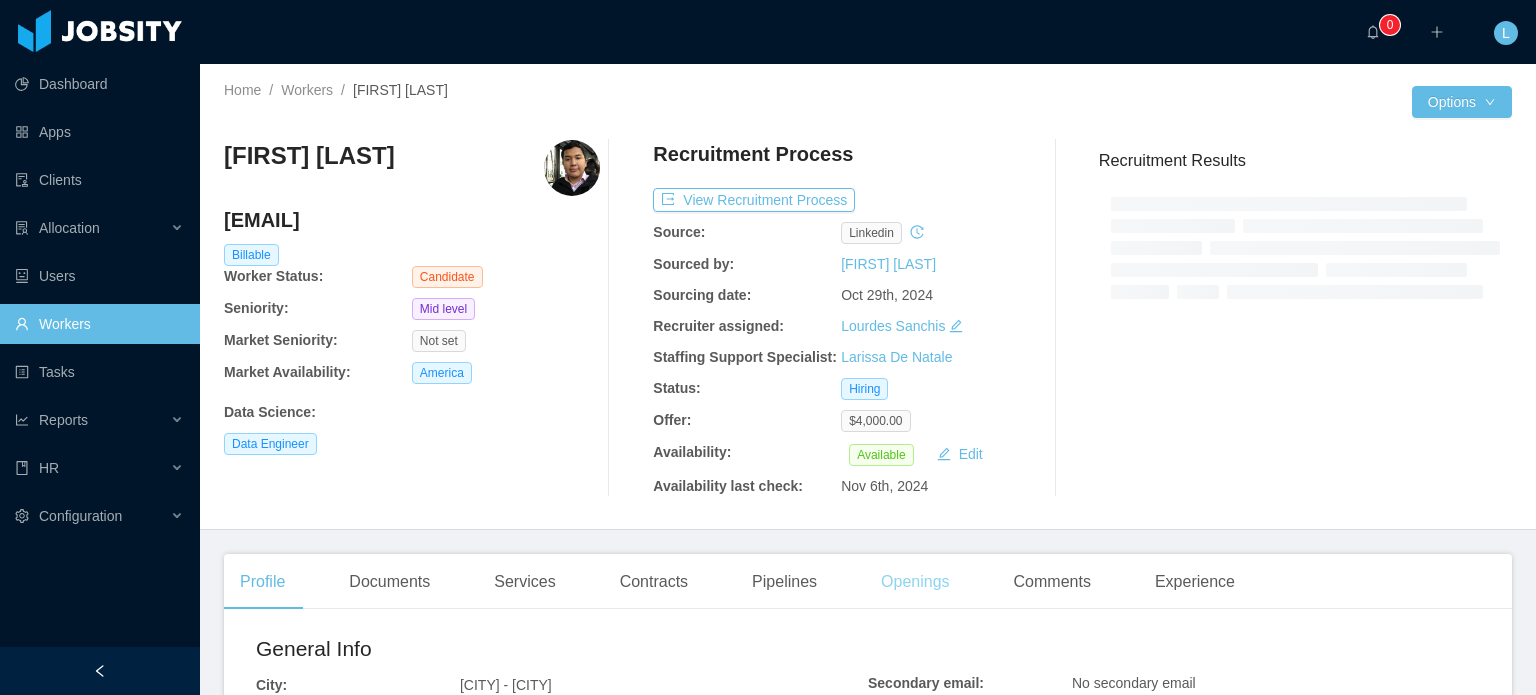 click on "Openings" at bounding box center [915, 582] 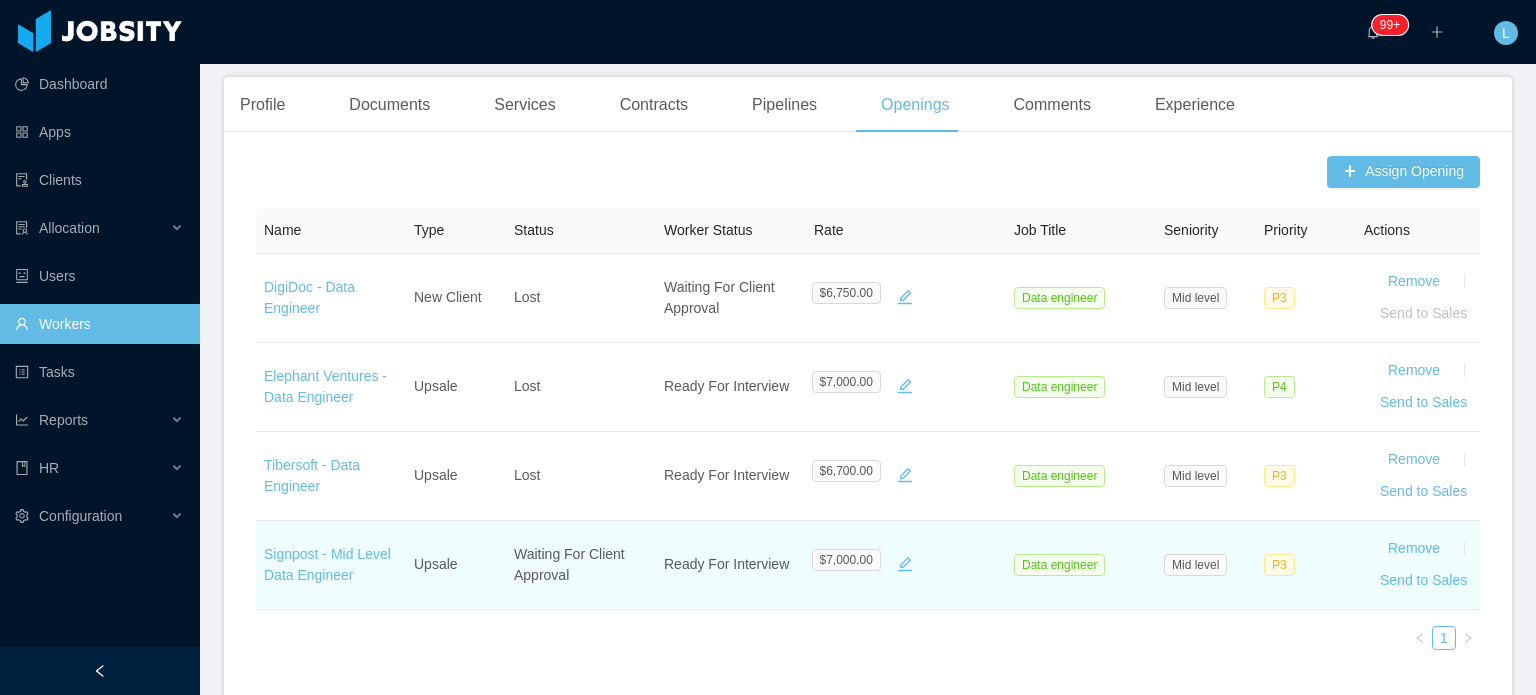 scroll, scrollTop: 865, scrollLeft: 0, axis: vertical 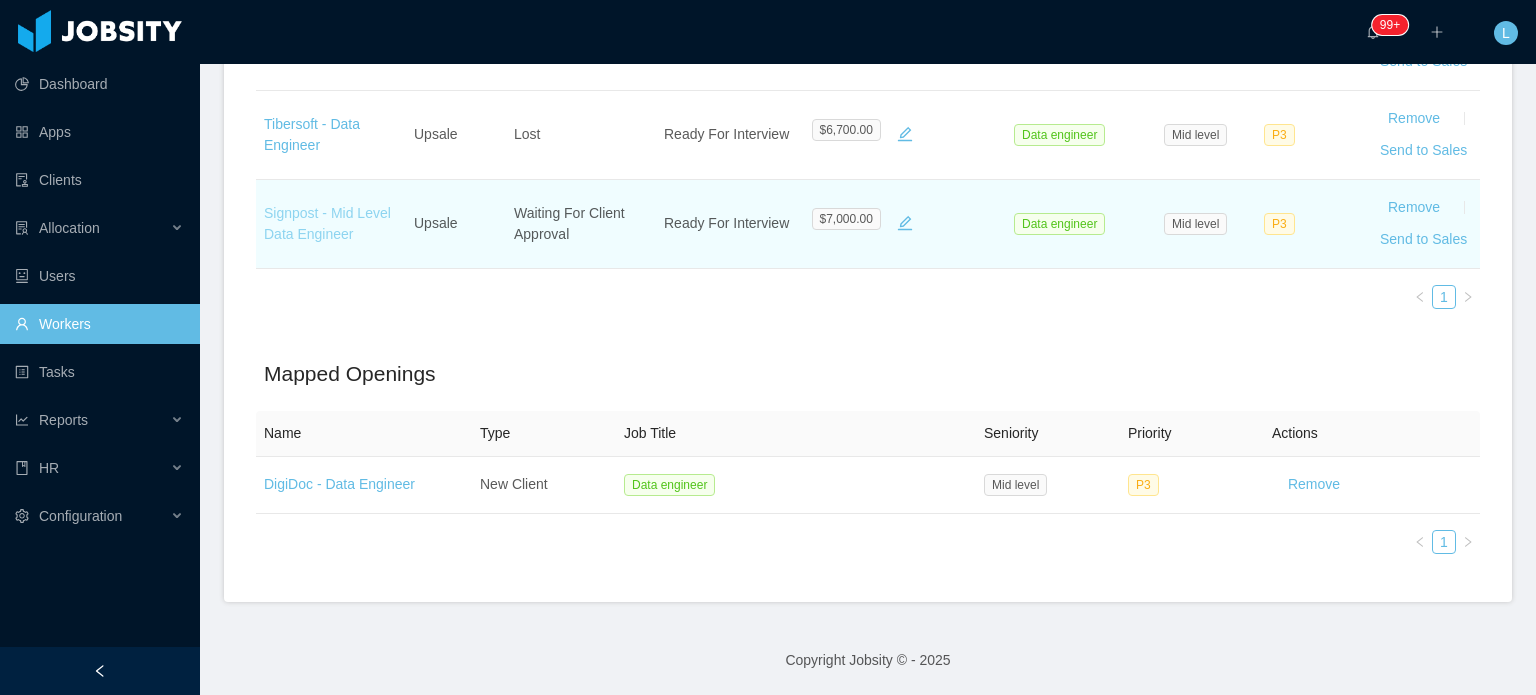 click on "Signpost - Mid Level Data Engineer" at bounding box center (327, 223) 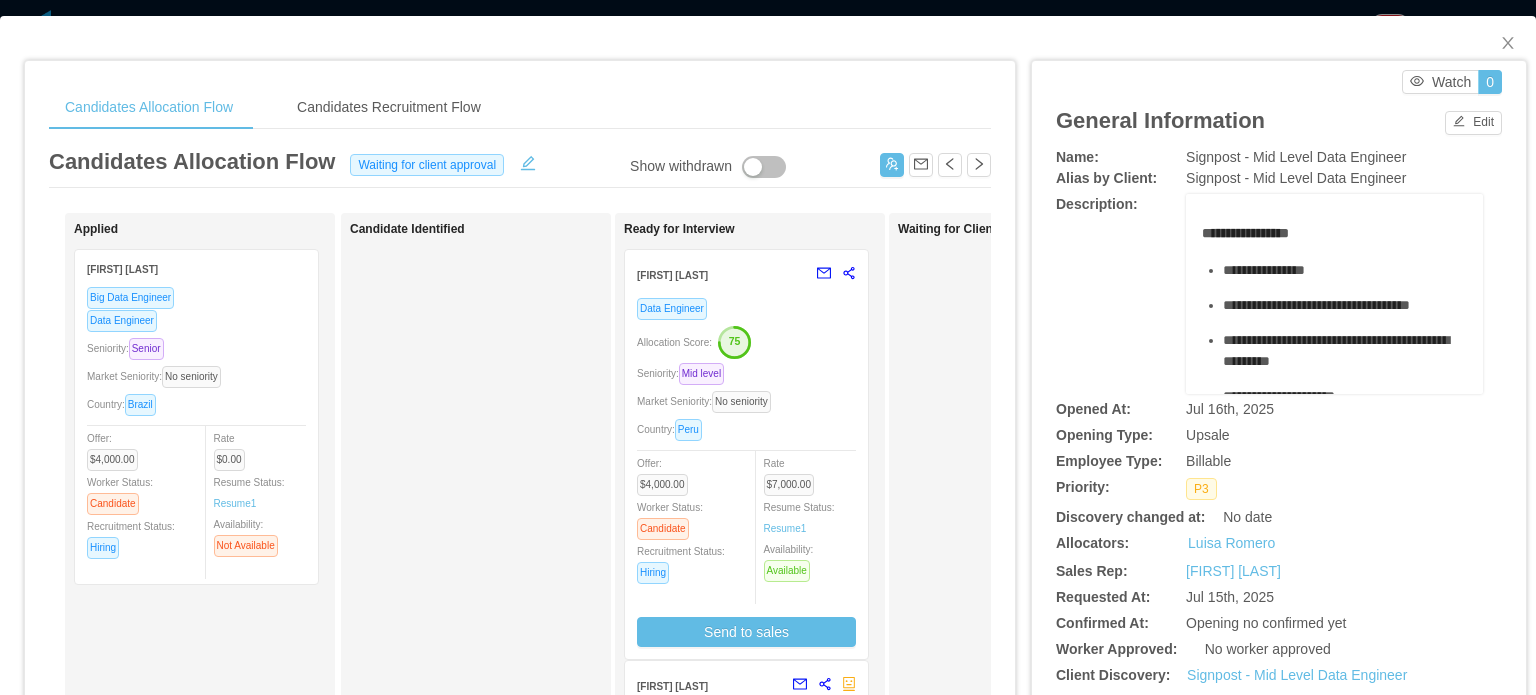 scroll, scrollTop: 300, scrollLeft: 0, axis: vertical 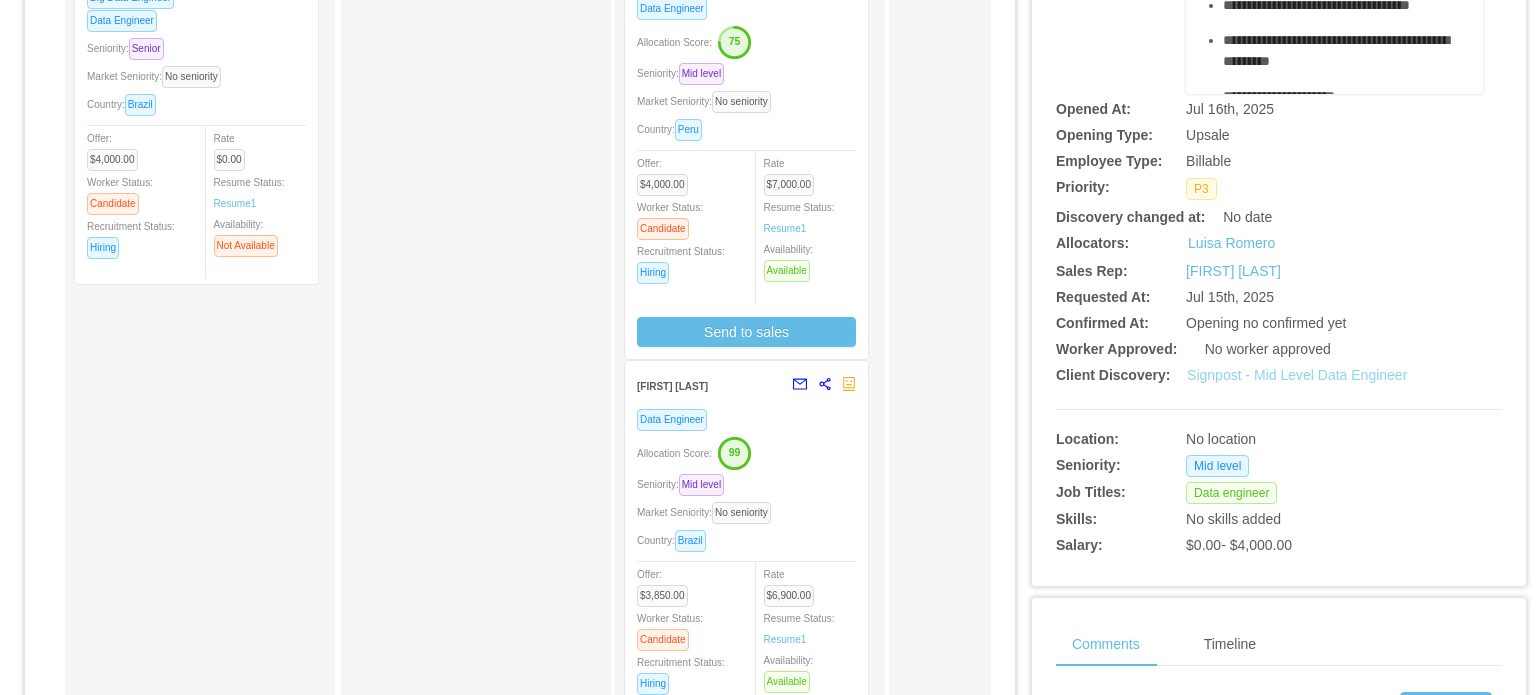 click on "Signpost - Mid Level Data Engineer" at bounding box center (1297, 375) 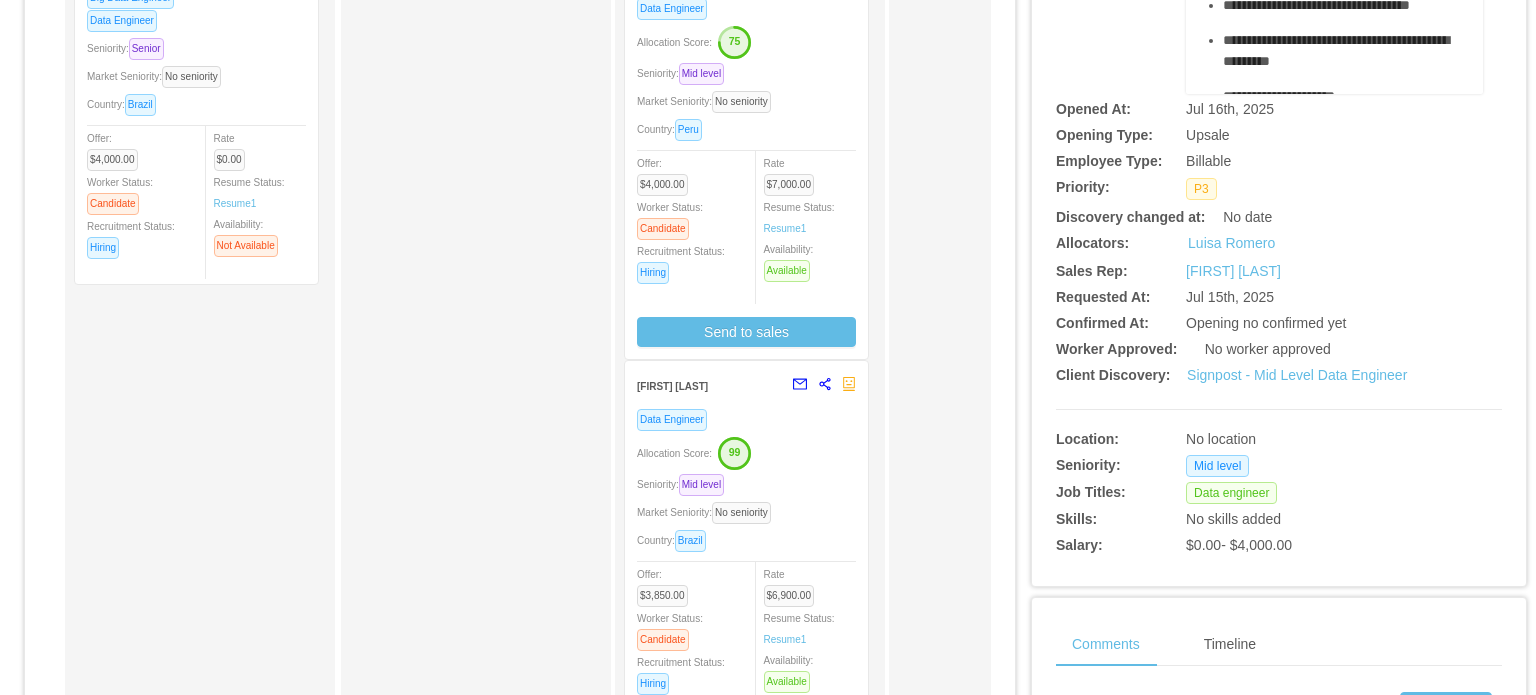 click on "Seniority:   Mid level" at bounding box center (746, 484) 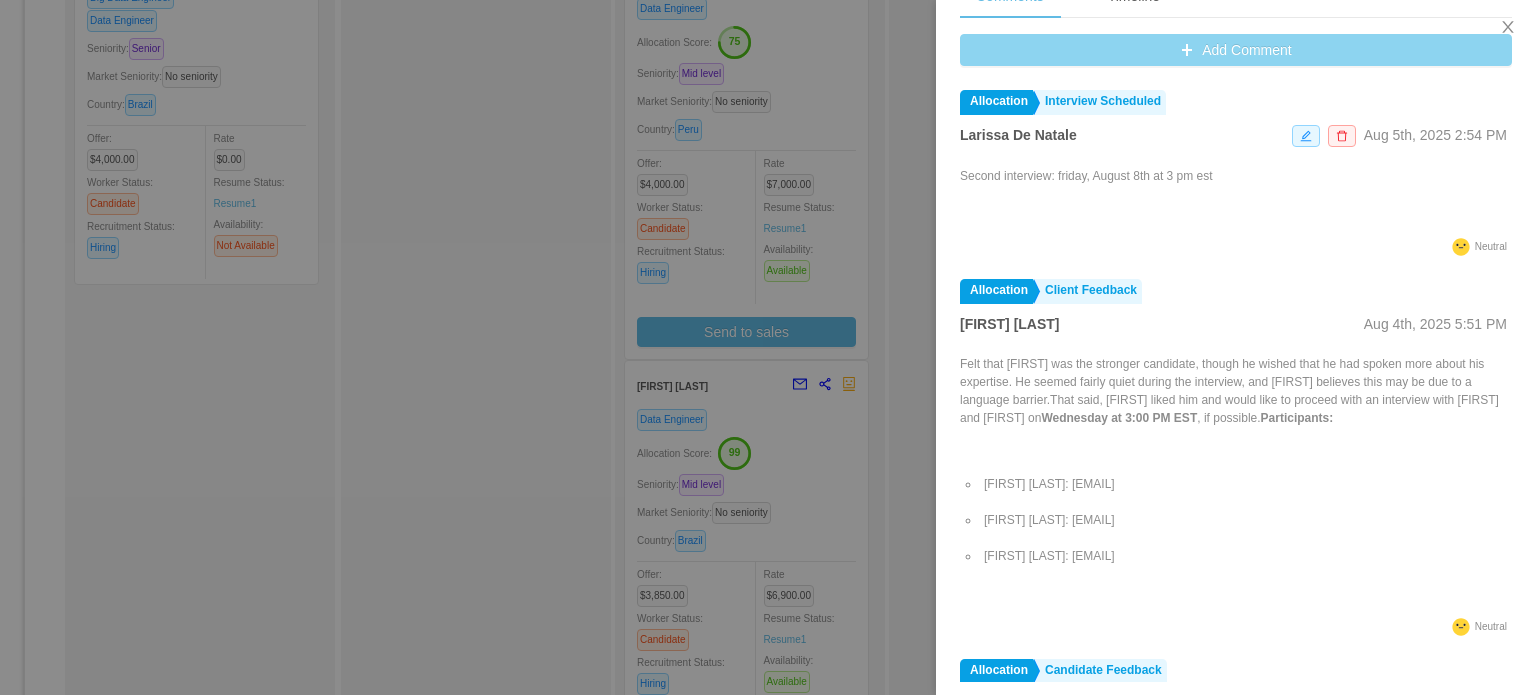 scroll, scrollTop: 970, scrollLeft: 0, axis: vertical 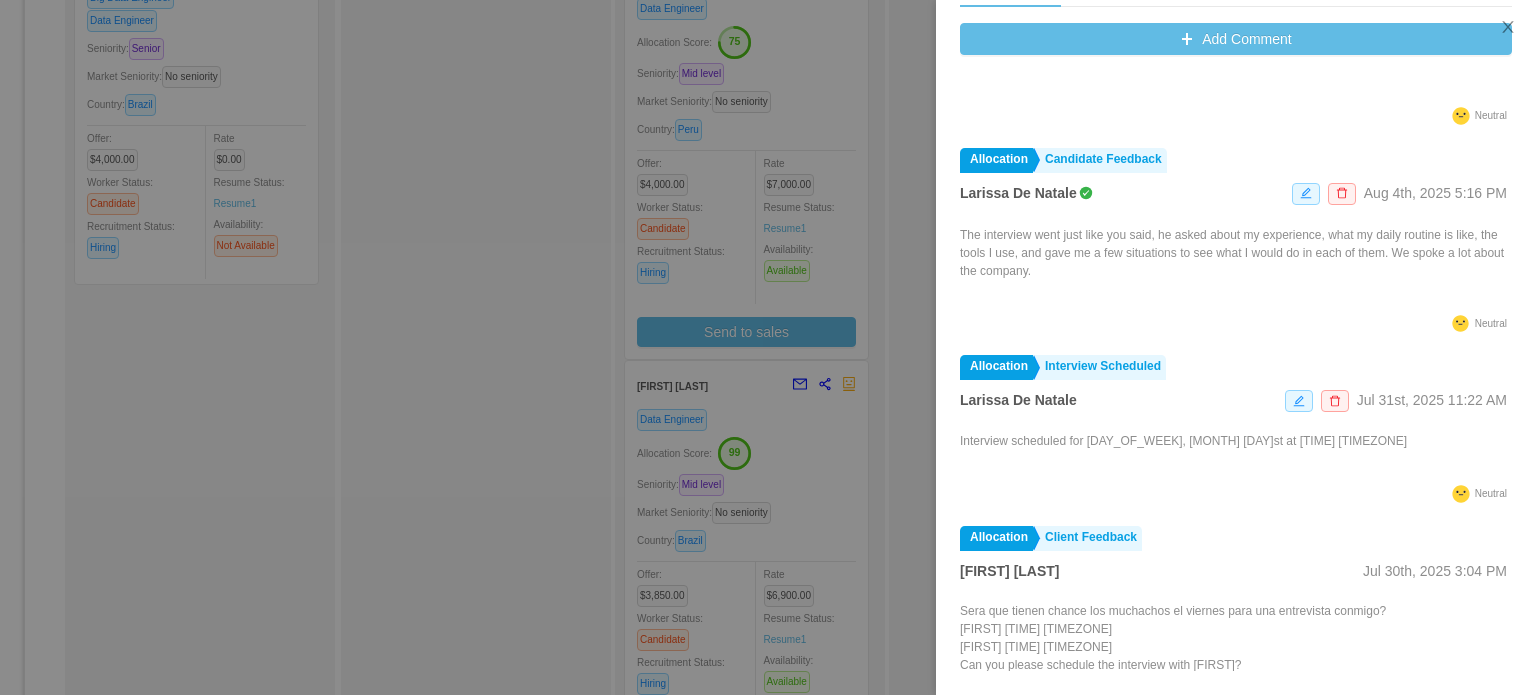 click at bounding box center (768, 347) 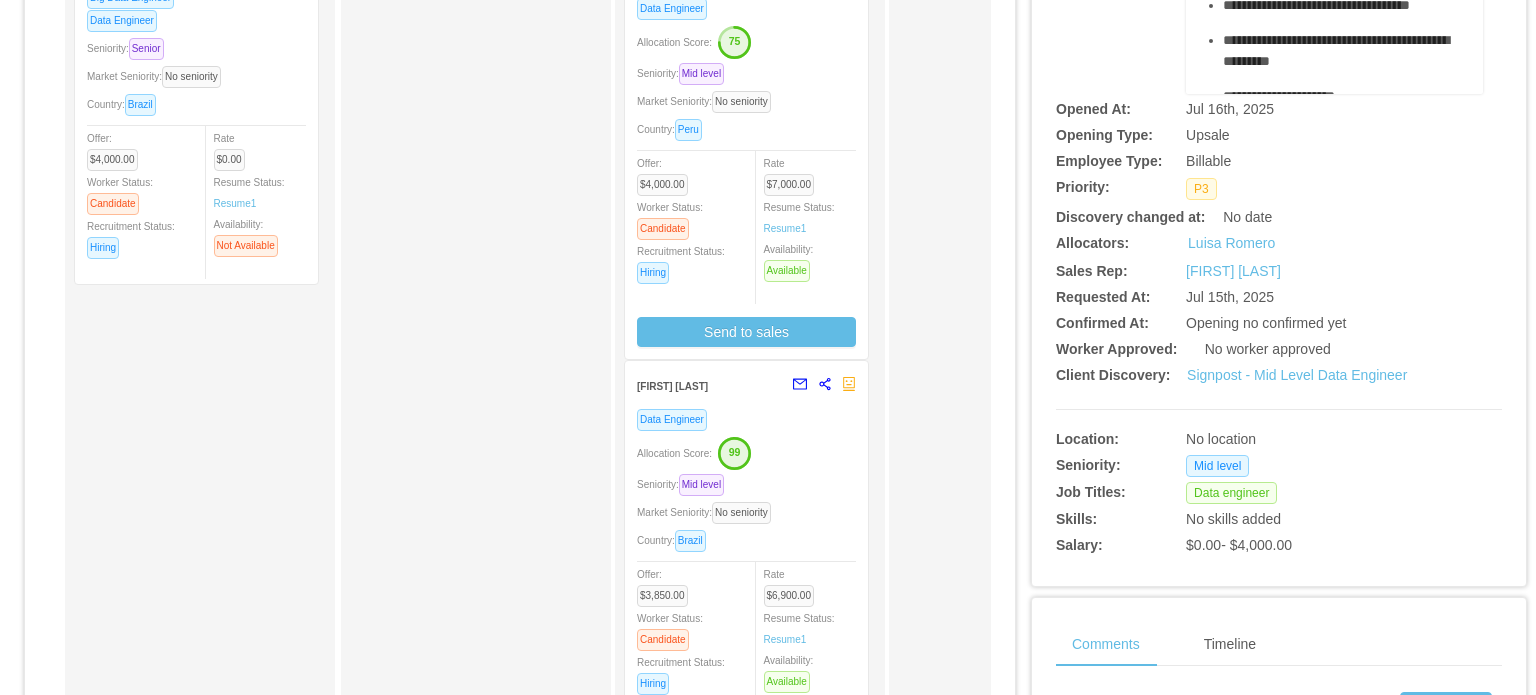 click on "Resume Status:   Resume  1" at bounding box center [799, 218] 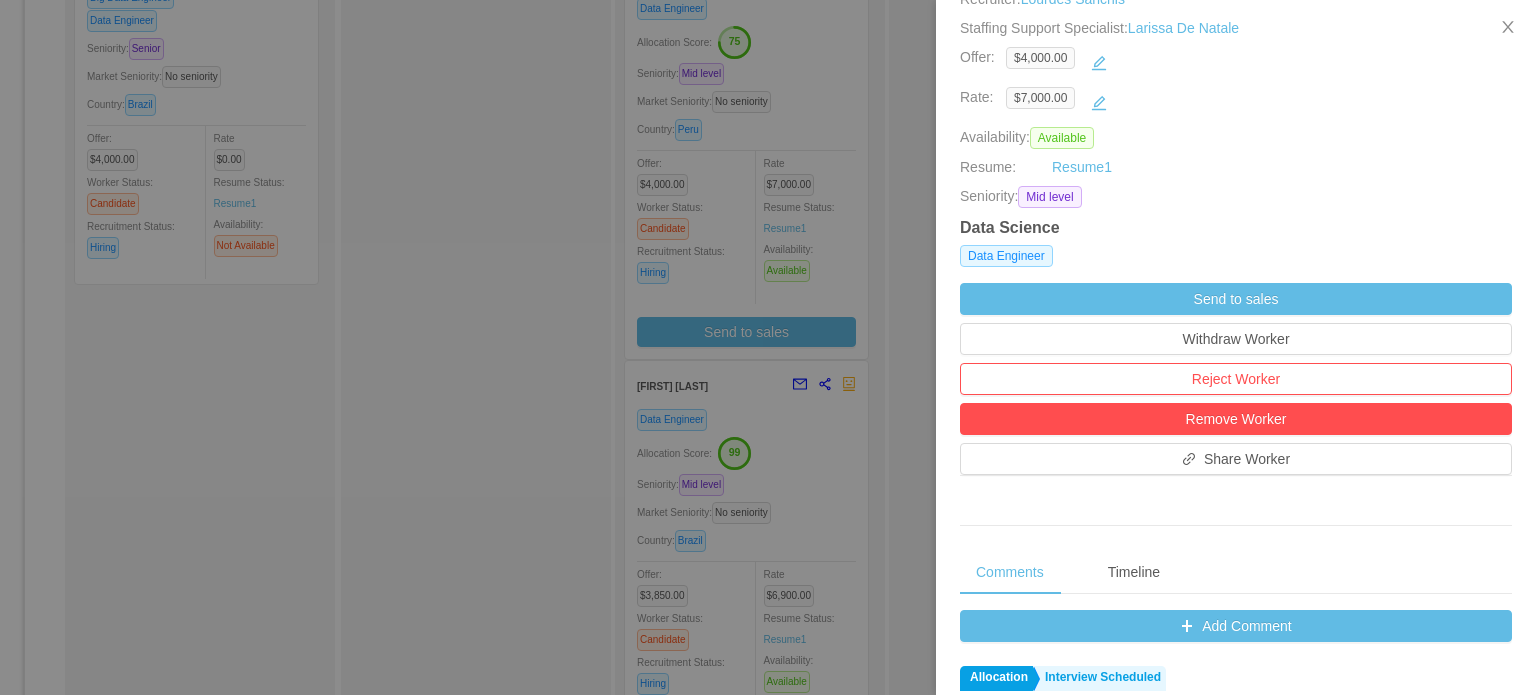 scroll, scrollTop: 400, scrollLeft: 0, axis: vertical 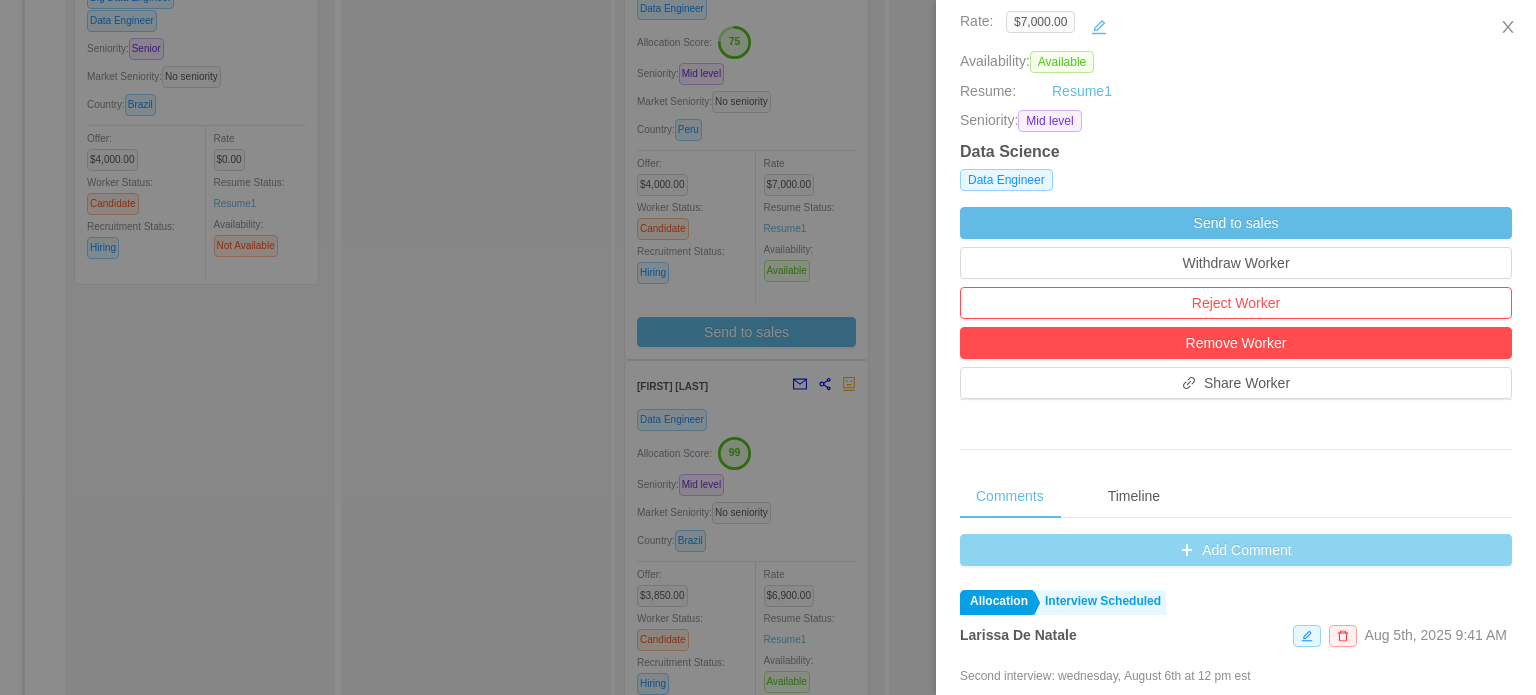 click on "Add Comment" at bounding box center (1236, 550) 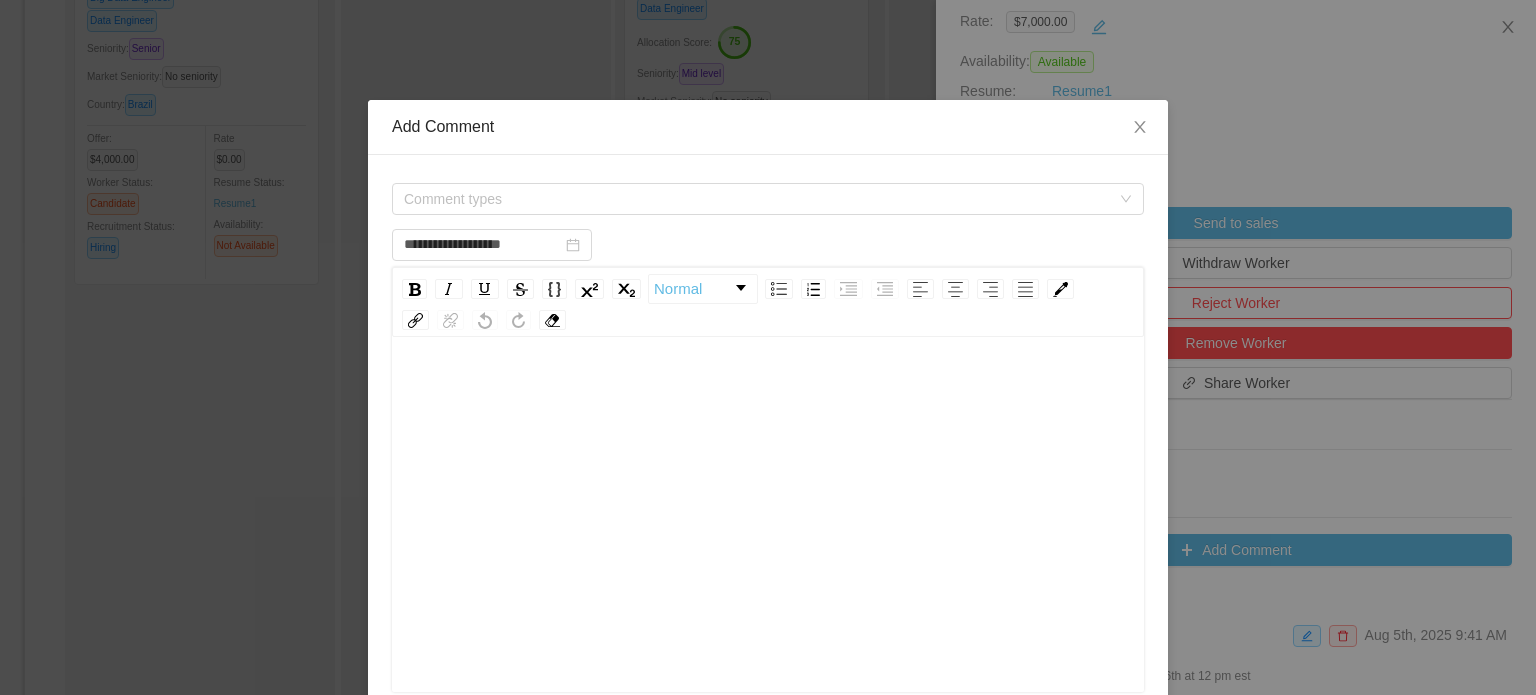 click at bounding box center [768, 546] 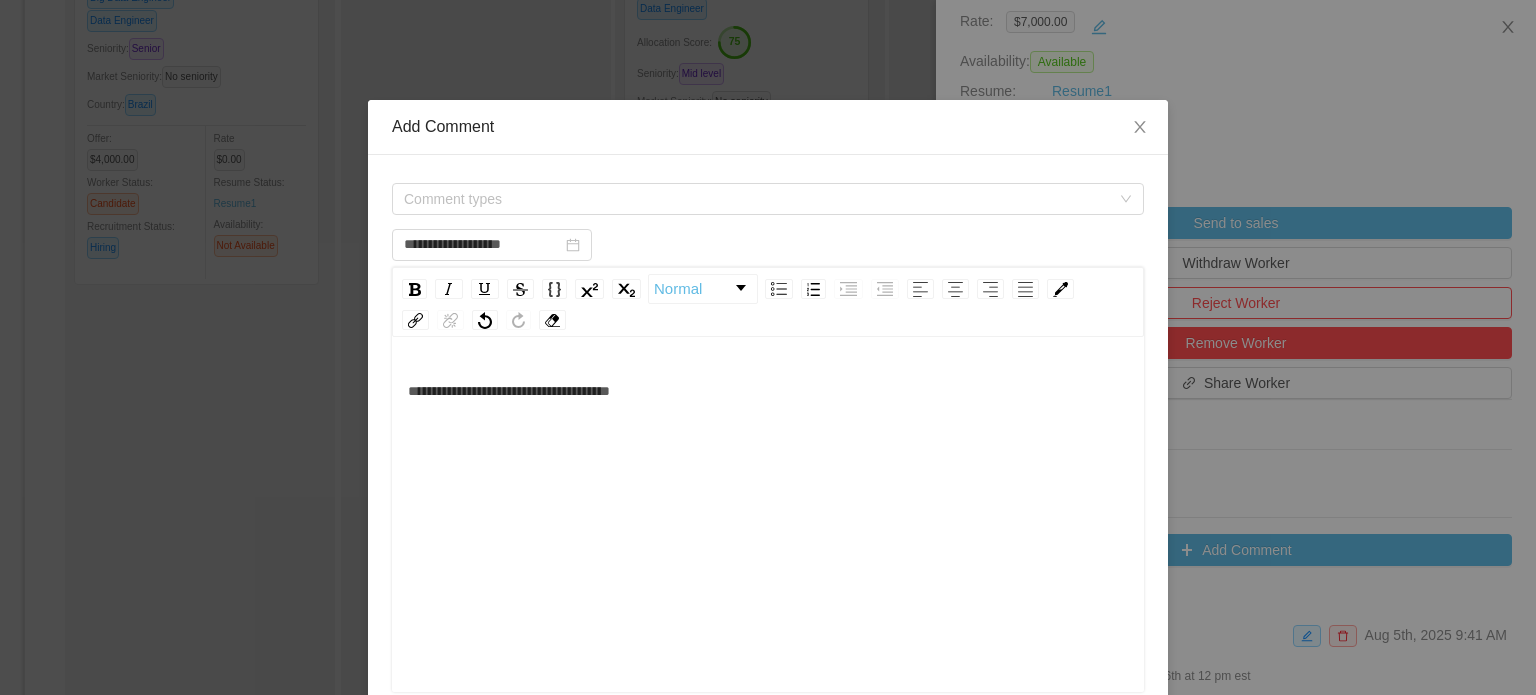 click on "**********" at bounding box center [509, 391] 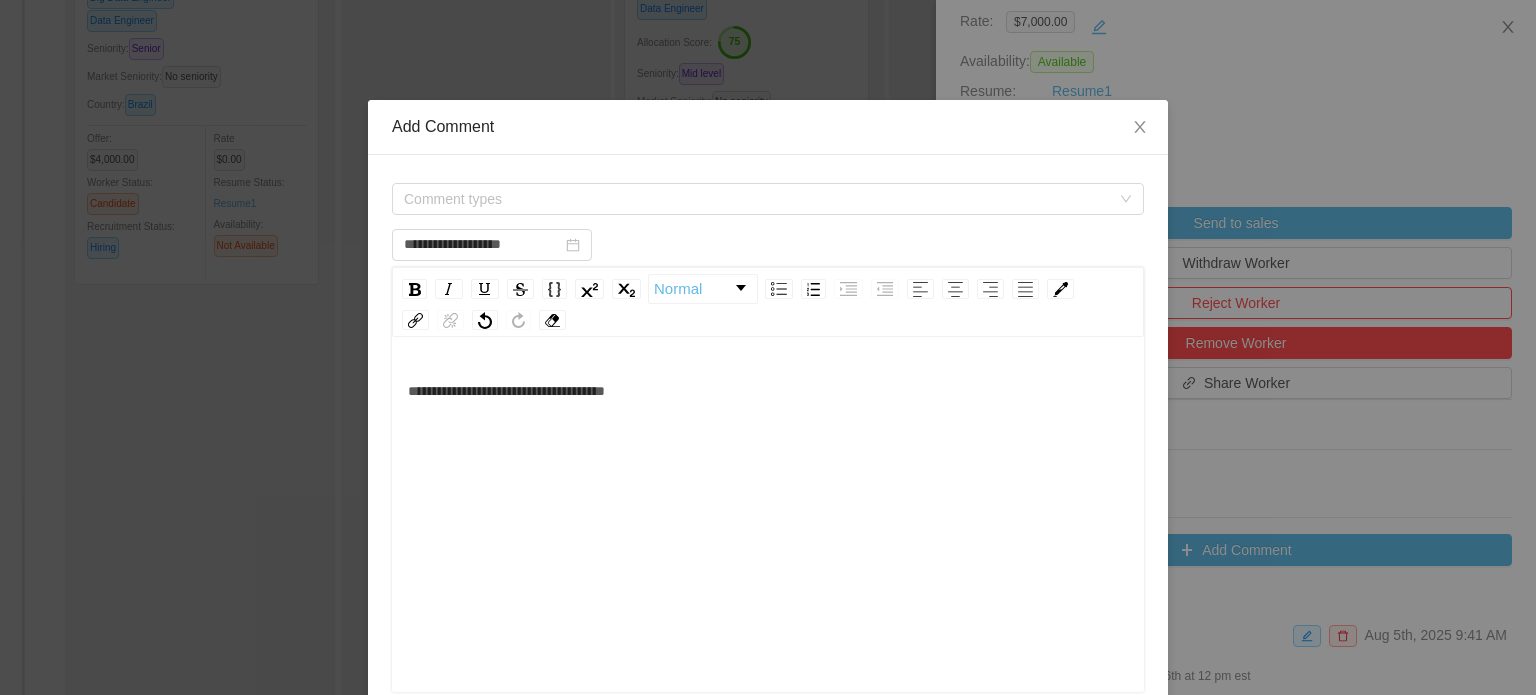 click on "**********" at bounding box center (768, 391) 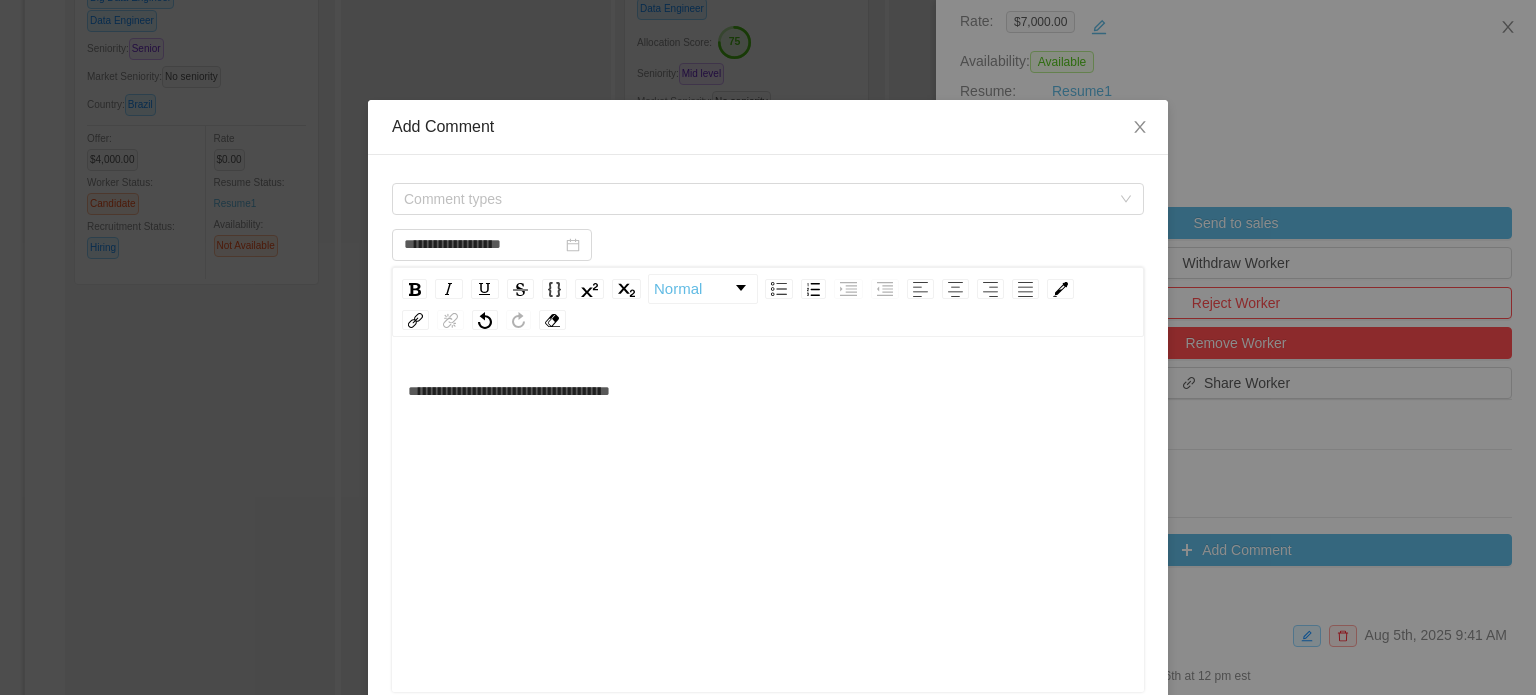 click on "**********" at bounding box center [768, 391] 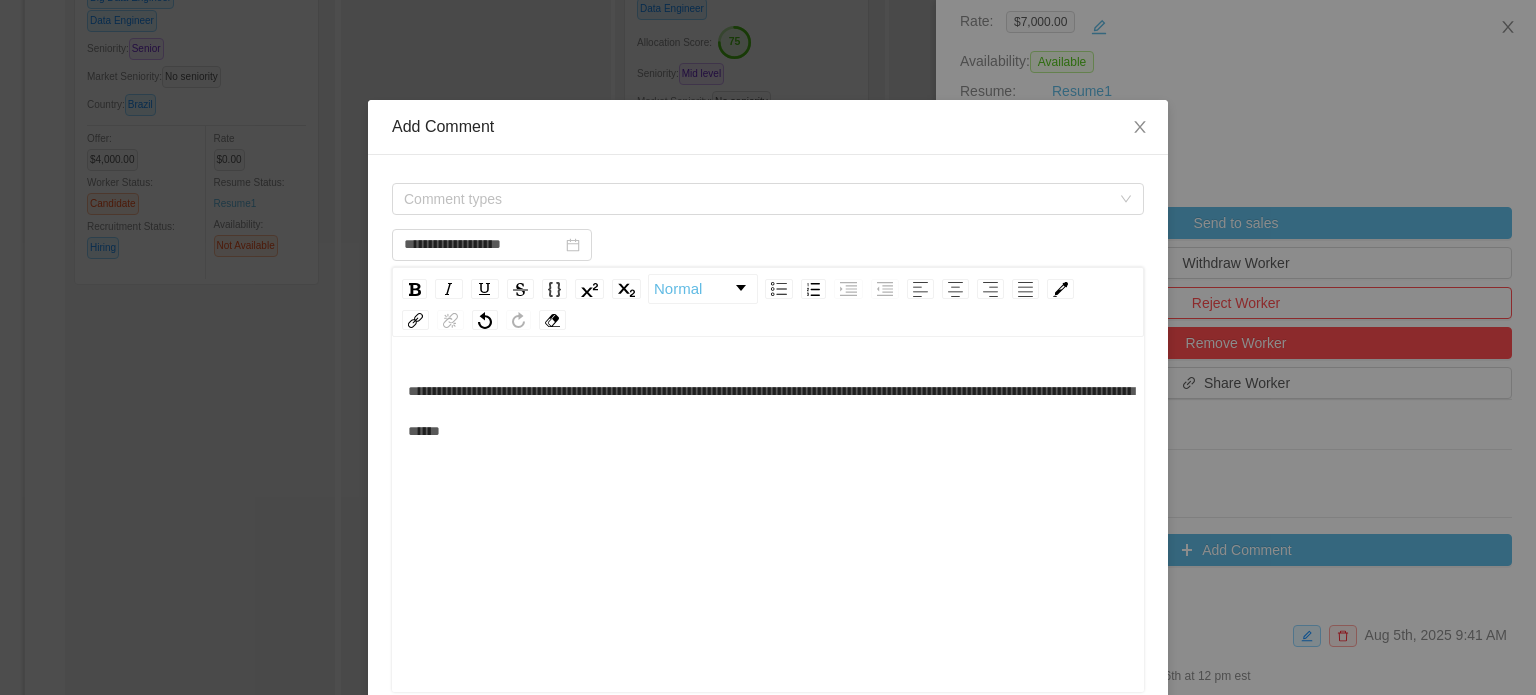 click on "**********" at bounding box center [771, 411] 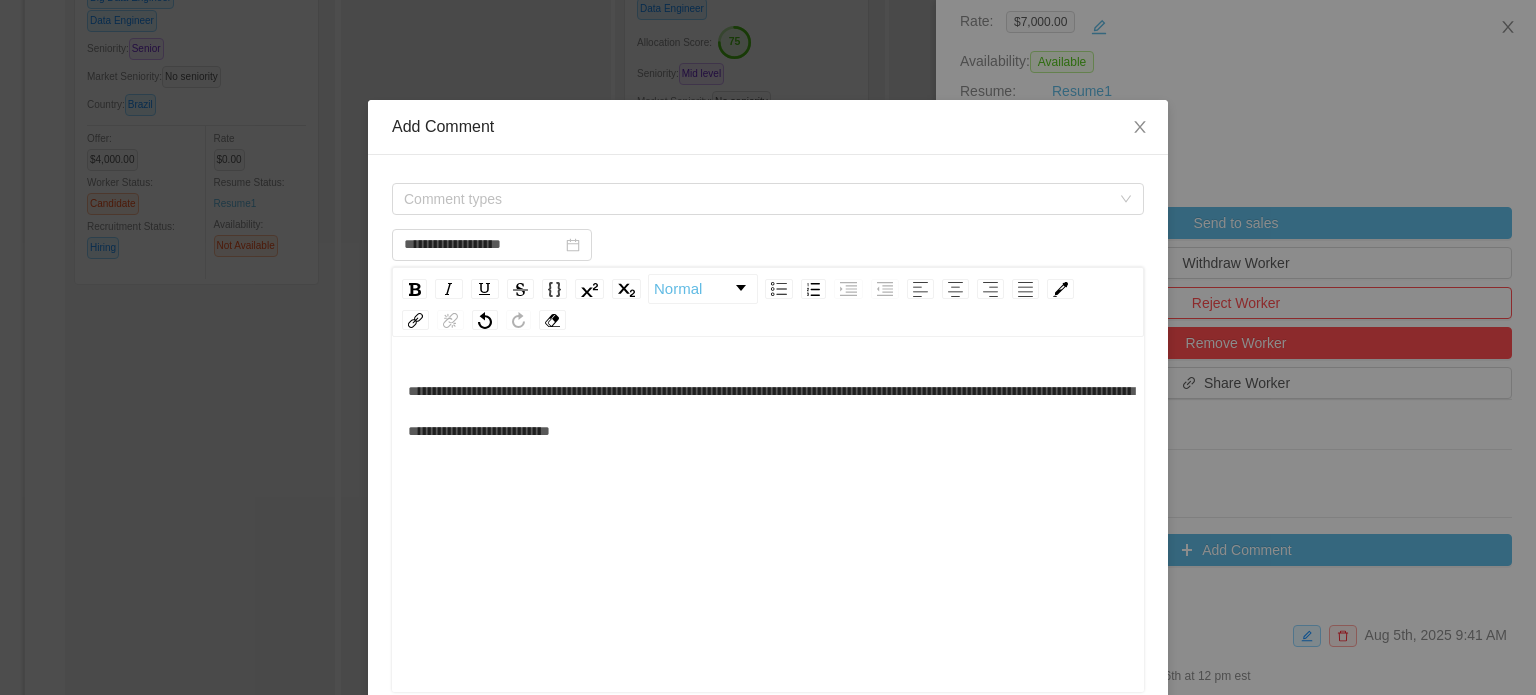 click on "**********" at bounding box center [771, 411] 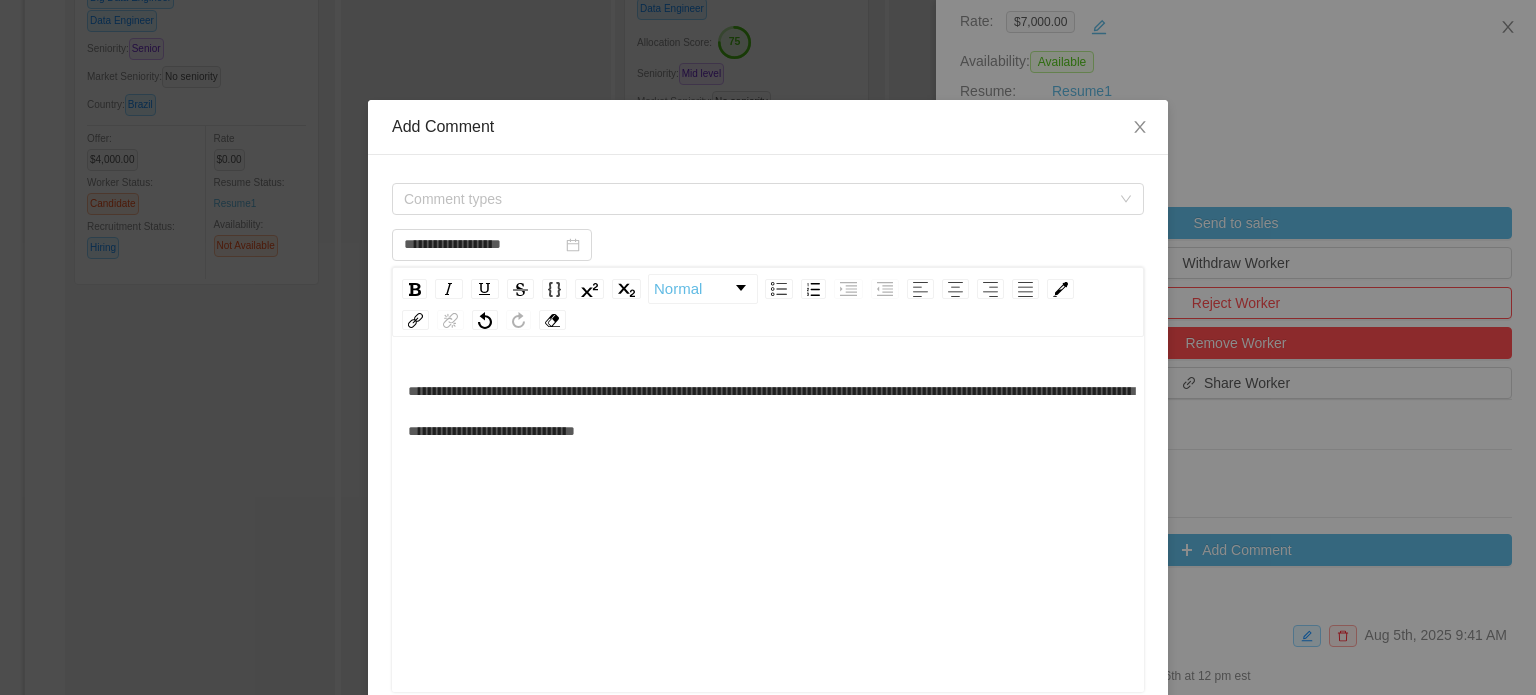 click on "**********" at bounding box center [768, 411] 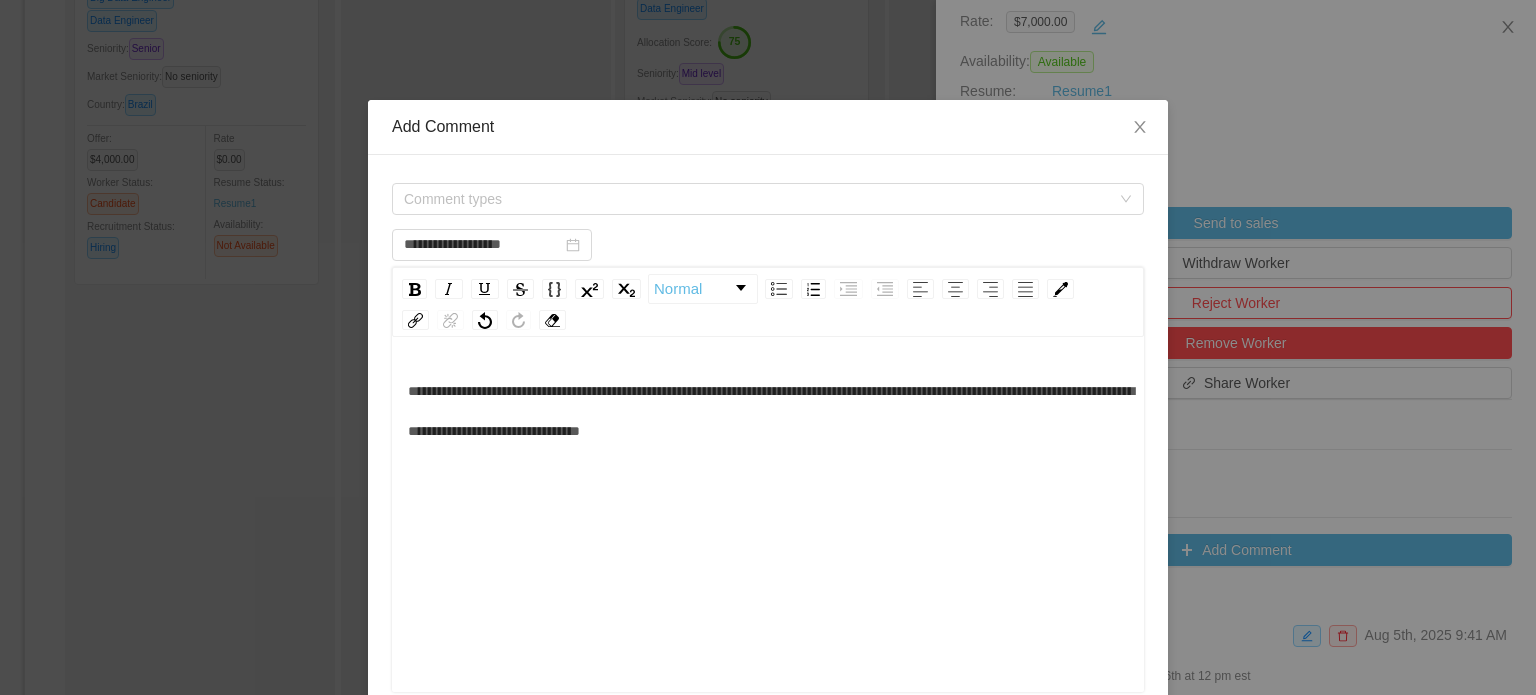 click on "**********" at bounding box center [768, 411] 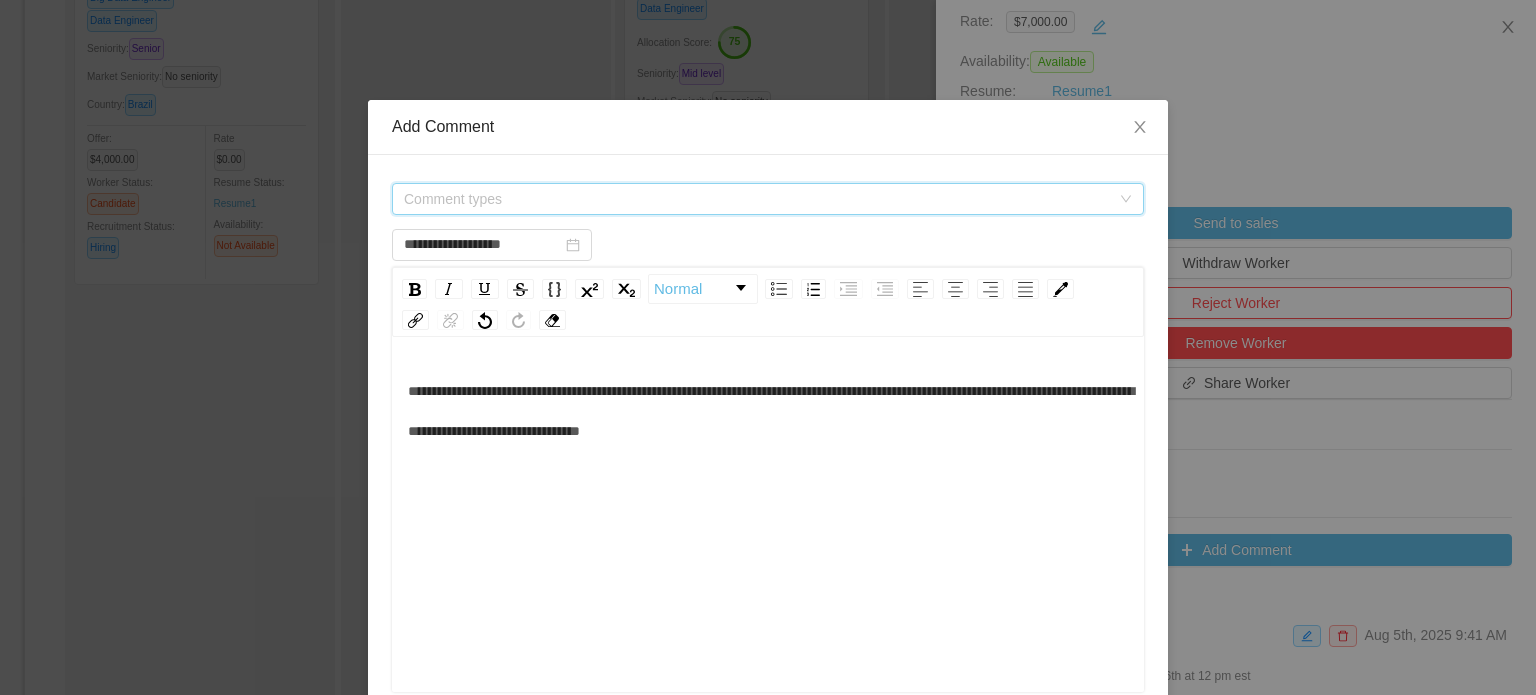 click on "Comment types" at bounding box center [757, 199] 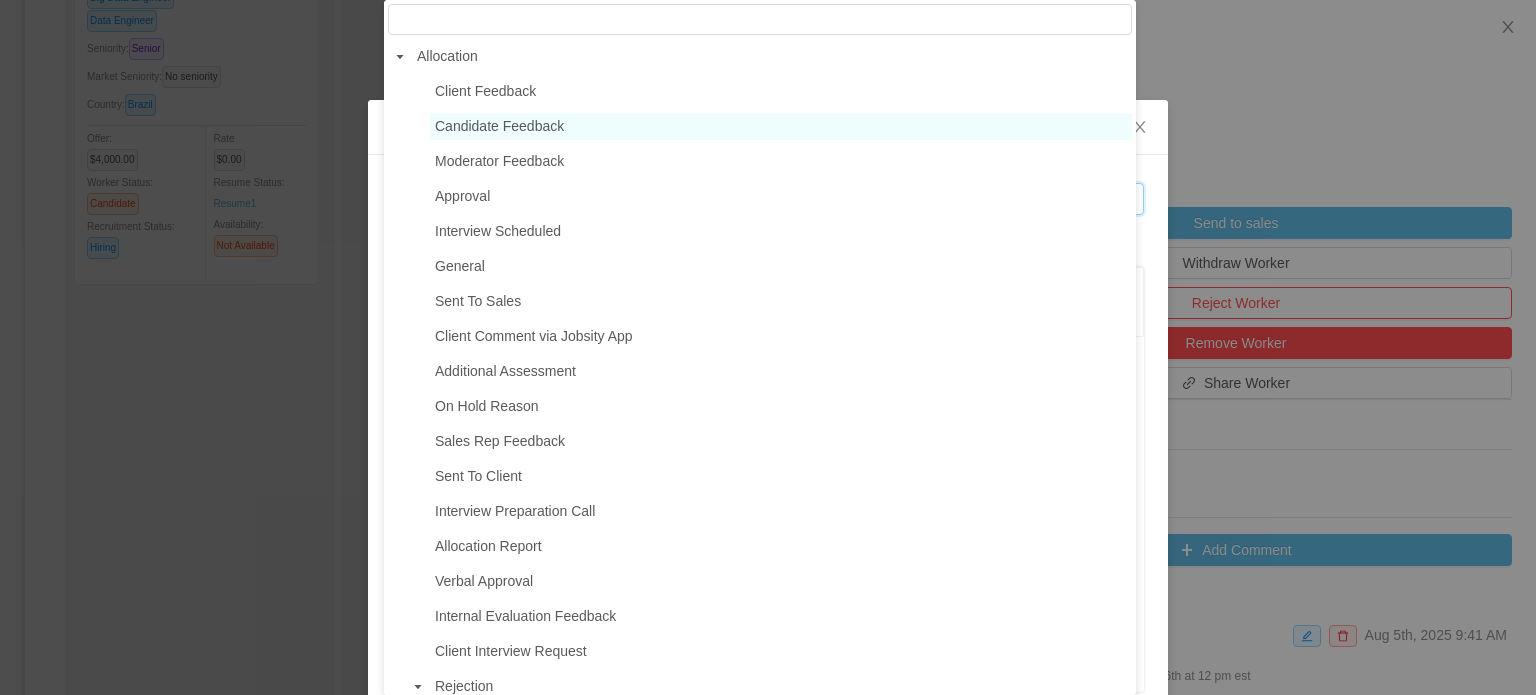 click on "Candidate Feedback" at bounding box center [499, 126] 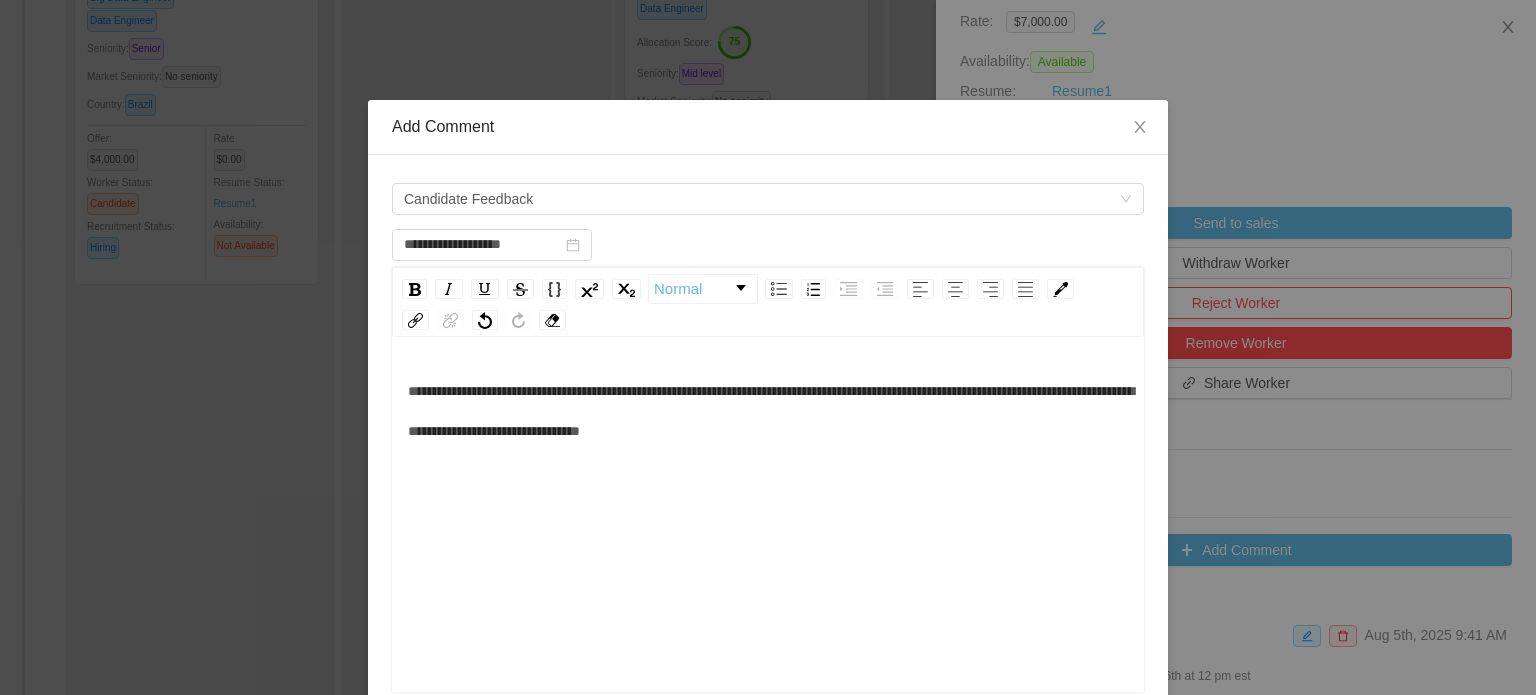 click on "**********" at bounding box center (768, 411) 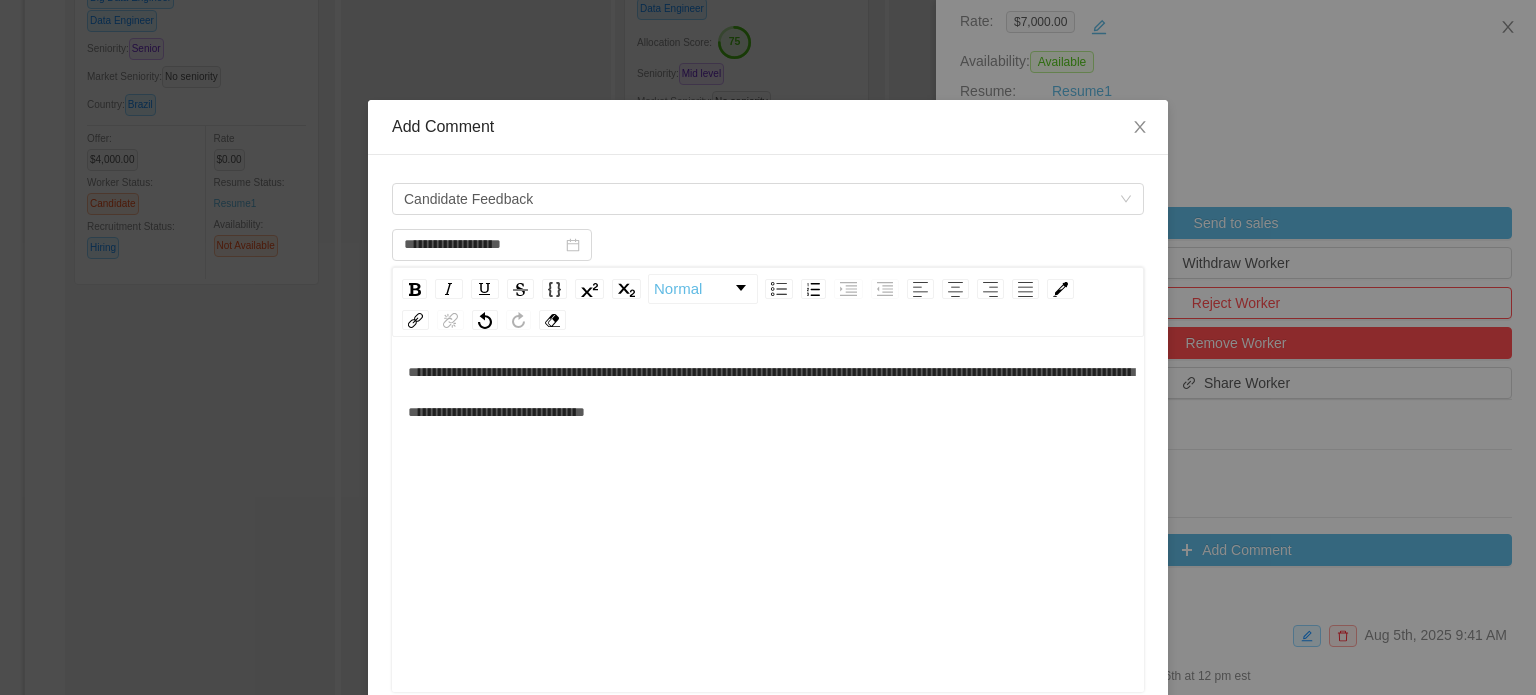 scroll, scrollTop: 44, scrollLeft: 0, axis: vertical 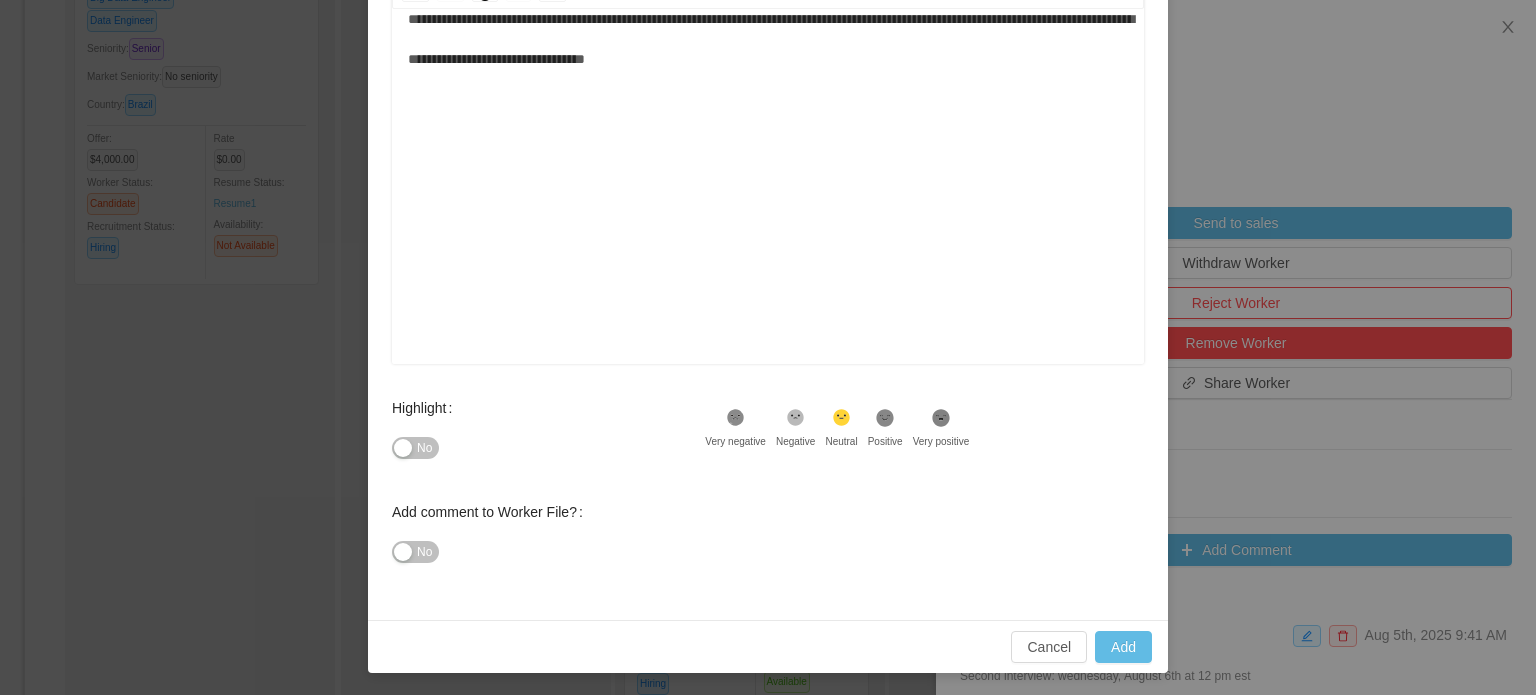click on "No" at bounding box center (424, 448) 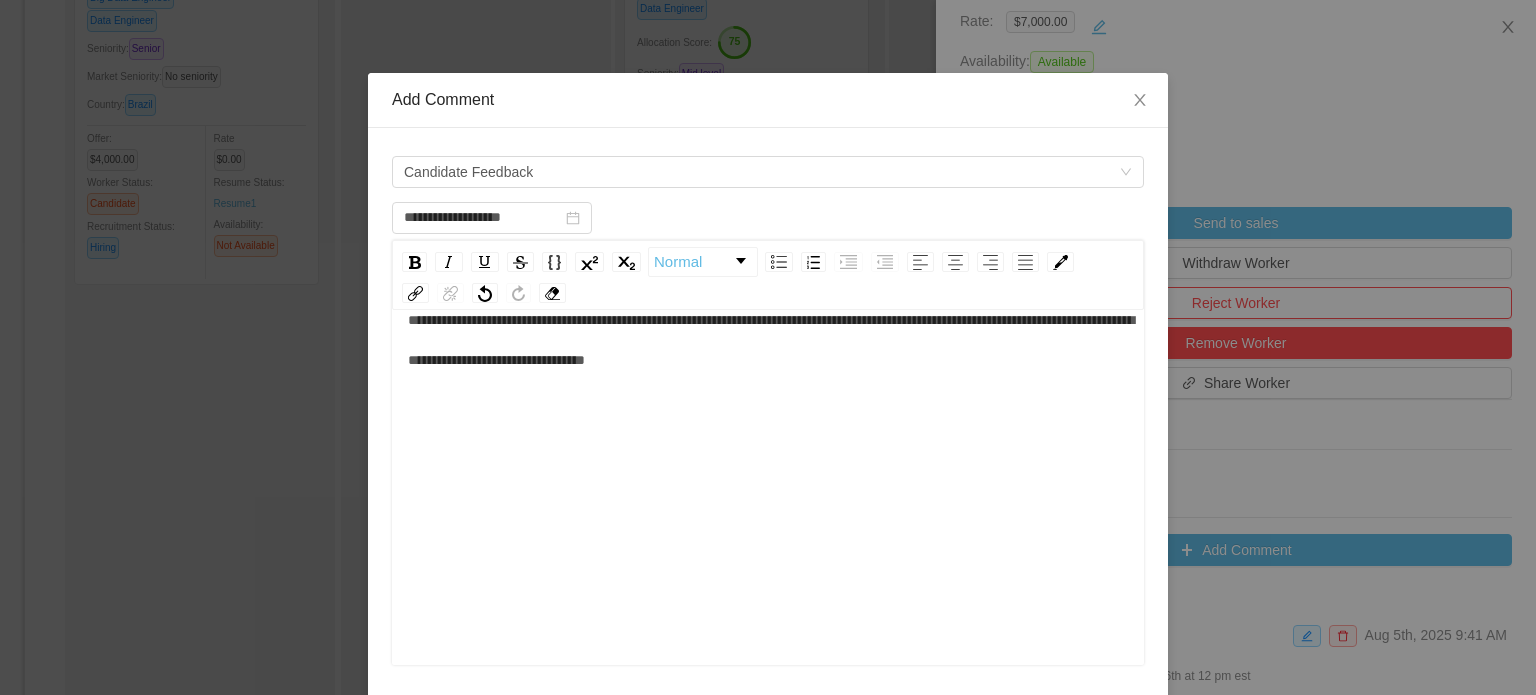 scroll, scrollTop: 0, scrollLeft: 0, axis: both 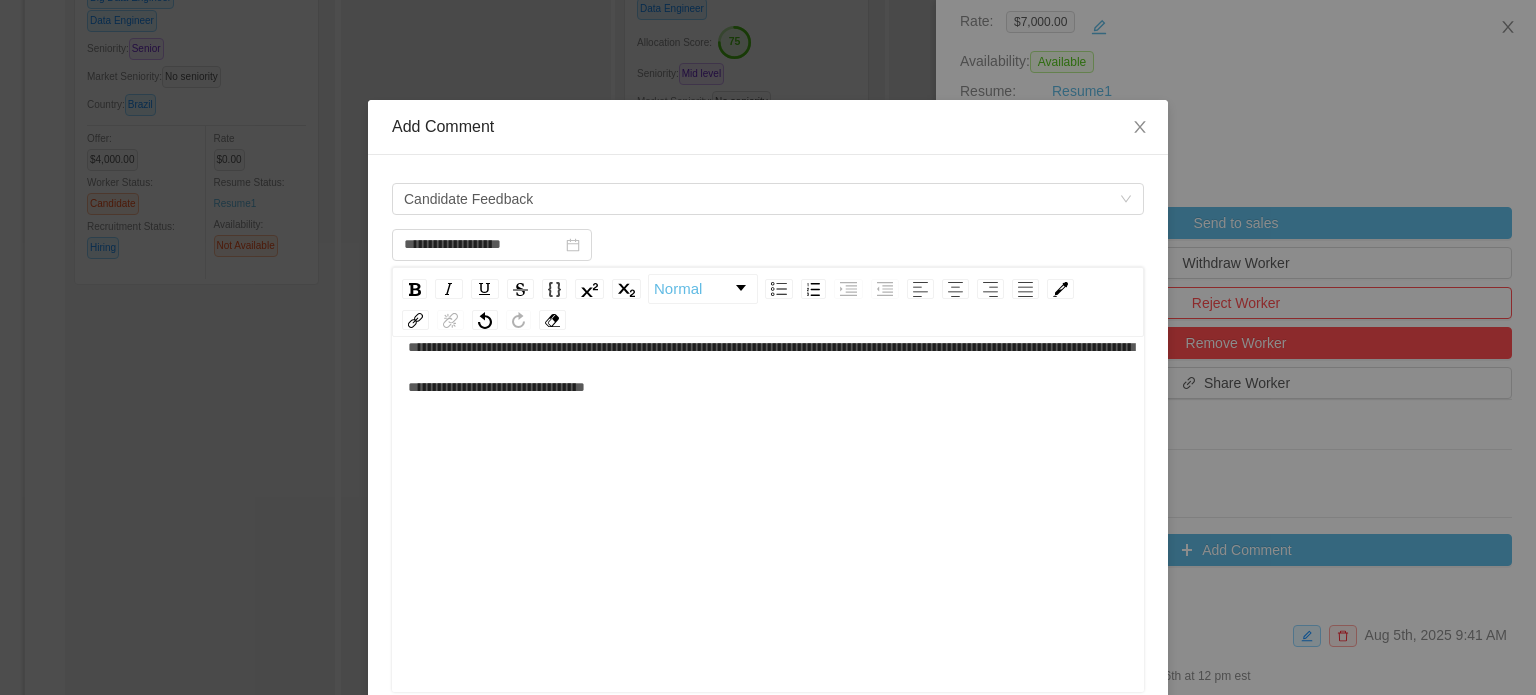 click on "**********" at bounding box center [771, 367] 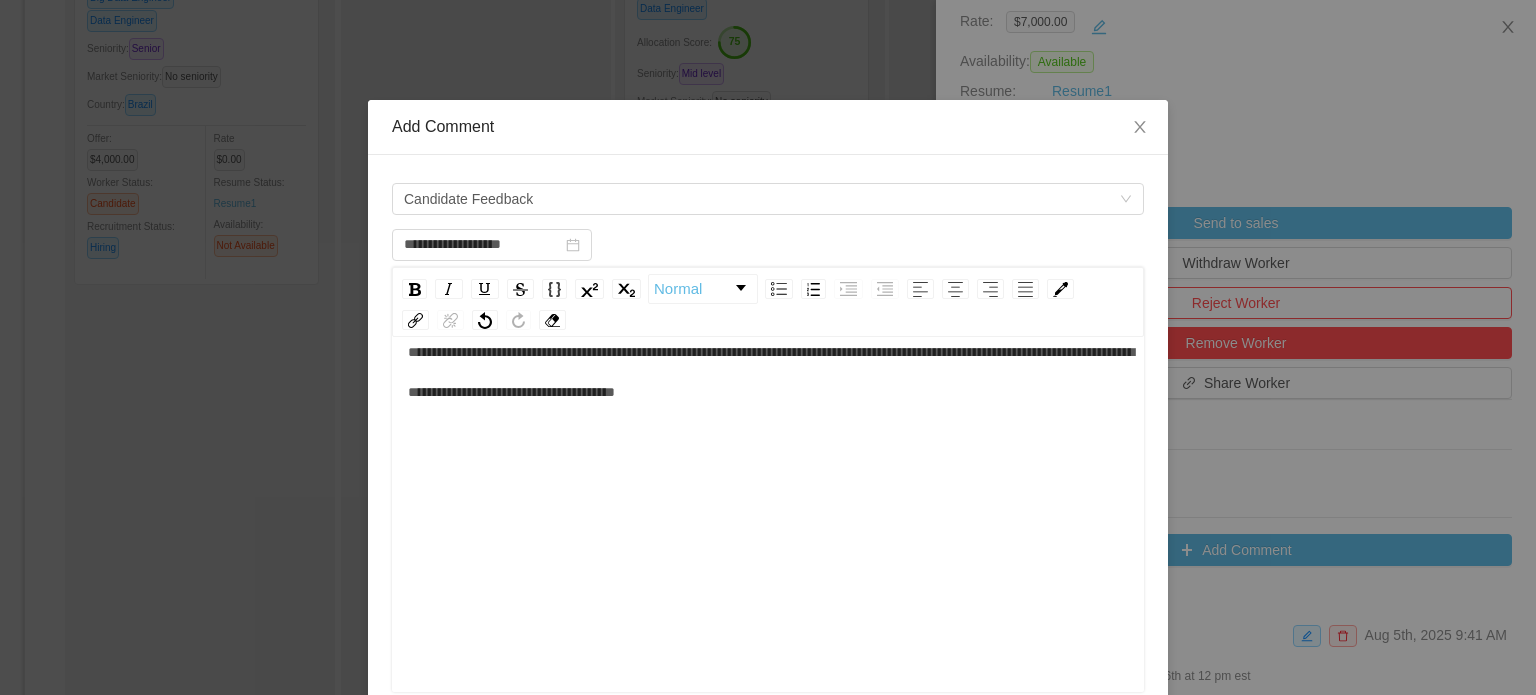 click on "**********" at bounding box center (771, 372) 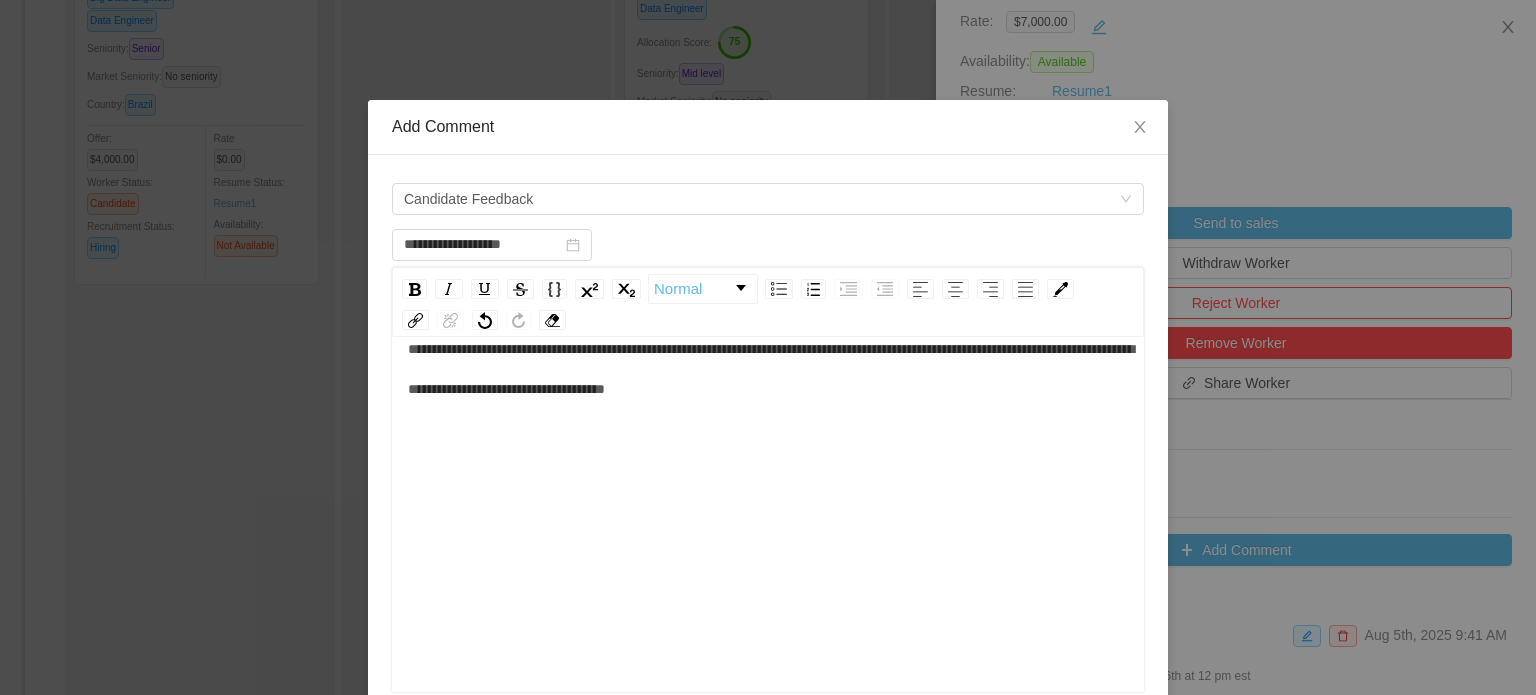 scroll, scrollTop: 44, scrollLeft: 0, axis: vertical 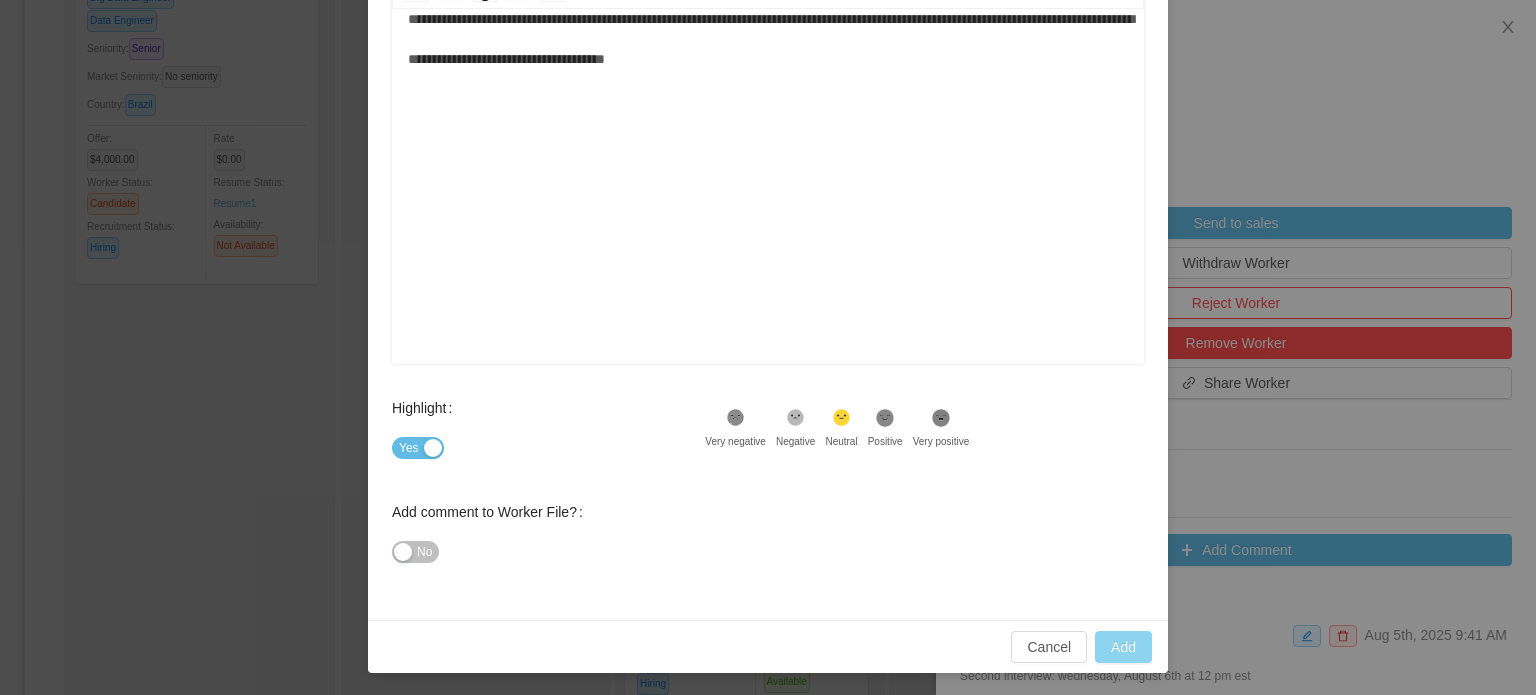 type on "**********" 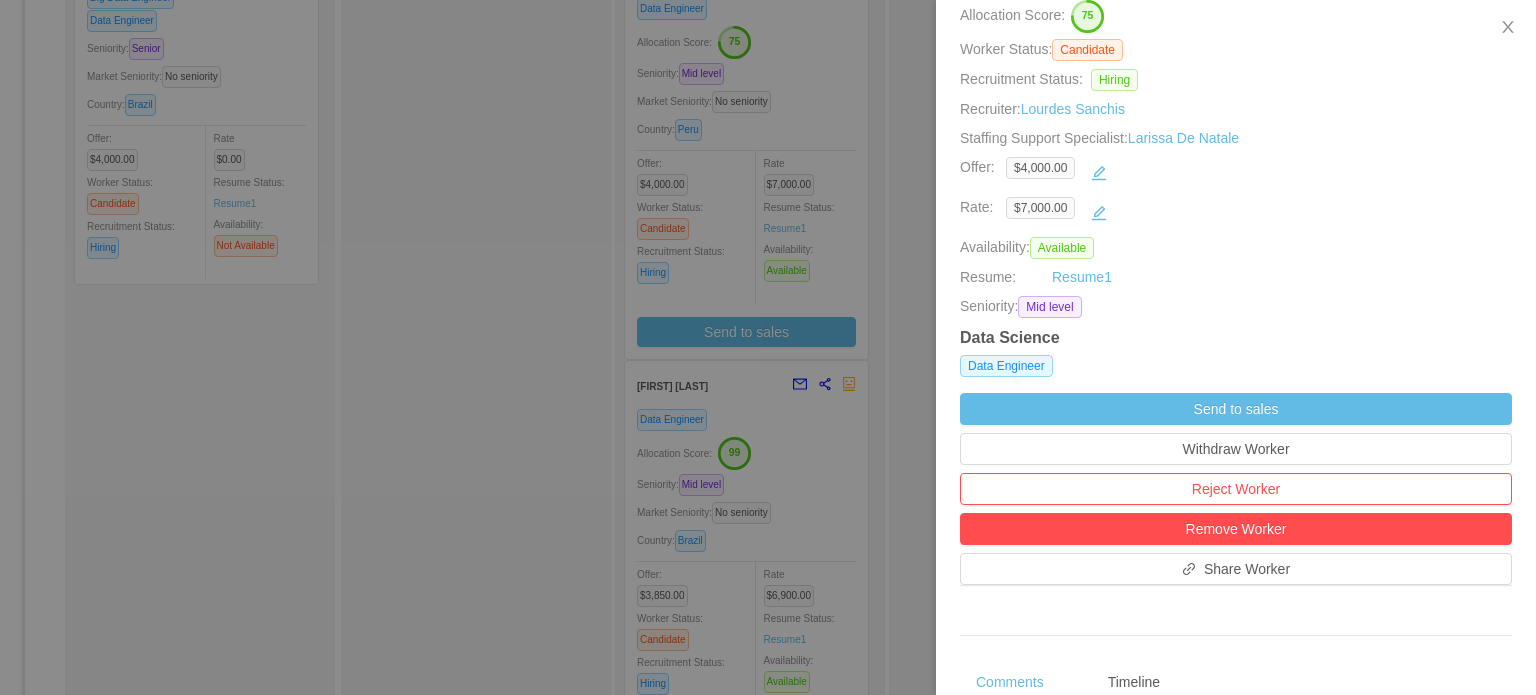 scroll, scrollTop: 0, scrollLeft: 0, axis: both 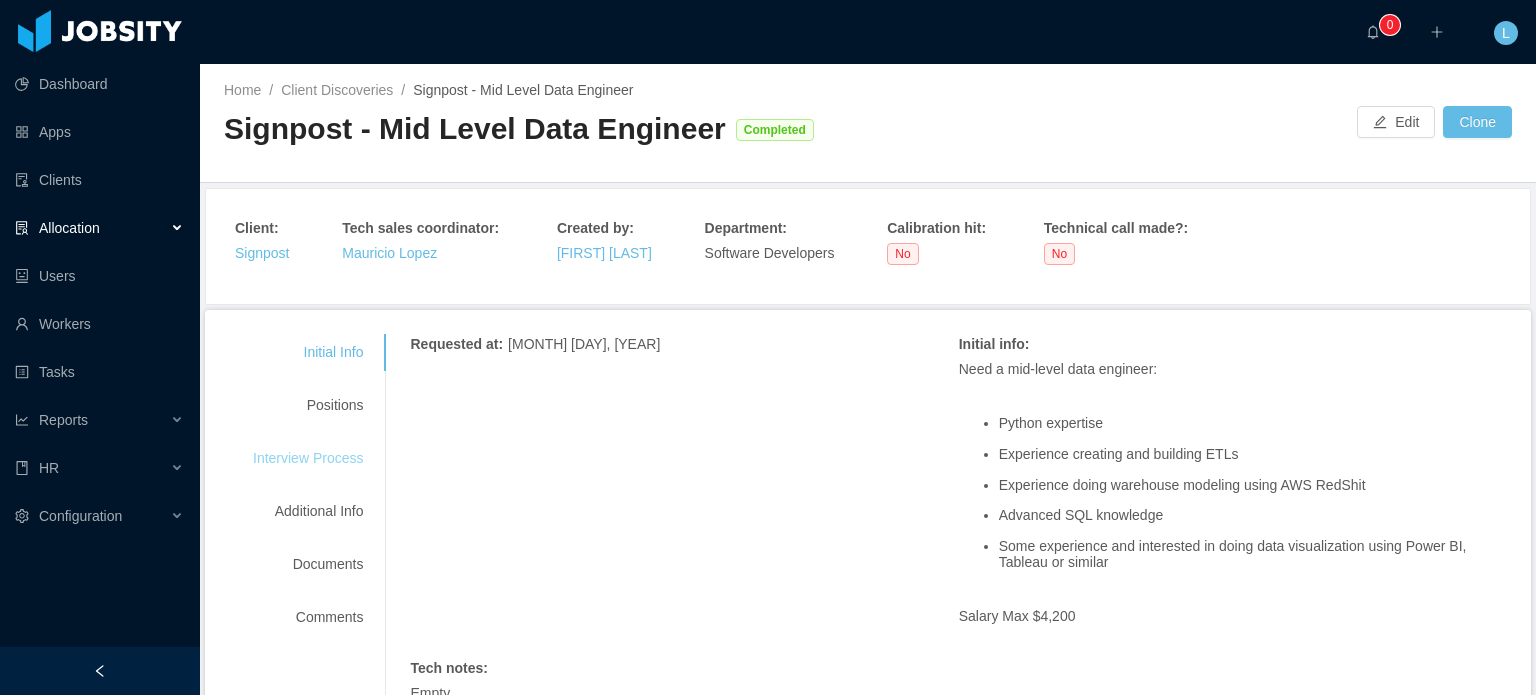 click on "Interview Process" at bounding box center [308, 458] 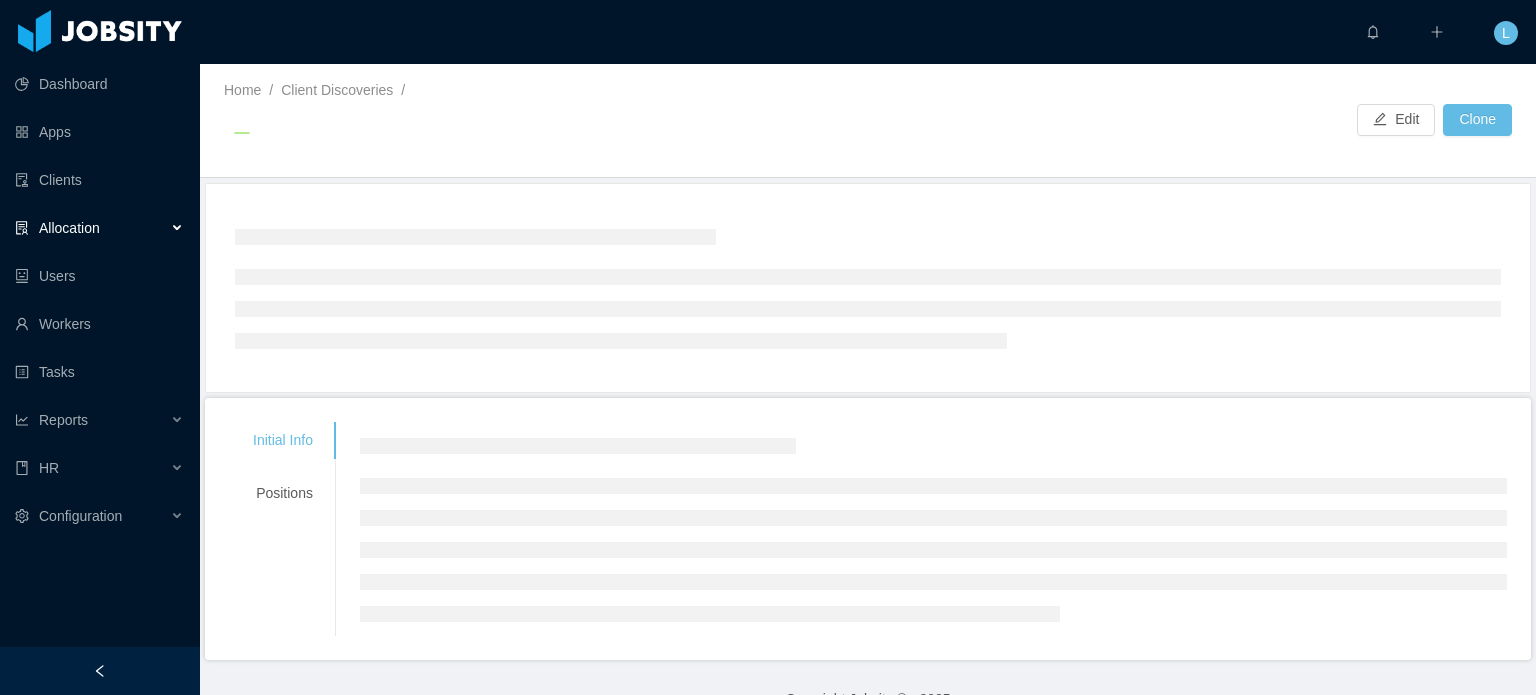 scroll, scrollTop: 0, scrollLeft: 0, axis: both 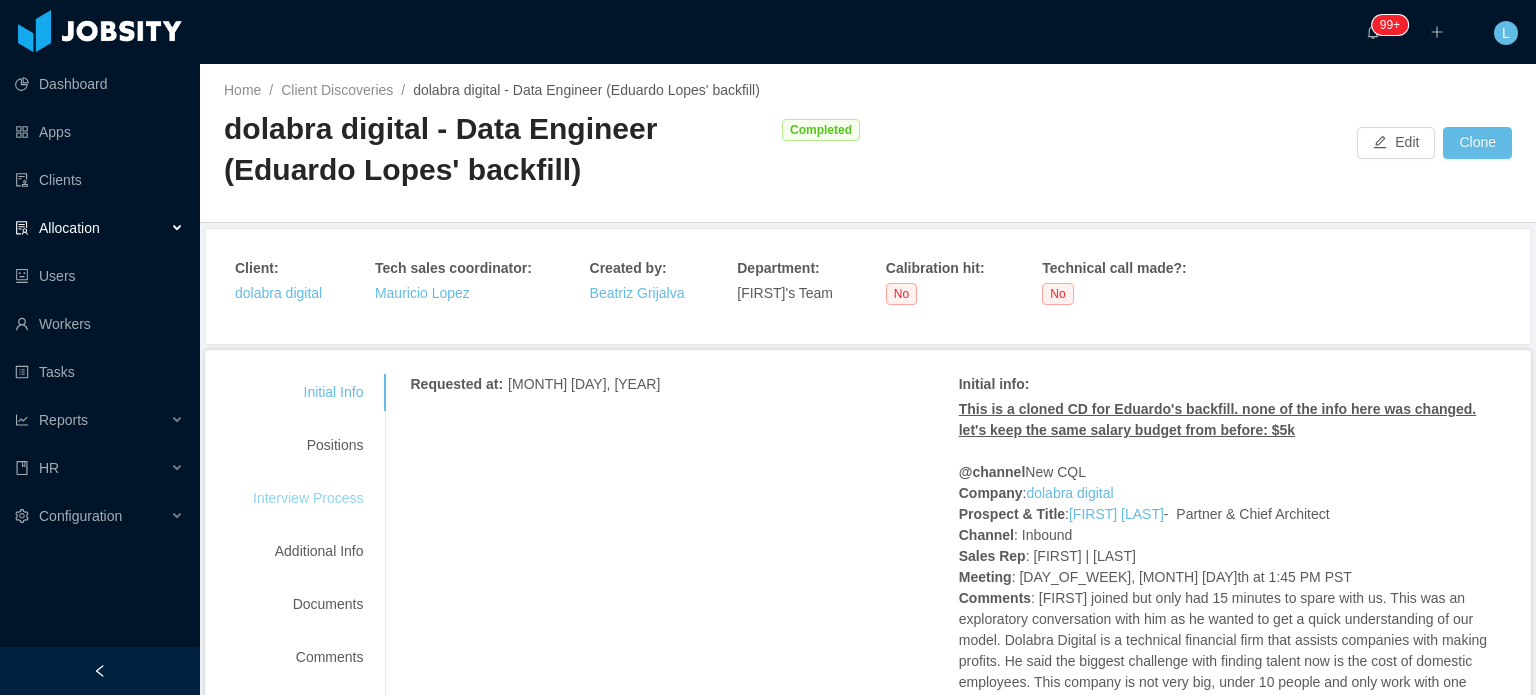 click on "Interview Process" at bounding box center [308, 498] 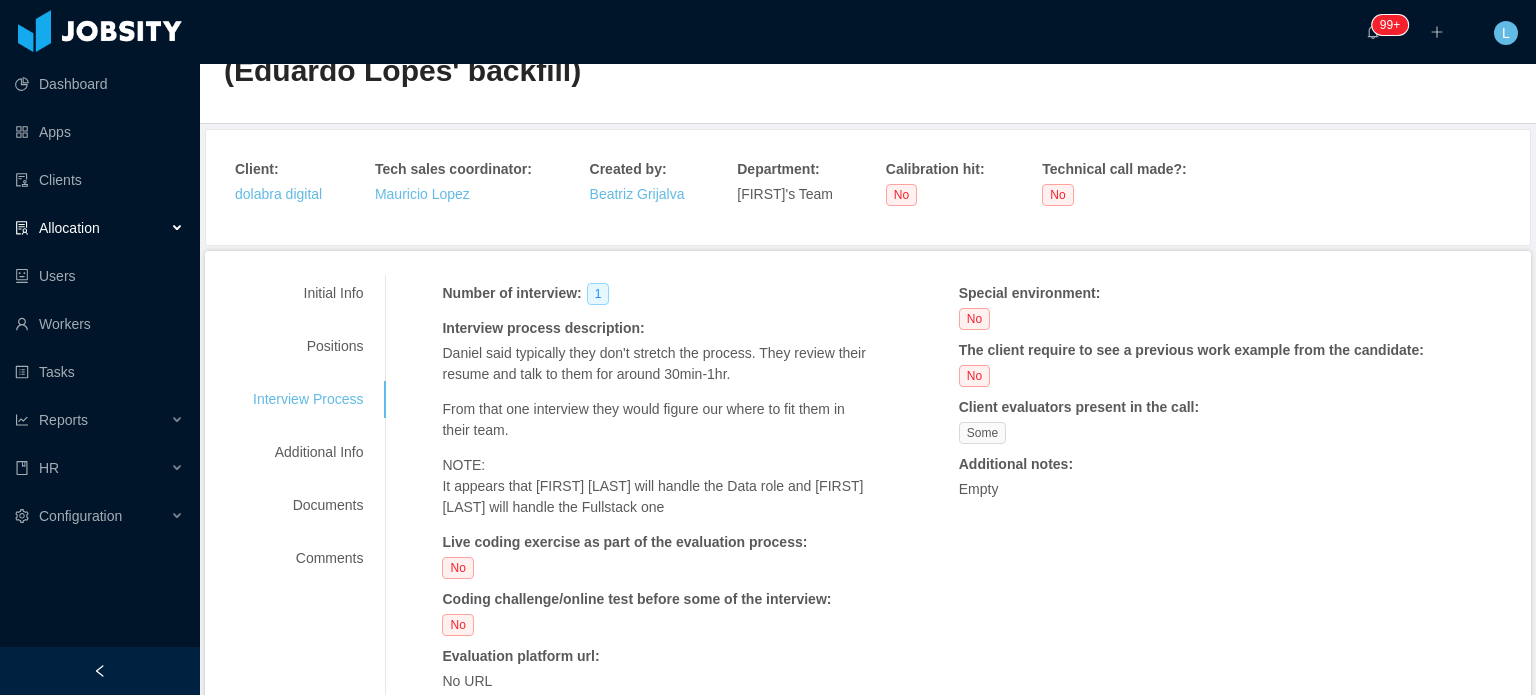 scroll, scrollTop: 100, scrollLeft: 0, axis: vertical 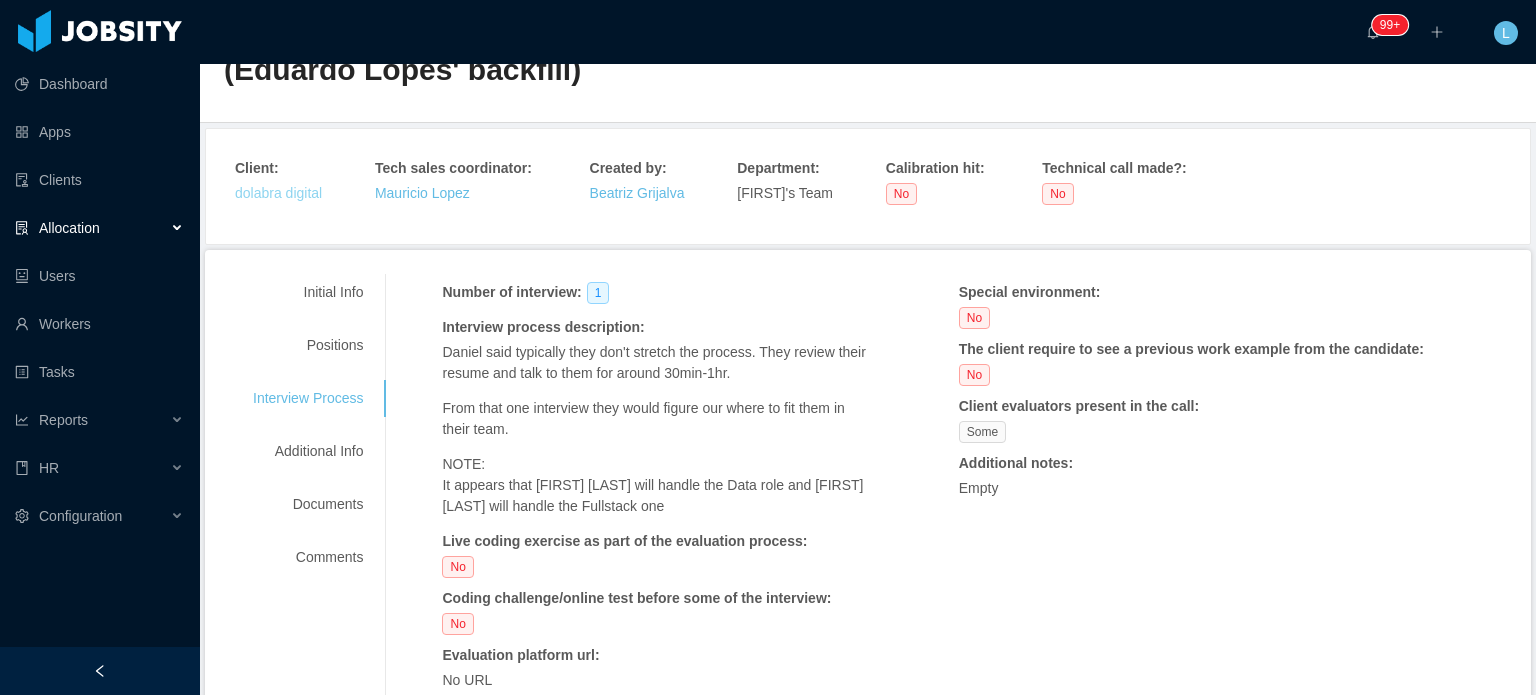 click on "dolabra digital" at bounding box center (278, 193) 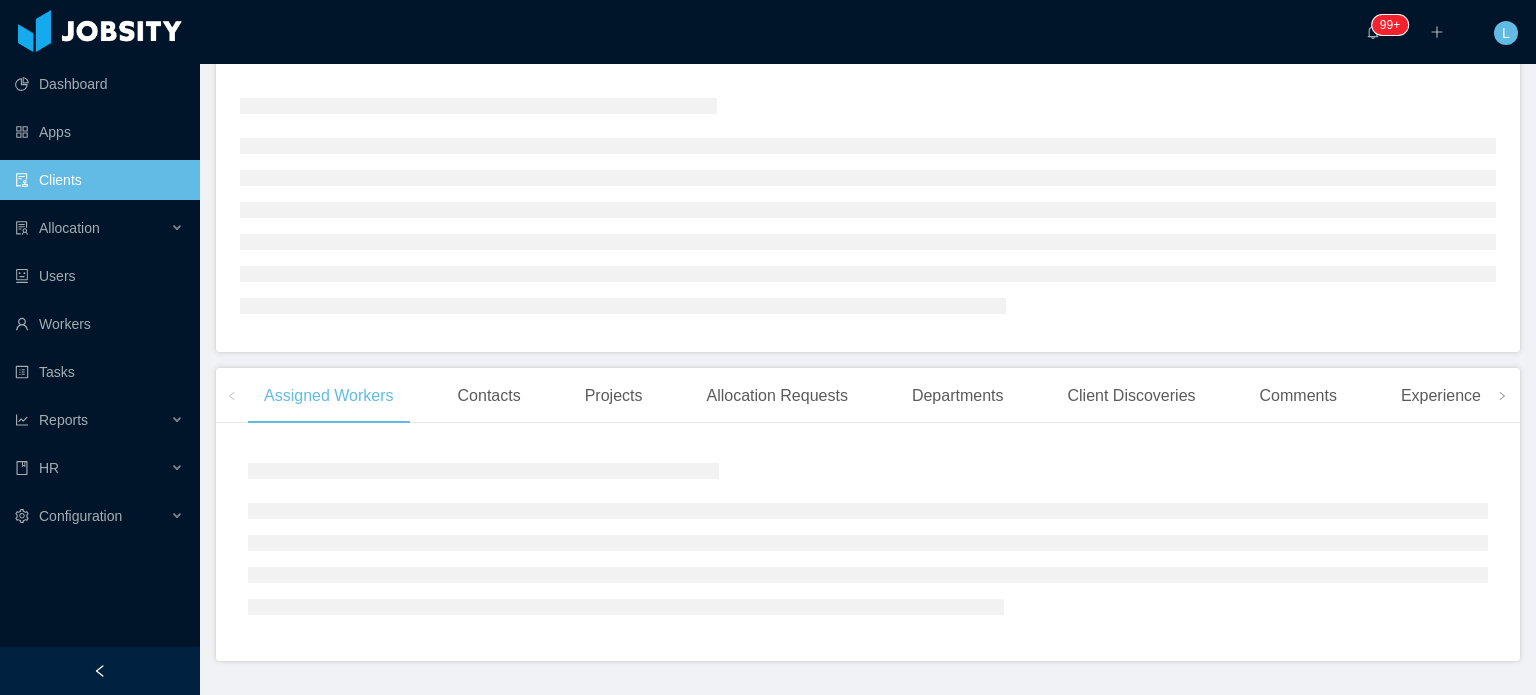 scroll, scrollTop: 0, scrollLeft: 0, axis: both 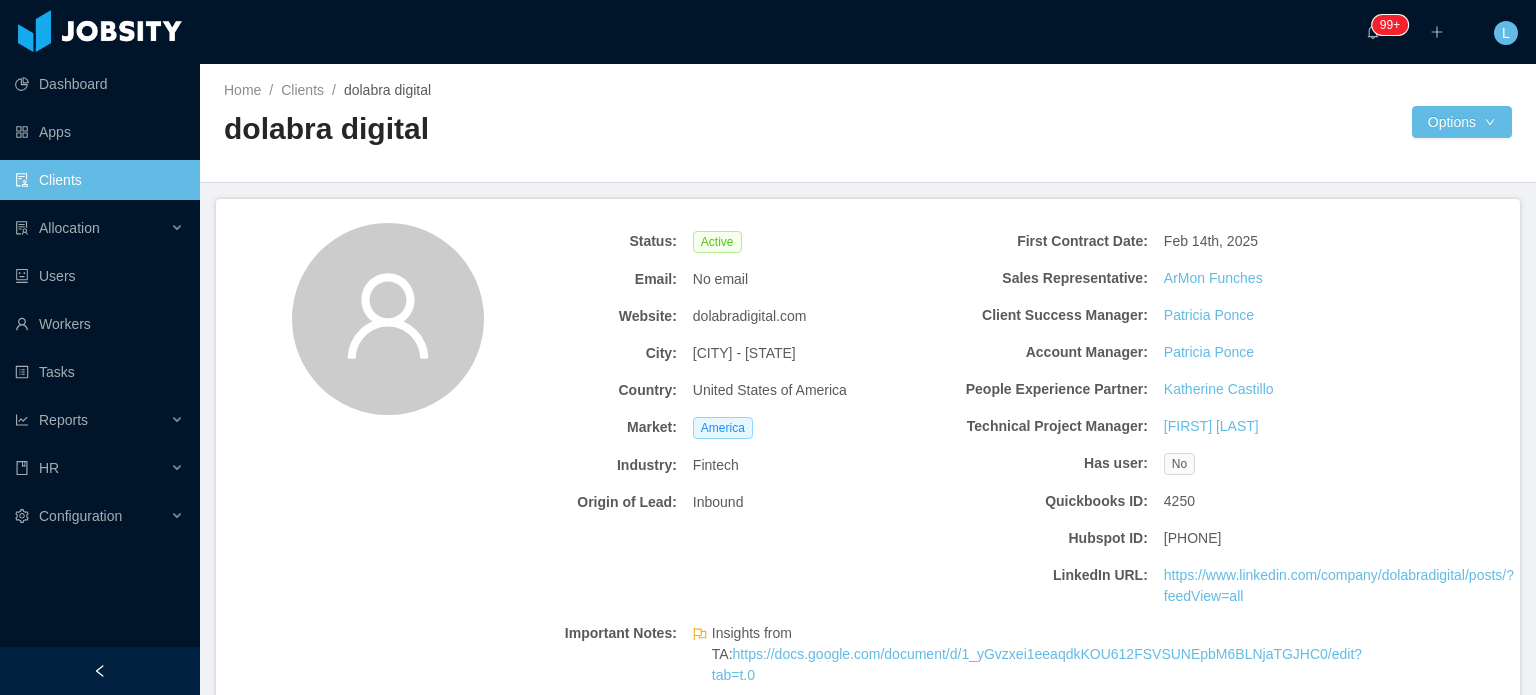 click on "dolabradigital.com" at bounding box center (750, 316) 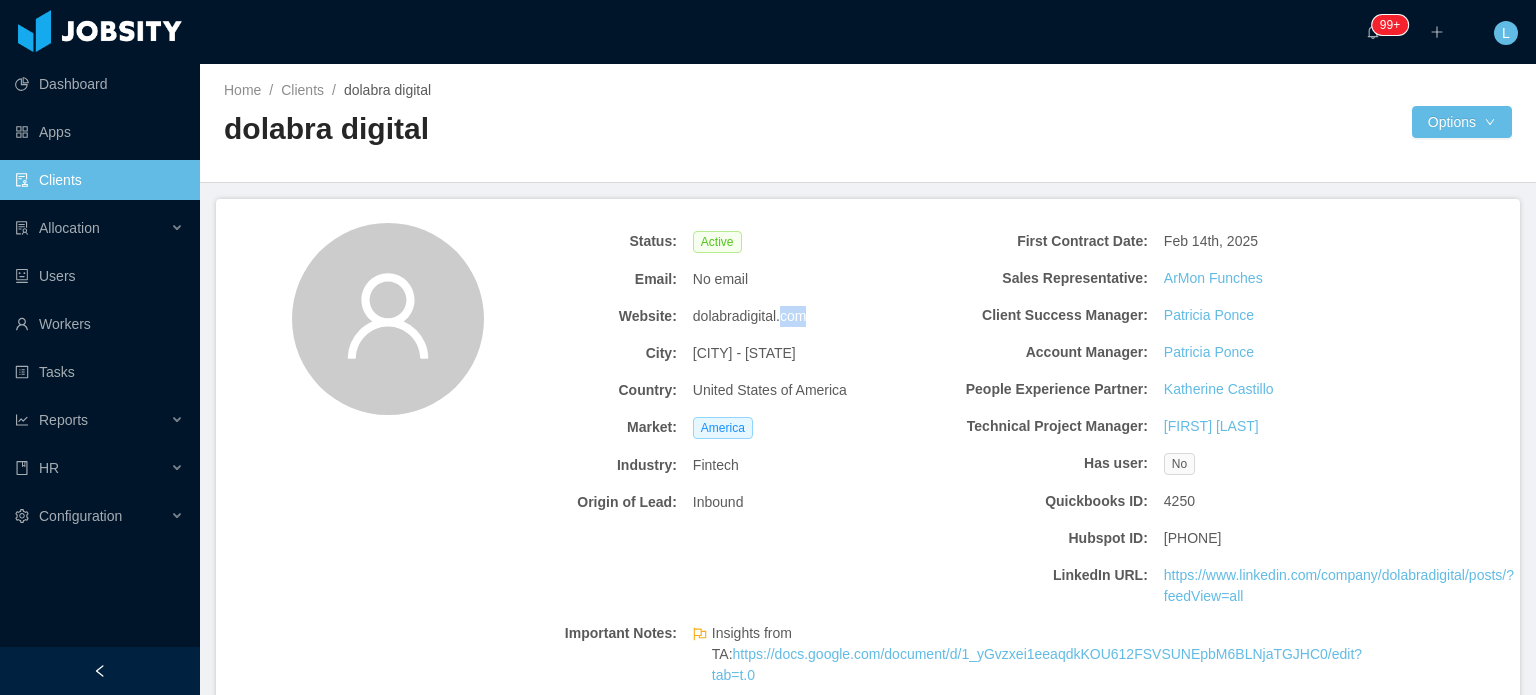 click on "dolabradigital.com" at bounding box center (750, 316) 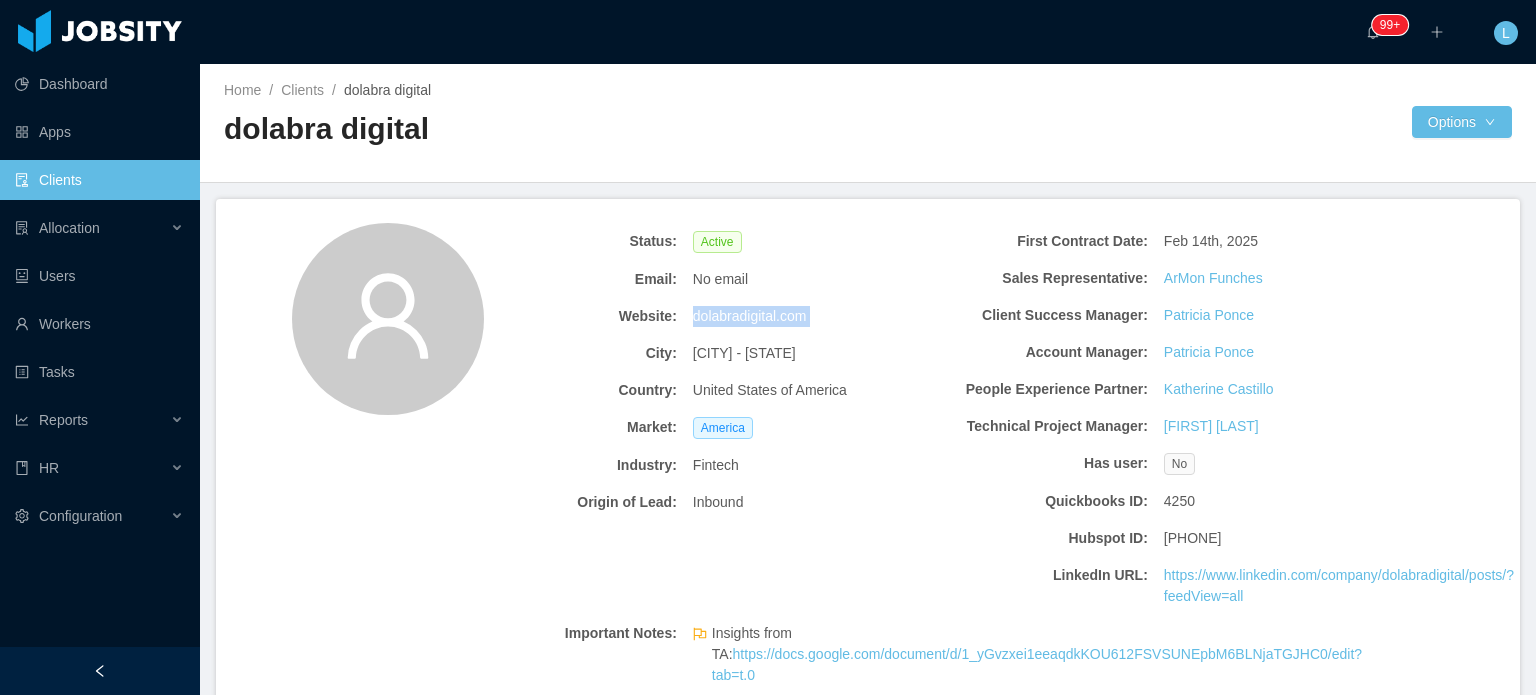 click on "dolabradigital.com" at bounding box center [750, 316] 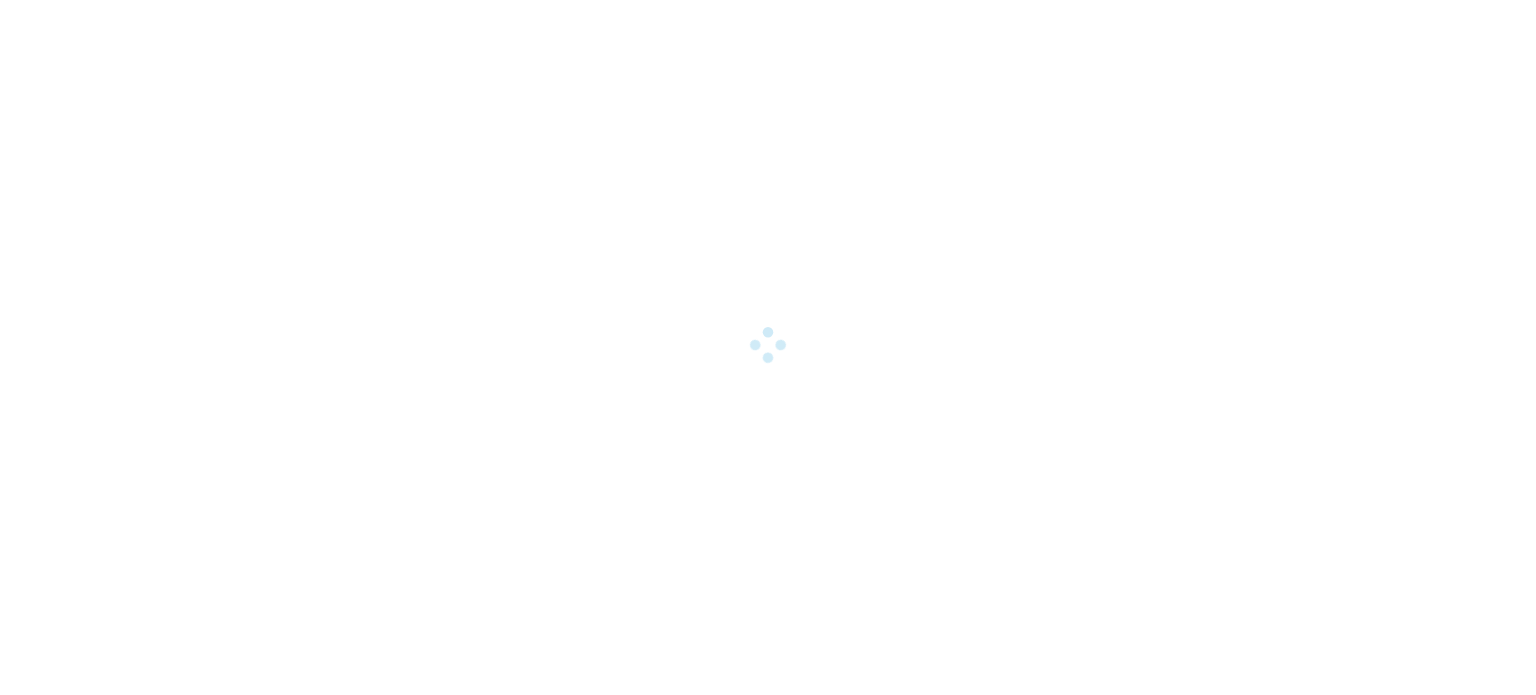 scroll, scrollTop: 0, scrollLeft: 0, axis: both 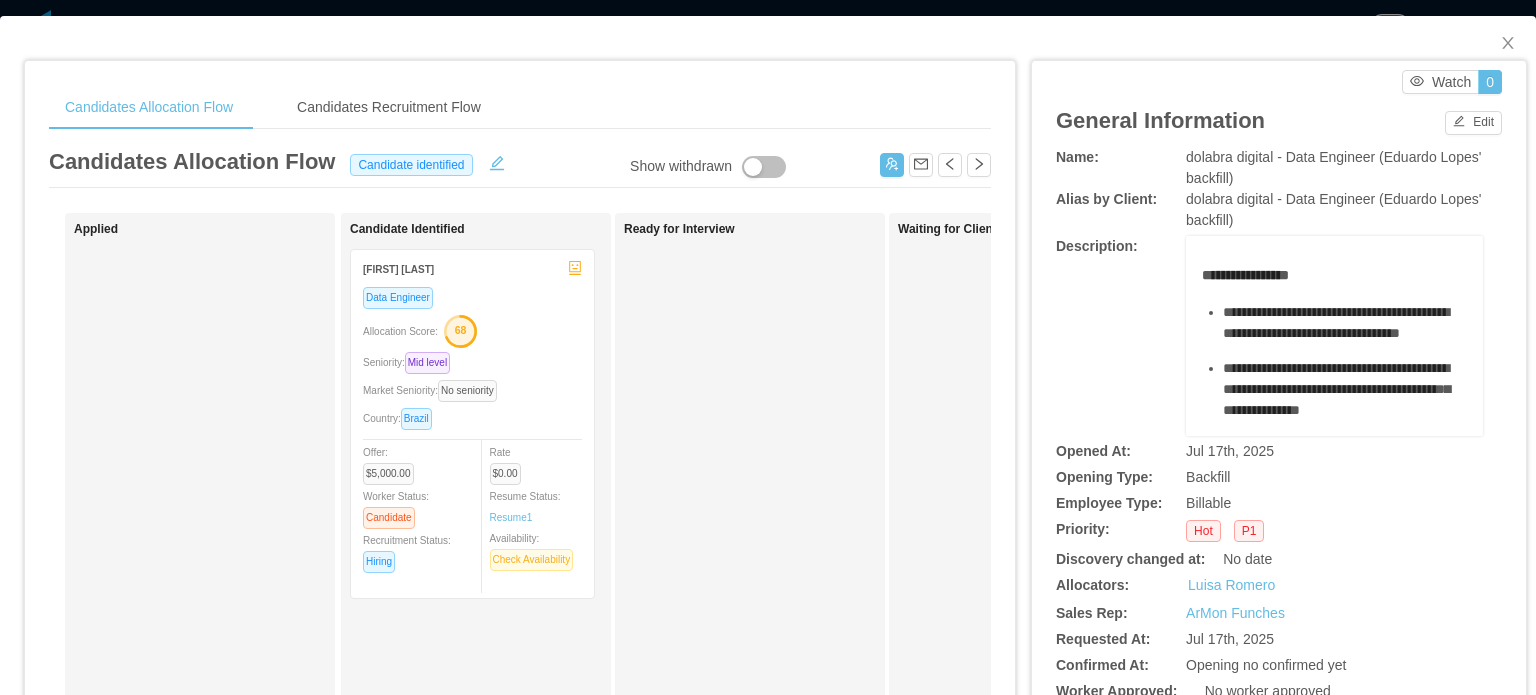 click on "Data Engineer Allocation Score:  68 Seniority:  Mid level Market Seniority:  No seniority Country:  [COUNTRY] Offer:  $5,000.00 Worker Status:  Candidate Recruitment Status:  Hiring Rate $0.00 Resume Status:  Resume  1 Availability:  Check Availability" at bounding box center [472, 436] 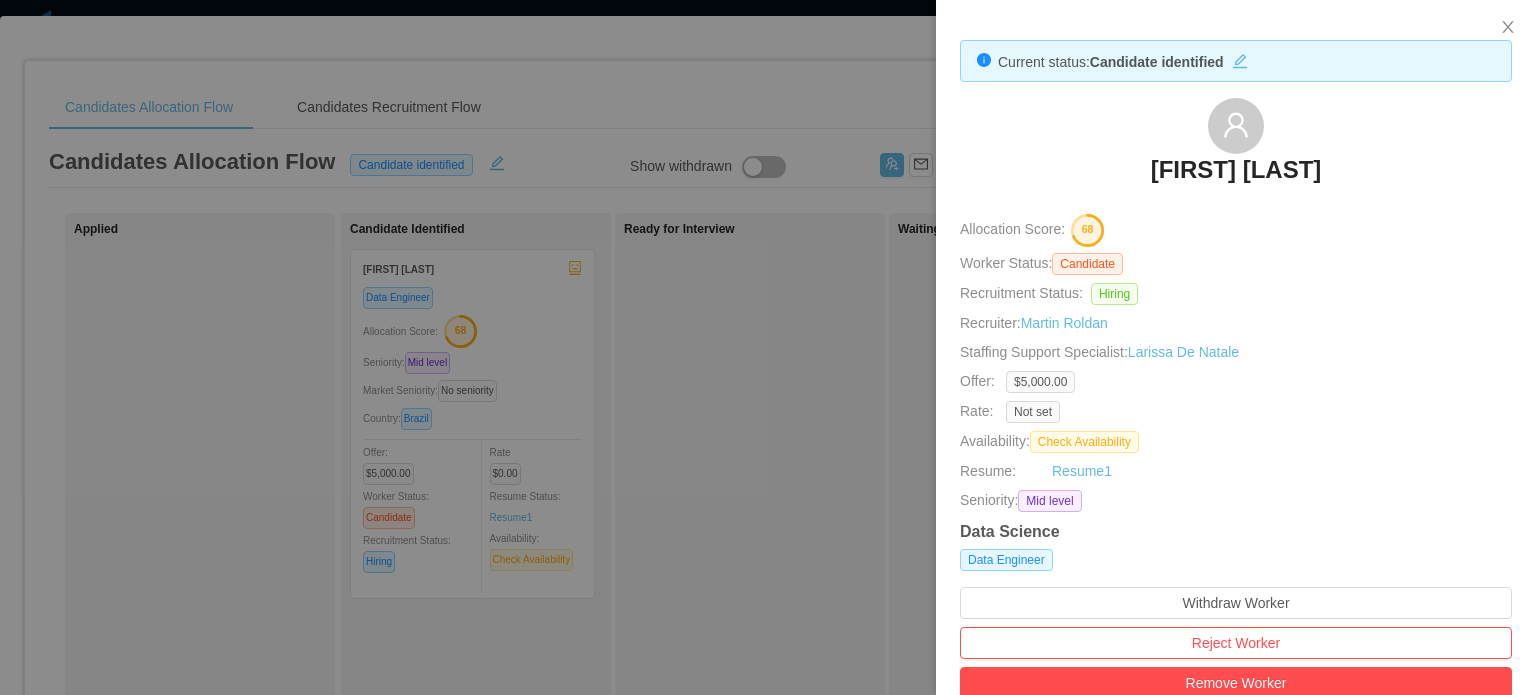 click at bounding box center (768, 347) 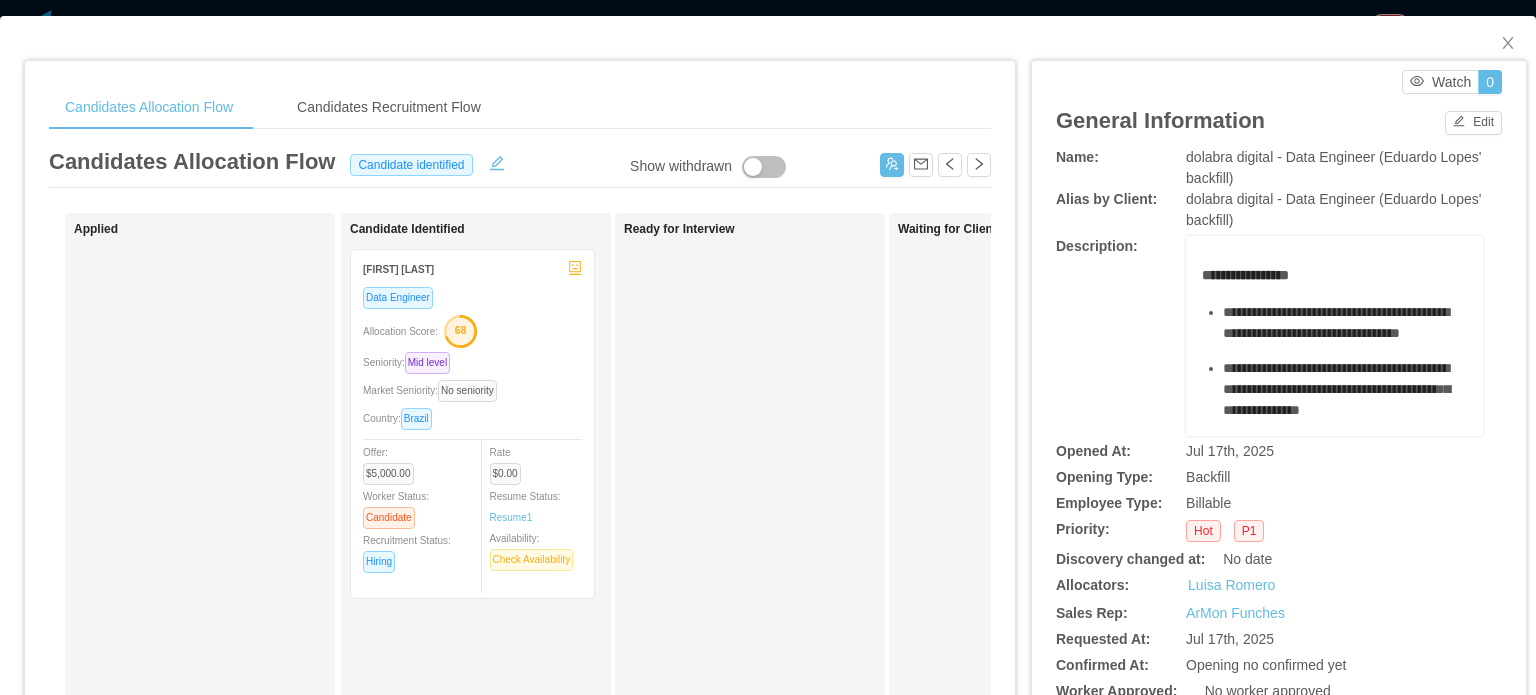 click on "Ready for Interview" at bounding box center [764, 713] 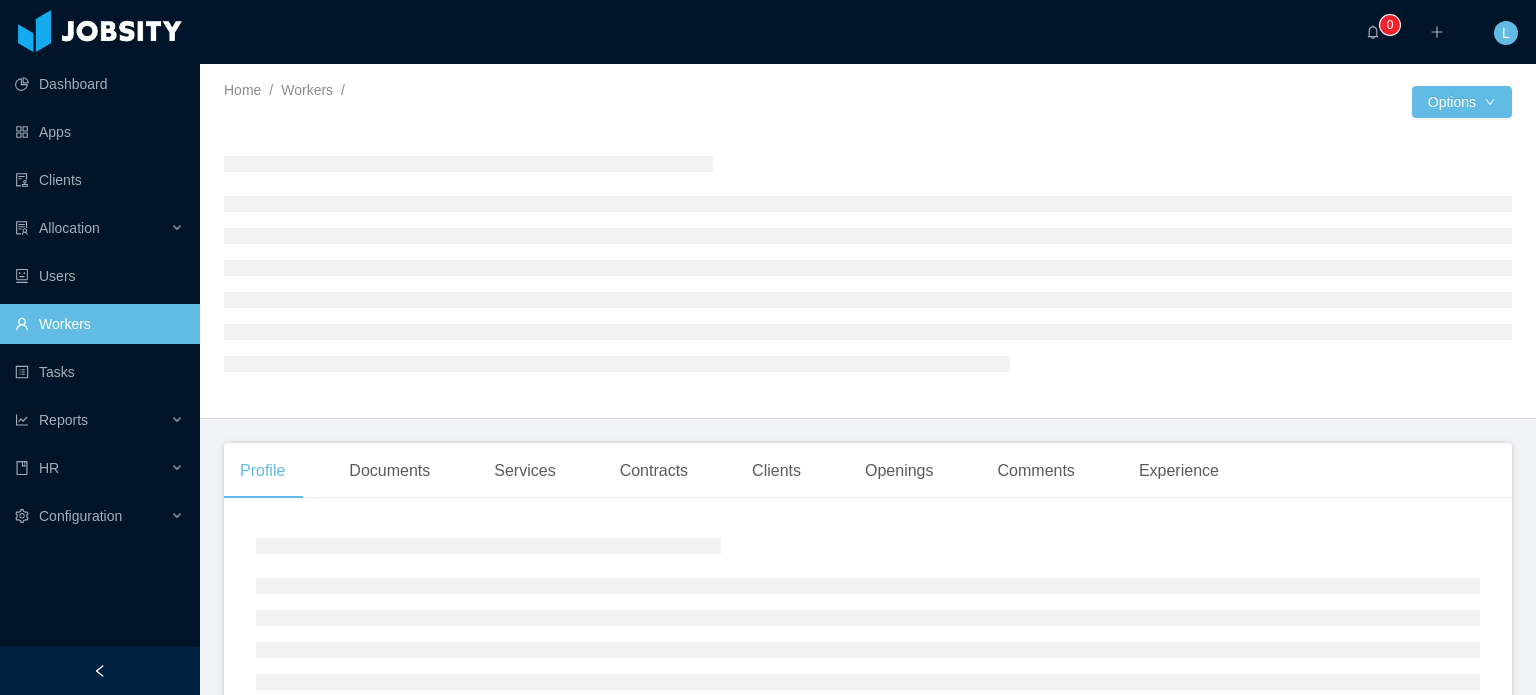 scroll, scrollTop: 0, scrollLeft: 0, axis: both 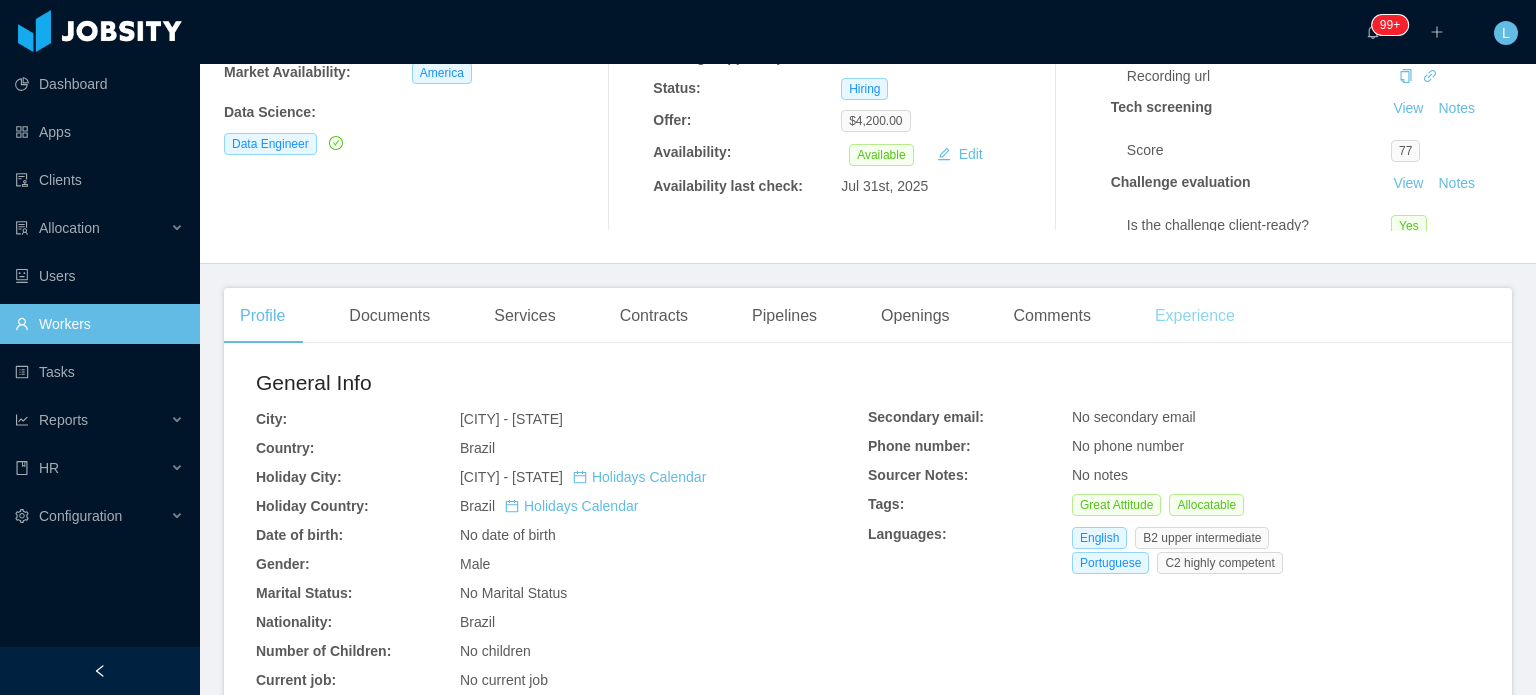 click on "Experience" at bounding box center [1195, 316] 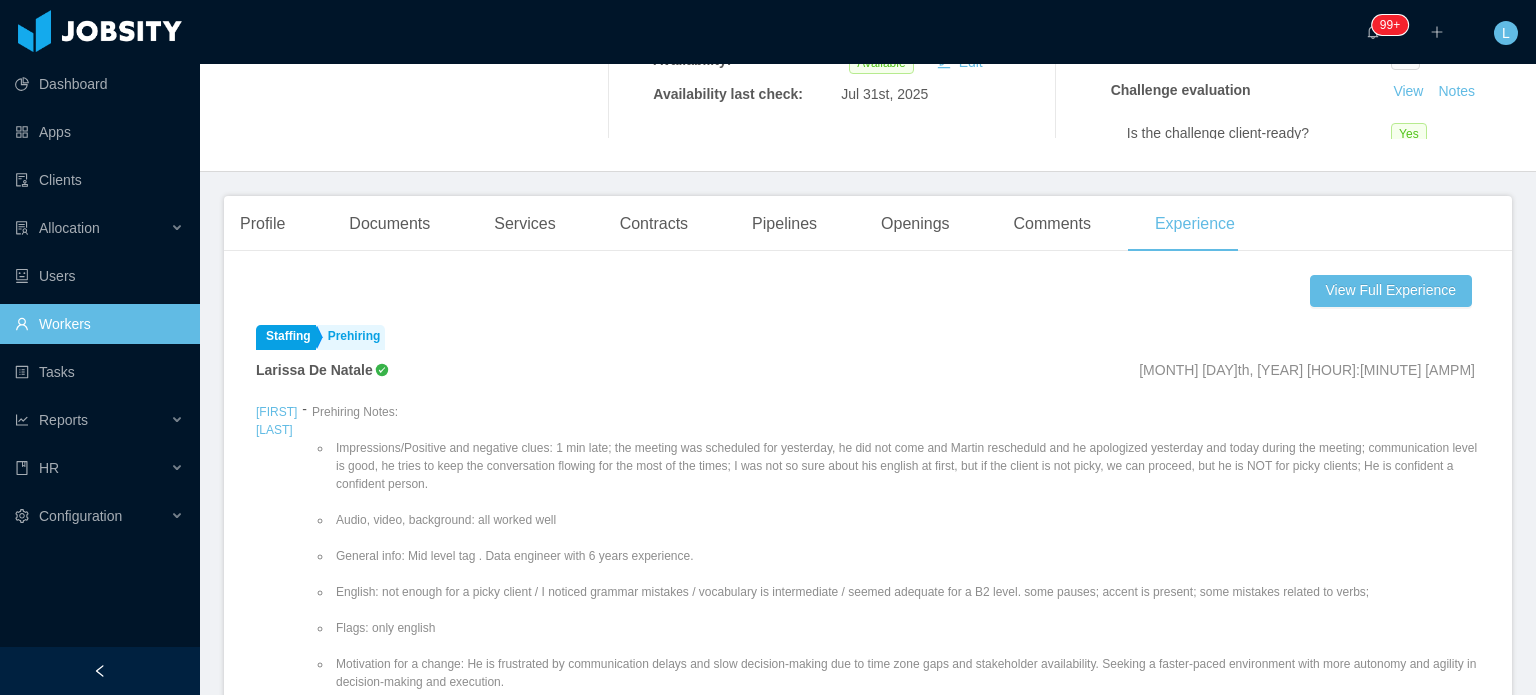 scroll, scrollTop: 400, scrollLeft: 0, axis: vertical 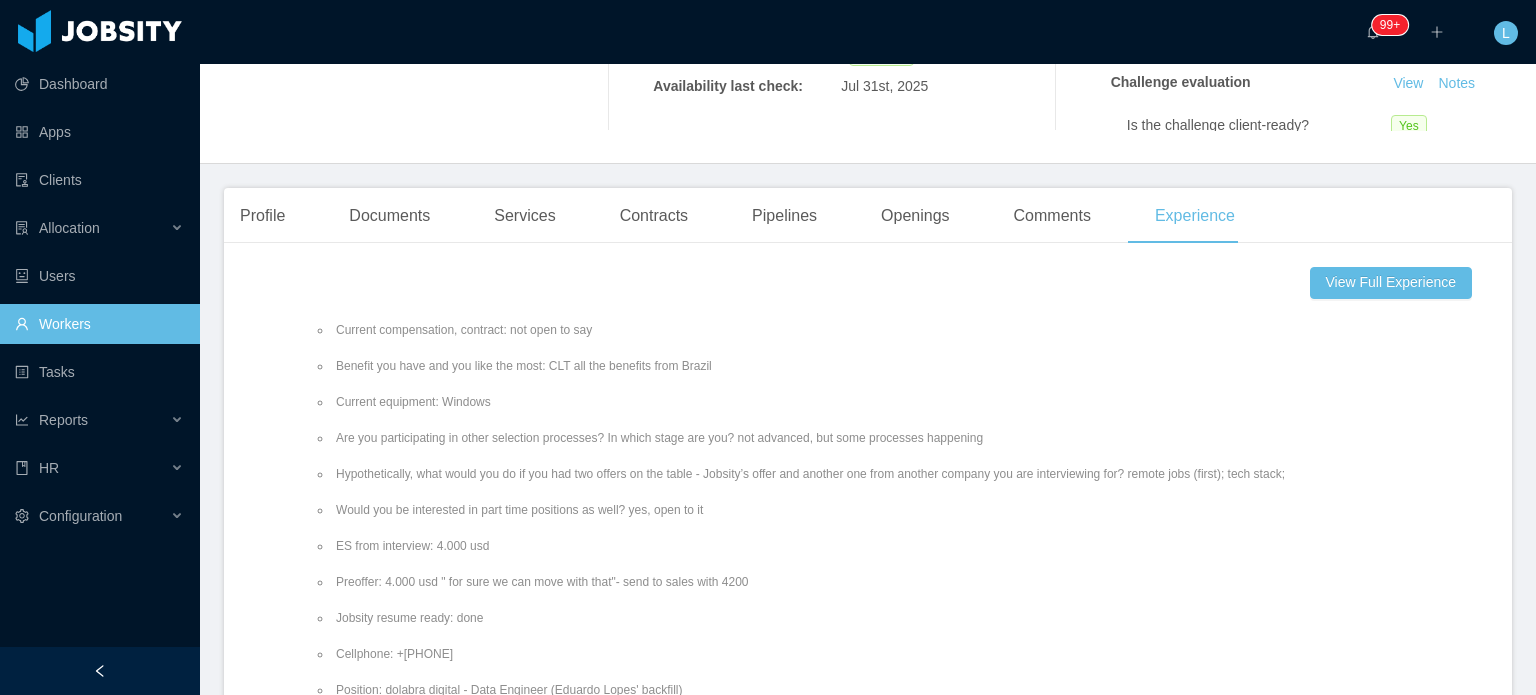 drag, startPoint x: 412, startPoint y: 652, endPoint x: 506, endPoint y: 655, distance: 94.04786 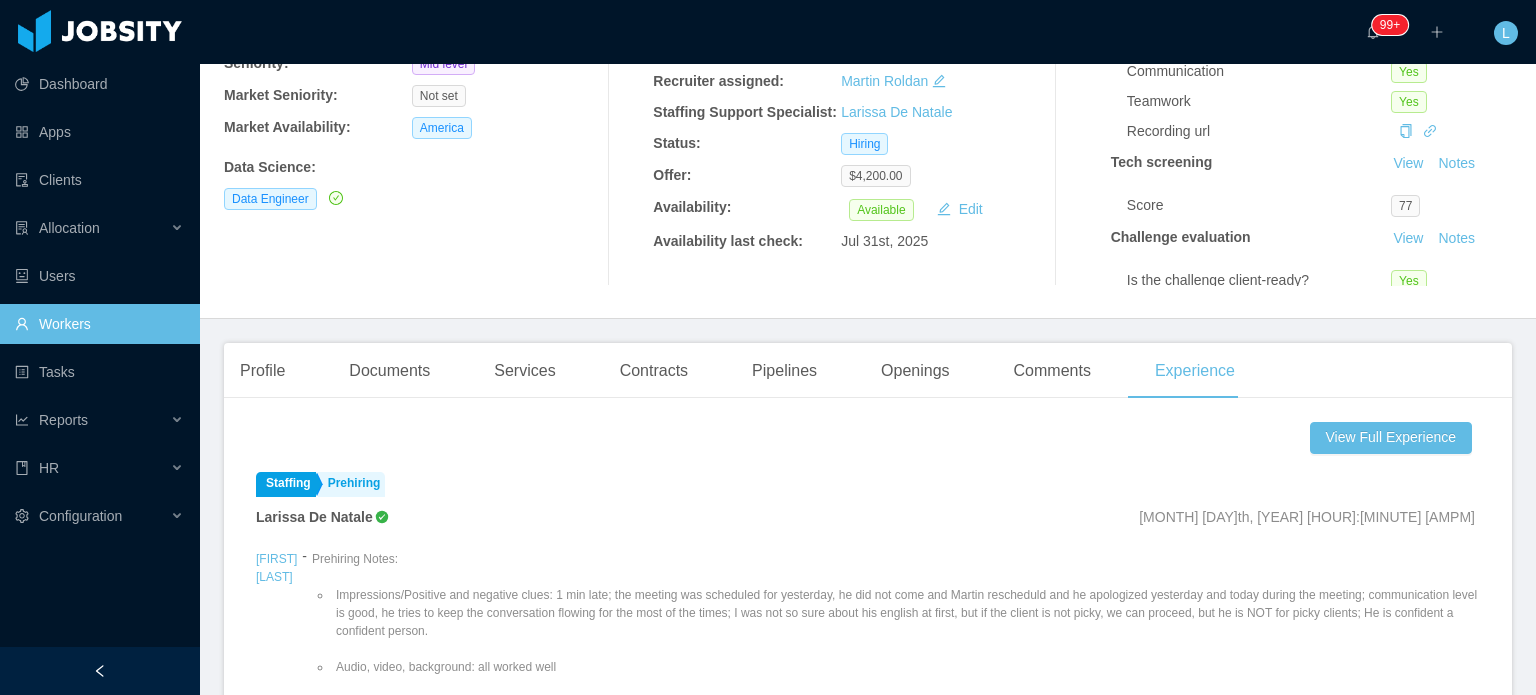 scroll, scrollTop: 0, scrollLeft: 0, axis: both 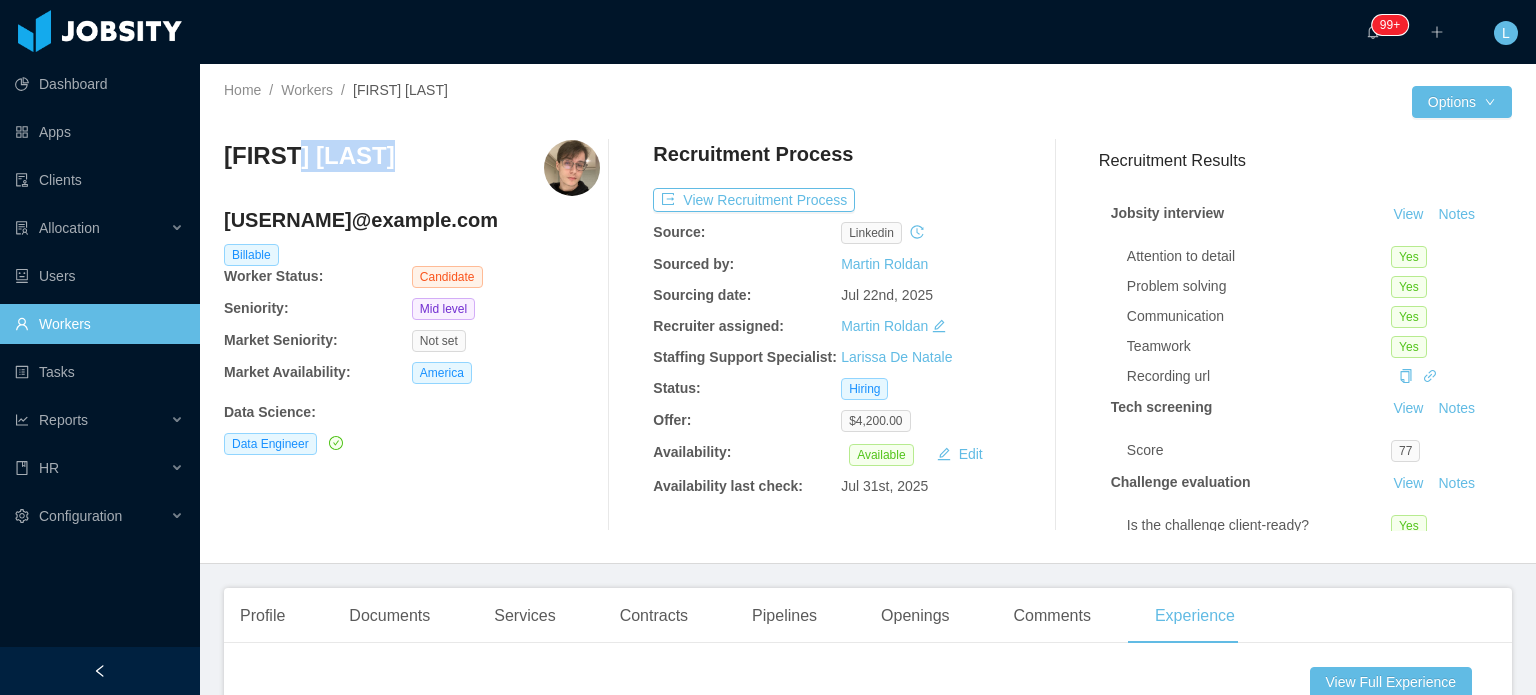 drag, startPoint x: 287, startPoint y: 156, endPoint x: 377, endPoint y: 150, distance: 90.199776 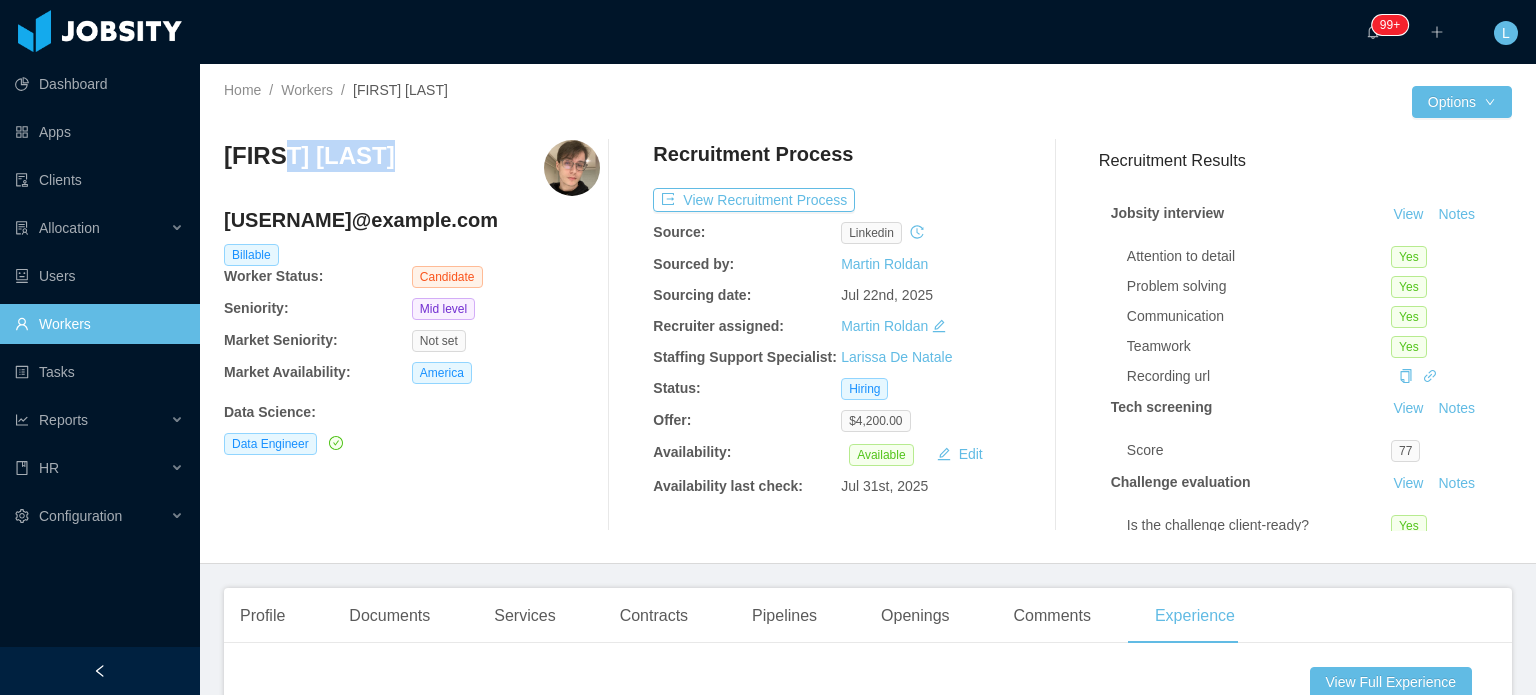 drag, startPoint x: 282, startPoint y: 154, endPoint x: 385, endPoint y: 163, distance: 103.392456 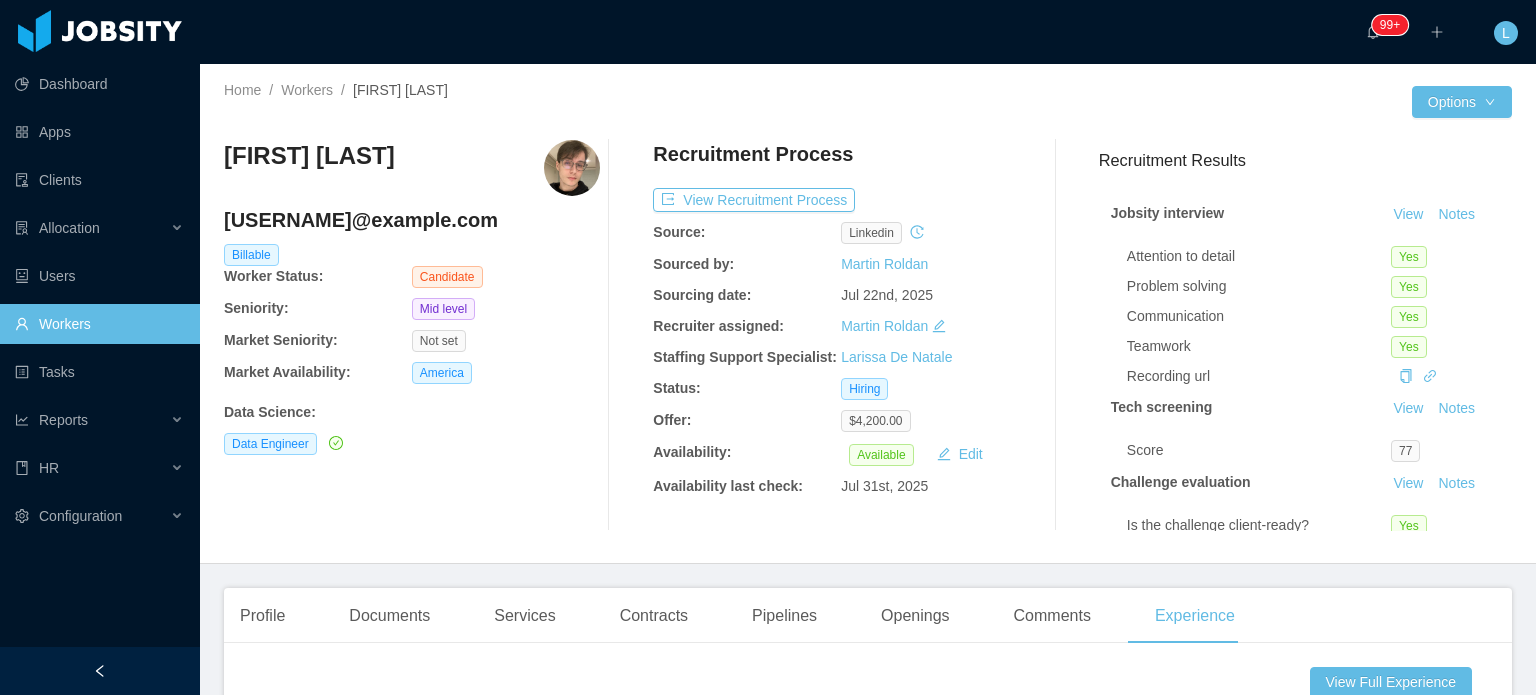 click on "[USERNAME]@example.com" at bounding box center [412, 220] 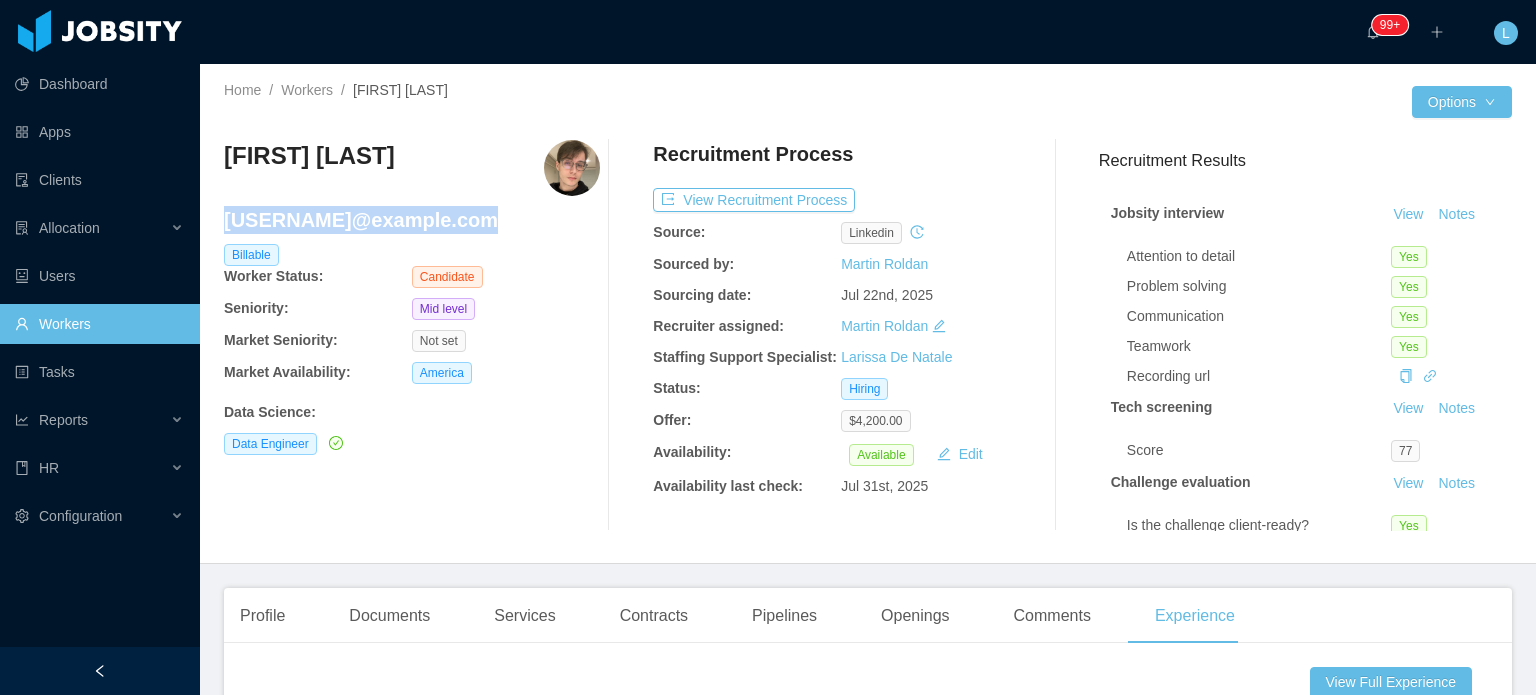 click on "[USERNAME]@example.com" at bounding box center (412, 220) 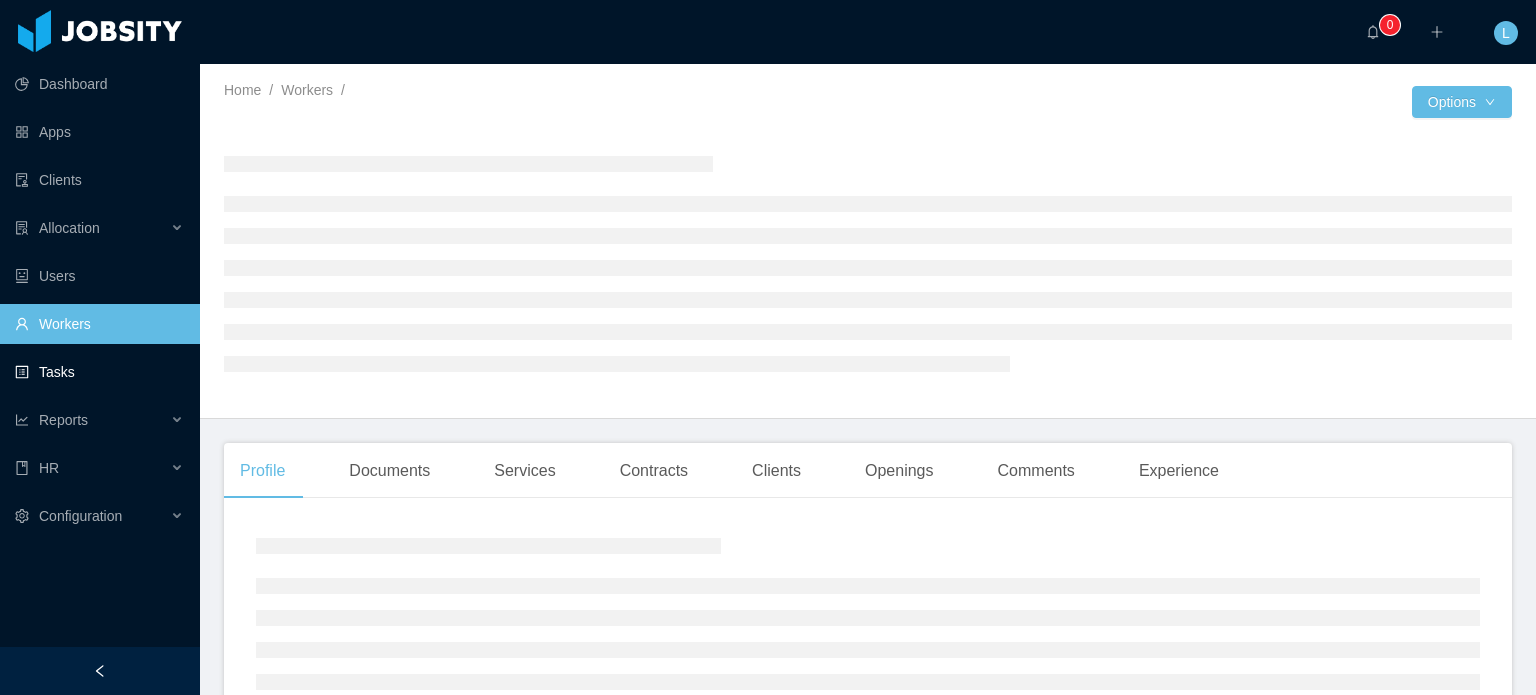 scroll, scrollTop: 0, scrollLeft: 0, axis: both 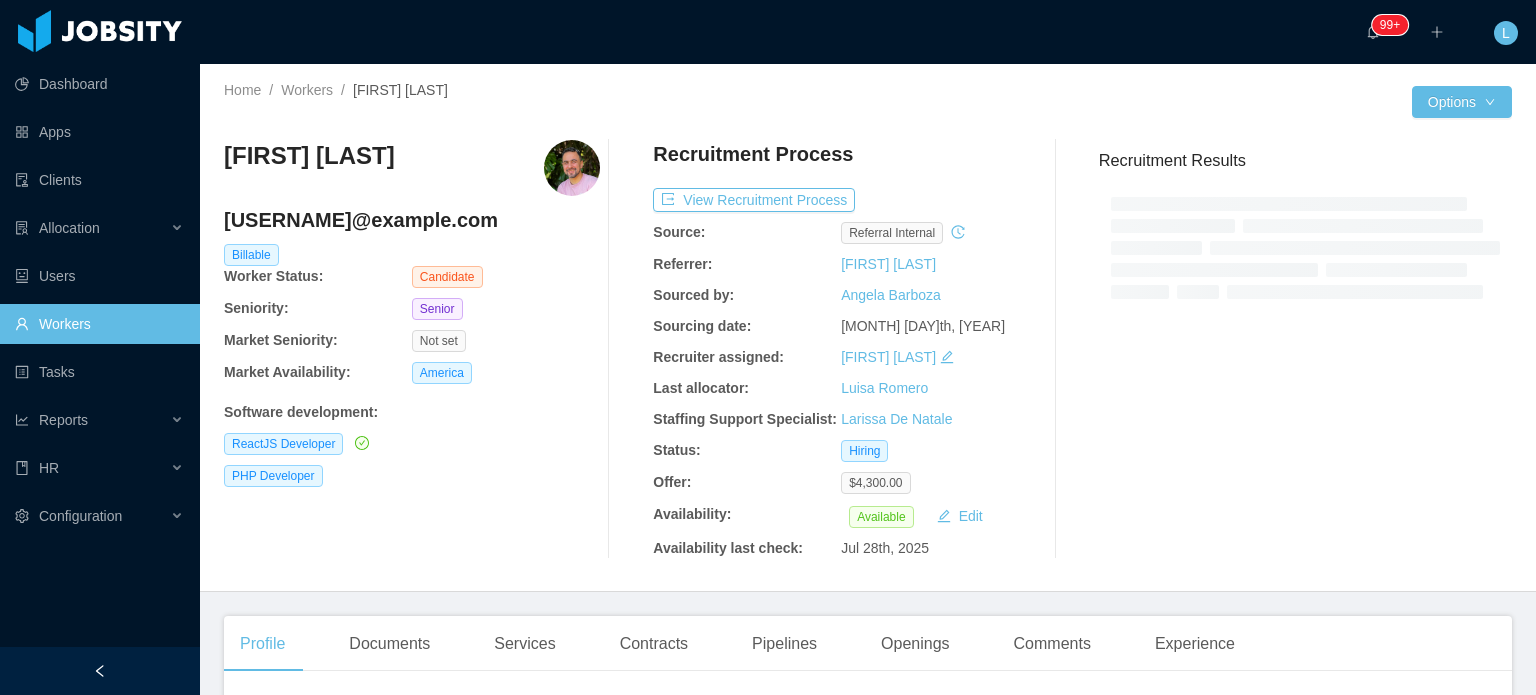 click on "[USERNAME]@example.com" at bounding box center (412, 220) 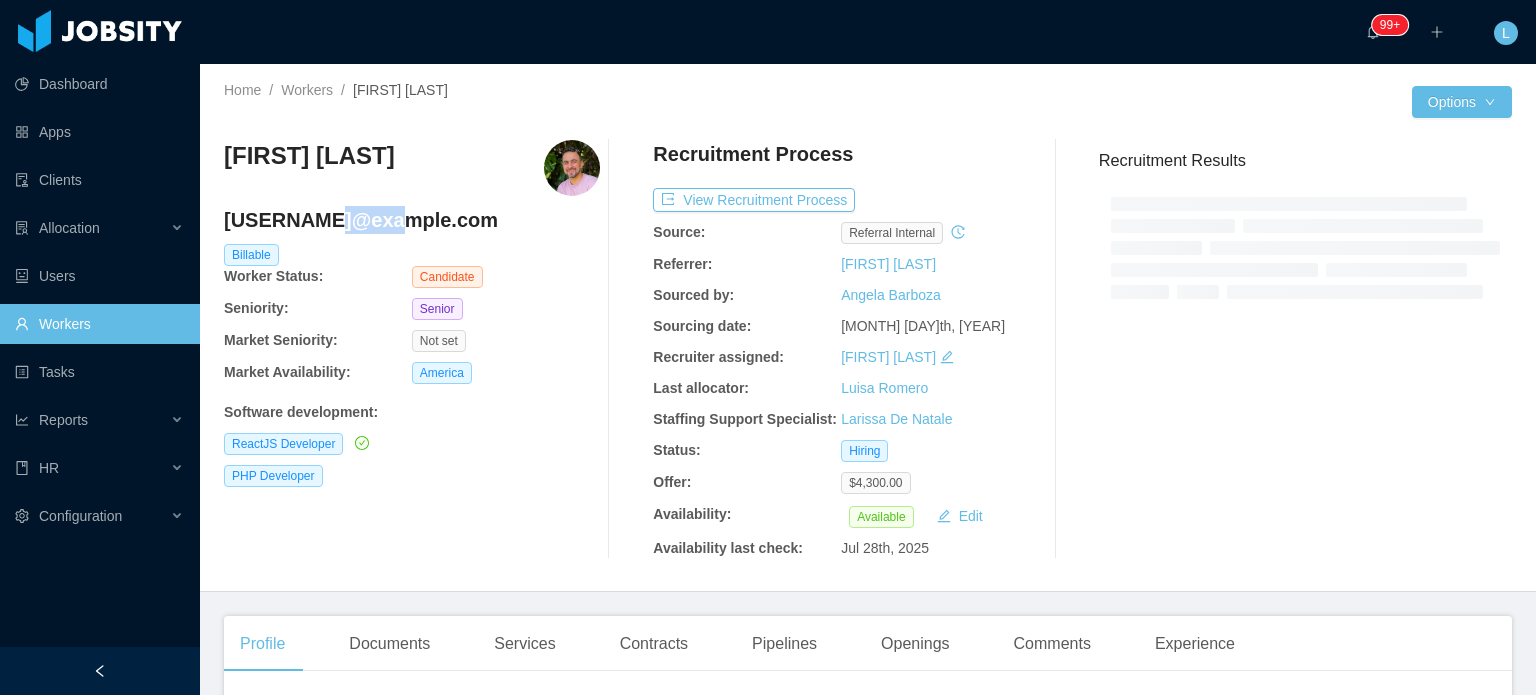 click on "[USERNAME]@example.com" at bounding box center (412, 220) 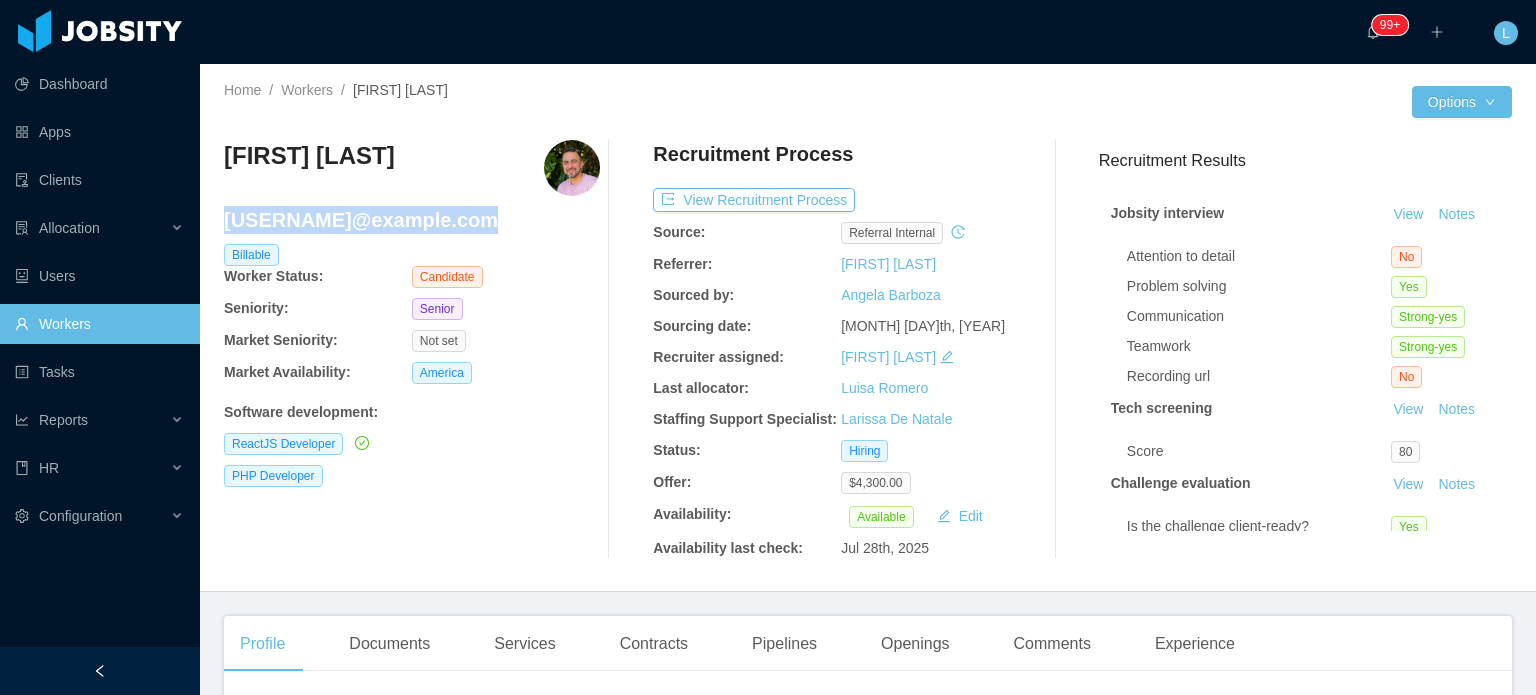 click on "[USERNAME]@example.com" at bounding box center [412, 220] 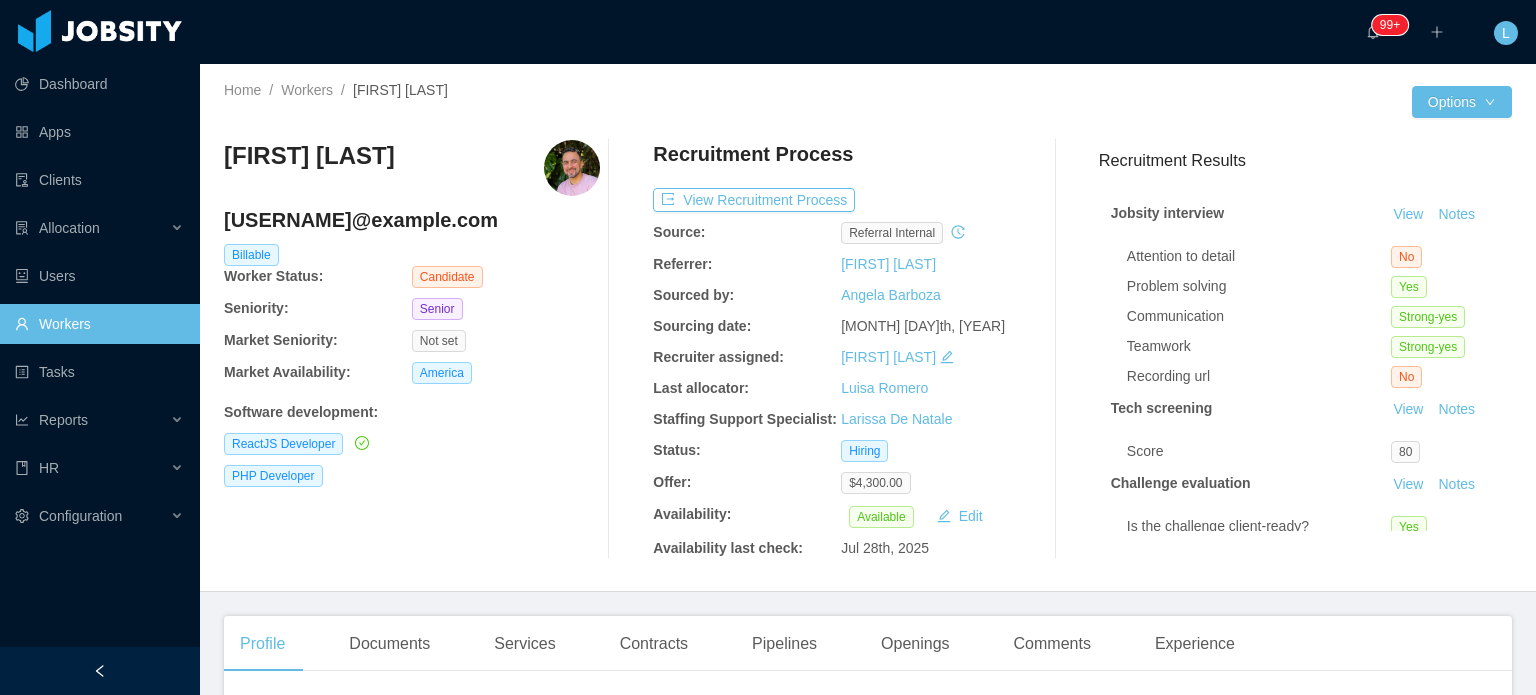 click on "[FIRST] [LAST]" at bounding box center [309, 156] 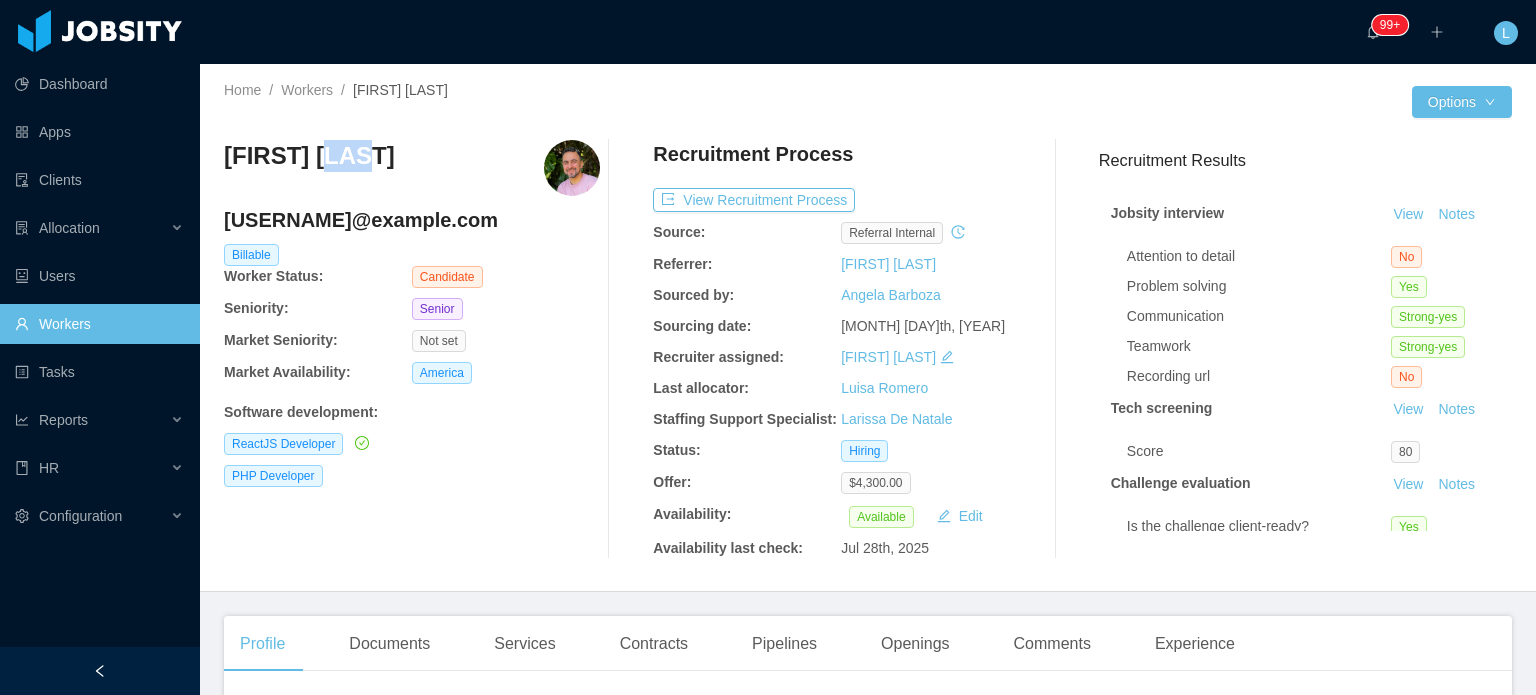 click on "[FIRST] [LAST]" at bounding box center [309, 156] 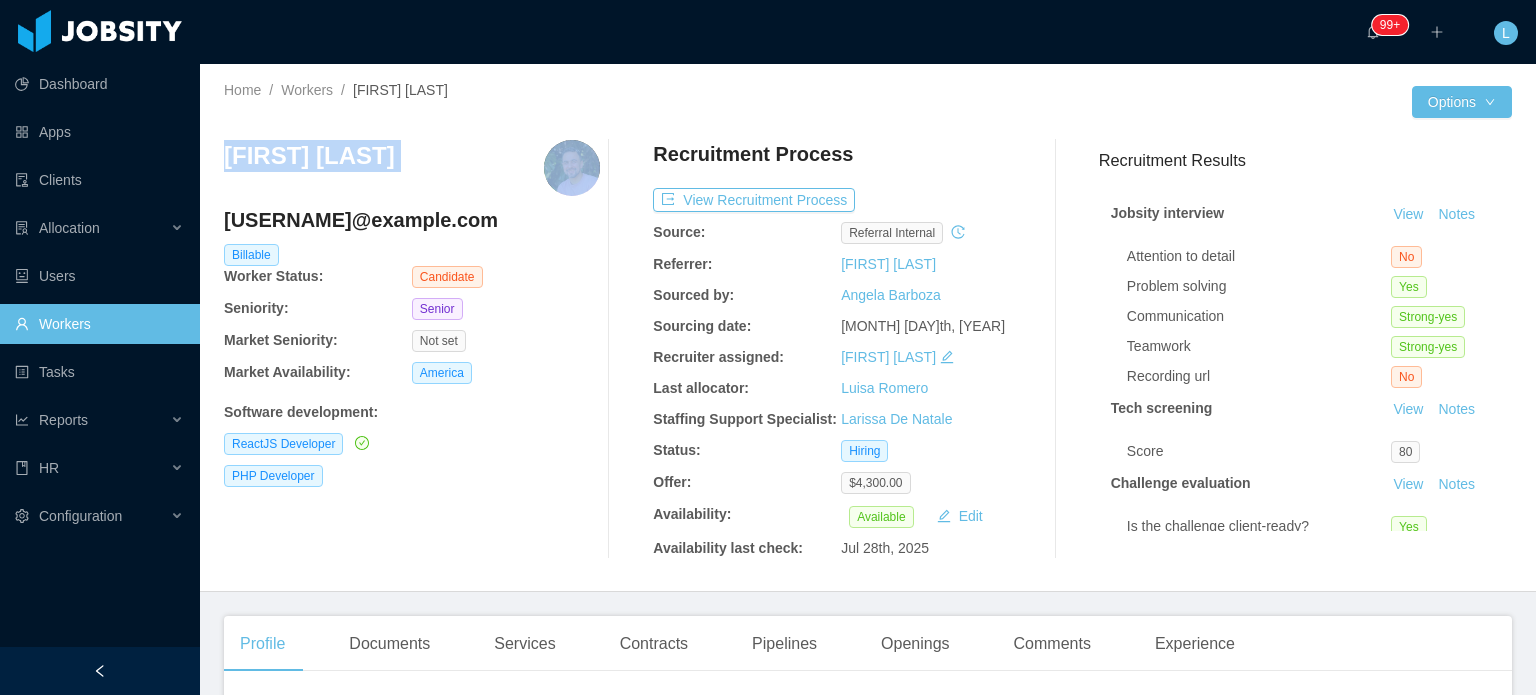click on "[FIRST] [LAST]" at bounding box center [309, 156] 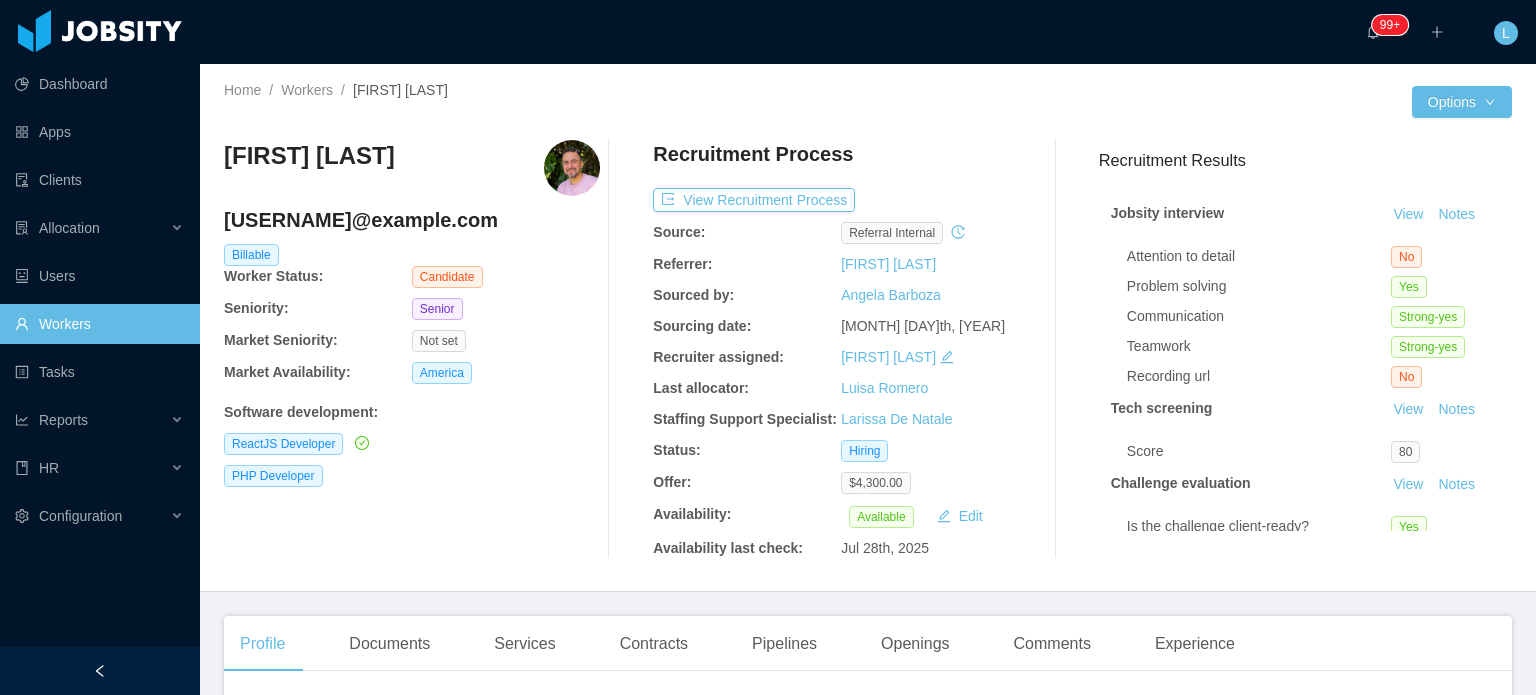 click on "inavloig@gmail.com" at bounding box center (412, 220) 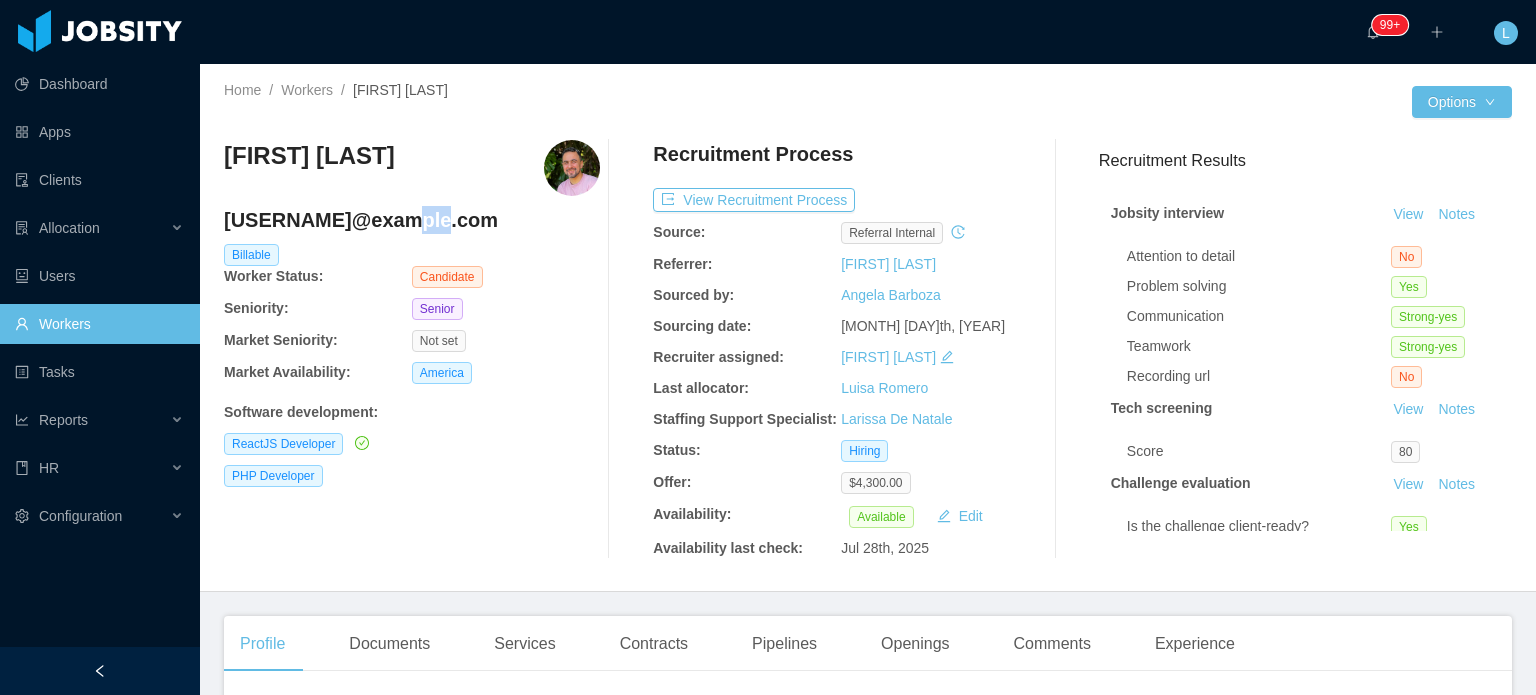 click on "inavloig@gmail.com" at bounding box center (412, 220) 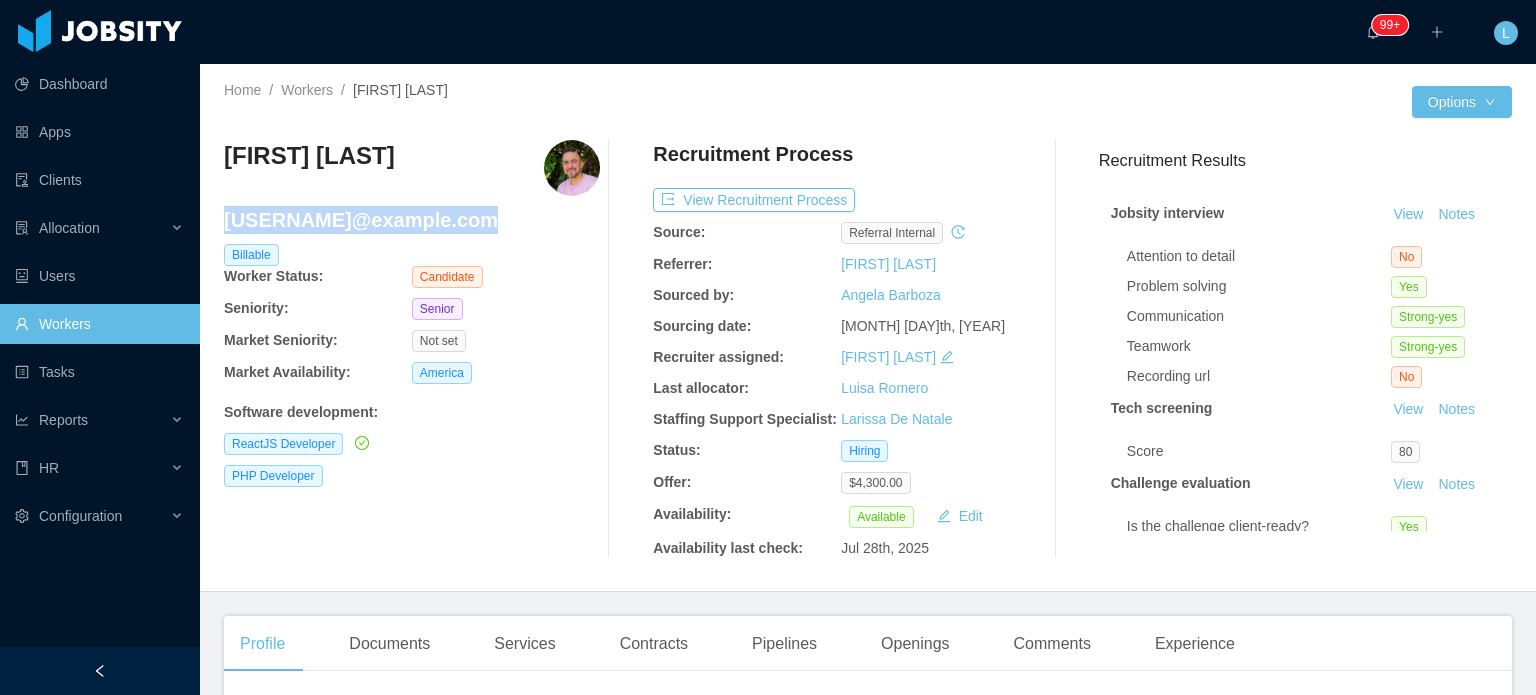 click on "inavloig@gmail.com" at bounding box center (412, 220) 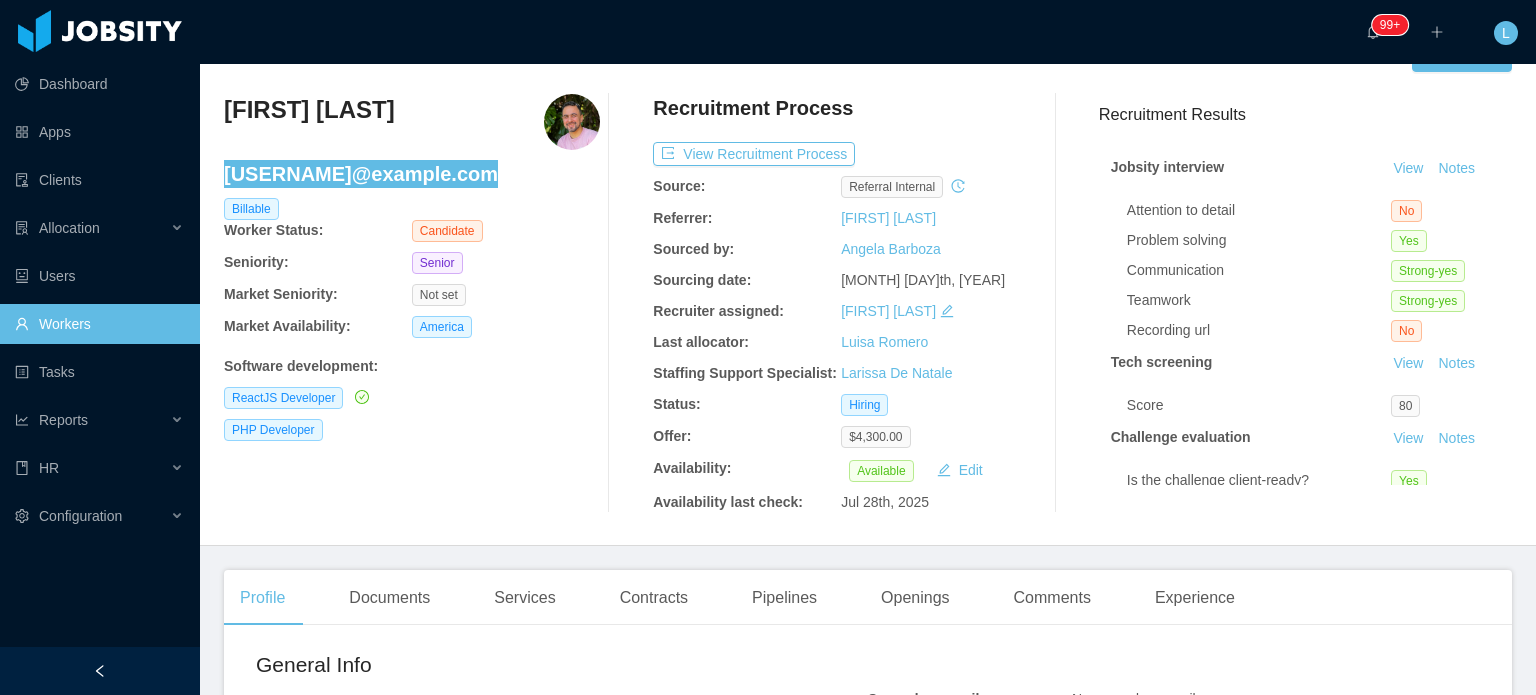 scroll, scrollTop: 200, scrollLeft: 0, axis: vertical 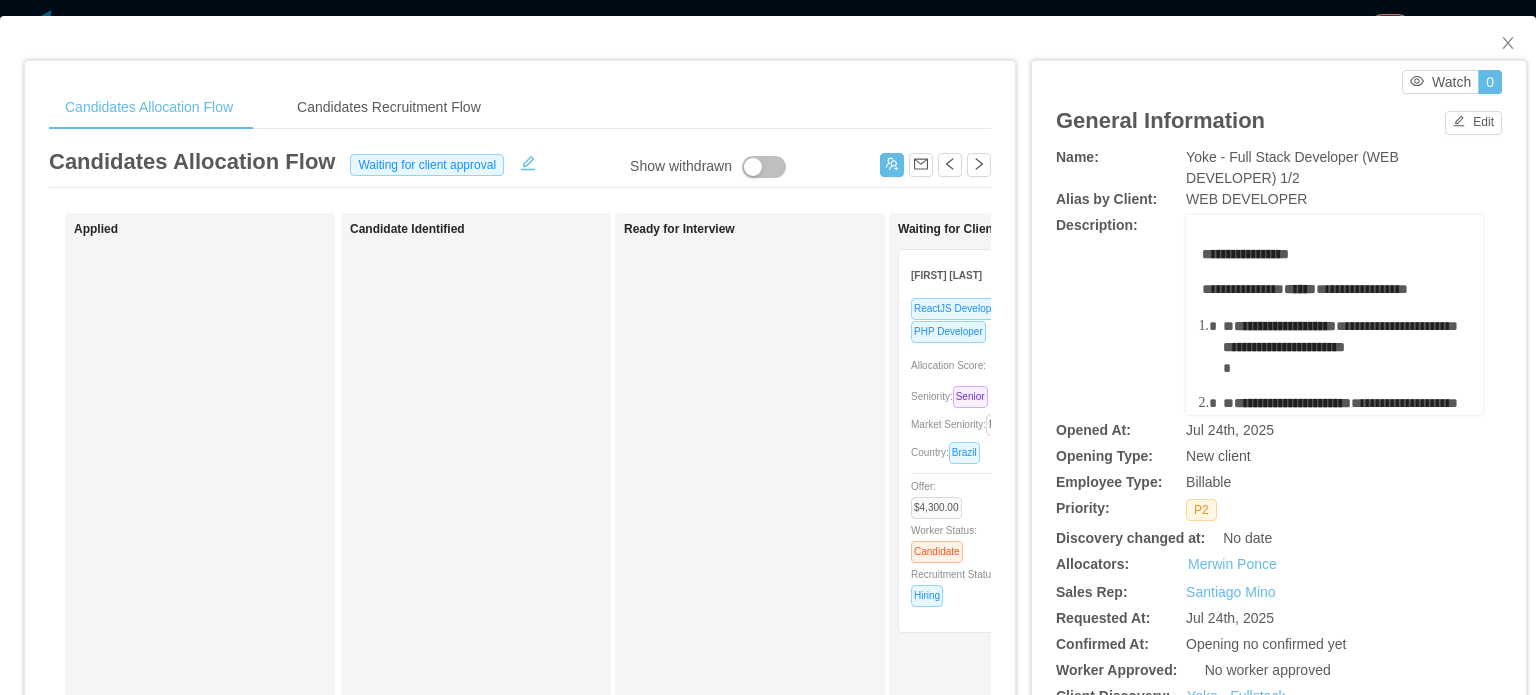 click on "ReactJS Developer PHP Developer Allocation Score:  44 Seniority:  Senior Market Seniority:  No seniority Country:  Brazil Offer:  $4,300.00 Worker Status:  Candidate Recruitment Status:  Hiring Rate $0.00 Resume Status:  Resume  1 Availability:   Available" at bounding box center (1020, 458) 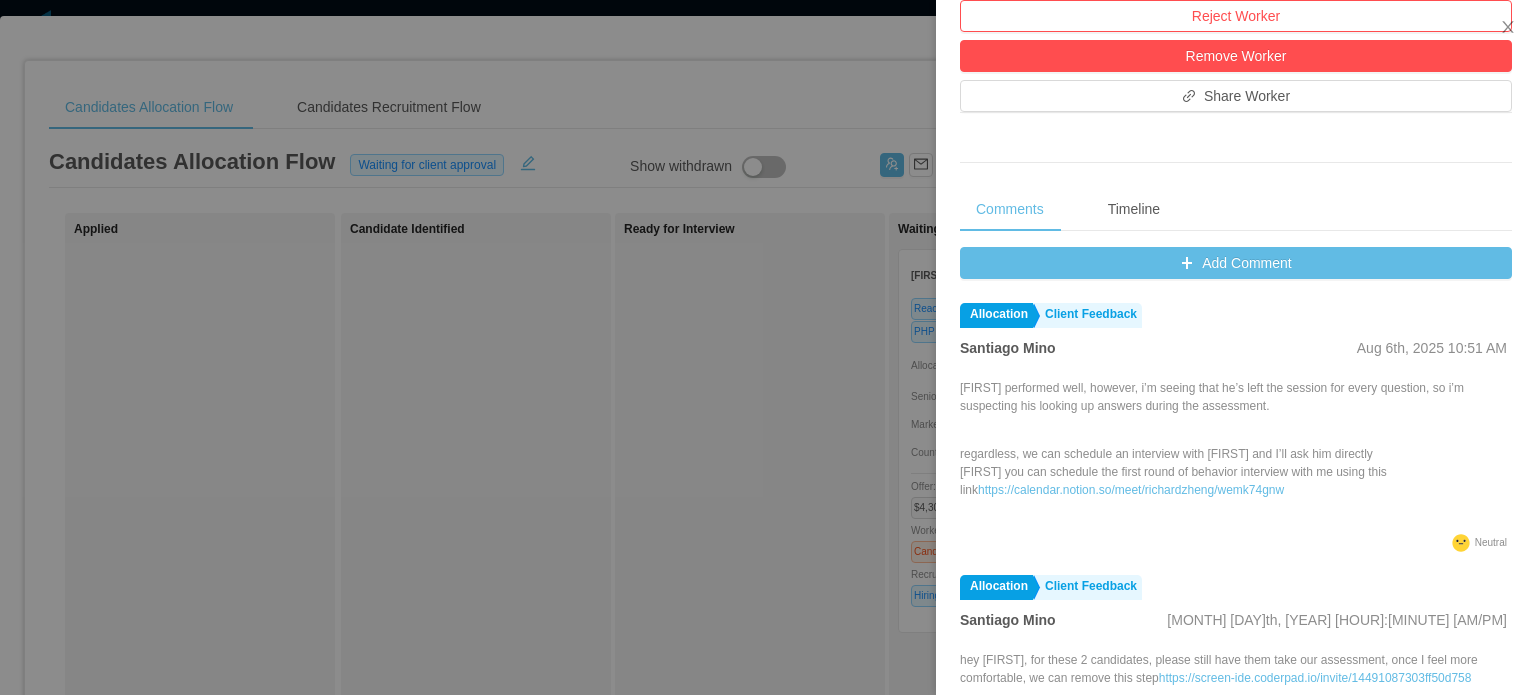 scroll, scrollTop: 700, scrollLeft: 0, axis: vertical 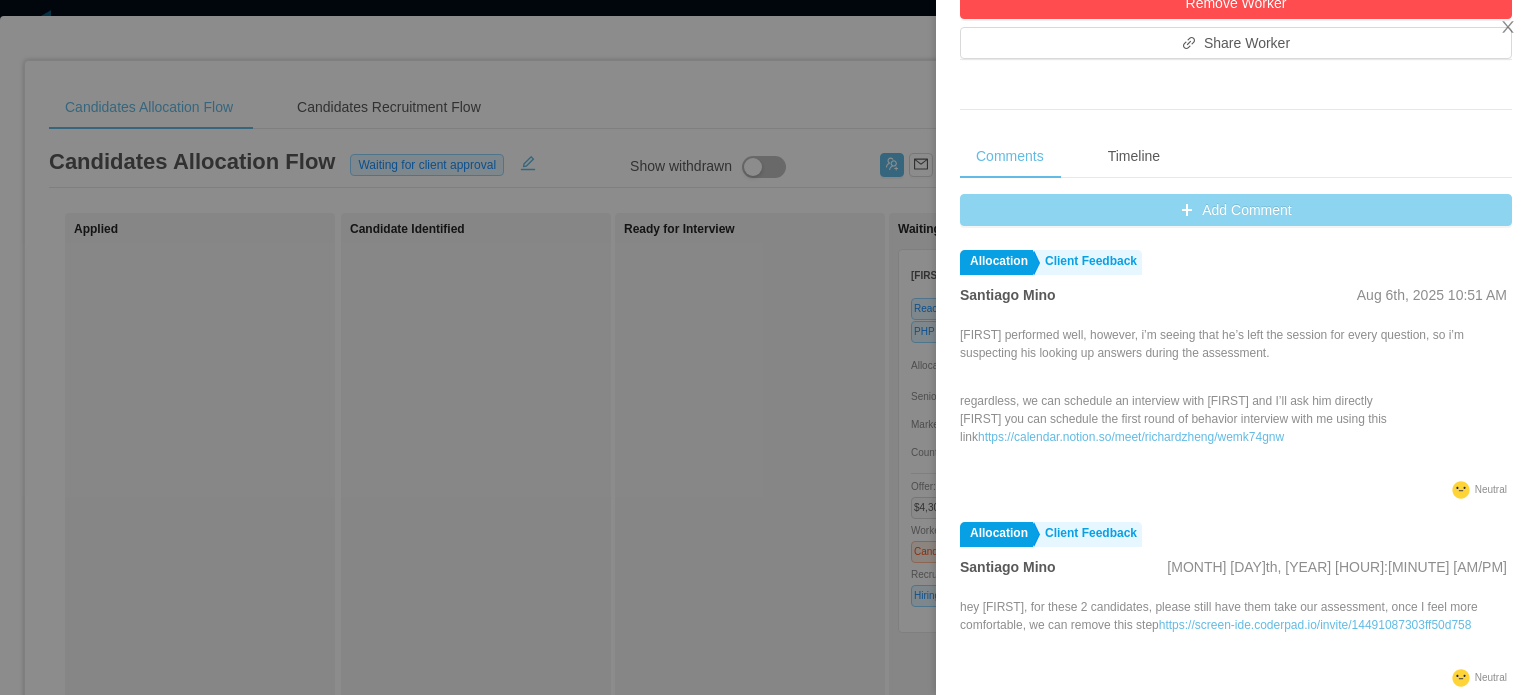 click on "Add Comment" at bounding box center (1236, 210) 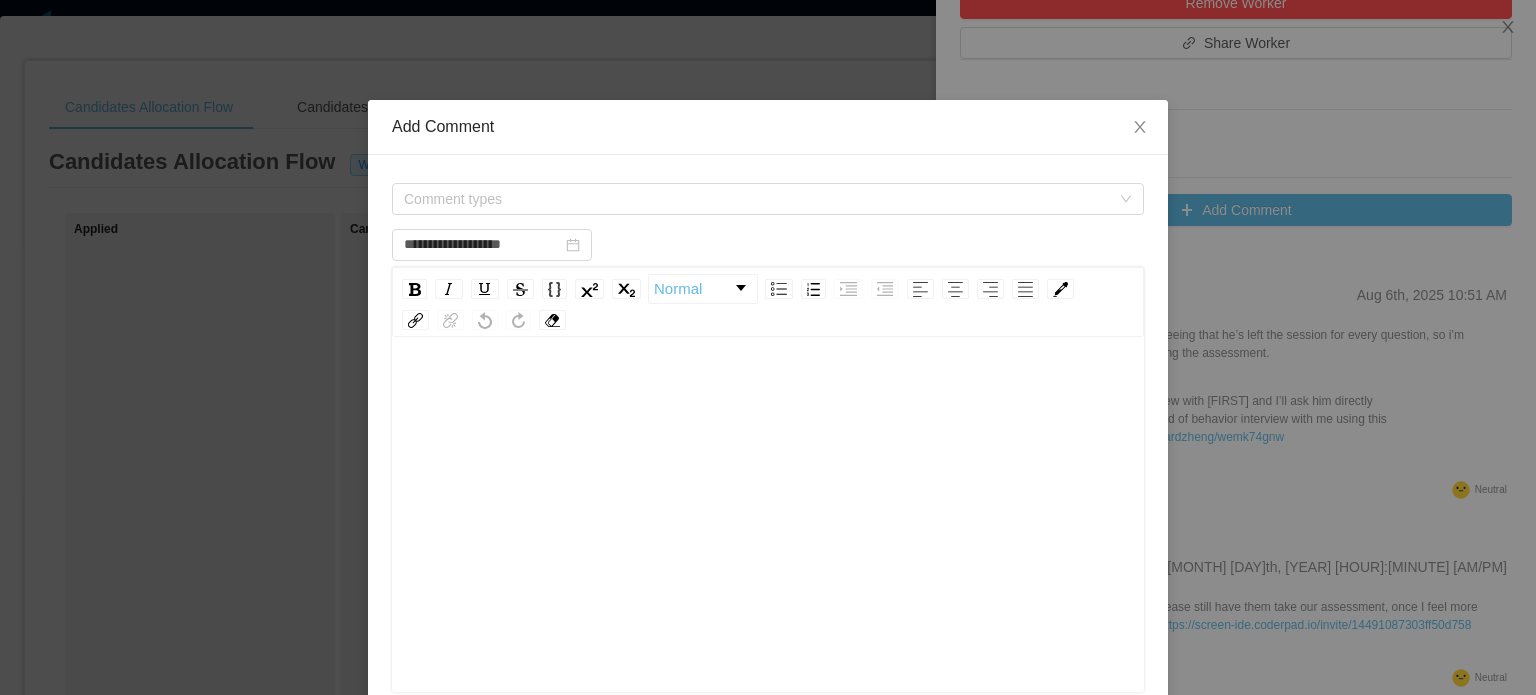 click at bounding box center (768, 391) 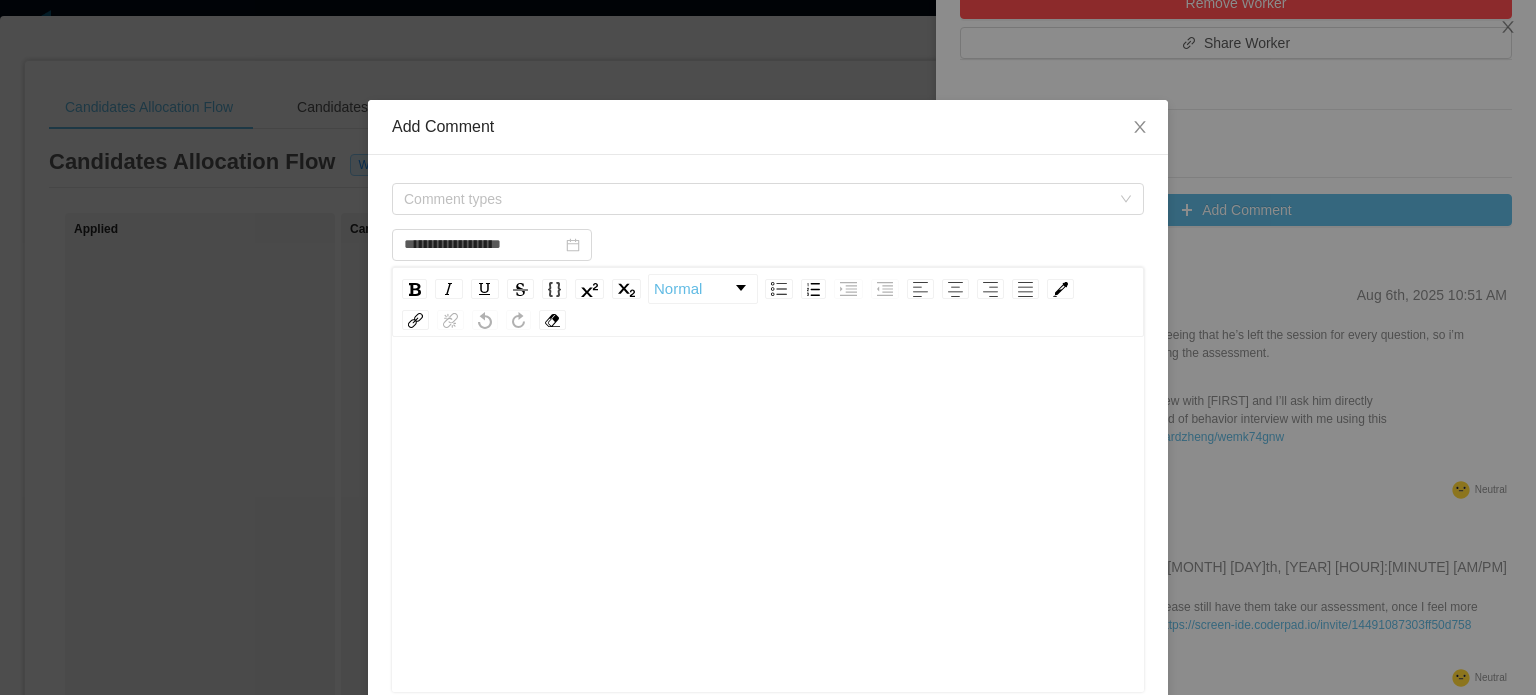 type 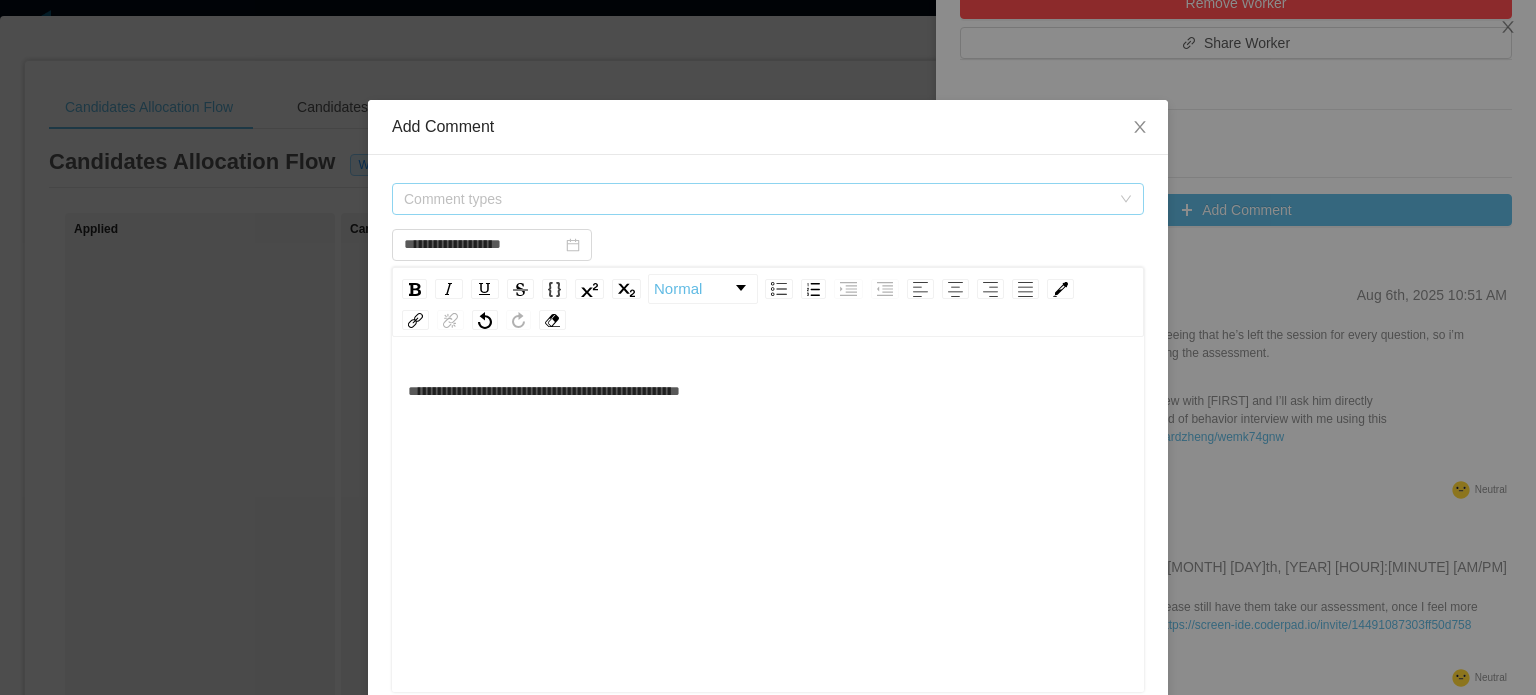 click on "Comment types" at bounding box center [761, 199] 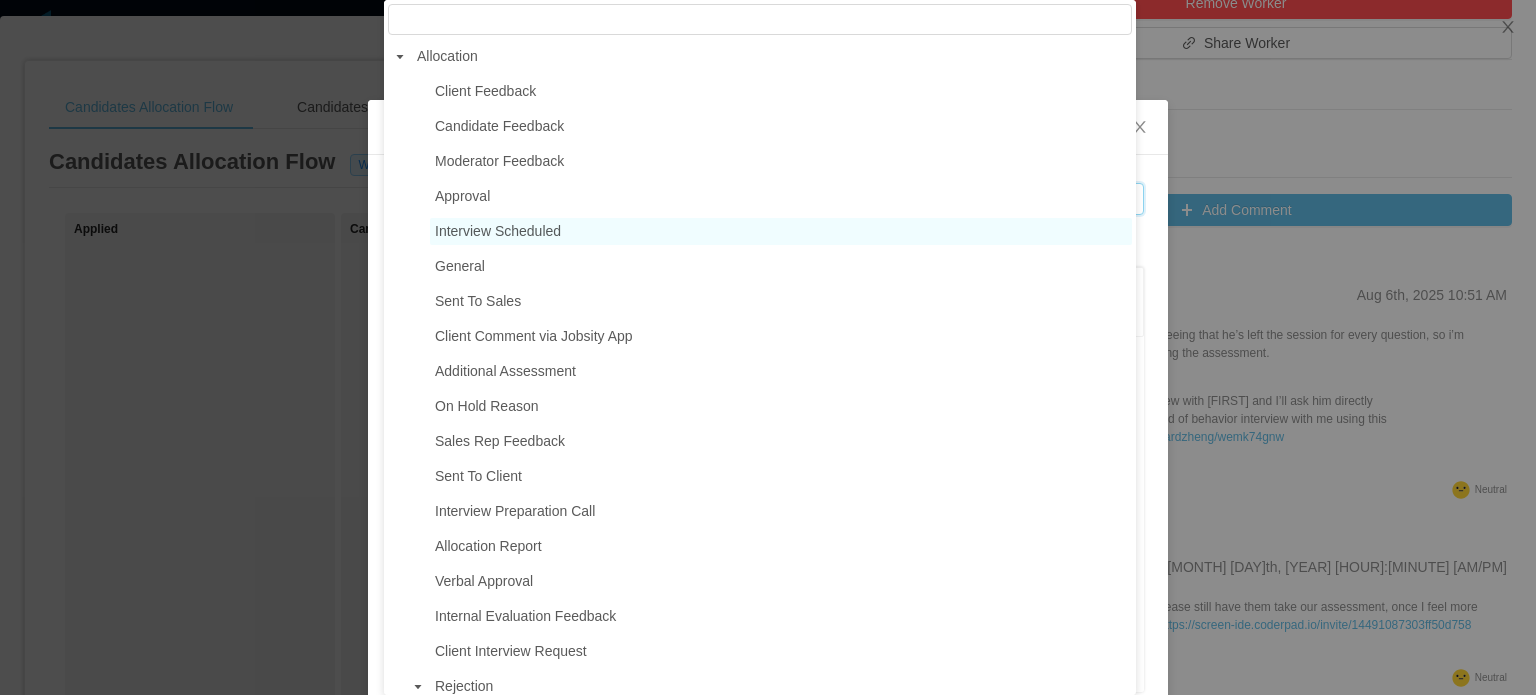 click on "Interview Scheduled" at bounding box center [498, 231] 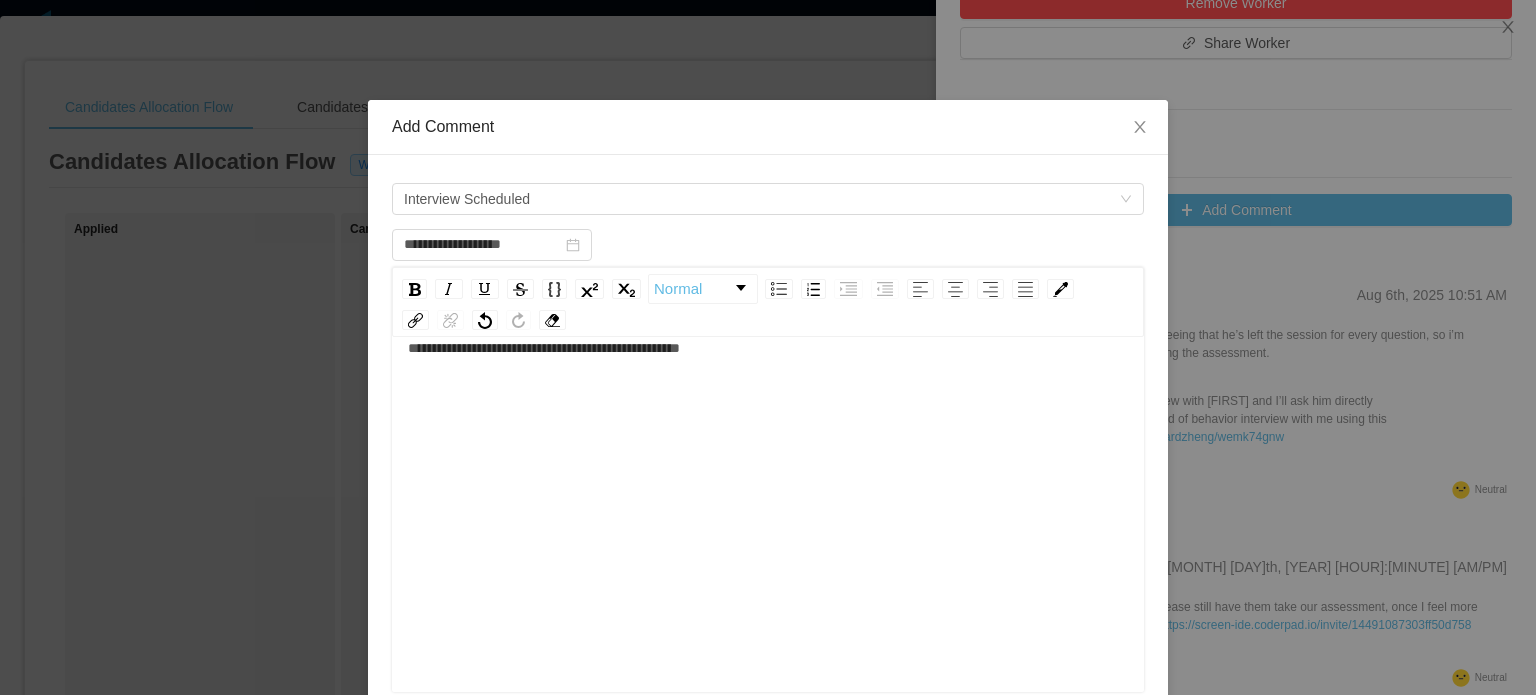 scroll, scrollTop: 44, scrollLeft: 0, axis: vertical 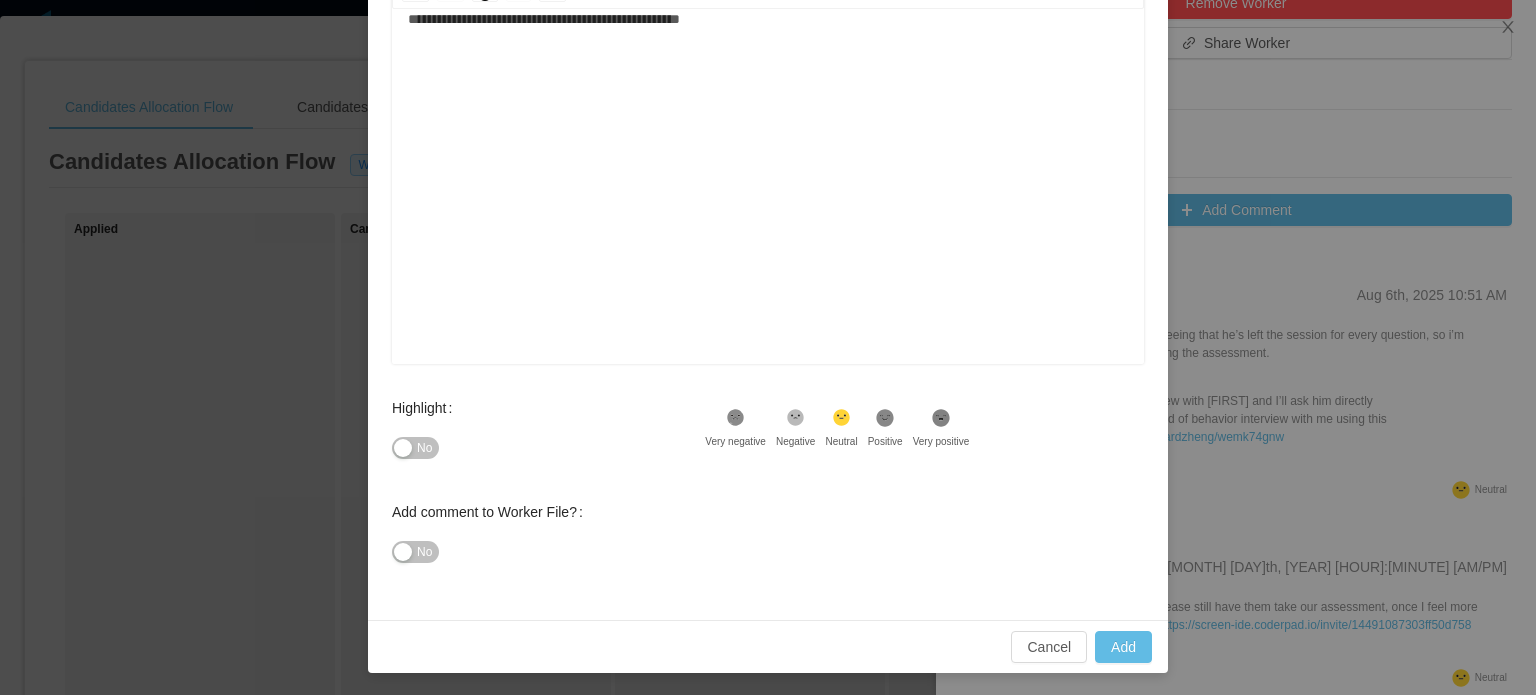 click on "No" at bounding box center [424, 448] 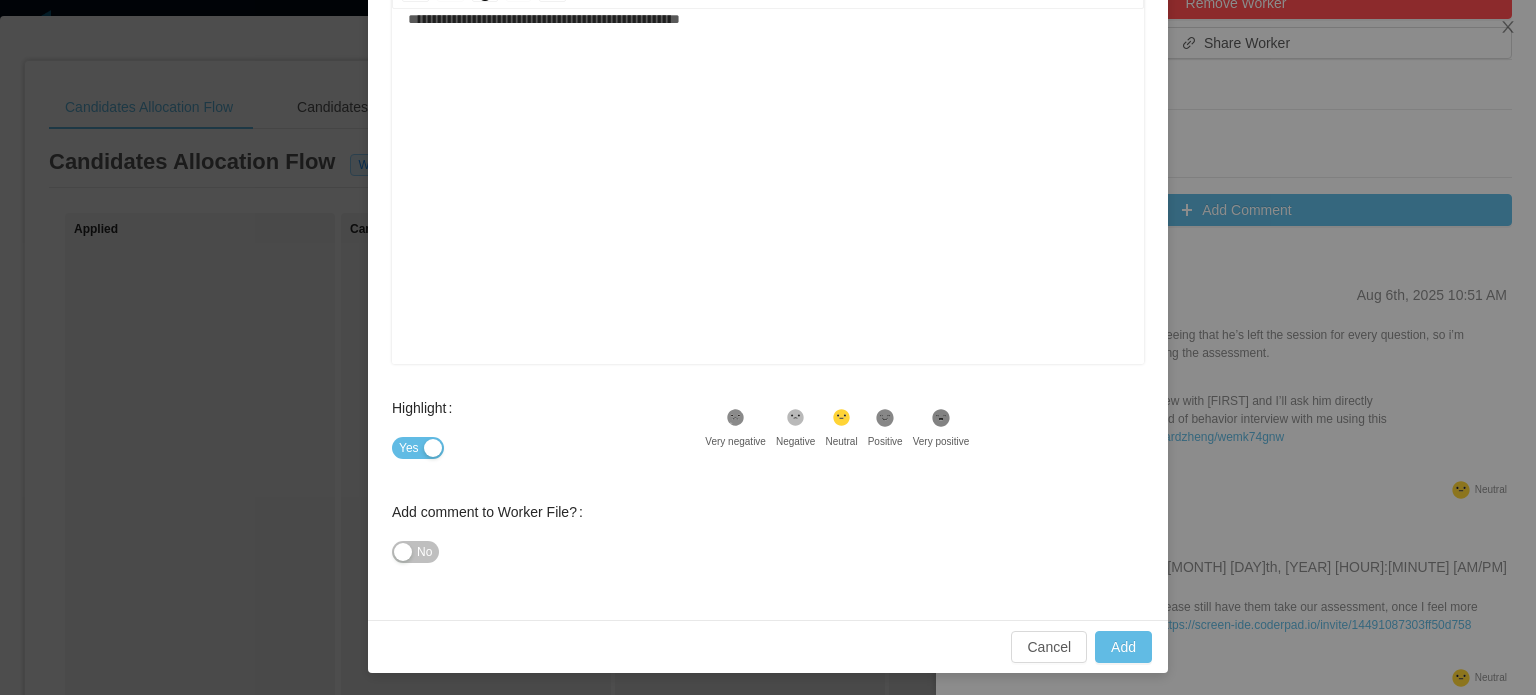 click on "Yes" at bounding box center (418, 448) 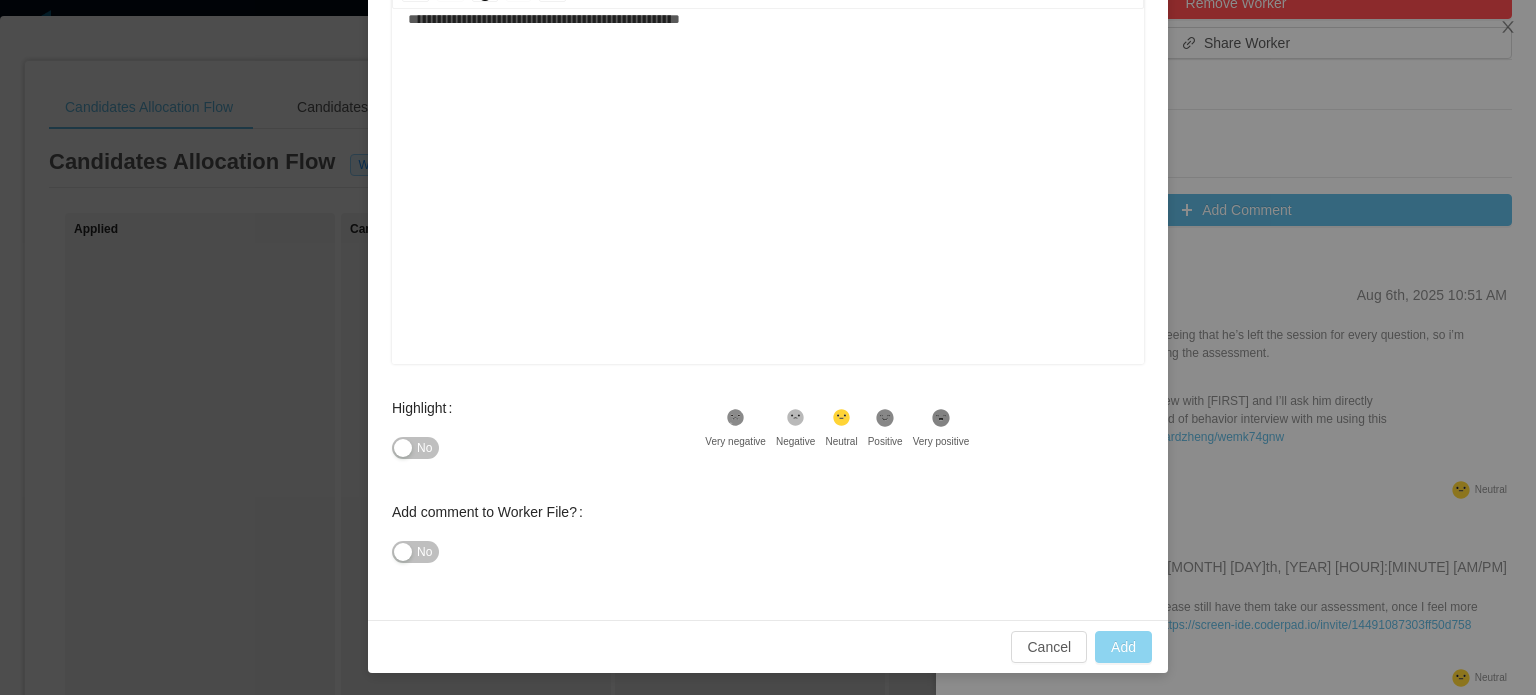 click on "Add" at bounding box center (1123, 647) 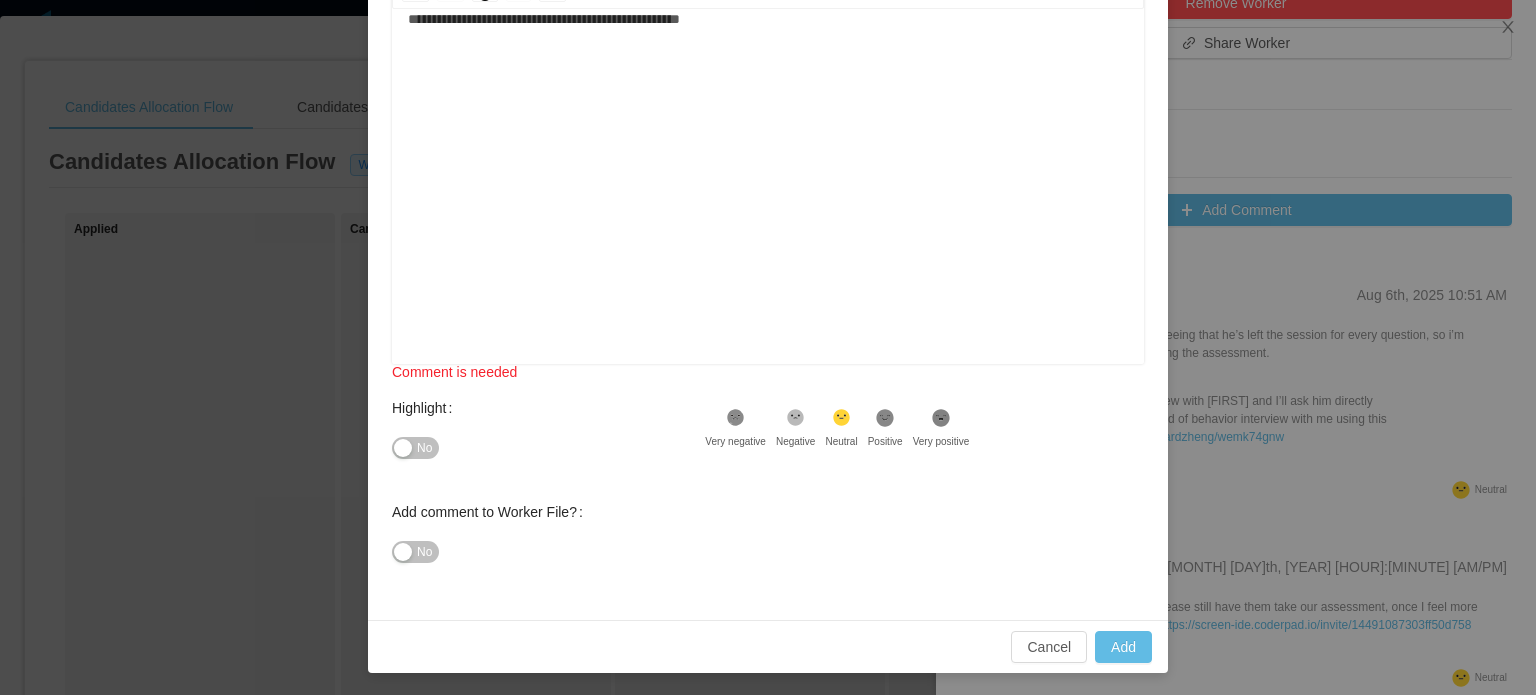 drag, startPoint x: 804, startPoint y: 248, endPoint x: 773, endPoint y: 271, distance: 38.600517 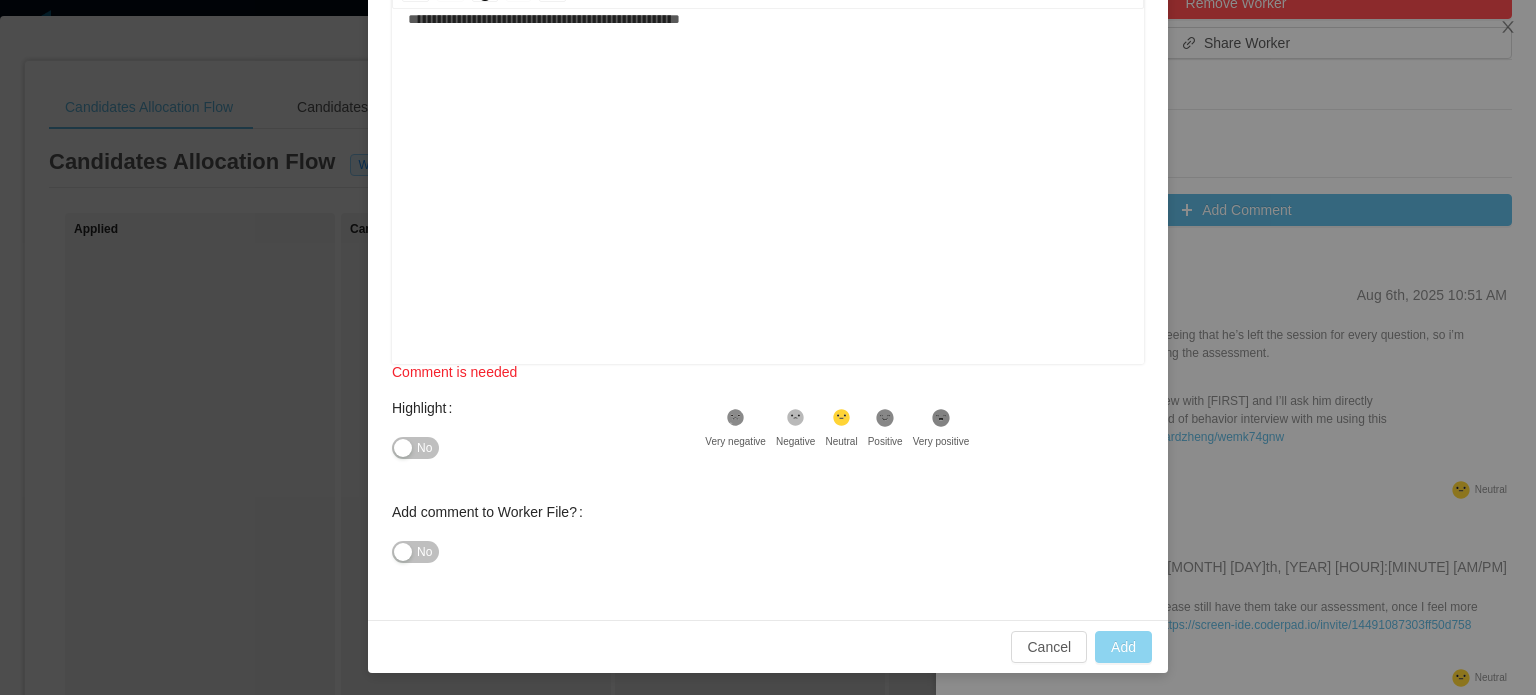 type on "**********" 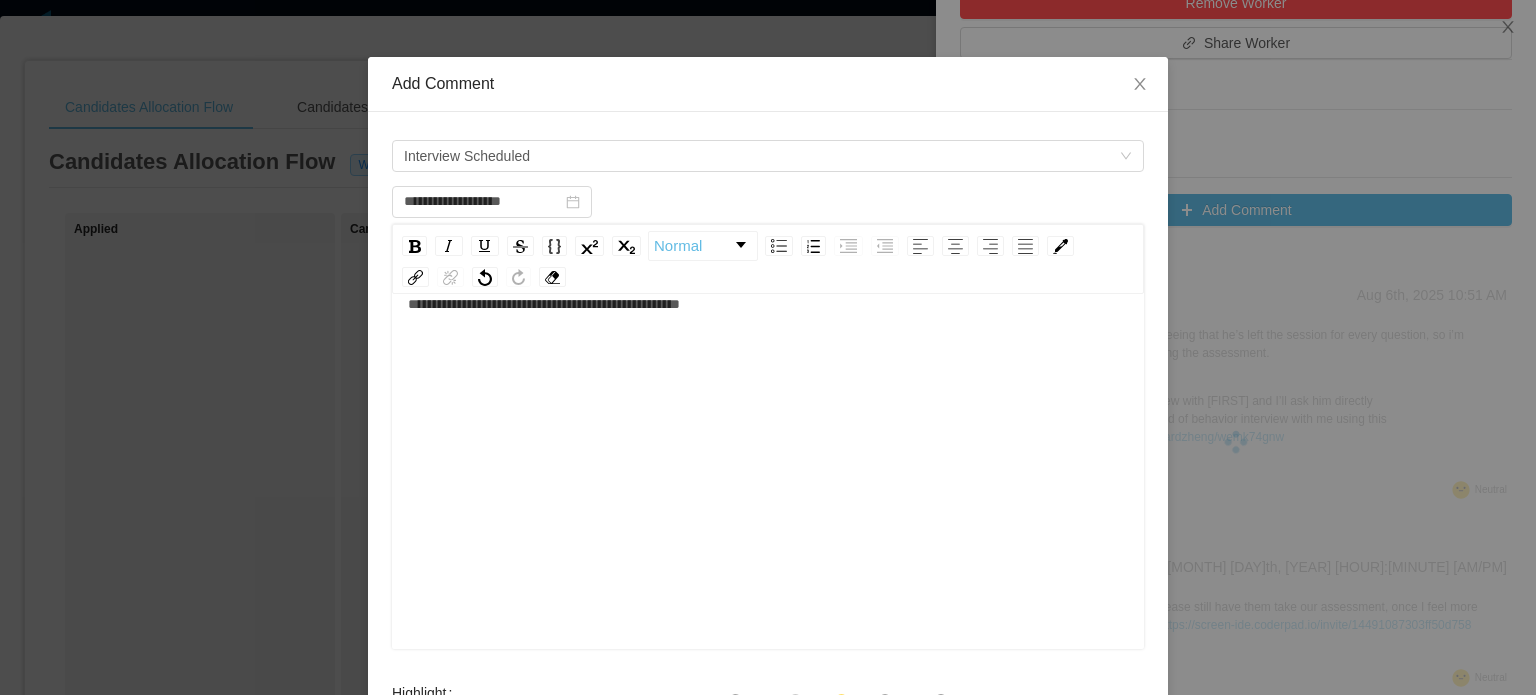 scroll, scrollTop: 0, scrollLeft: 0, axis: both 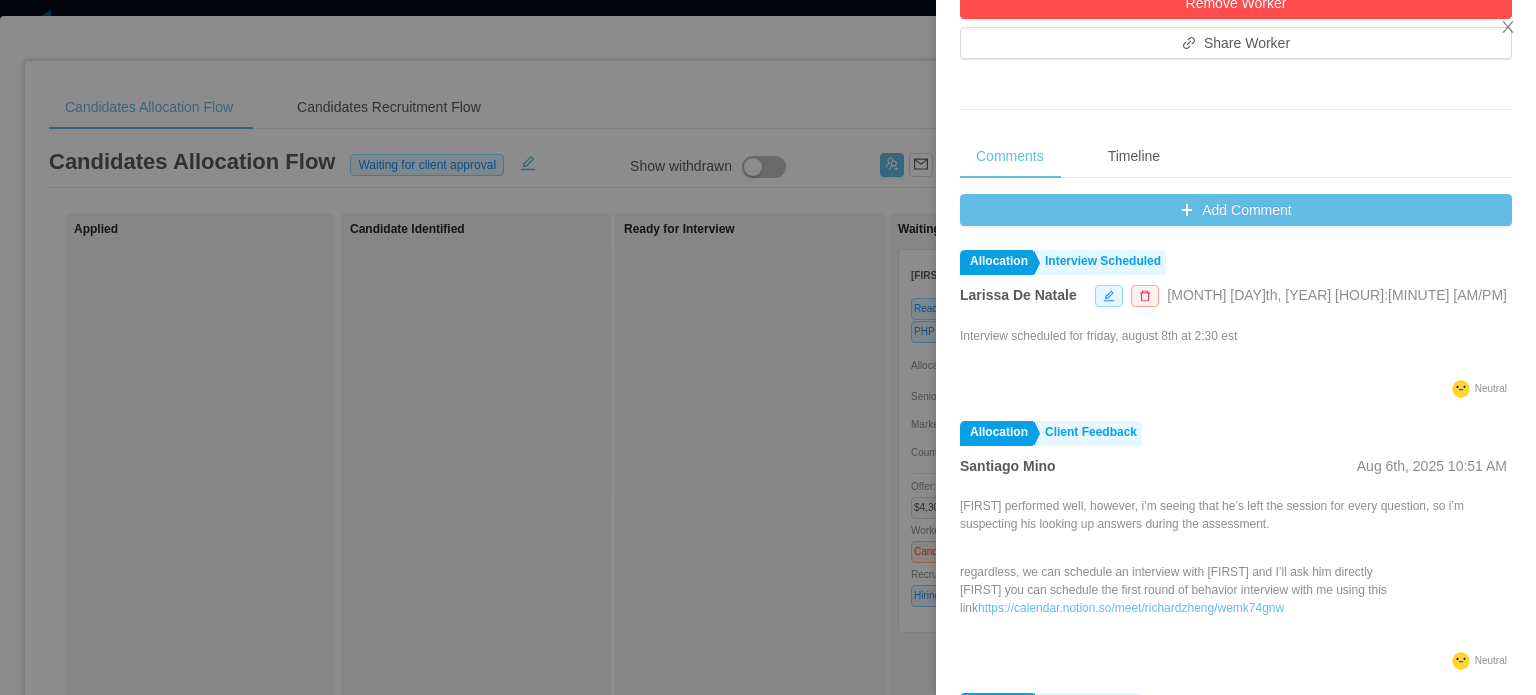 click at bounding box center (768, 347) 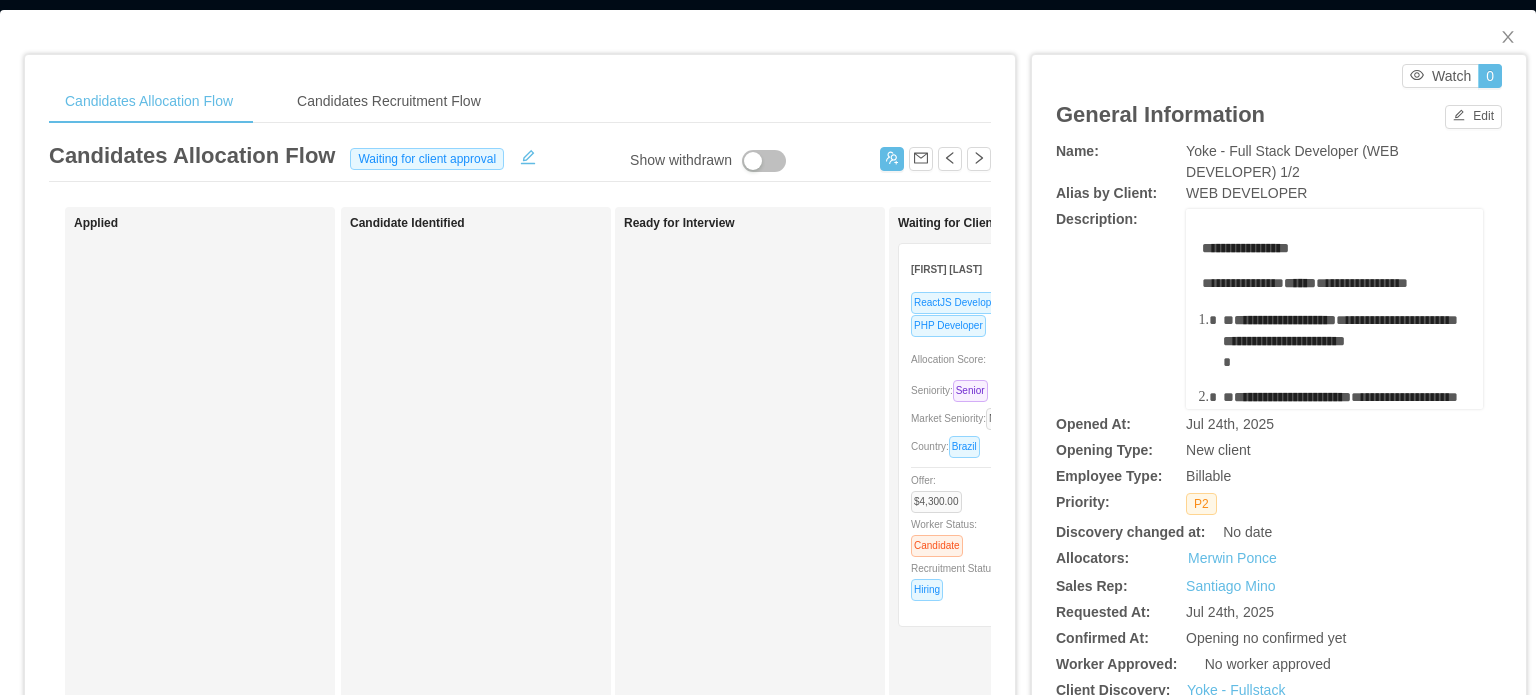 scroll, scrollTop: 0, scrollLeft: 0, axis: both 